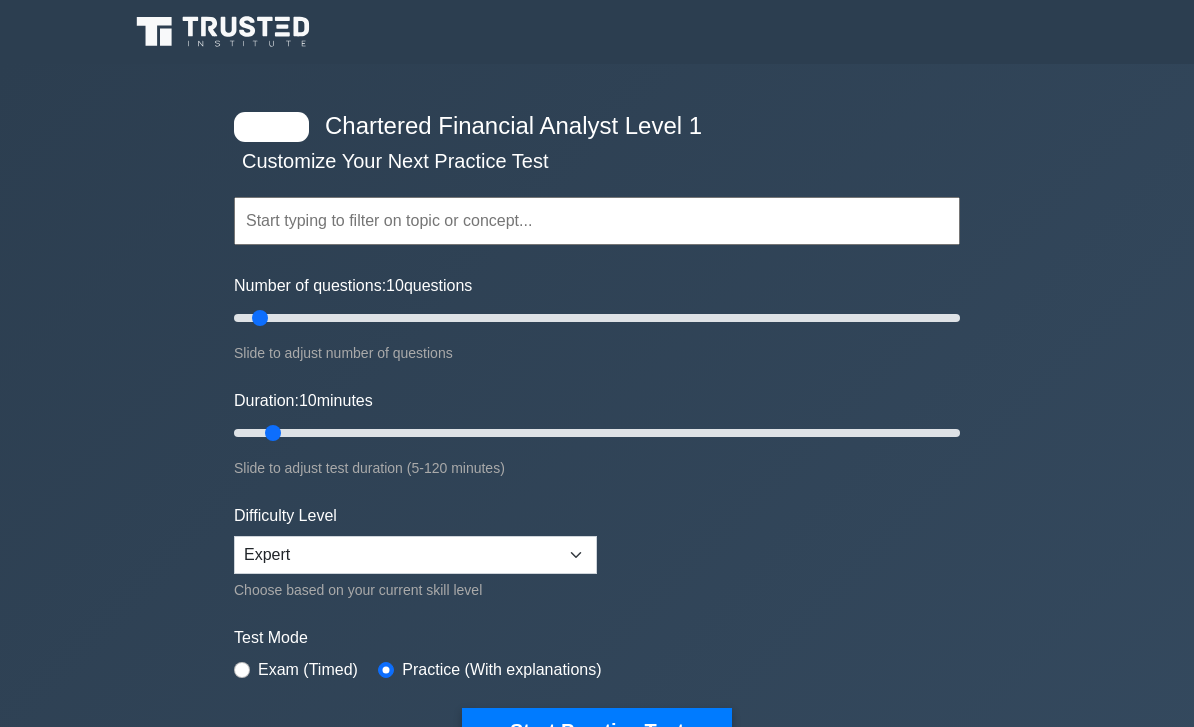 scroll, scrollTop: 1921, scrollLeft: 0, axis: vertical 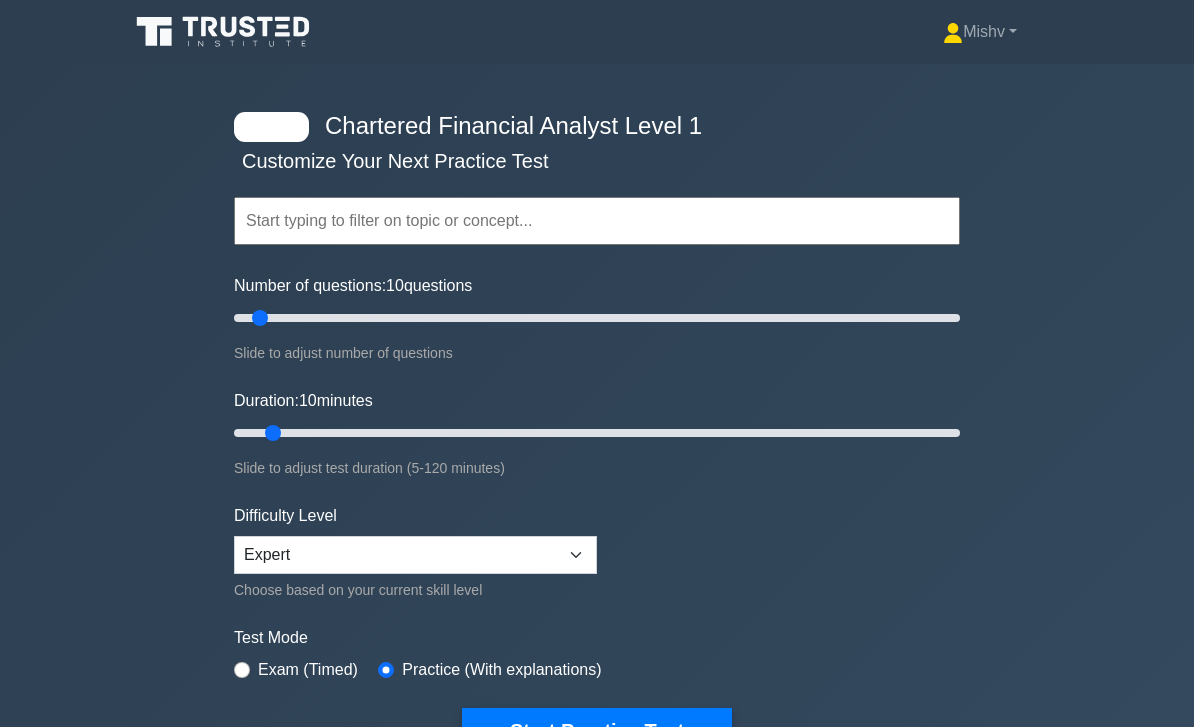 click on "Mishv" at bounding box center (980, 32) 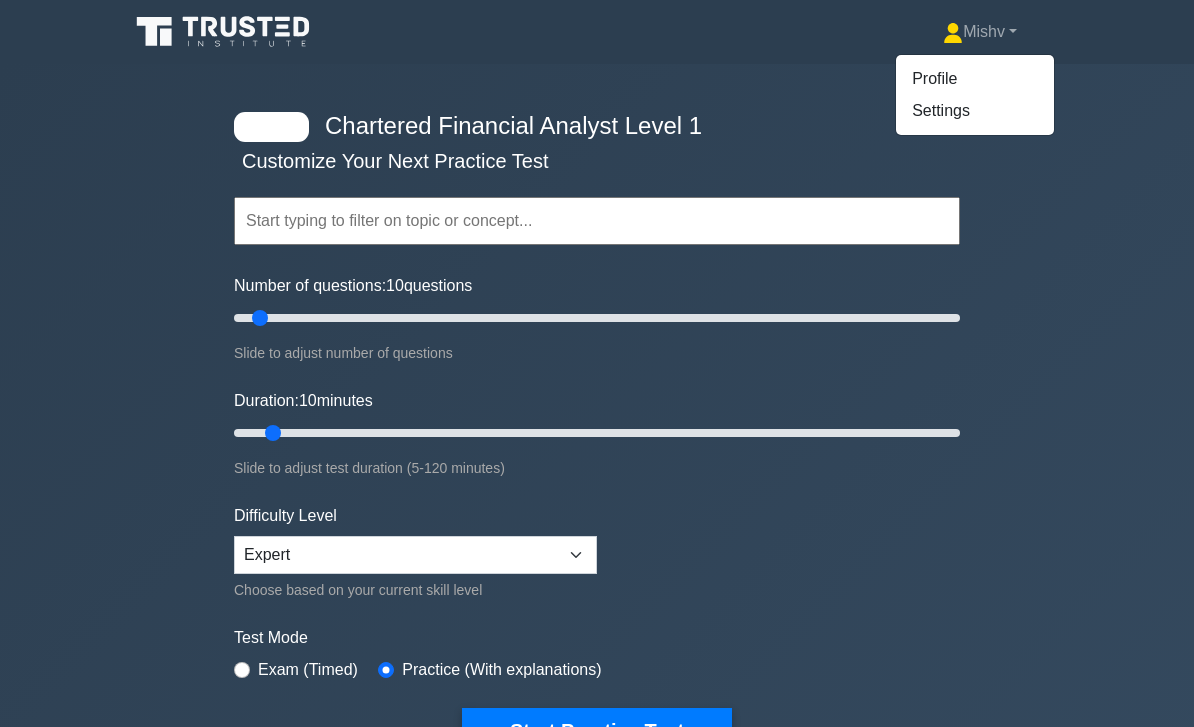 click on "Profile" at bounding box center (975, 79) 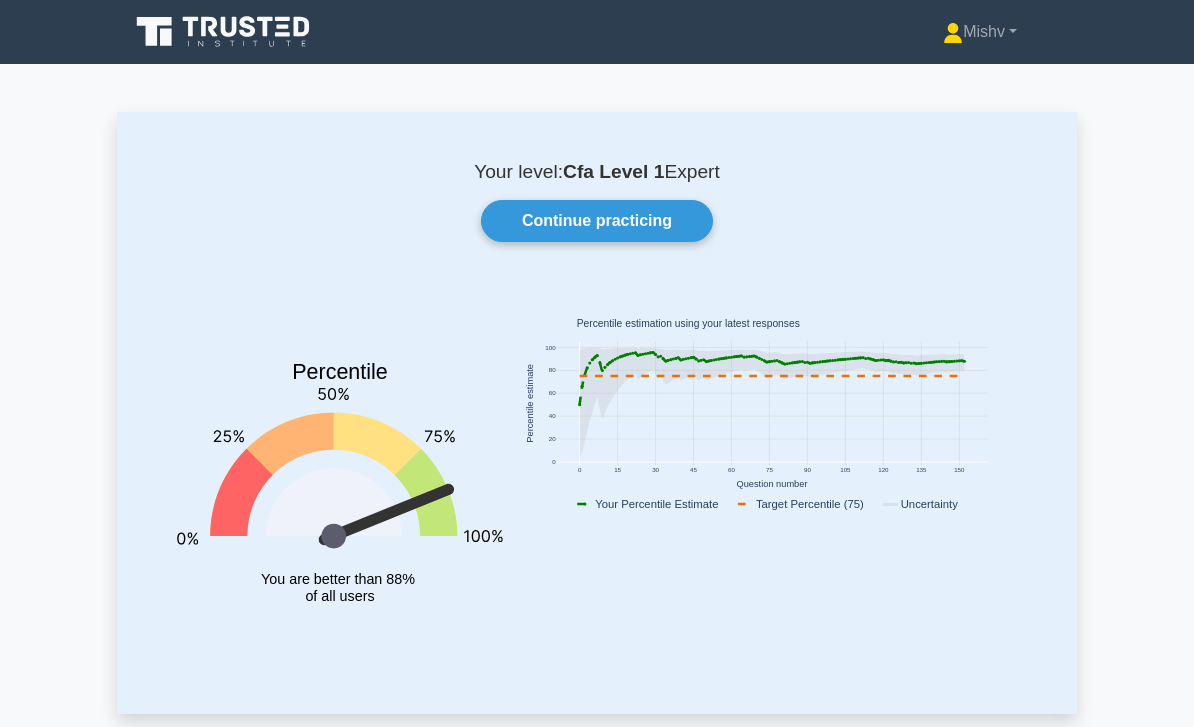 scroll, scrollTop: 0, scrollLeft: 0, axis: both 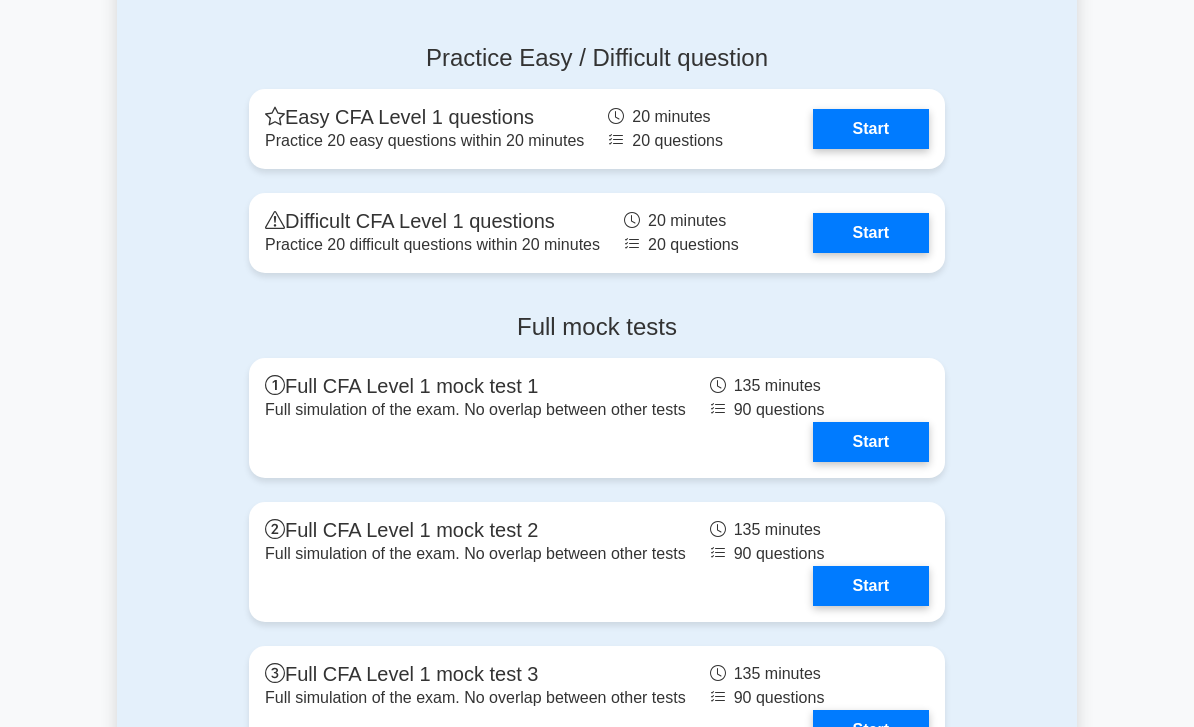 click on "Start" at bounding box center (871, 233) 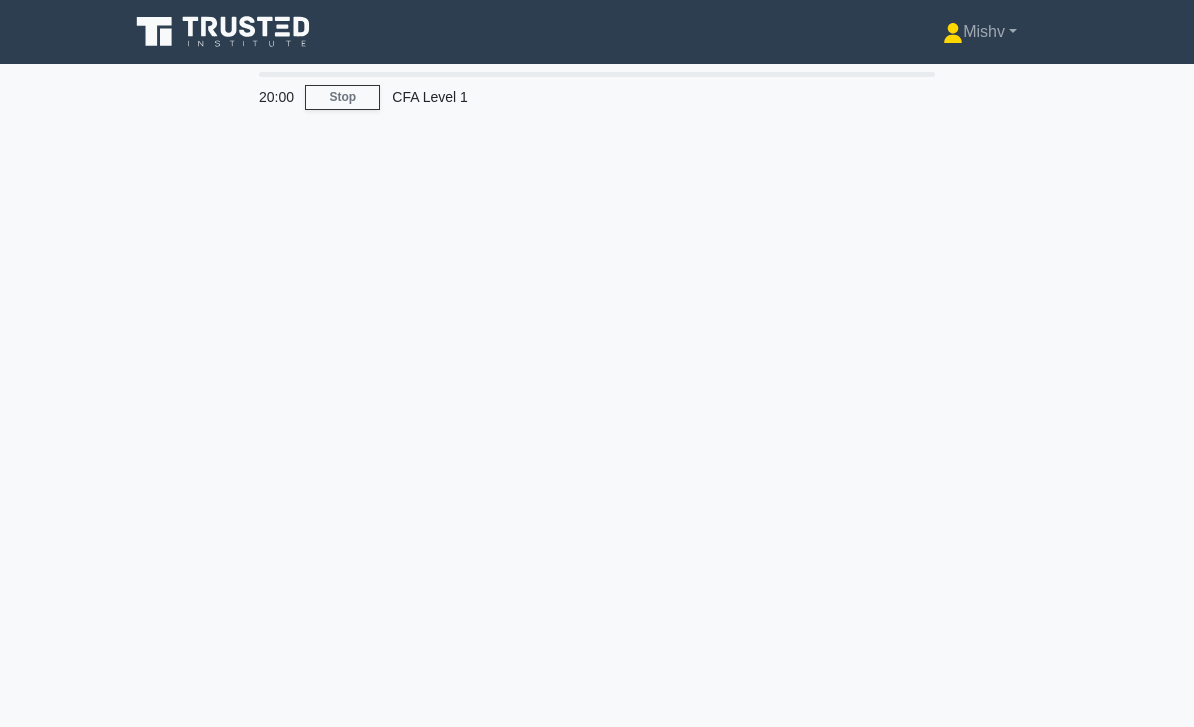 scroll, scrollTop: 0, scrollLeft: 0, axis: both 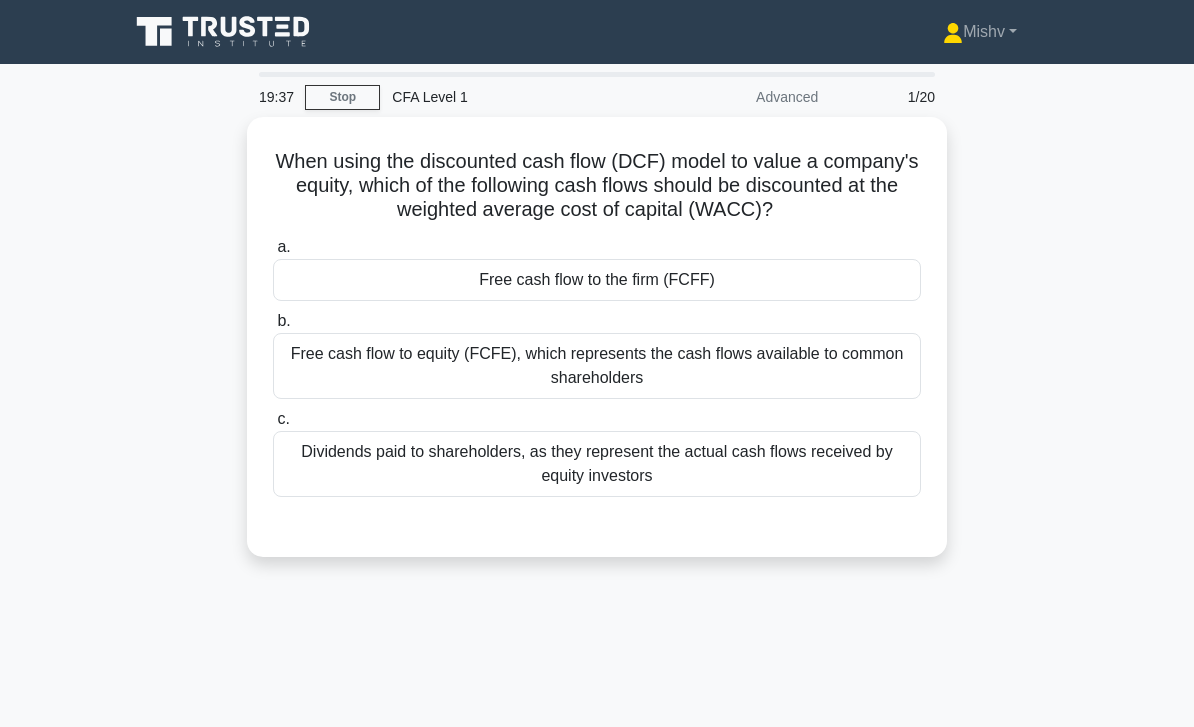 click on "Dividends paid to shareholders, as they represent the actual cash flows received by equity investors" at bounding box center (597, 464) 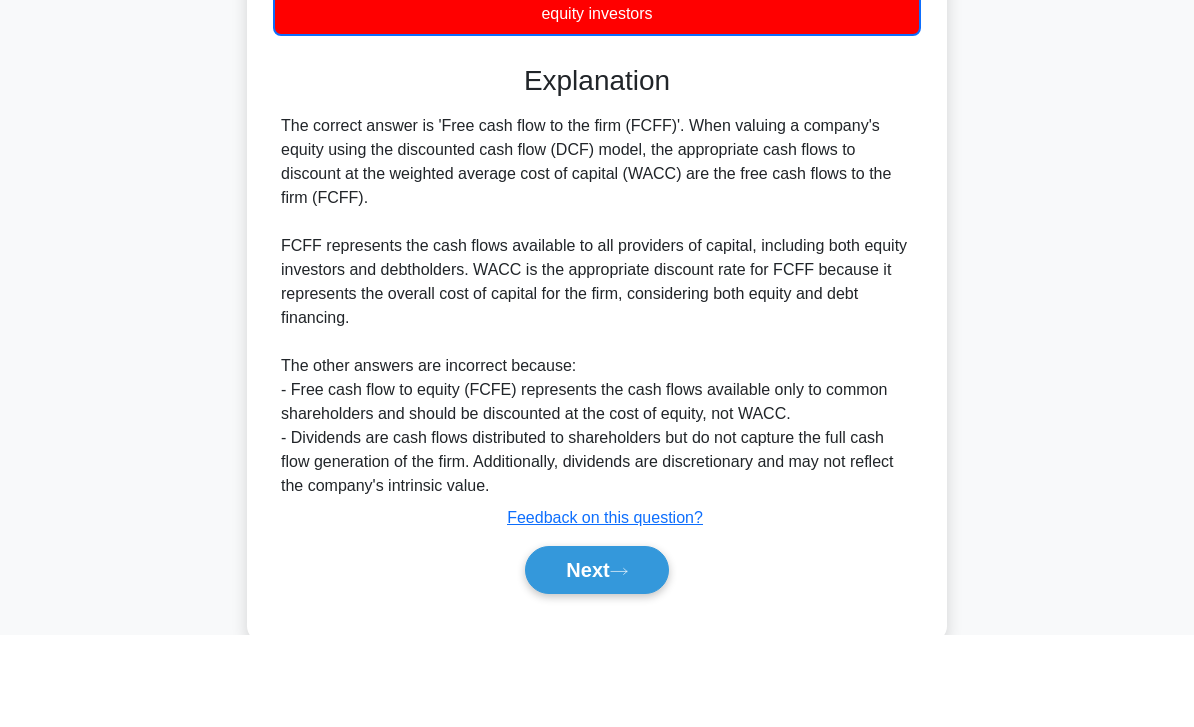 scroll, scrollTop: 370, scrollLeft: 0, axis: vertical 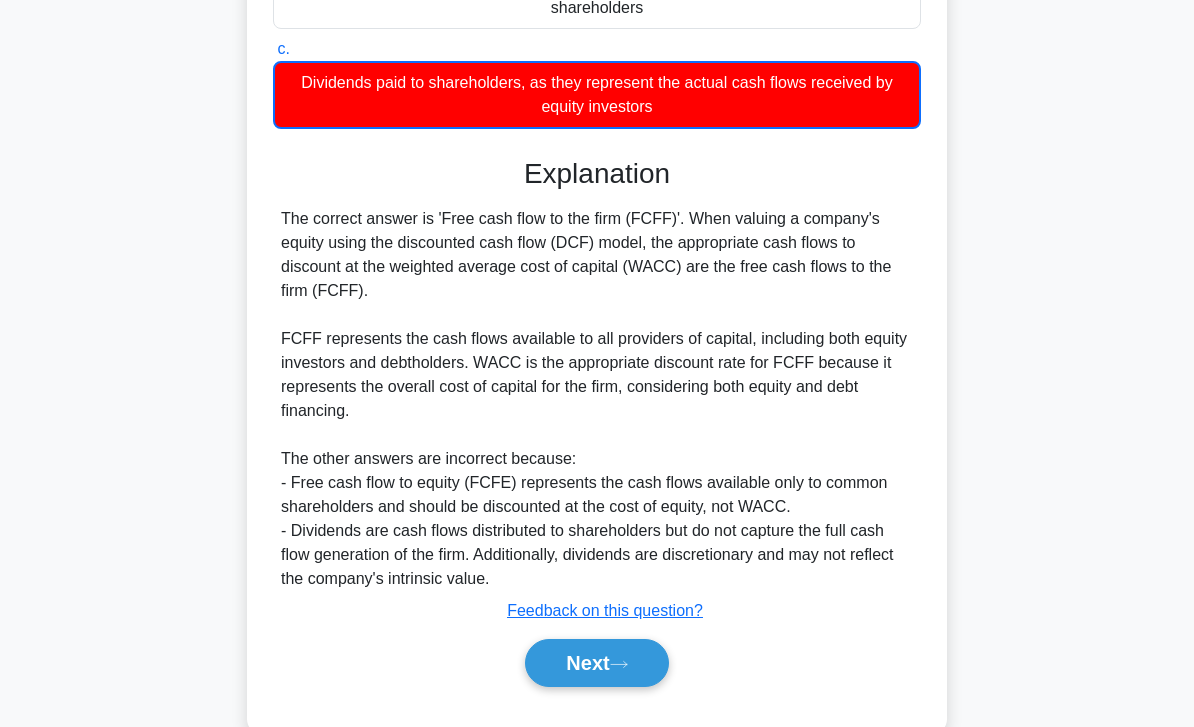click on "Next" at bounding box center (596, 663) 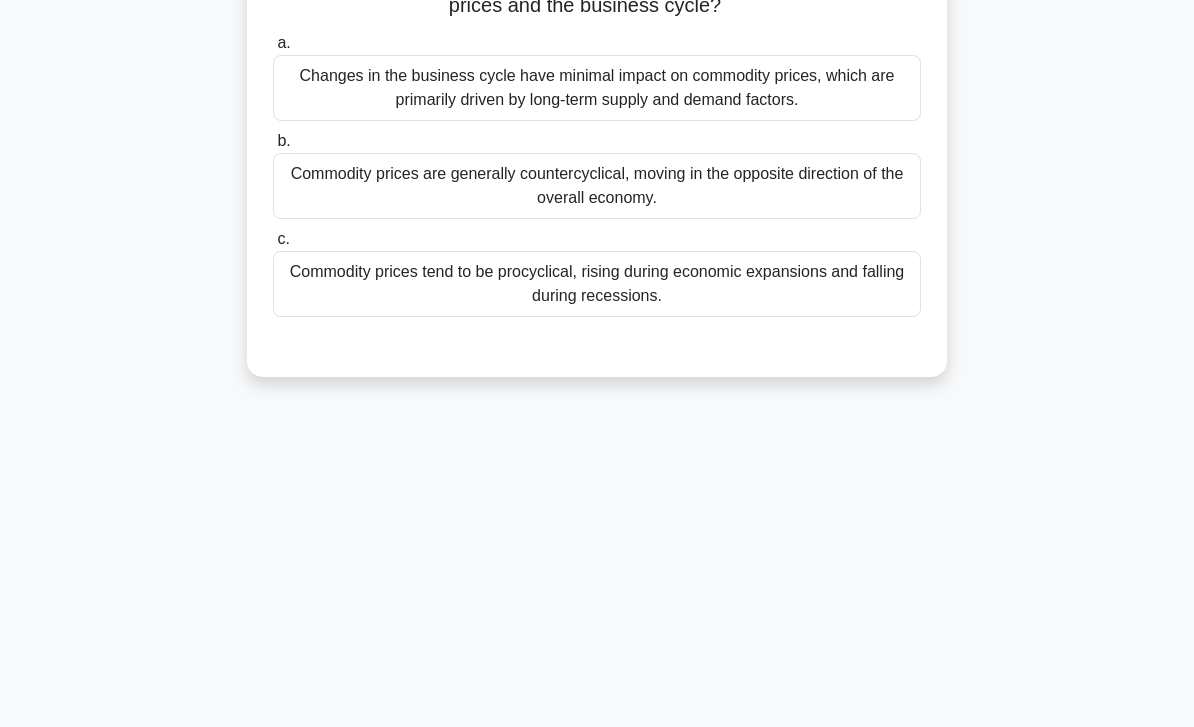 scroll, scrollTop: 0, scrollLeft: 0, axis: both 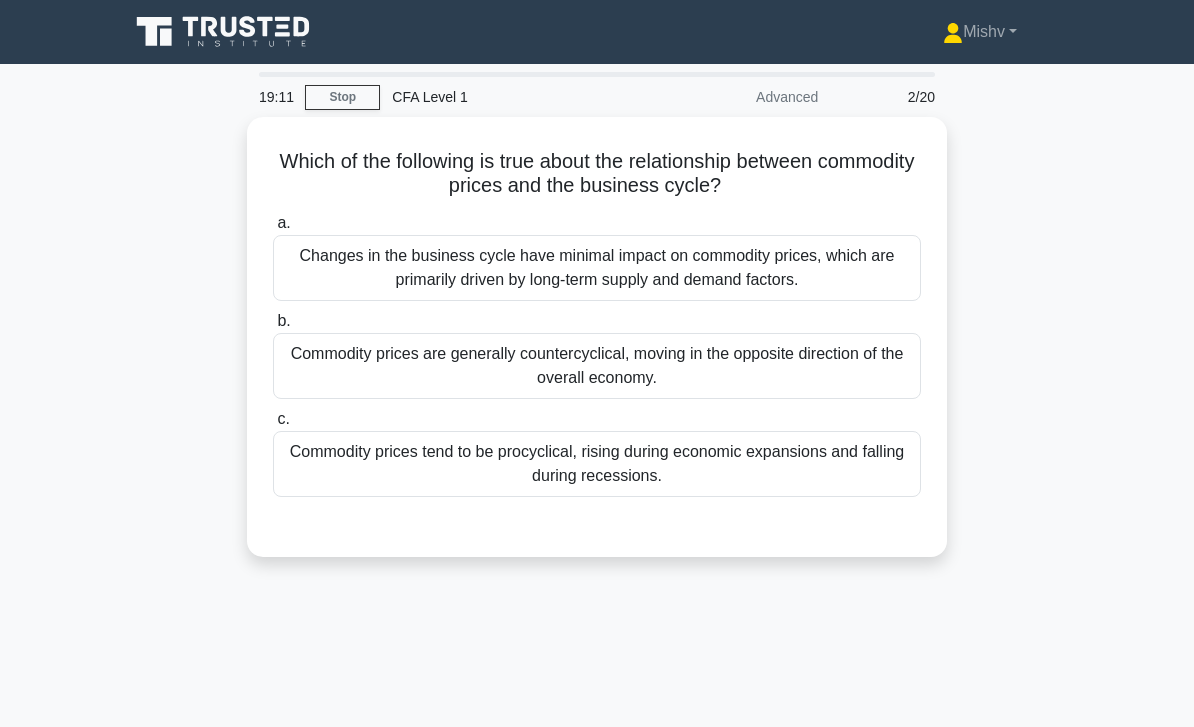 click on "Changes in the business cycle have minimal impact on commodity prices, which are primarily driven by long-term supply and demand factors." at bounding box center (597, 268) 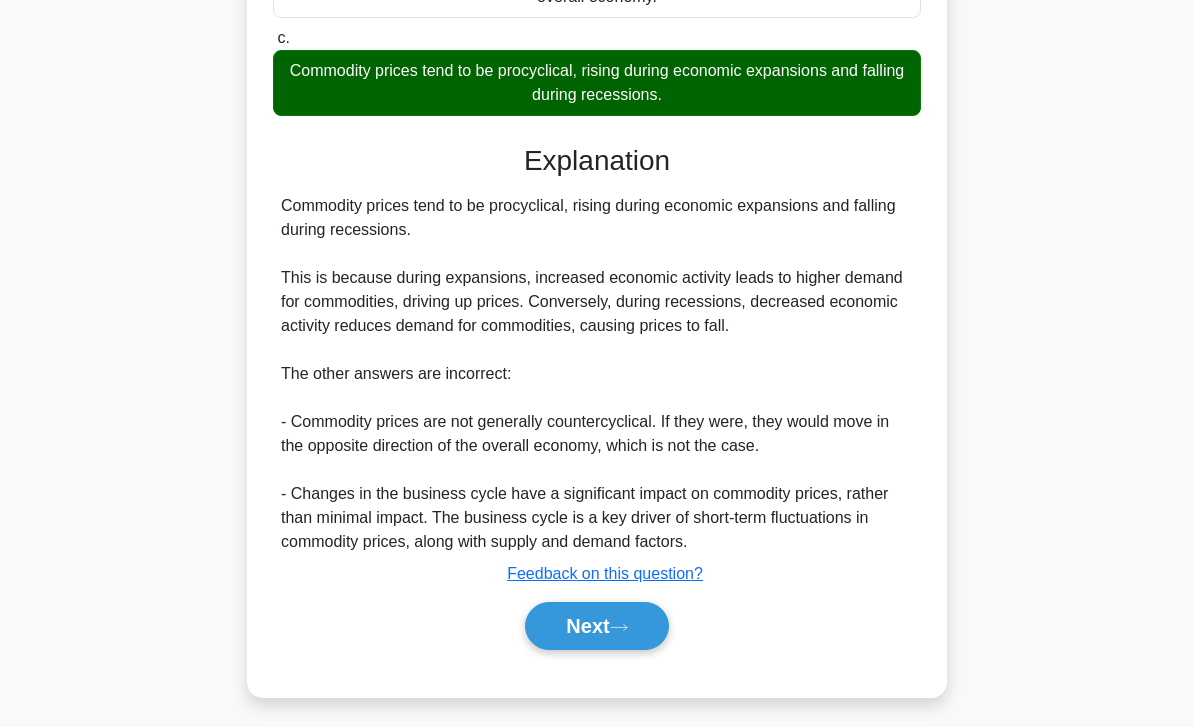 scroll, scrollTop: 394, scrollLeft: 0, axis: vertical 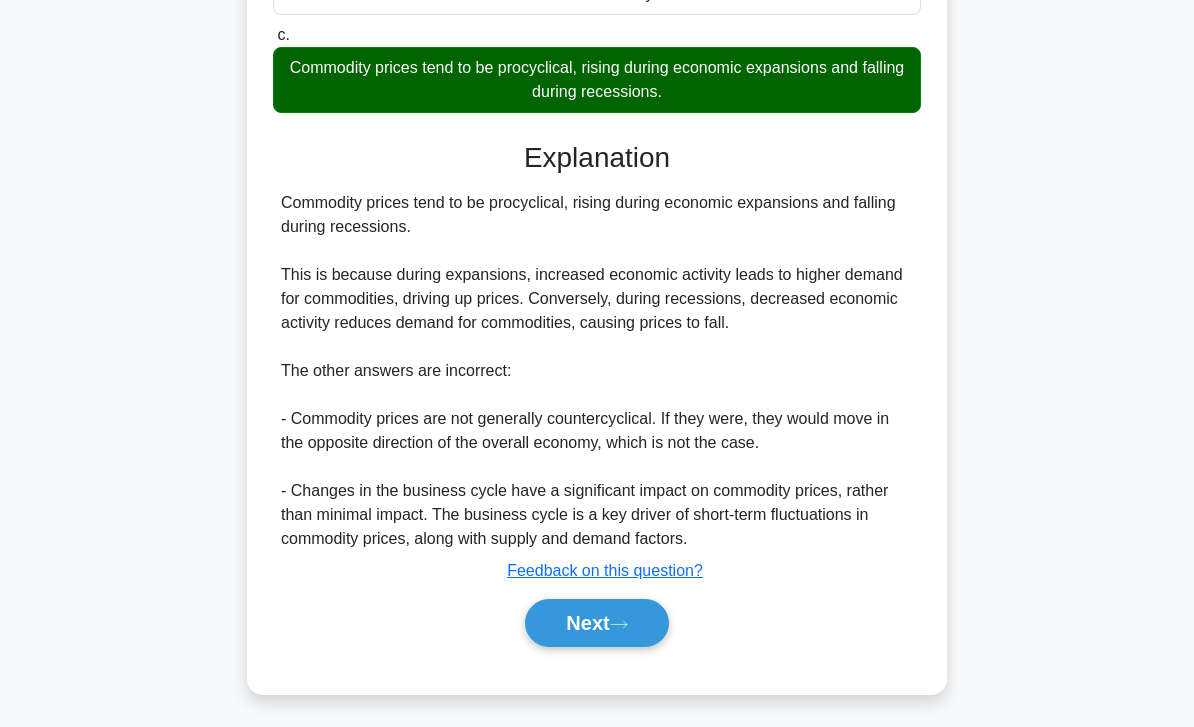 click 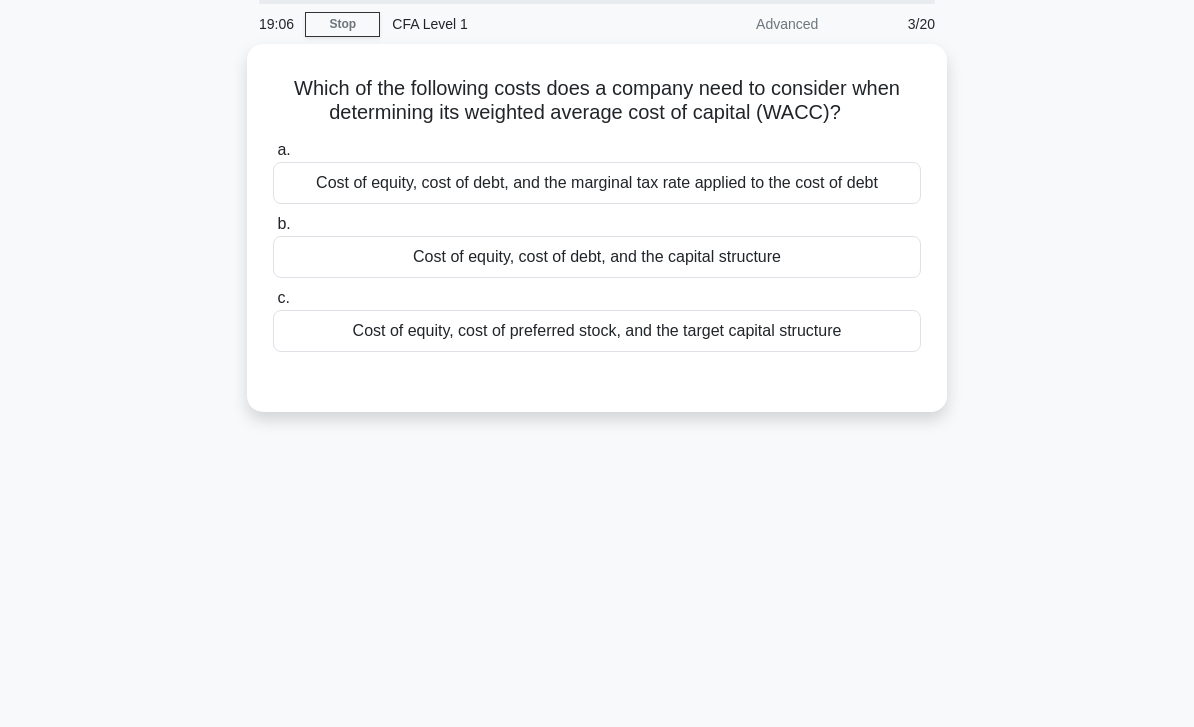 scroll, scrollTop: 0, scrollLeft: 0, axis: both 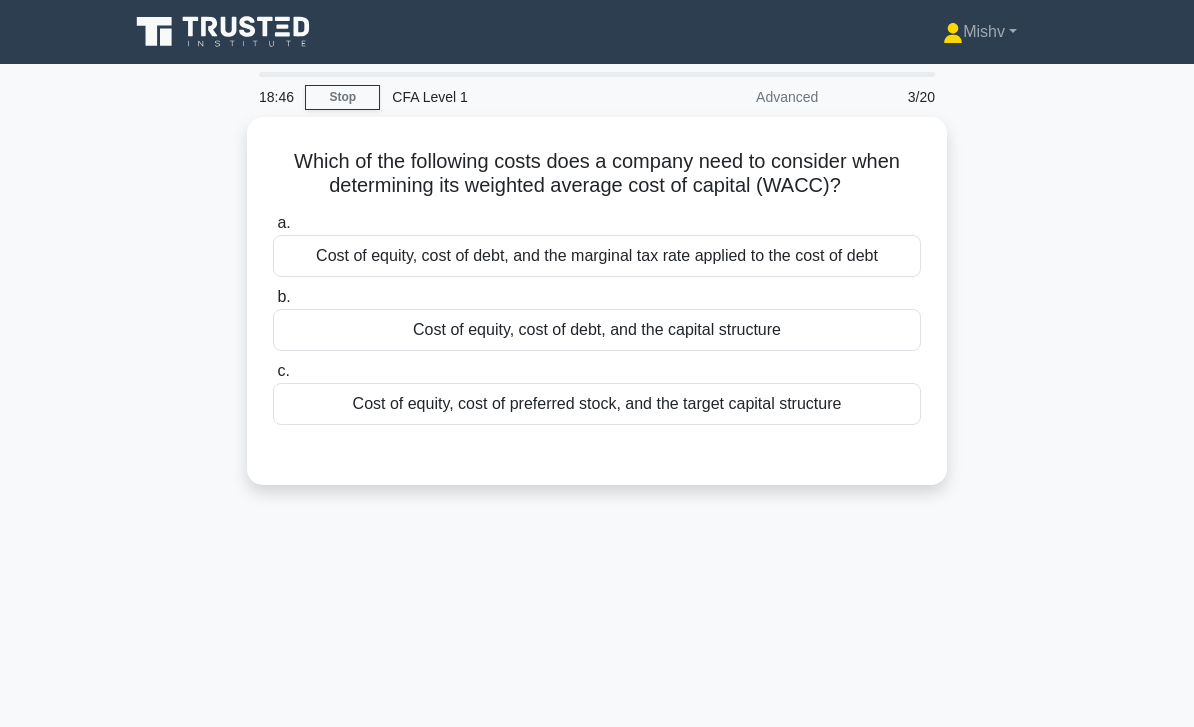click on "Cost of equity, cost of debt, and the marginal tax rate applied to the cost of debt" at bounding box center (597, 256) 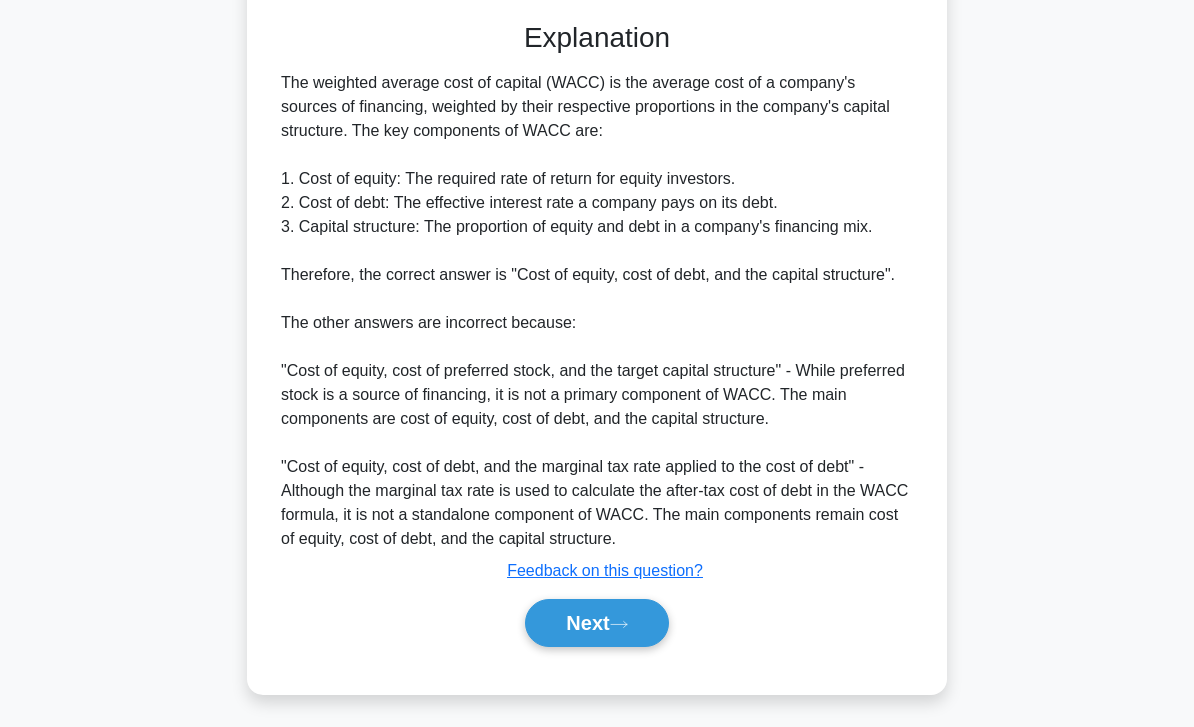 scroll, scrollTop: 514, scrollLeft: 0, axis: vertical 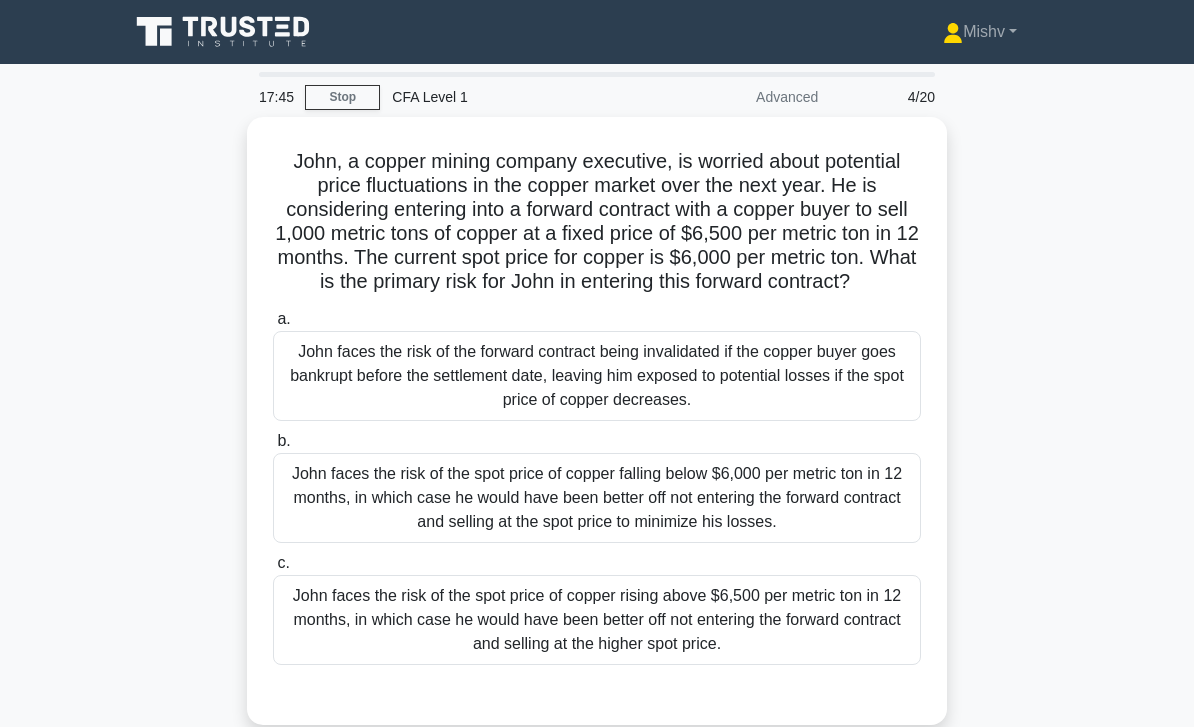 click on "John faces the risk of the spot price of copper falling below $6,000 per metric ton in 12 months, in which case he would have been better off not entering the forward contract and selling at the spot price to minimize his losses." at bounding box center [597, 498] 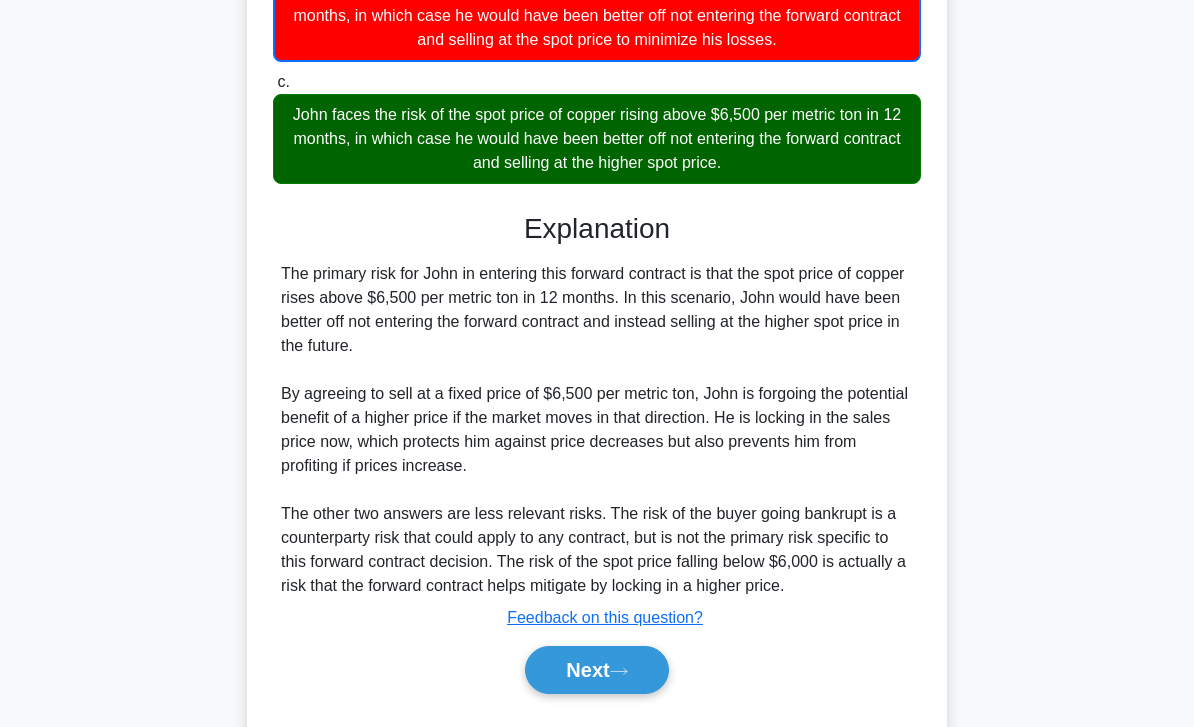 scroll, scrollTop: 514, scrollLeft: 0, axis: vertical 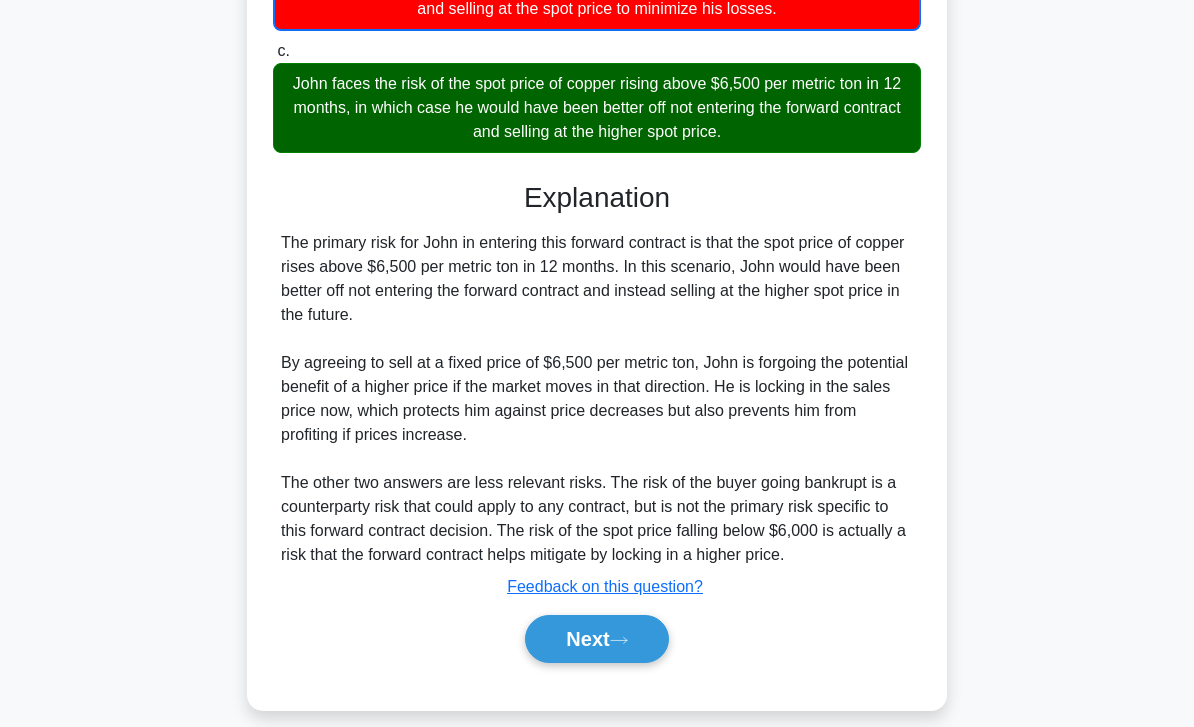 click on "Next" at bounding box center (596, 639) 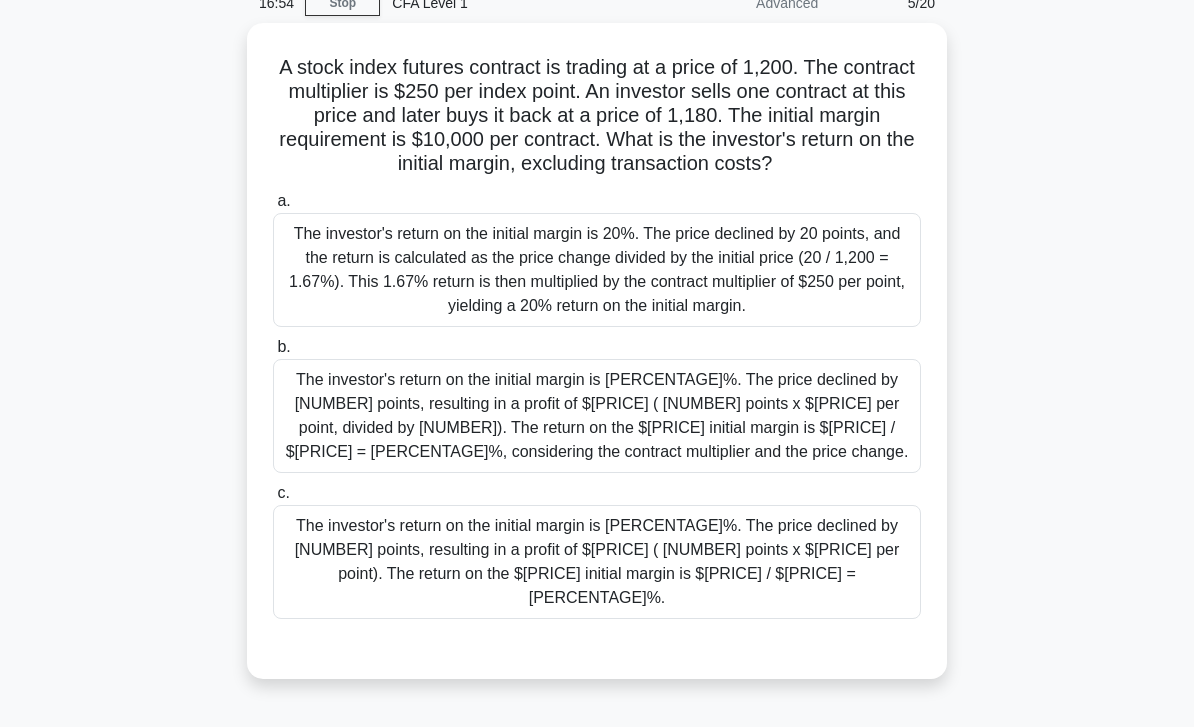 scroll, scrollTop: 95, scrollLeft: 0, axis: vertical 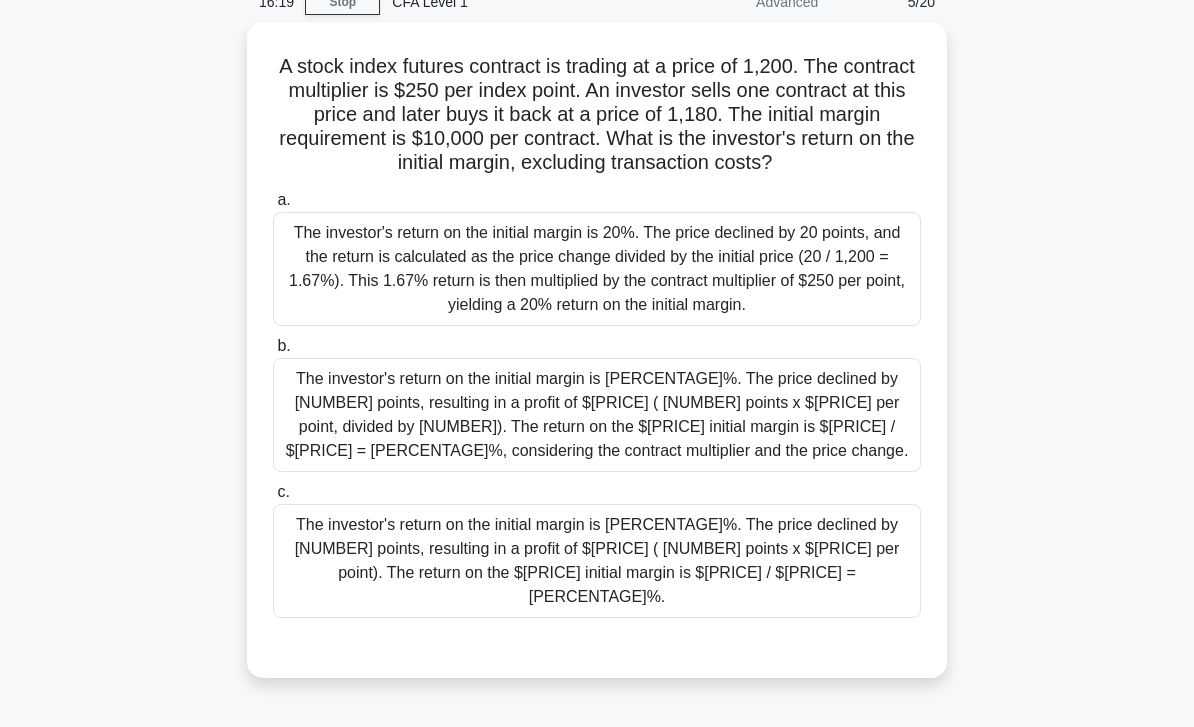 click on "The investor's return on the initial margin is 50%. The price declined by 20 points, resulting in a profit of $5,000 (20 points x $250 per point). The return on the $10,000 initial margin is $5,000 / $10,000 = 50%." at bounding box center (597, 561) 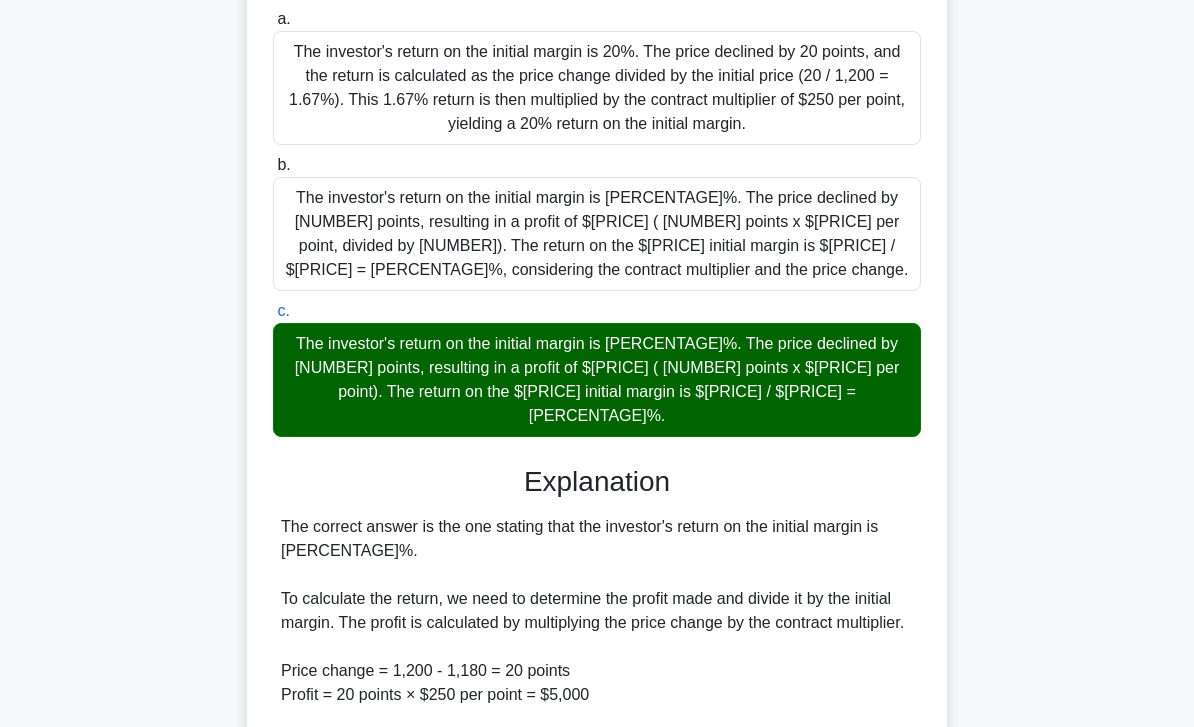 scroll, scrollTop: 584, scrollLeft: 0, axis: vertical 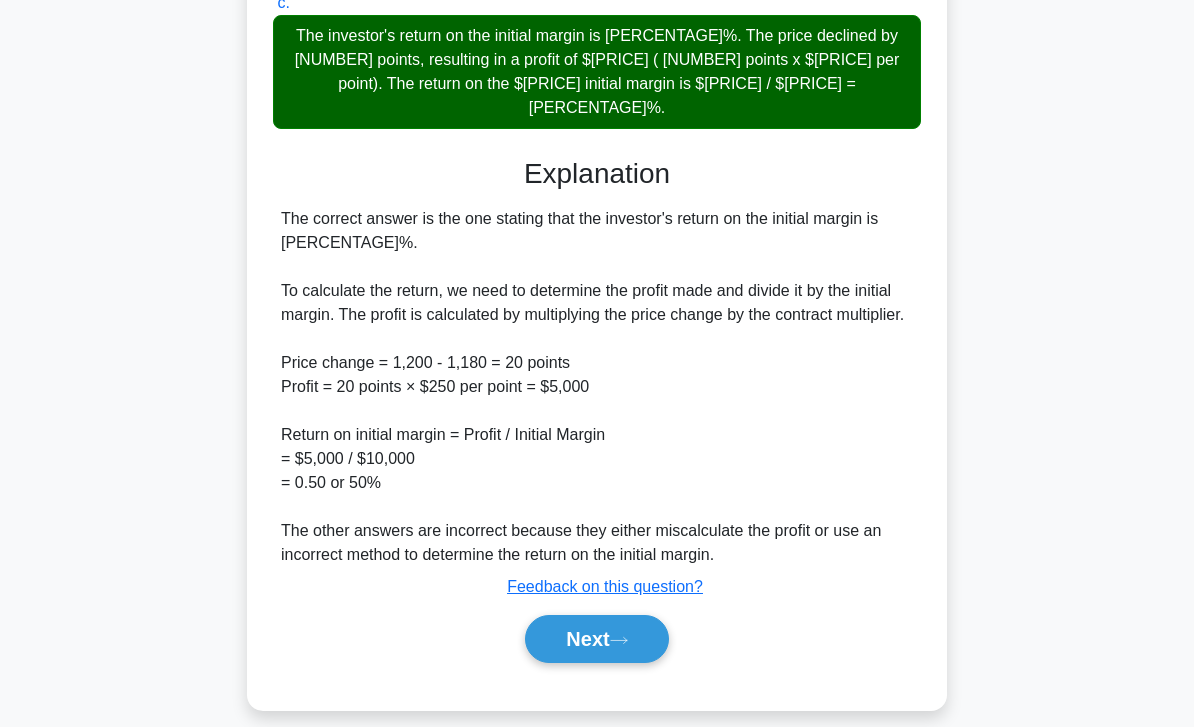 click on "Next" at bounding box center [596, 639] 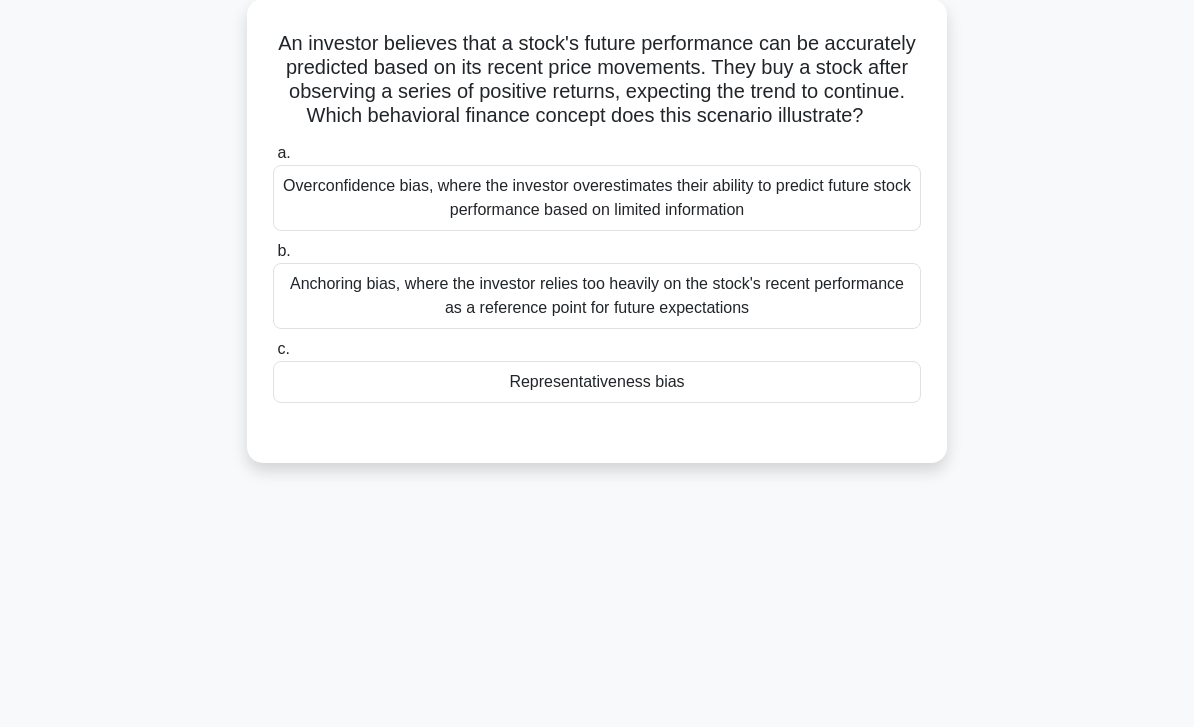 scroll, scrollTop: 0, scrollLeft: 0, axis: both 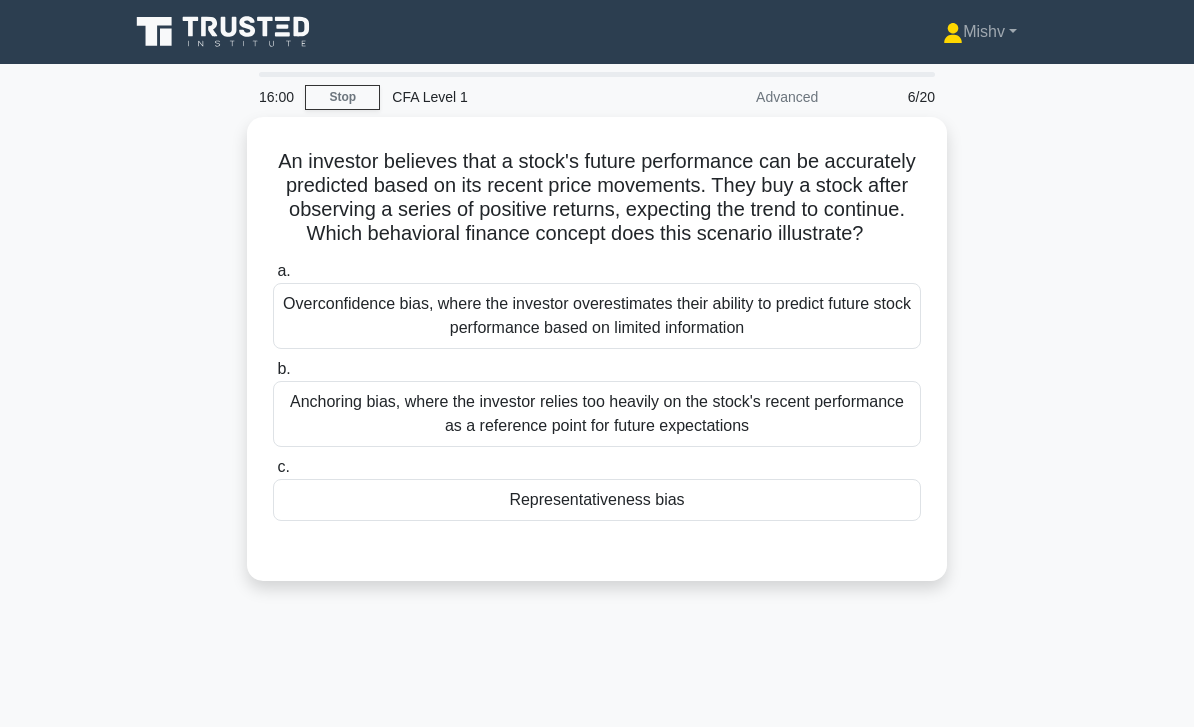 click on "Representativeness bias" at bounding box center [597, 500] 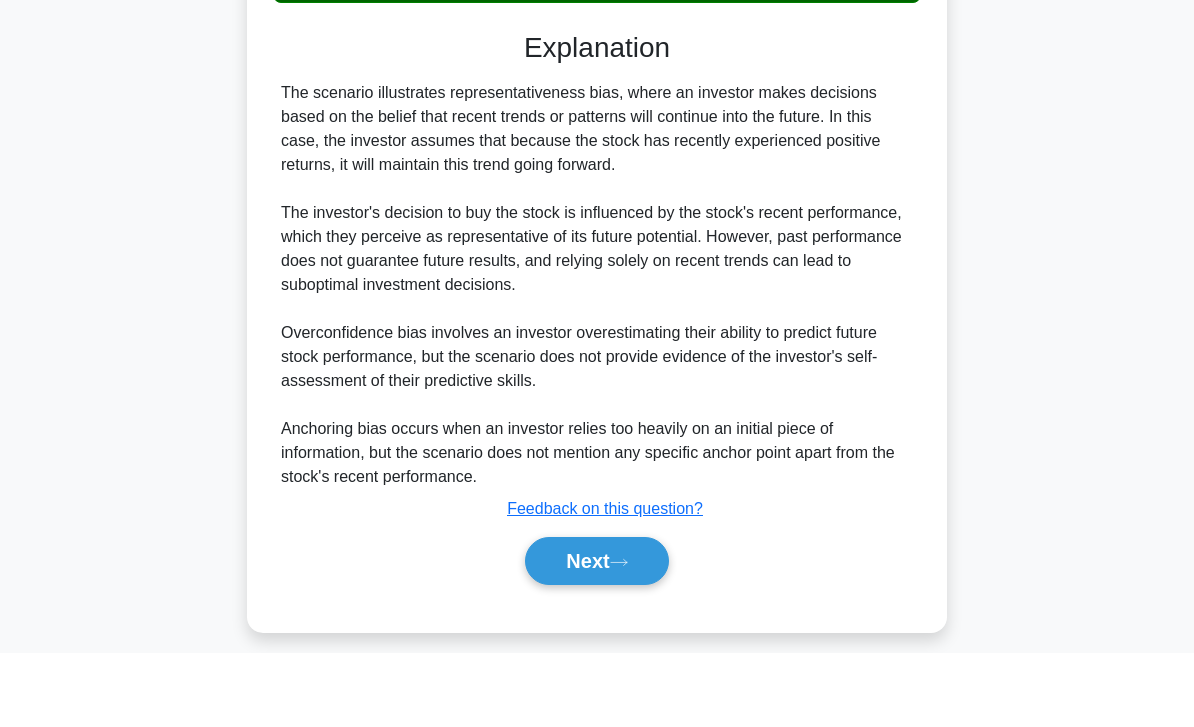 scroll, scrollTop: 440, scrollLeft: 0, axis: vertical 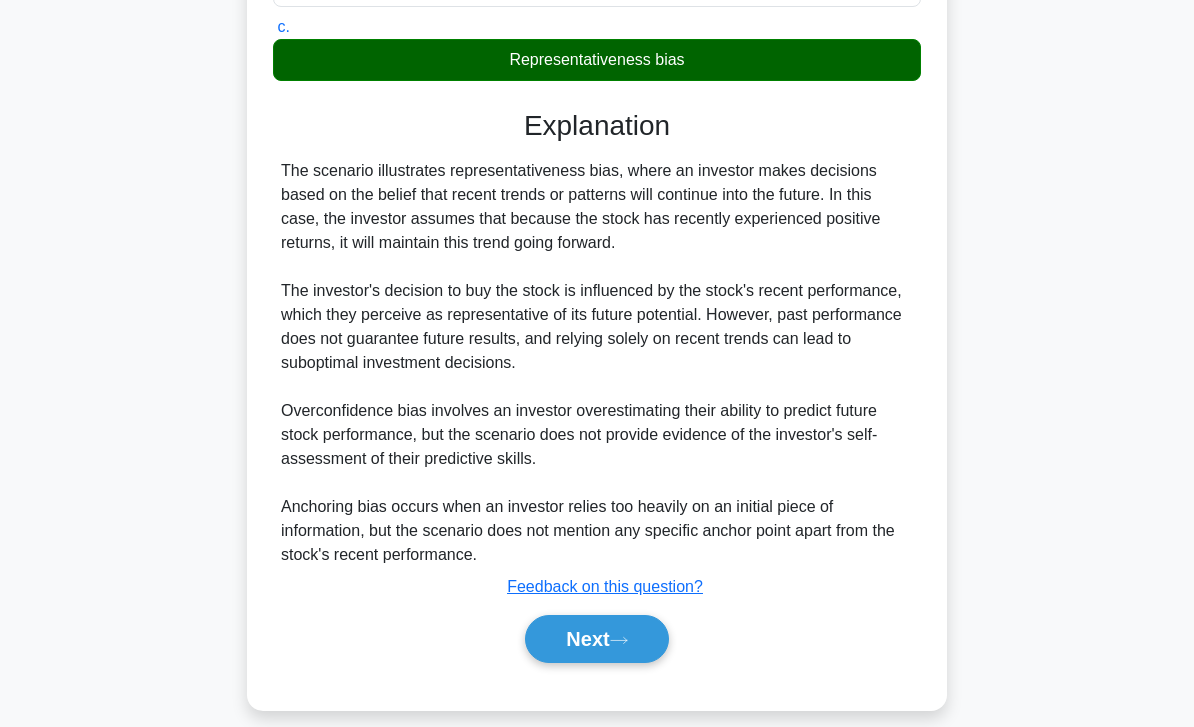 click on "Next" at bounding box center [596, 639] 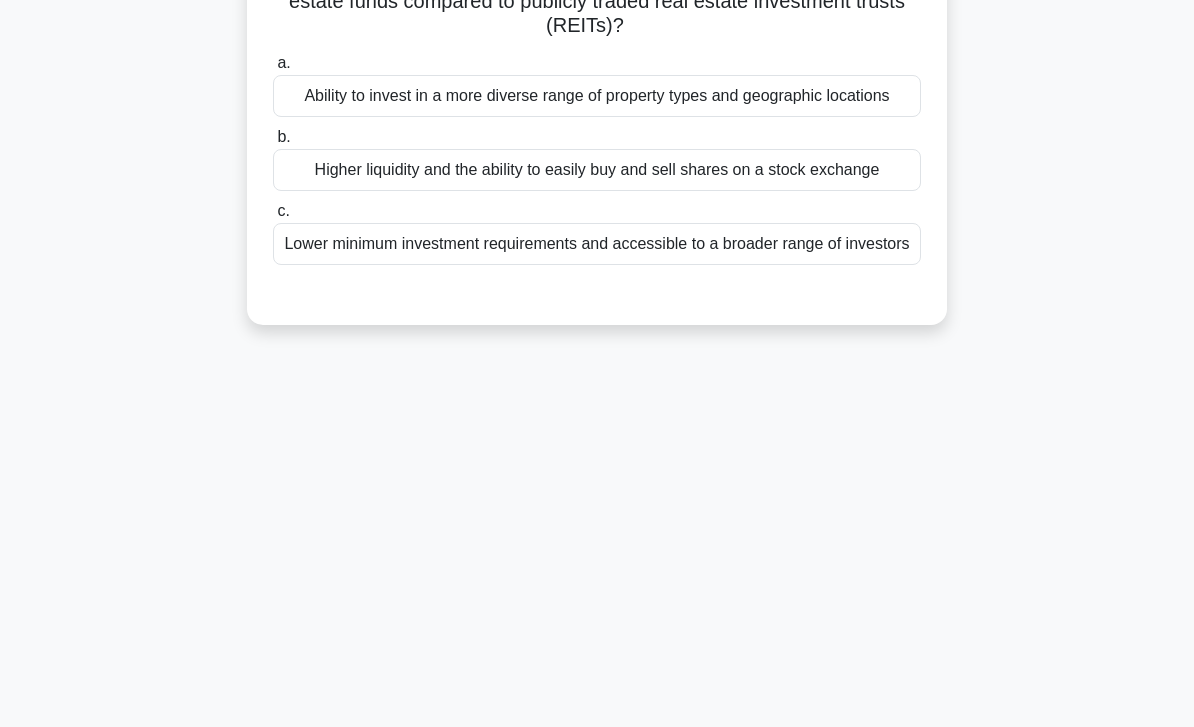 scroll, scrollTop: 0, scrollLeft: 0, axis: both 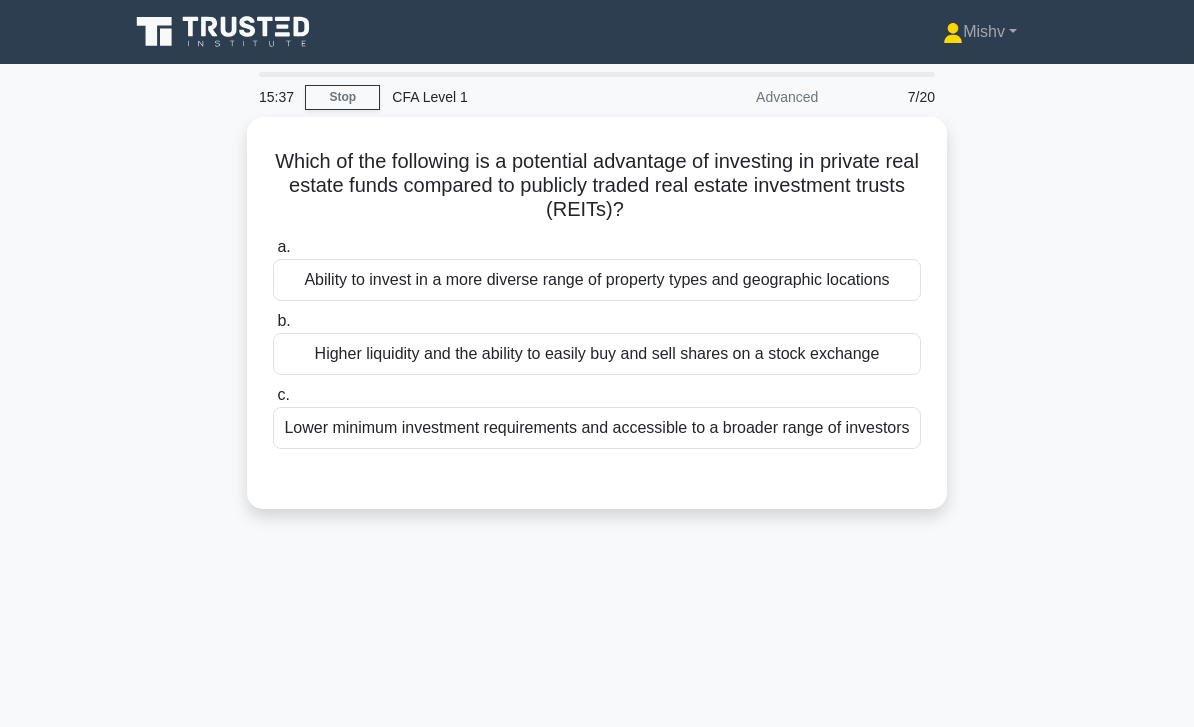 click on "Ability to invest in a more diverse range of property types and geographic locations" at bounding box center [597, 280] 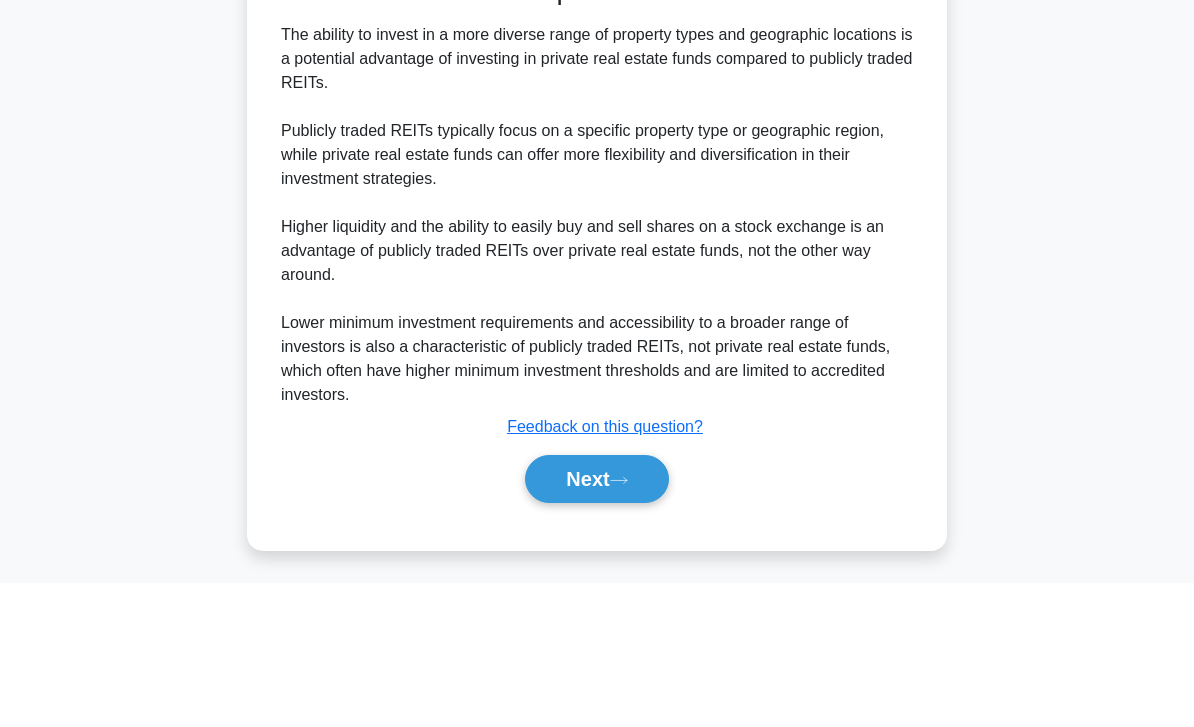 scroll, scrollTop: 368, scrollLeft: 0, axis: vertical 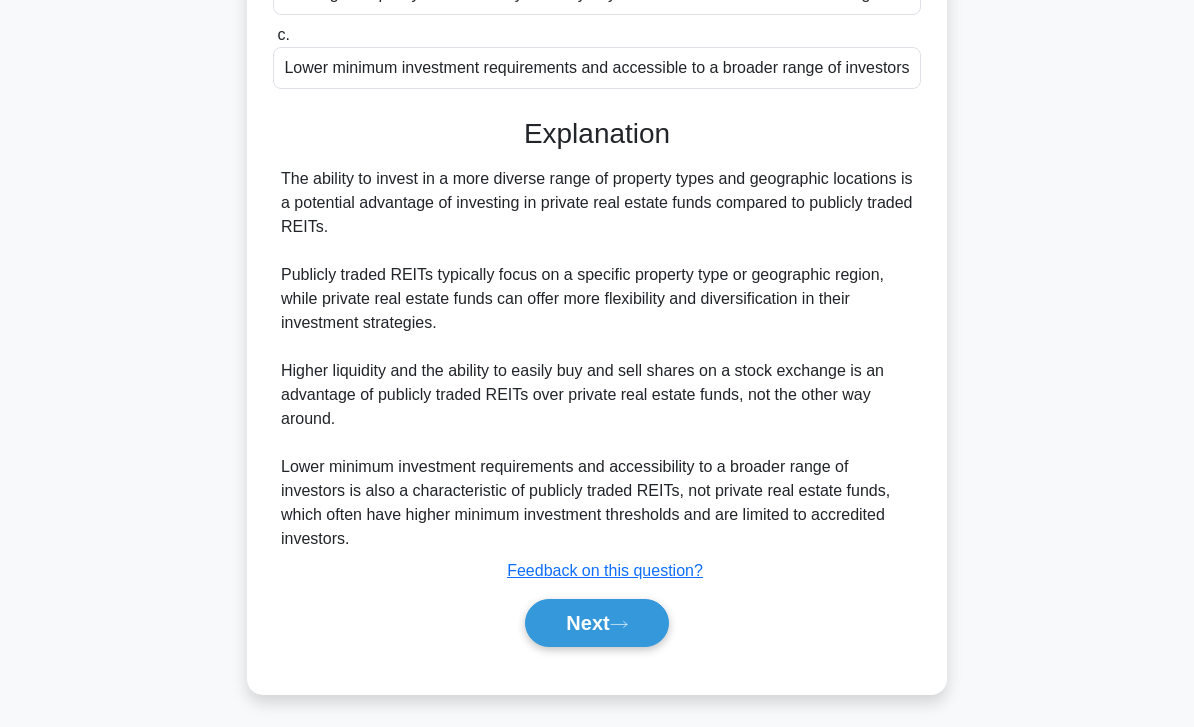 click on "Next" at bounding box center (596, 623) 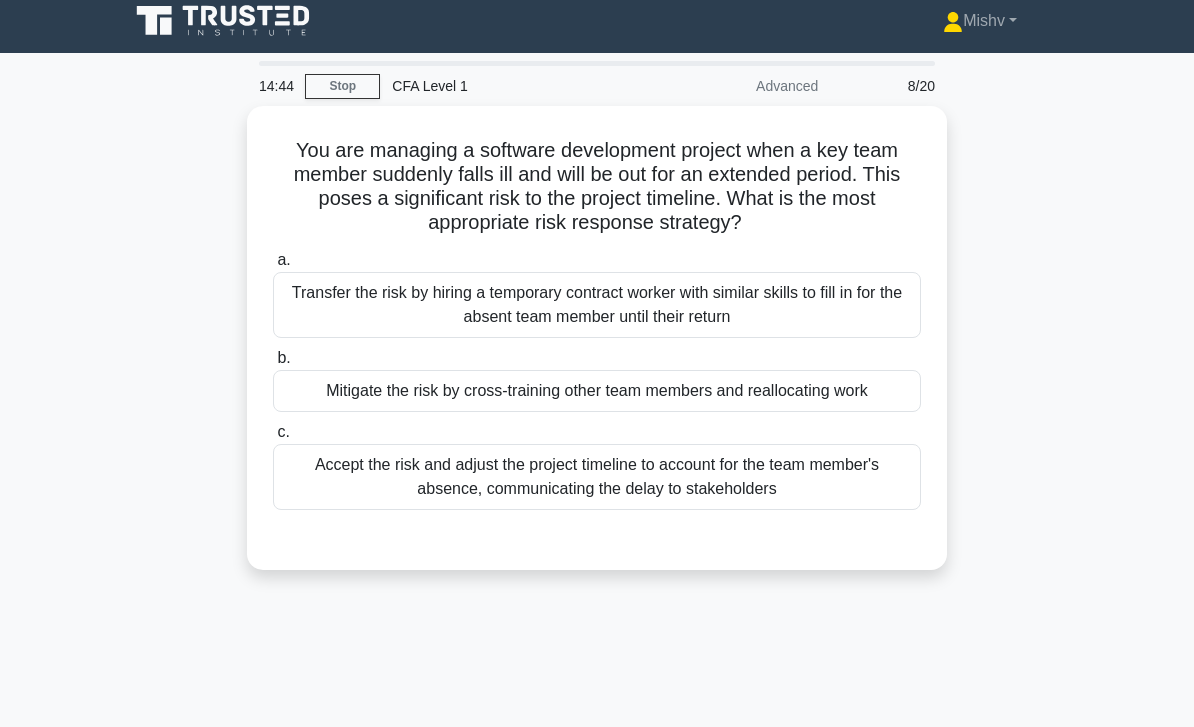scroll, scrollTop: 62, scrollLeft: 0, axis: vertical 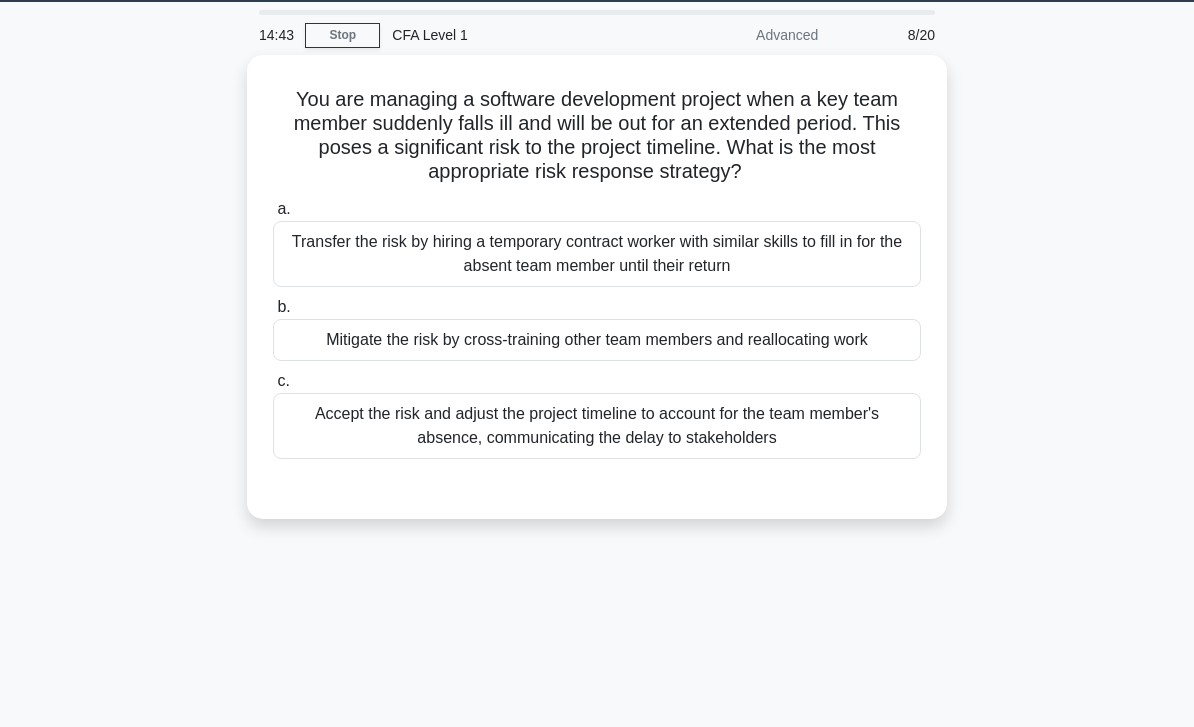 click on "Mitigate the risk by cross-training other team members and reallocating work" at bounding box center [597, 340] 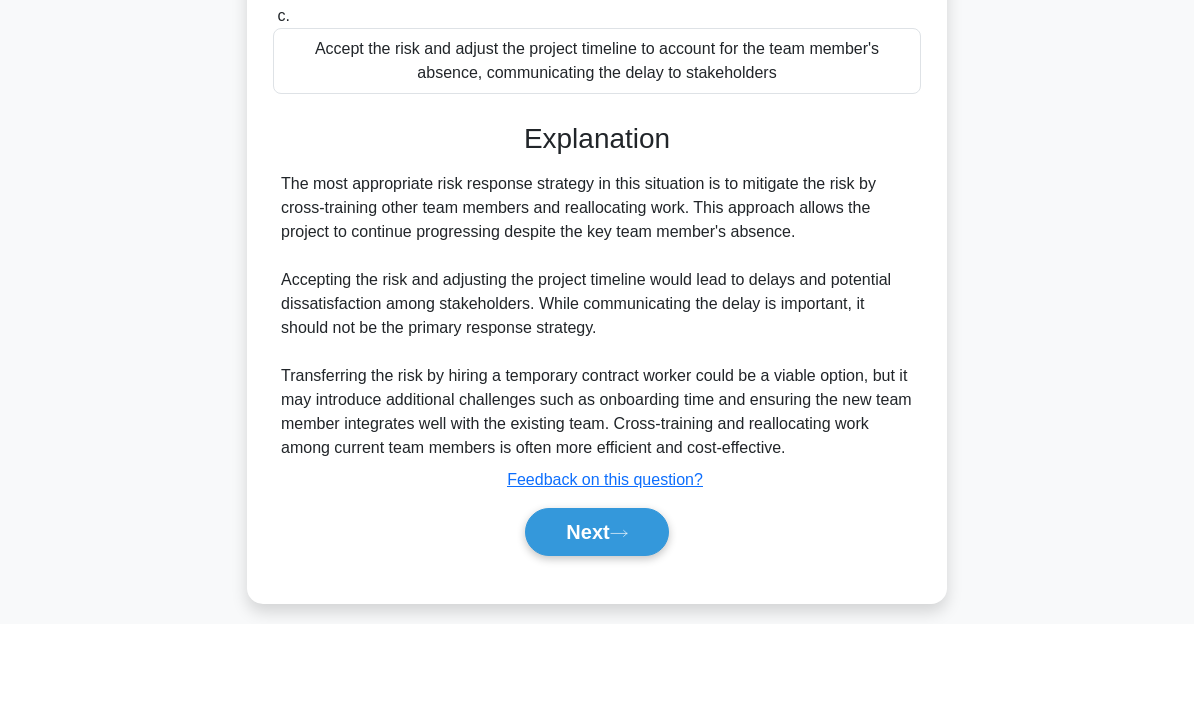 scroll, scrollTop: 320, scrollLeft: 0, axis: vertical 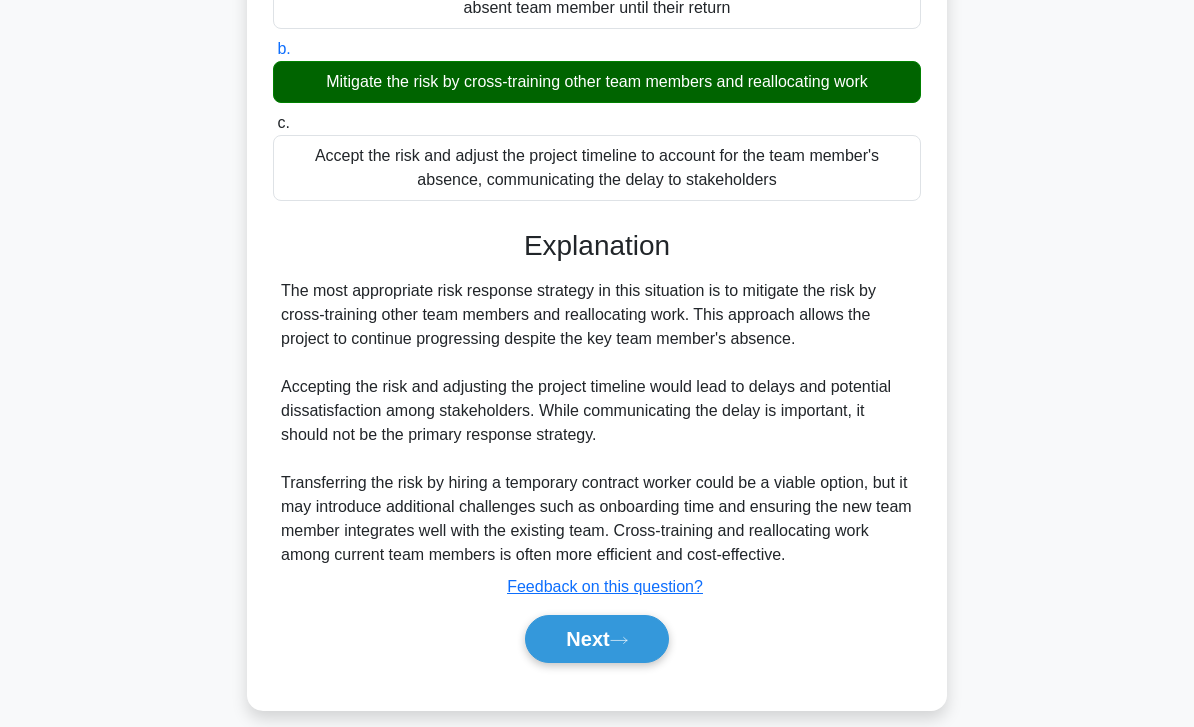 click on "Next" at bounding box center (596, 639) 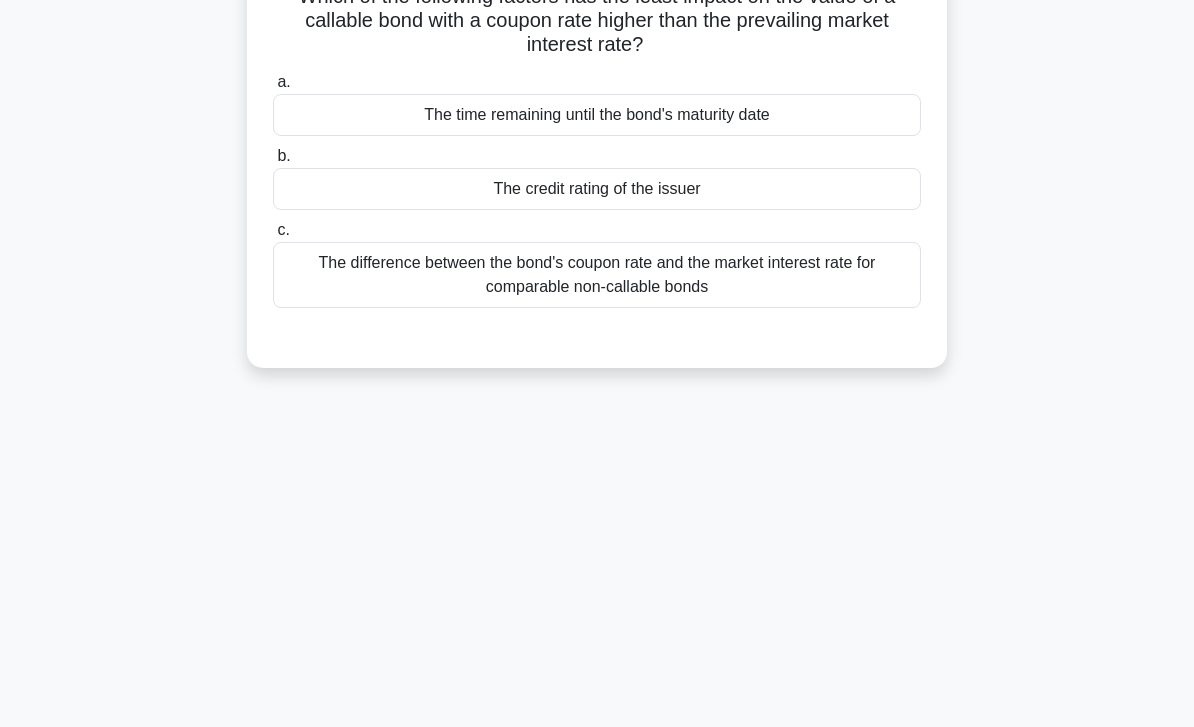 scroll, scrollTop: 0, scrollLeft: 0, axis: both 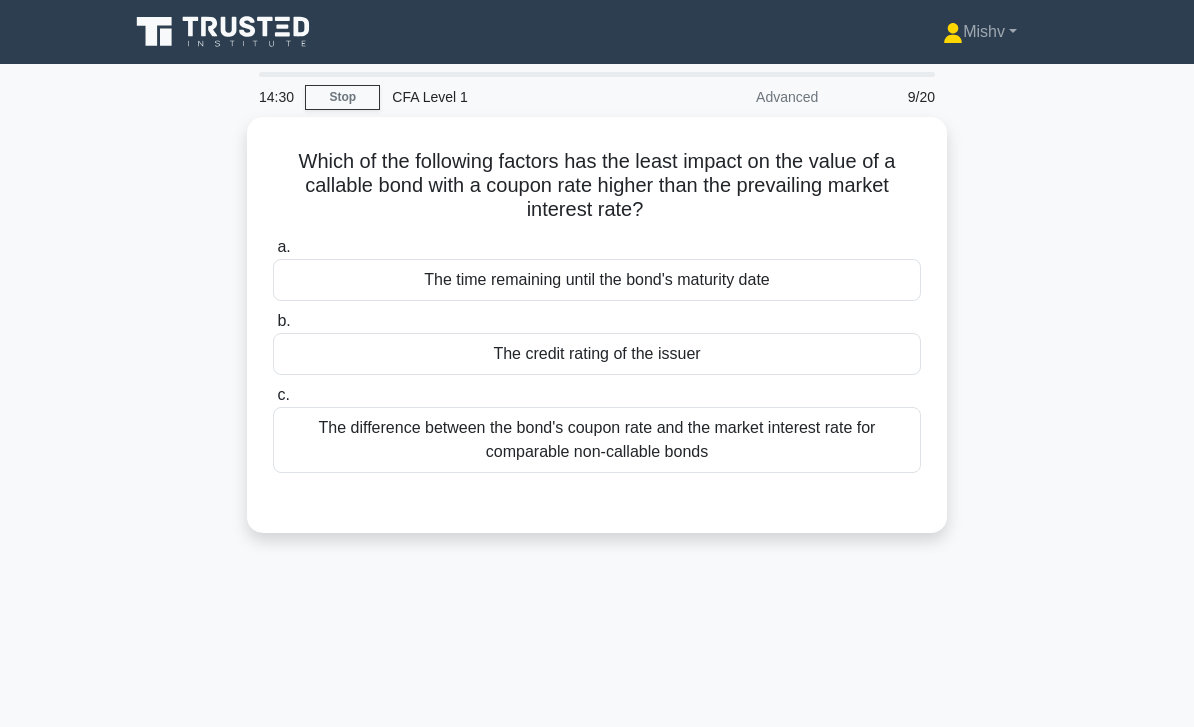 click on "The credit rating of the issuer" at bounding box center (597, 354) 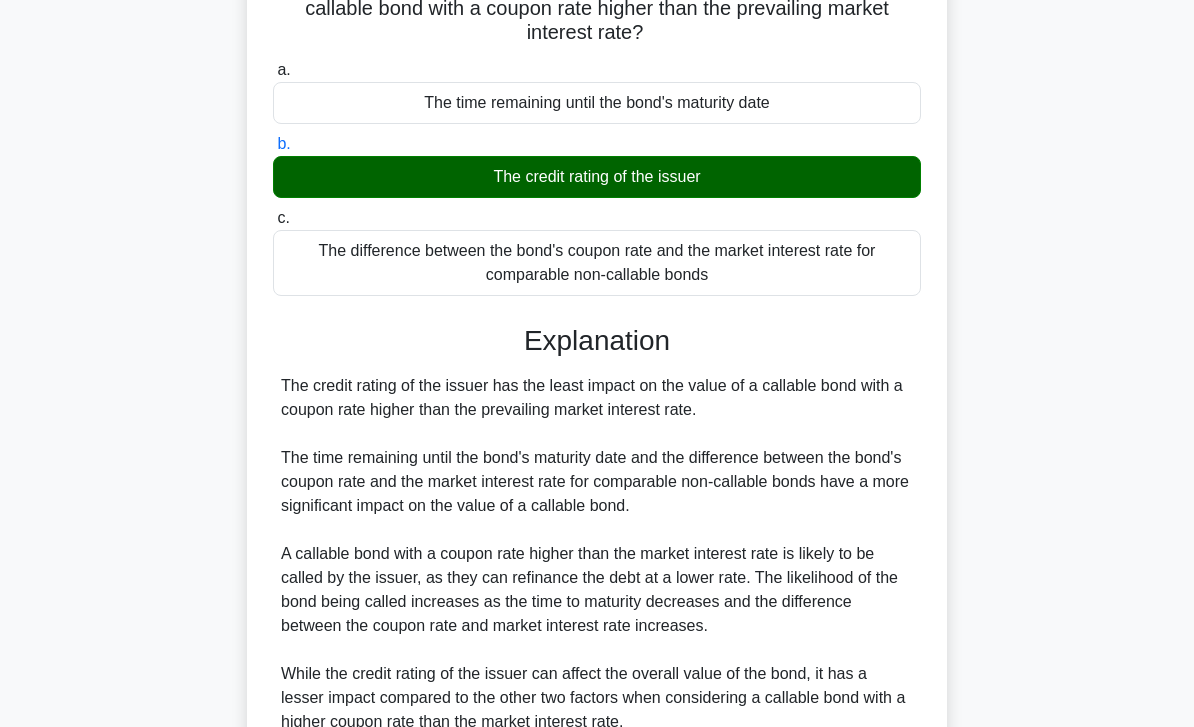 scroll, scrollTop: 320, scrollLeft: 0, axis: vertical 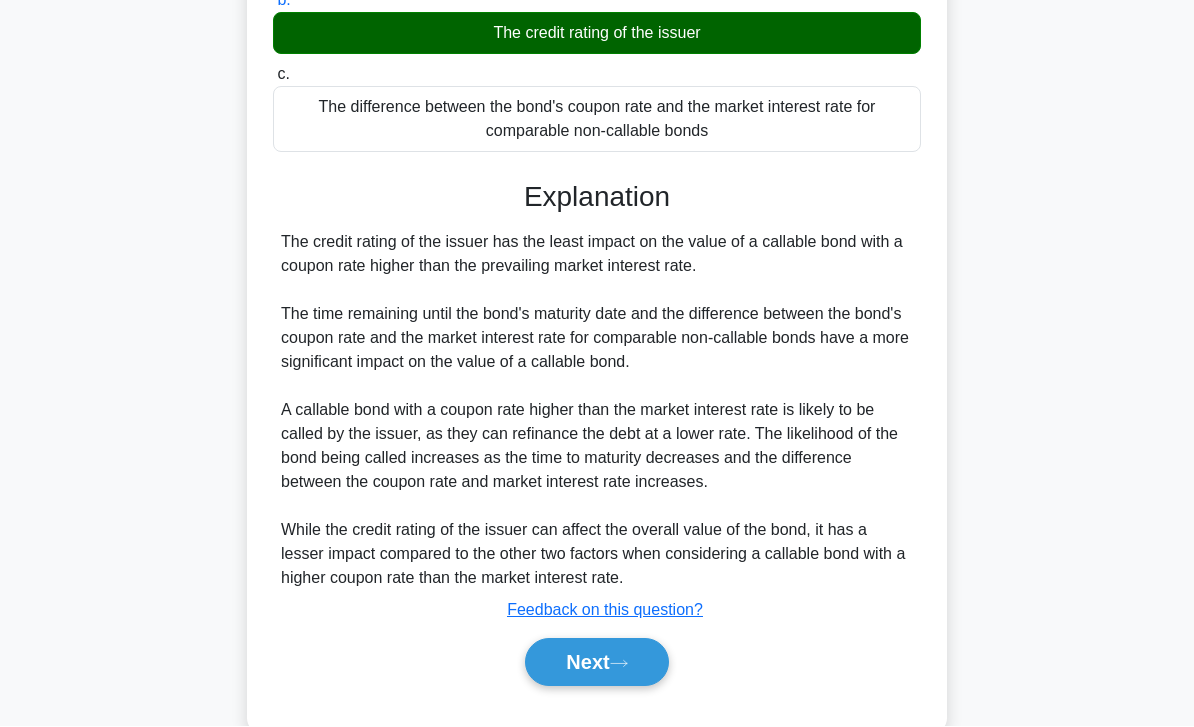 click 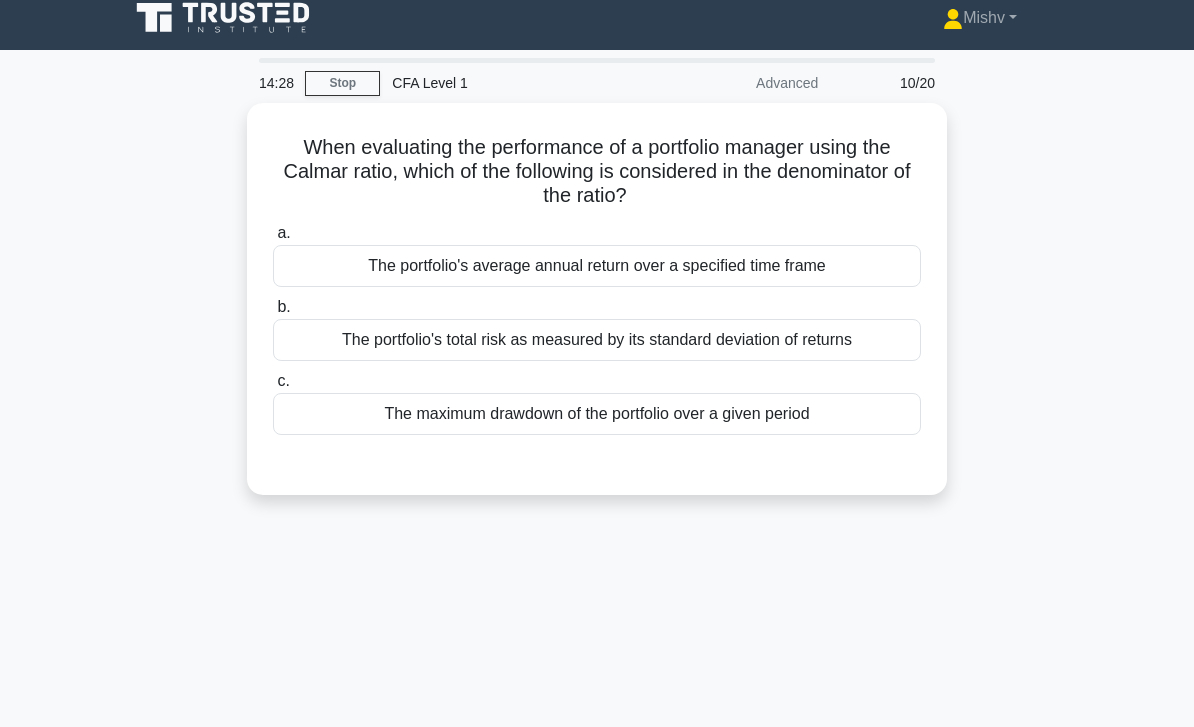 scroll, scrollTop: 0, scrollLeft: 0, axis: both 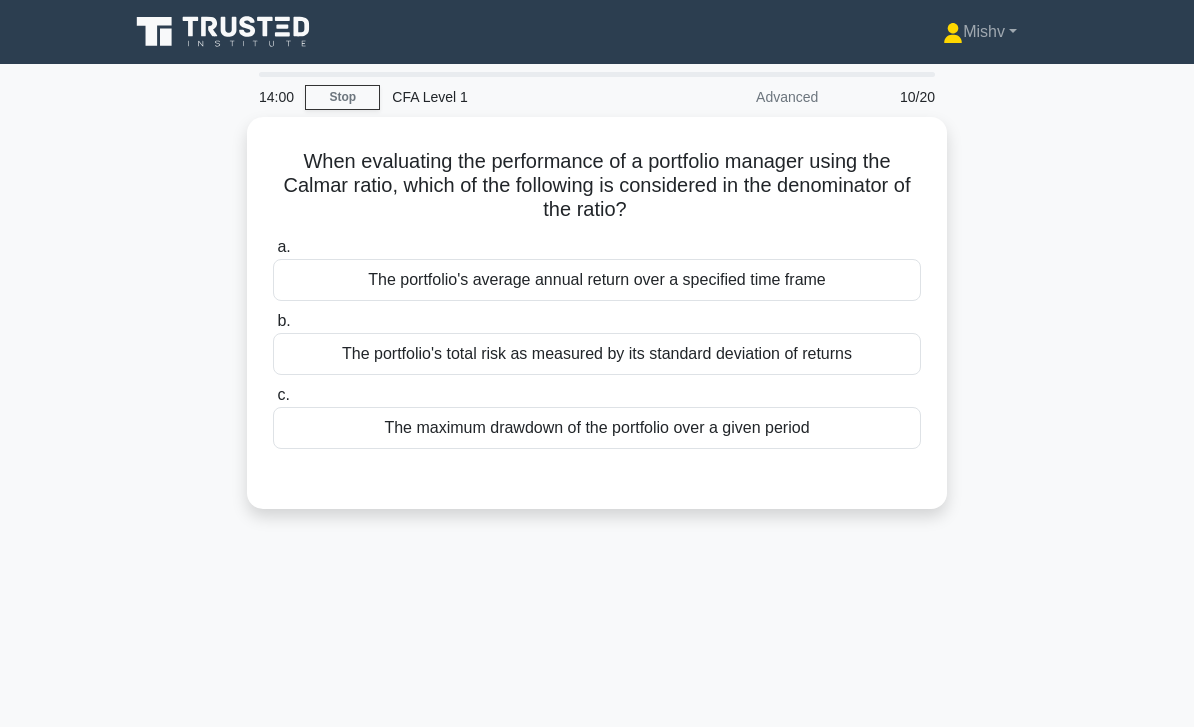 click on "The maximum drawdown of the portfolio over a given period" at bounding box center [597, 428] 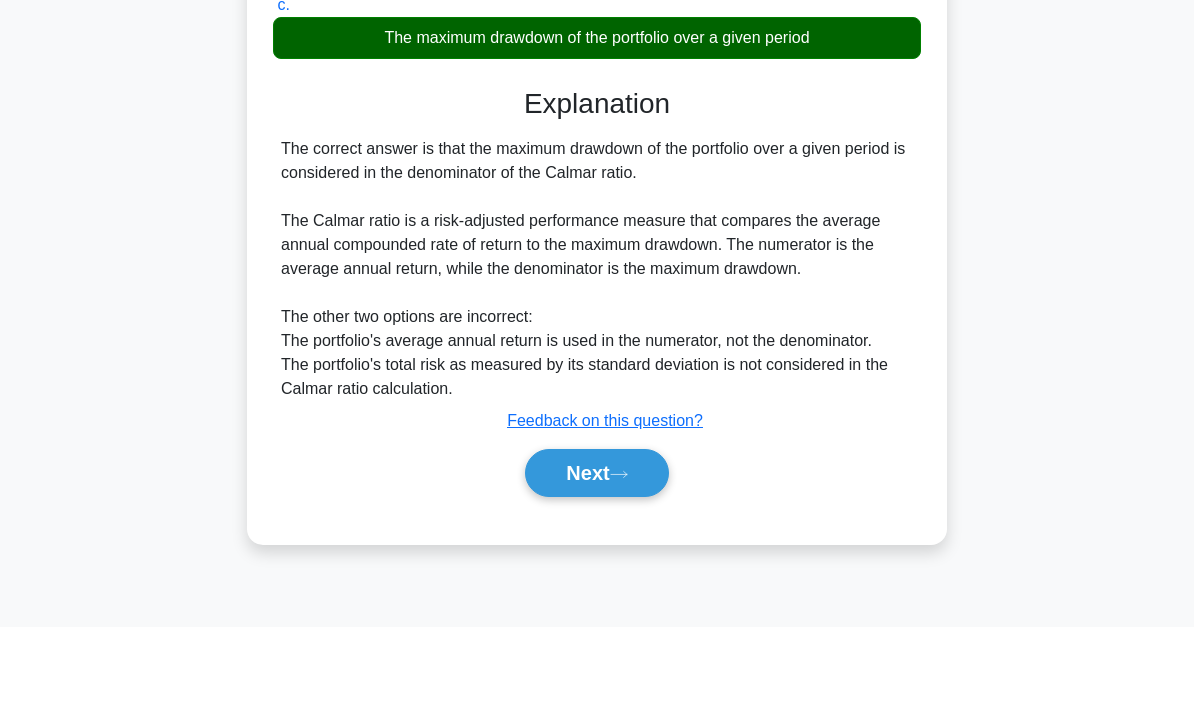 scroll, scrollTop: 289, scrollLeft: 0, axis: vertical 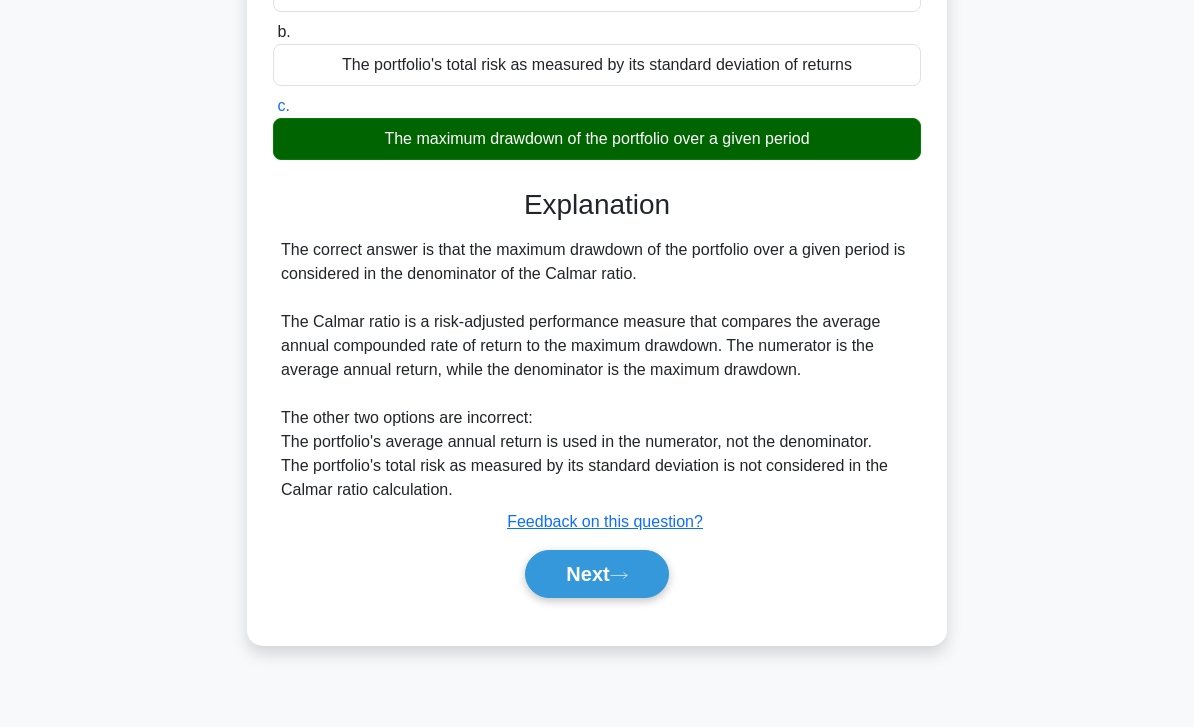 click on "Next" at bounding box center (596, 574) 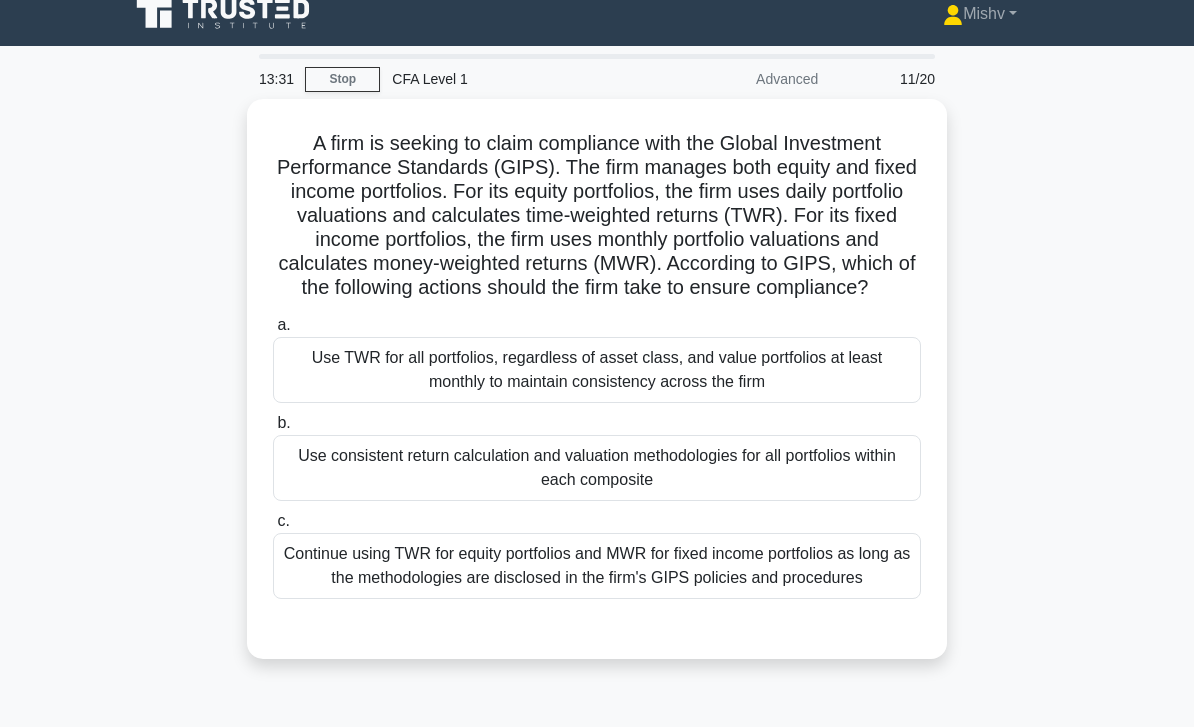 scroll, scrollTop: 19, scrollLeft: 0, axis: vertical 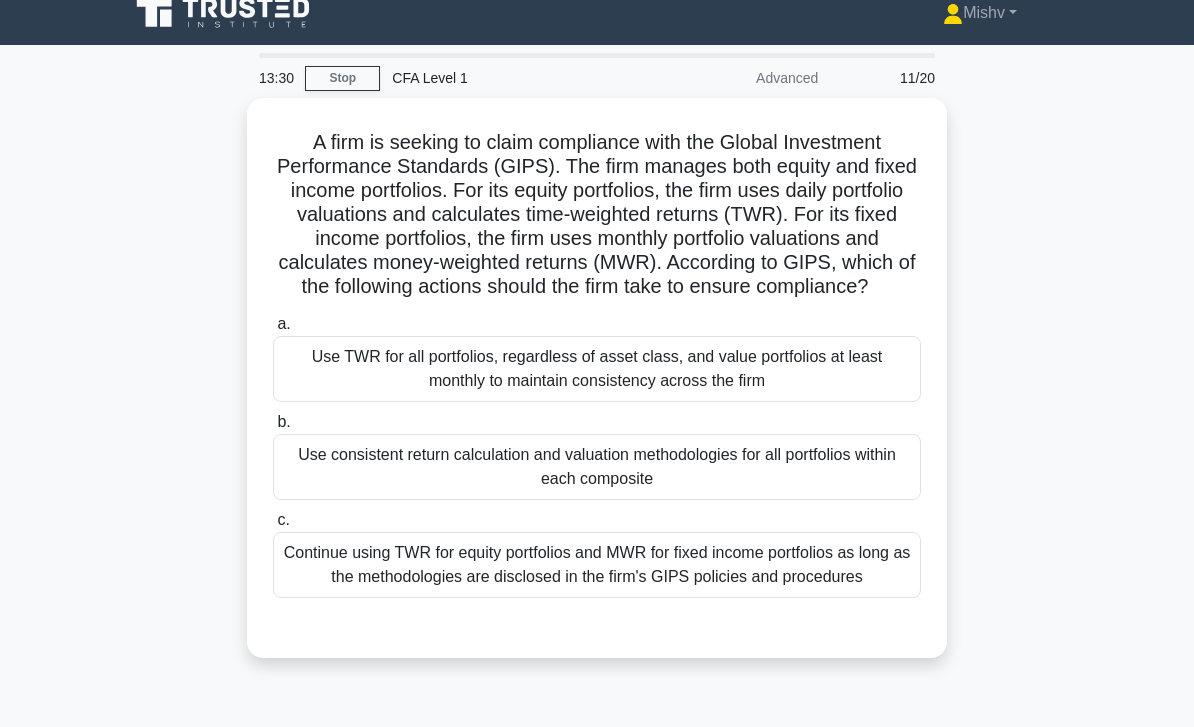 click on "Use TWR for all portfolios, regardless of asset class, and value portfolios at least monthly to maintain consistency across the firm" at bounding box center (597, 369) 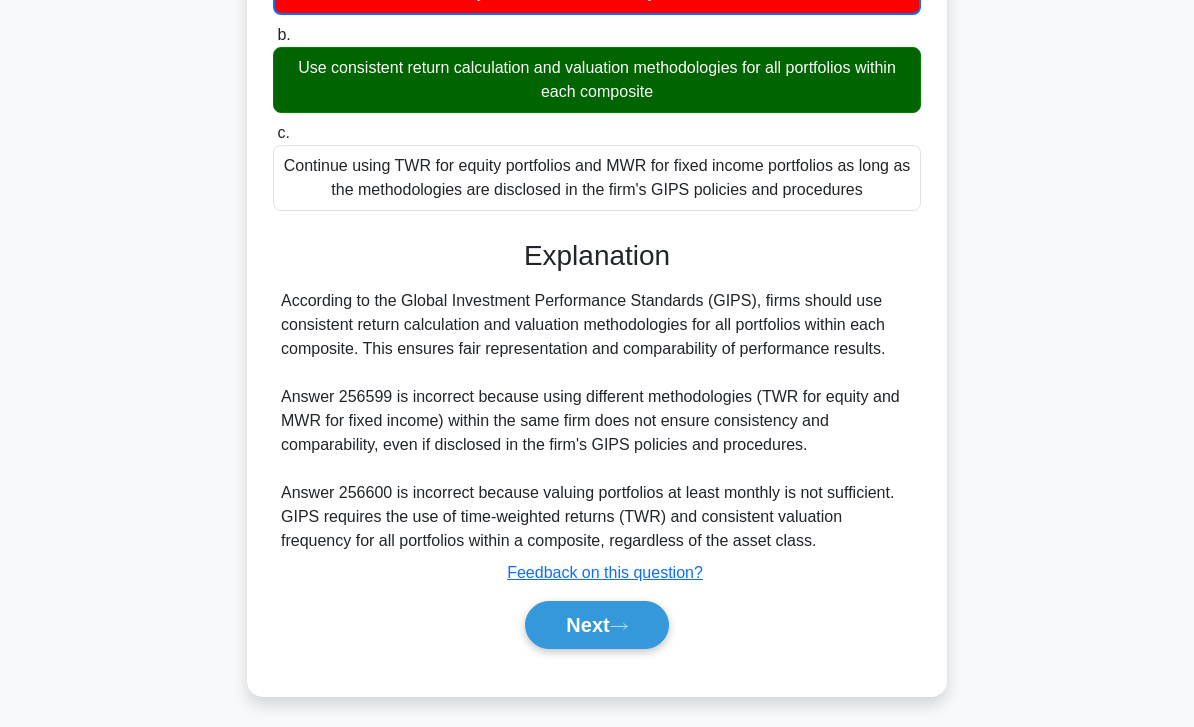 scroll, scrollTop: 466, scrollLeft: 0, axis: vertical 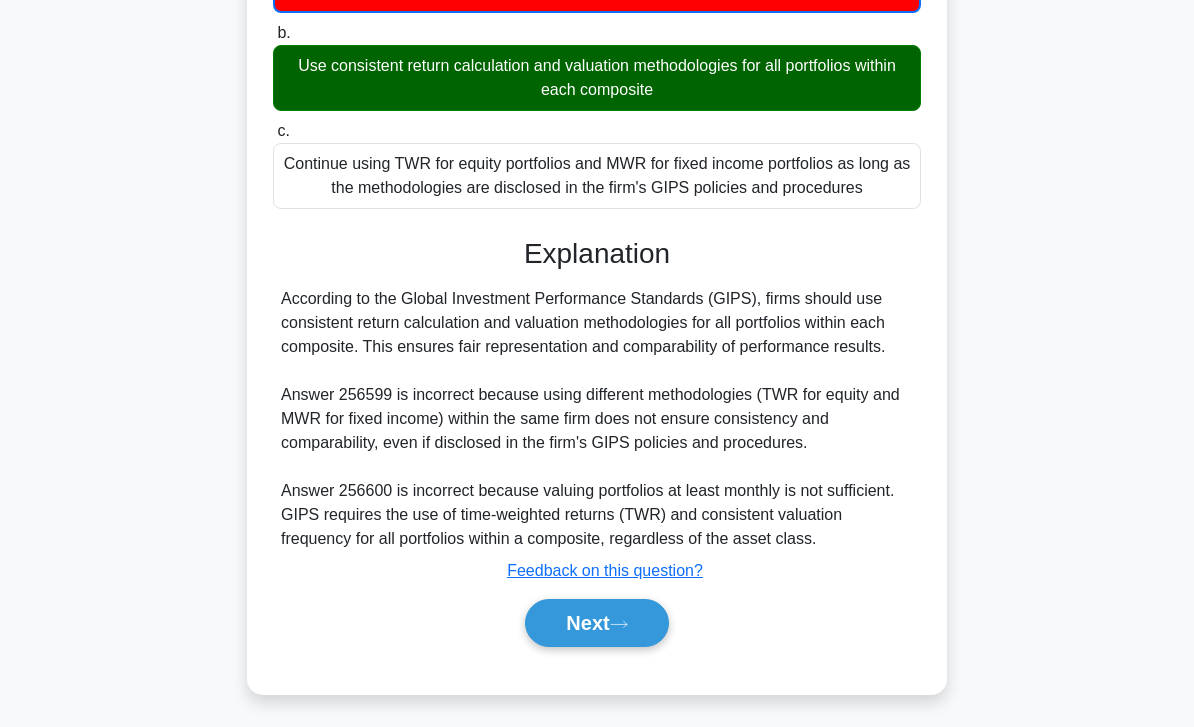 click on "Next" at bounding box center [596, 623] 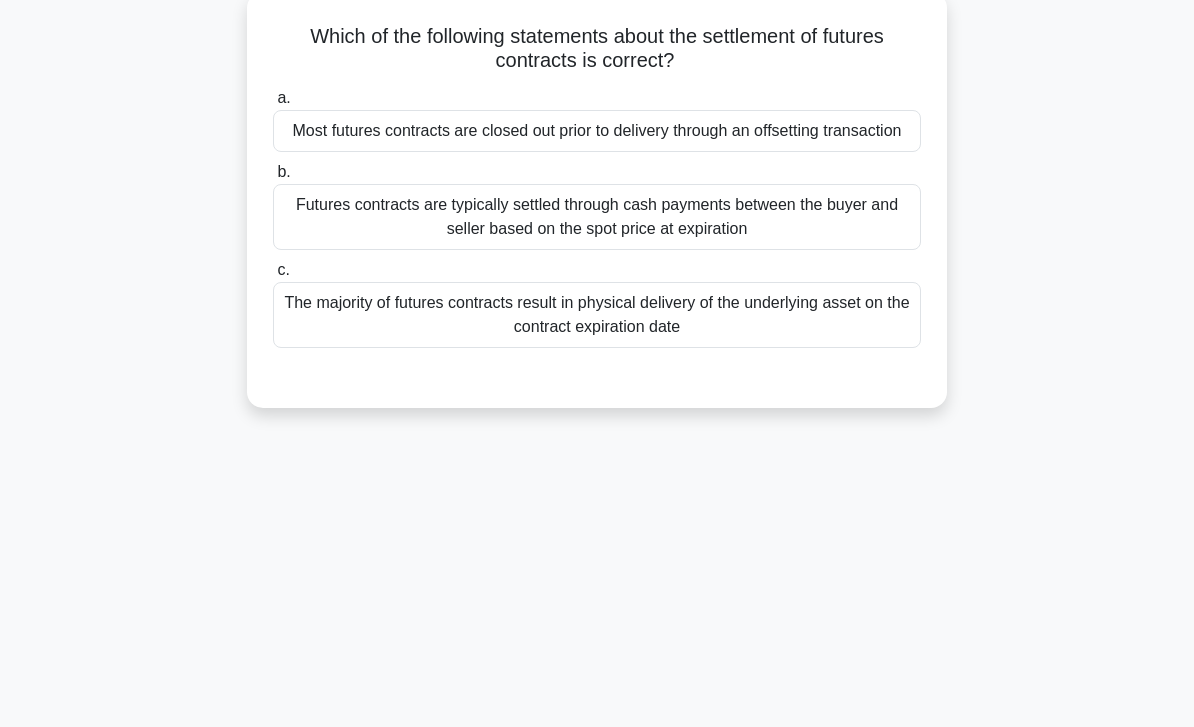 scroll, scrollTop: 0, scrollLeft: 0, axis: both 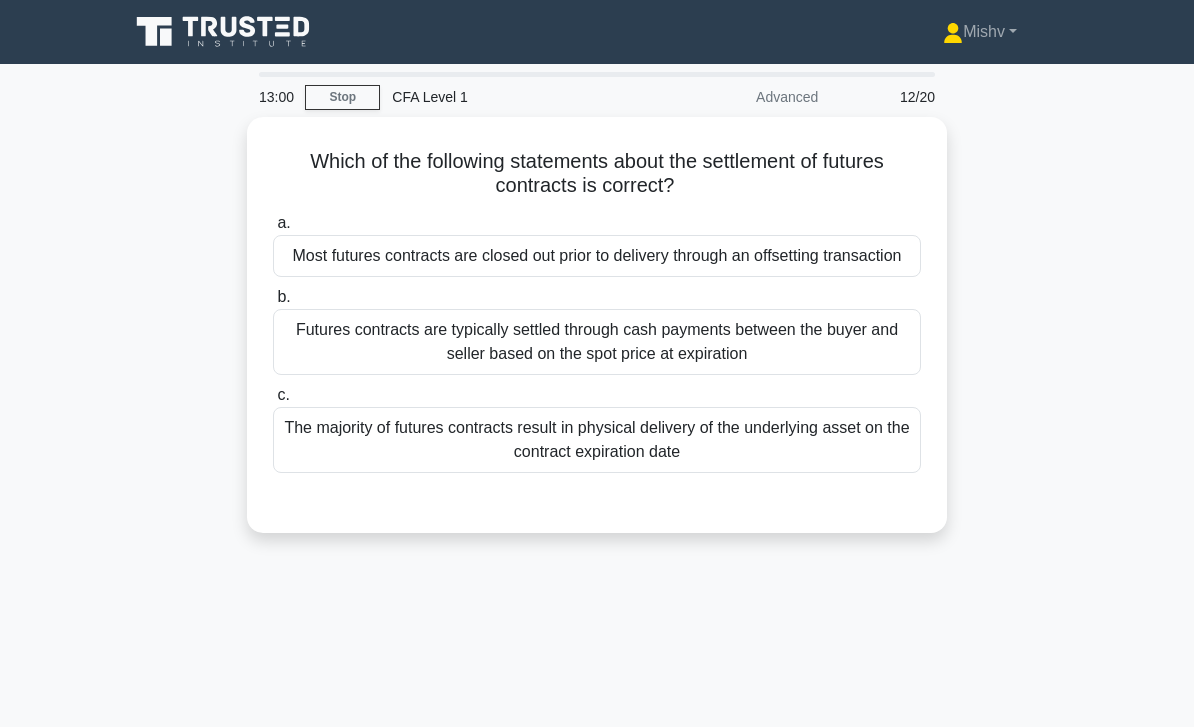 click on "Futures contracts are typically settled through cash payments between the buyer and seller based on the spot price at expiration" at bounding box center [597, 342] 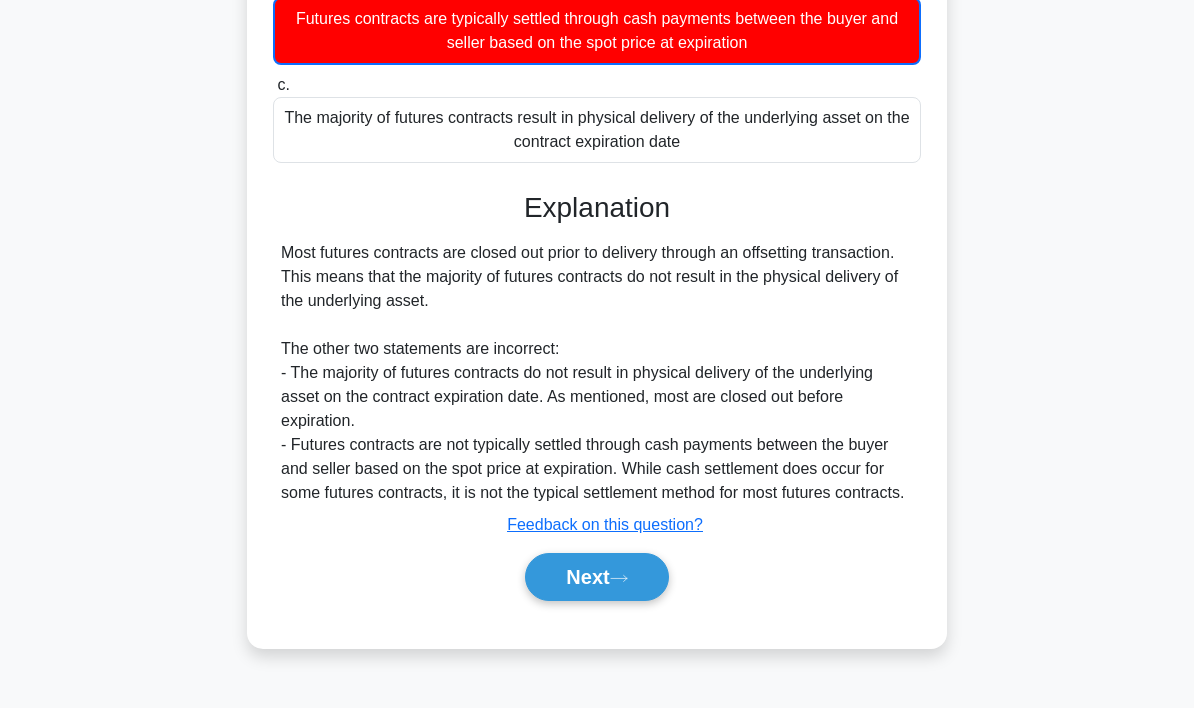 scroll, scrollTop: 289, scrollLeft: 0, axis: vertical 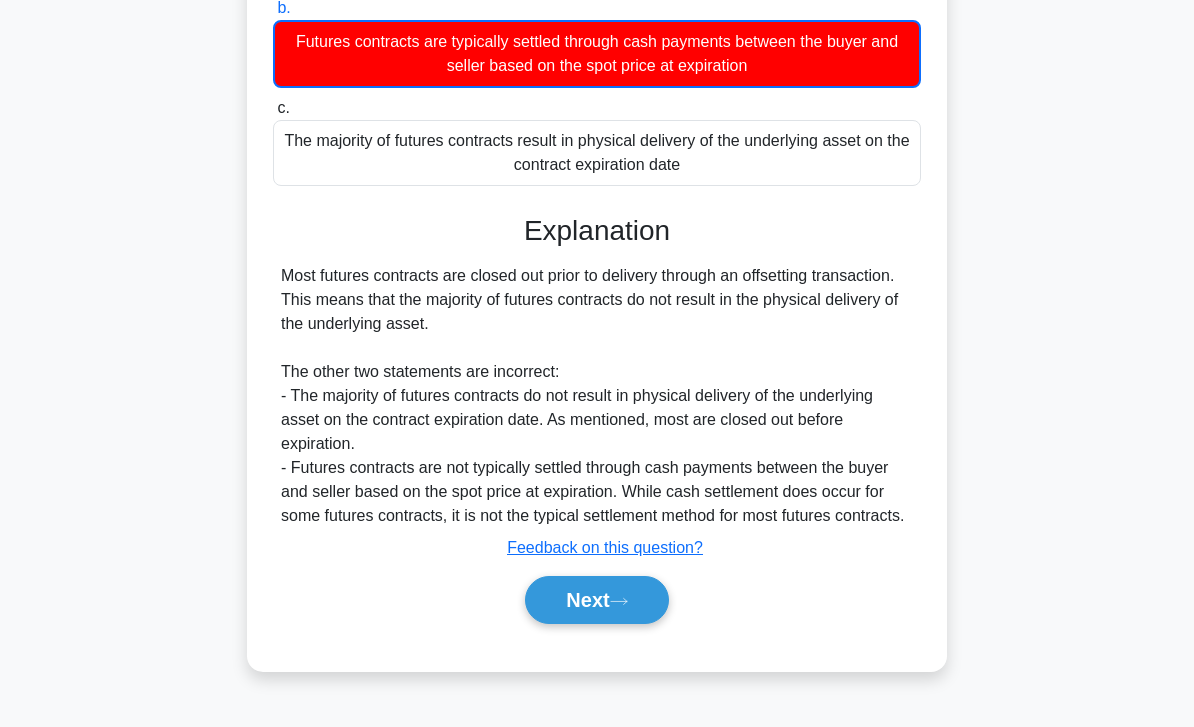 click on "Next" at bounding box center [596, 600] 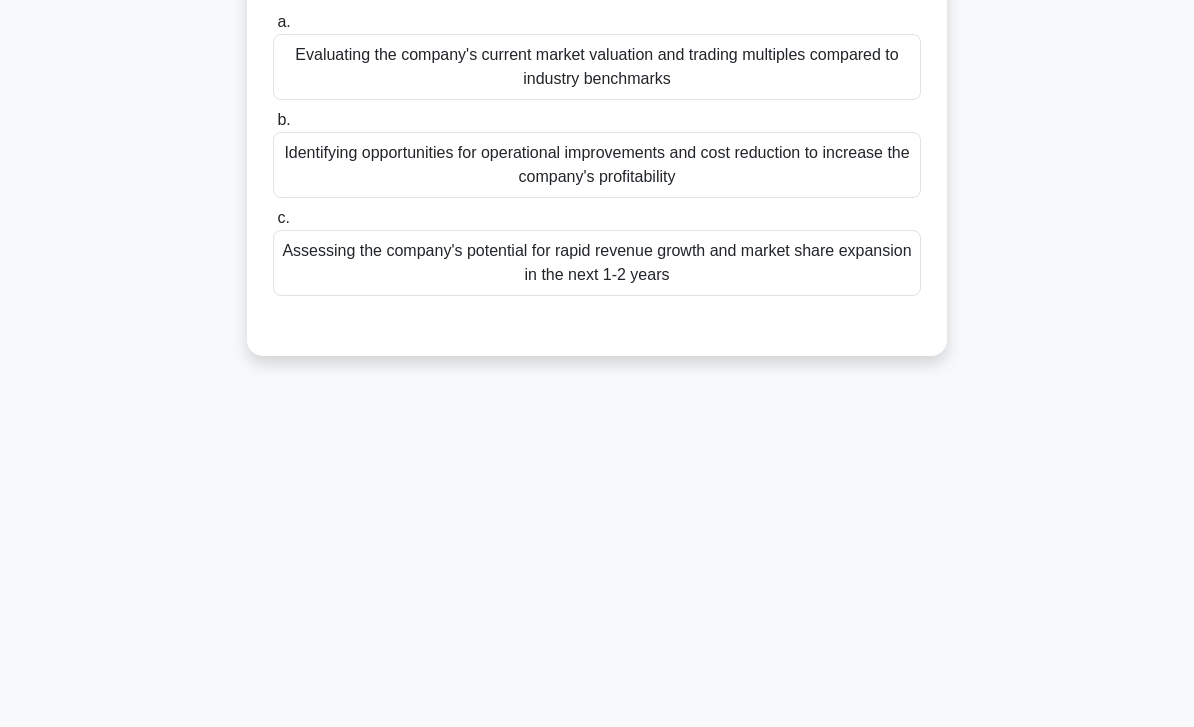 scroll, scrollTop: 0, scrollLeft: 0, axis: both 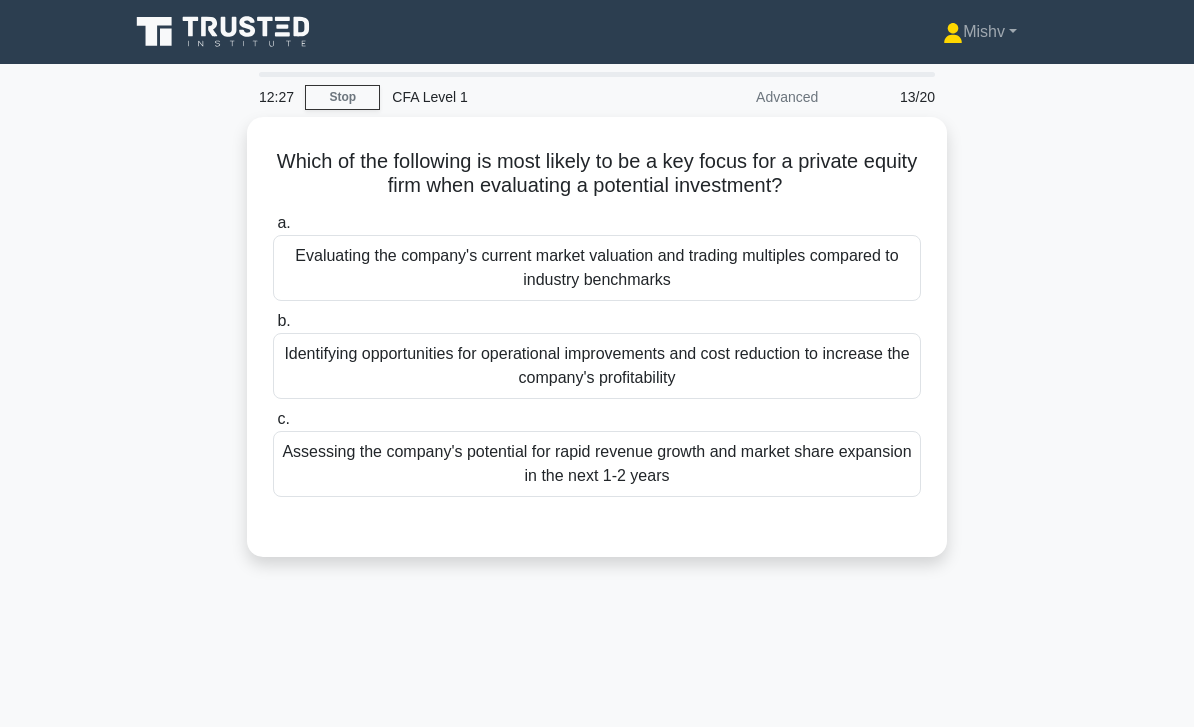 click on "Identifying opportunities for operational improvements and cost reduction to increase the company's profitability" at bounding box center (597, 366) 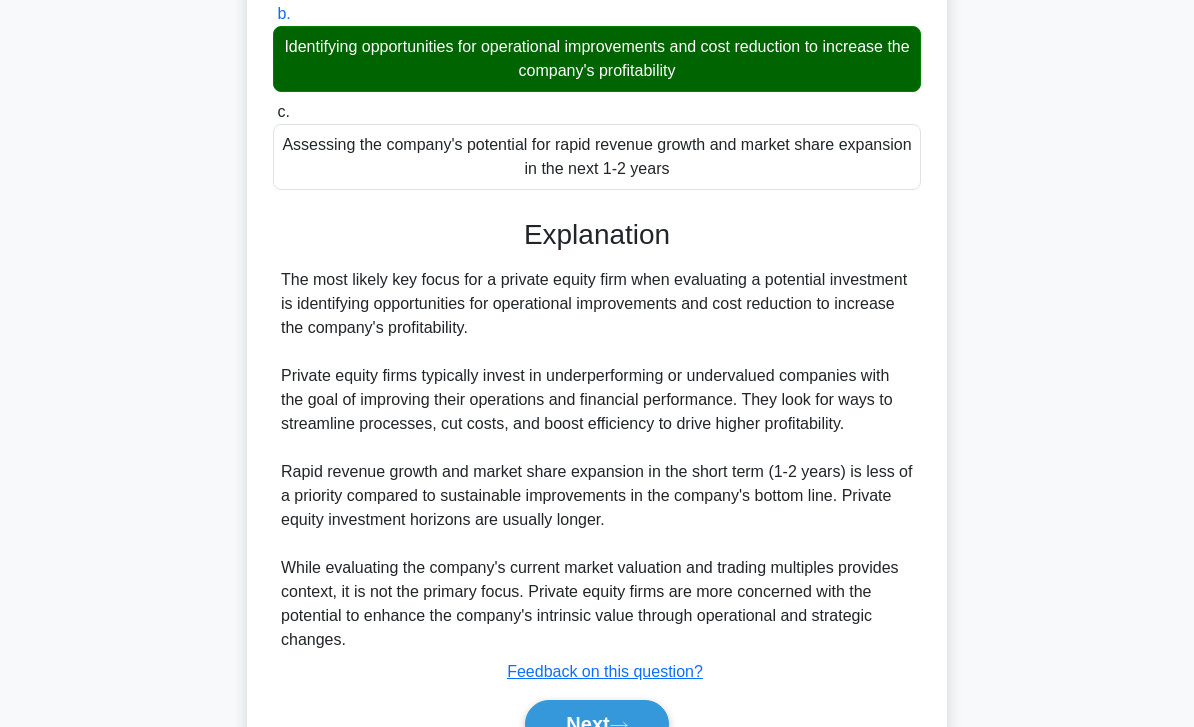 scroll, scrollTop: 368, scrollLeft: 0, axis: vertical 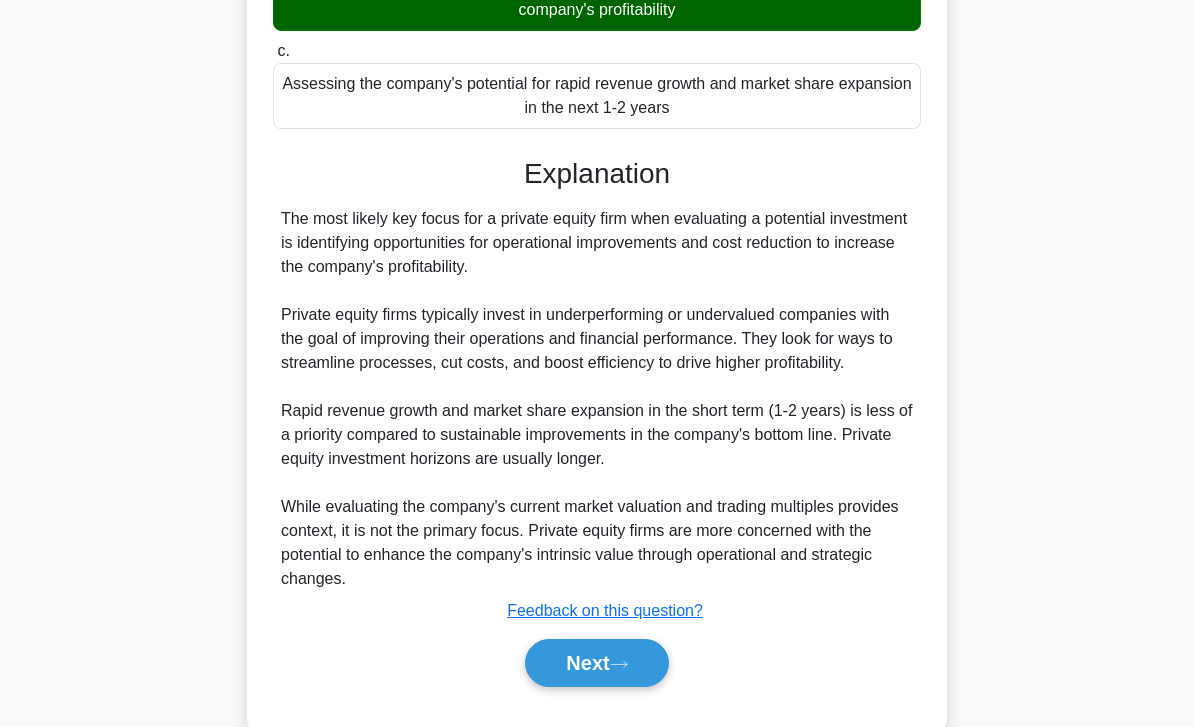 click on "Next" at bounding box center [596, 663] 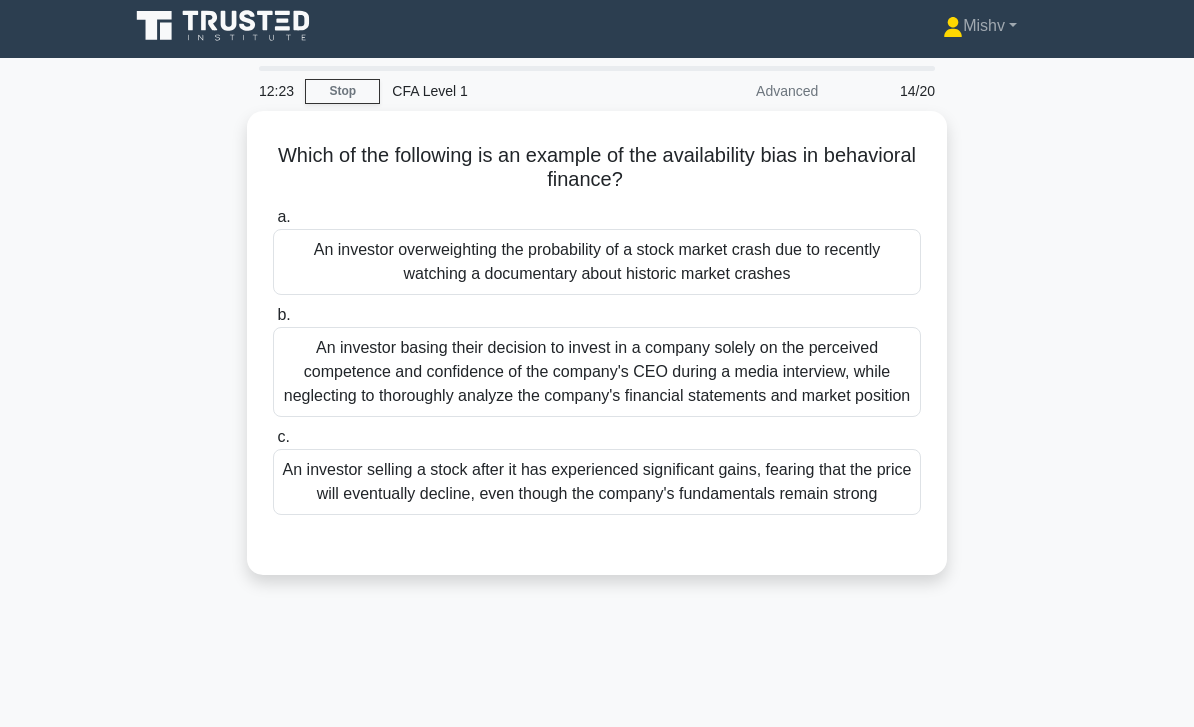 scroll, scrollTop: 0, scrollLeft: 0, axis: both 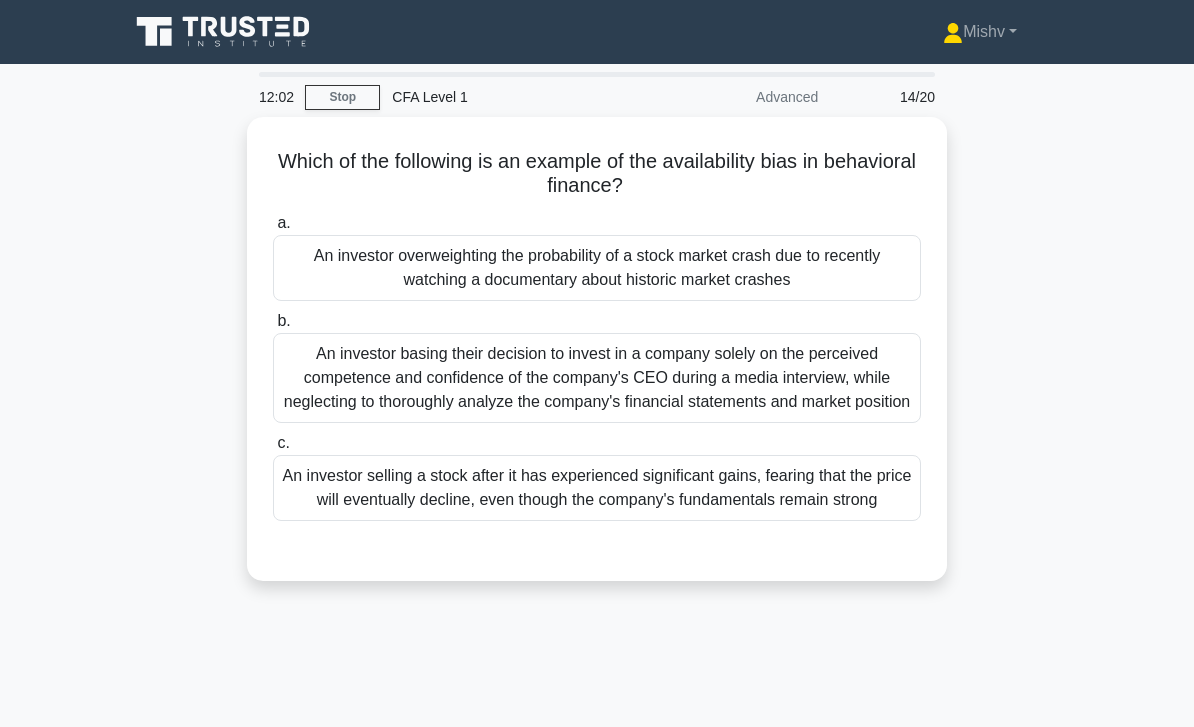 click on "An investor basing their decision to invest in a company solely on the perceived competence and confidence of the company's CEO during a media interview, while neglecting to thoroughly analyze the company's financial statements and market position" at bounding box center [597, 378] 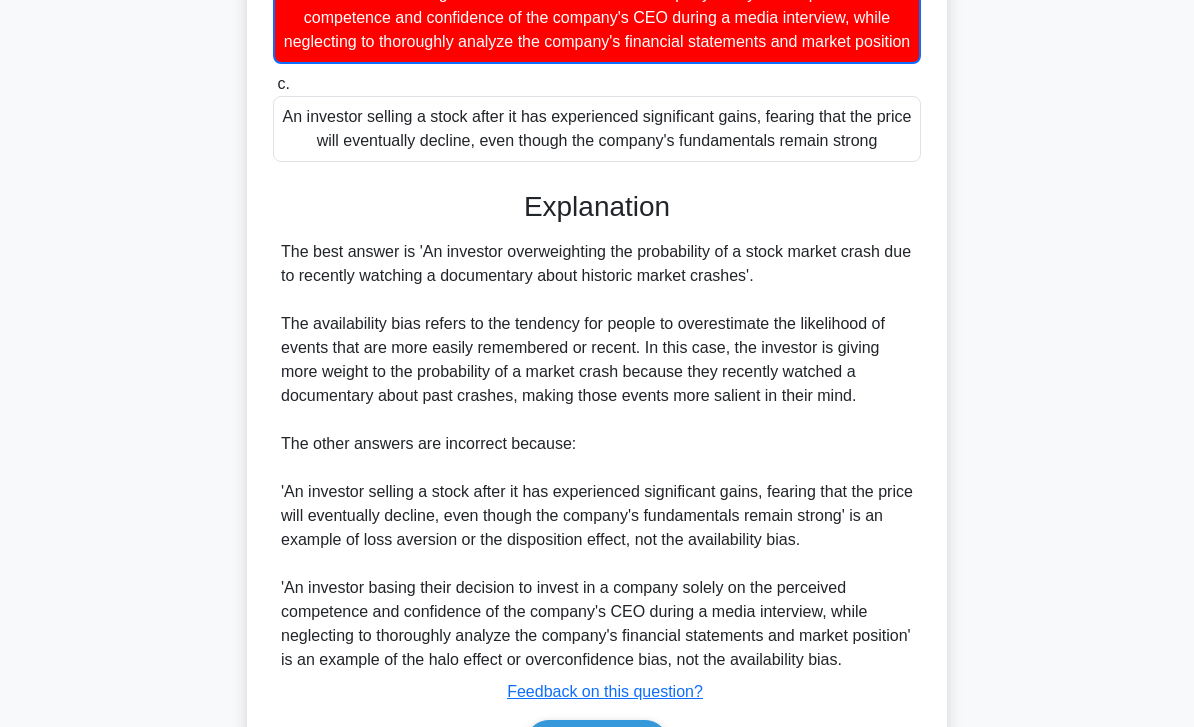 scroll, scrollTop: 562, scrollLeft: 0, axis: vertical 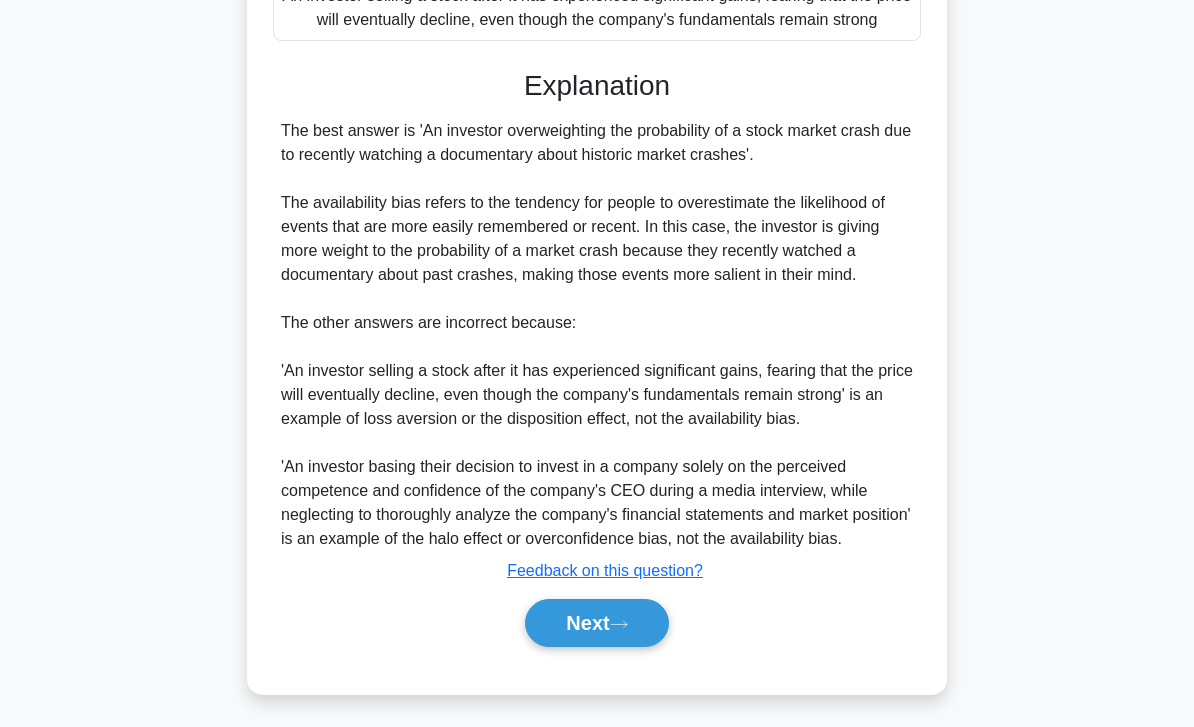 click 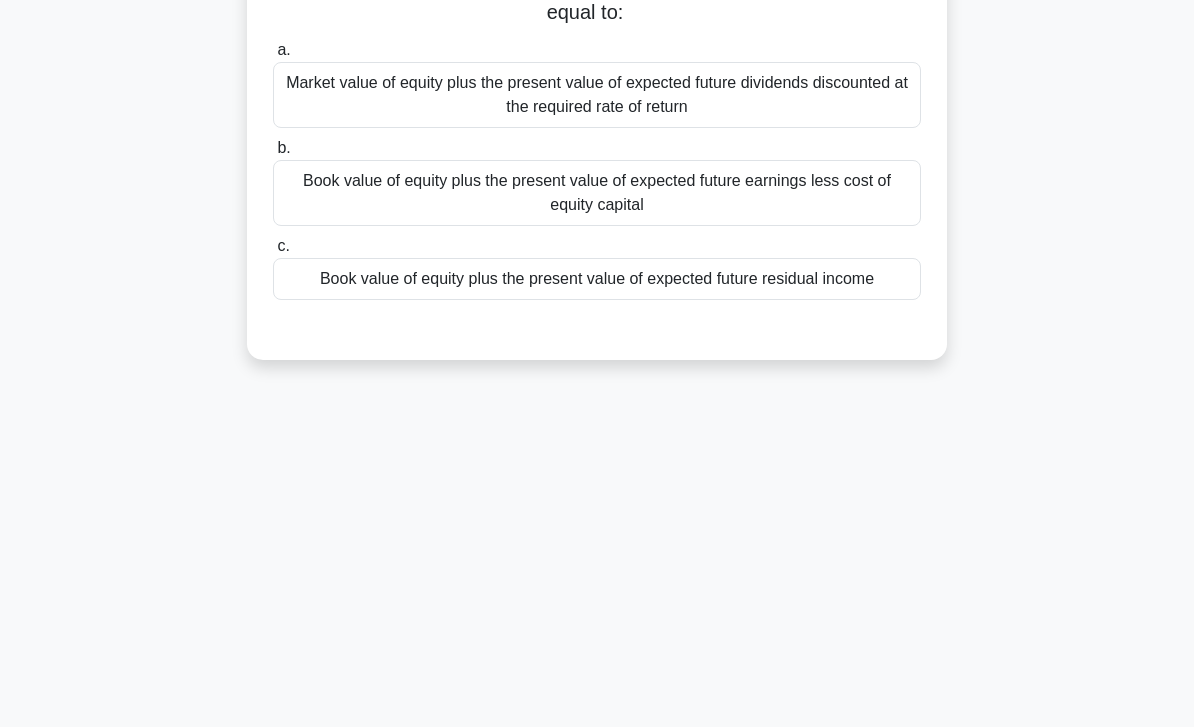 scroll, scrollTop: 0, scrollLeft: 0, axis: both 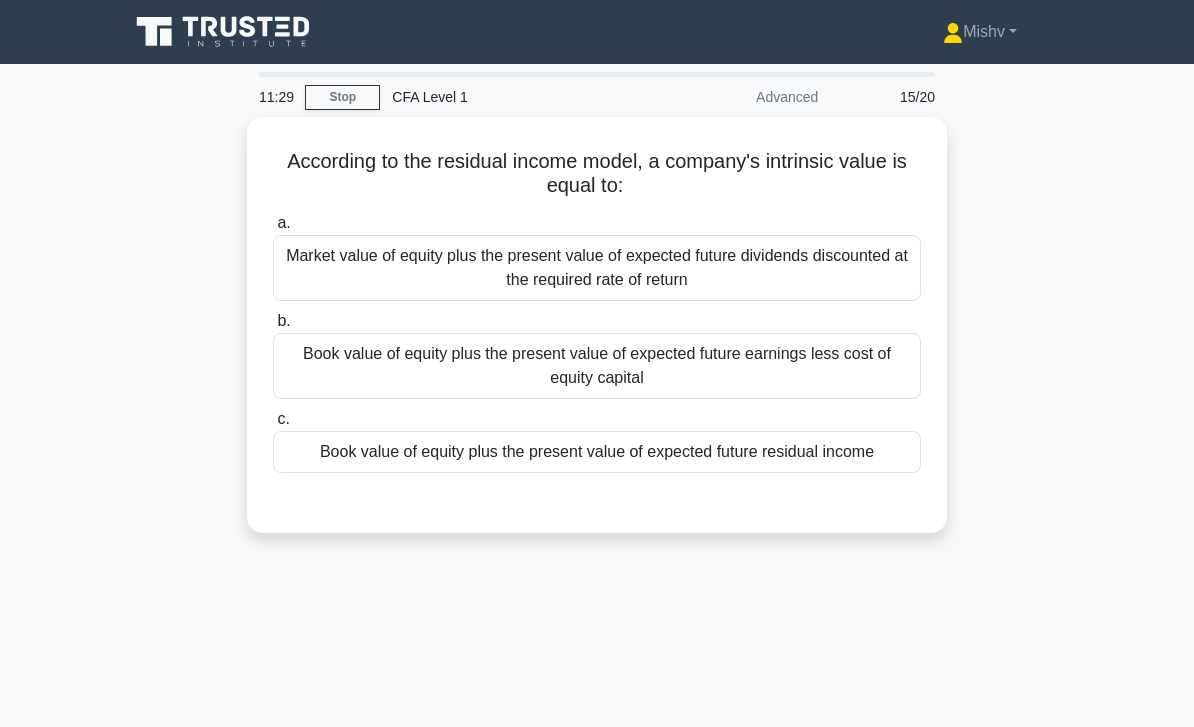 click on "Book value of equity plus the present value of expected future residual income" at bounding box center (597, 452) 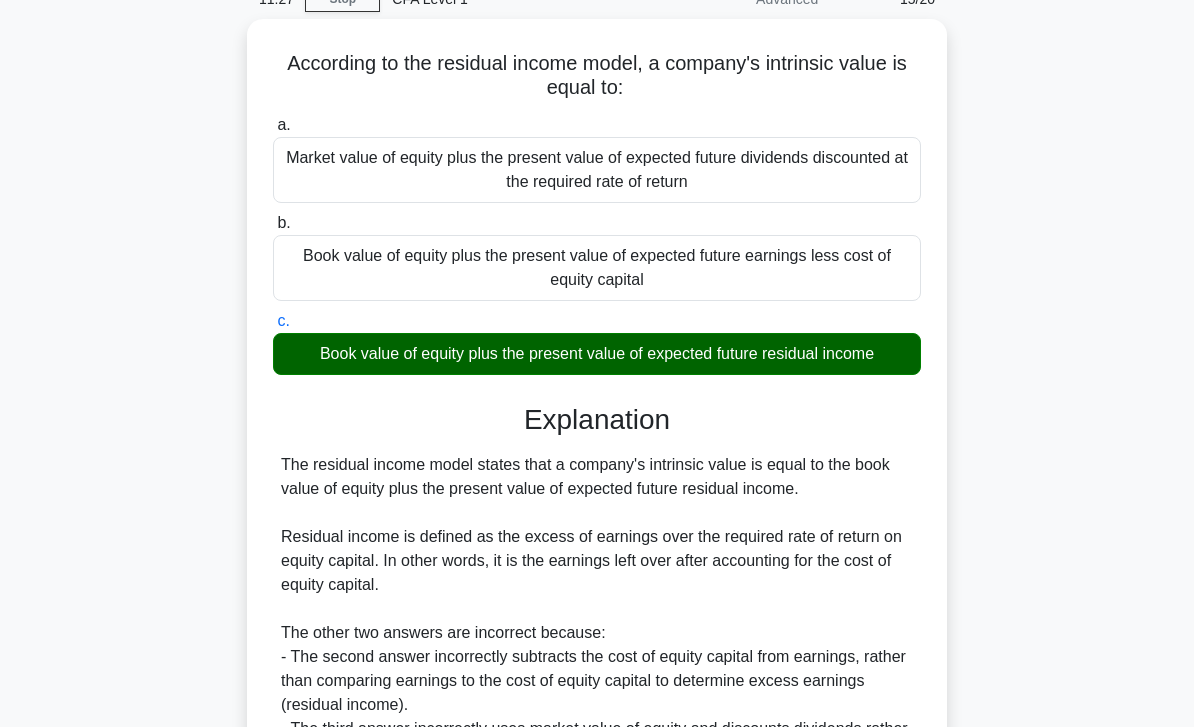 scroll, scrollTop: 320, scrollLeft: 0, axis: vertical 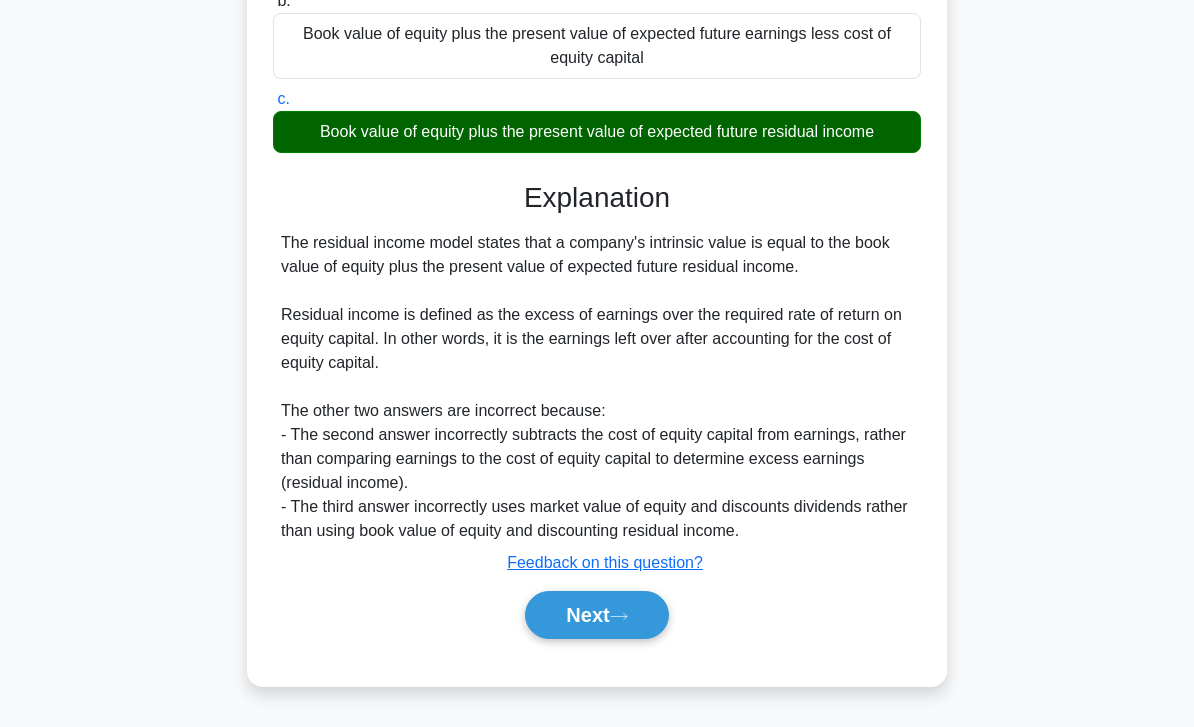click on "Next" at bounding box center (596, 615) 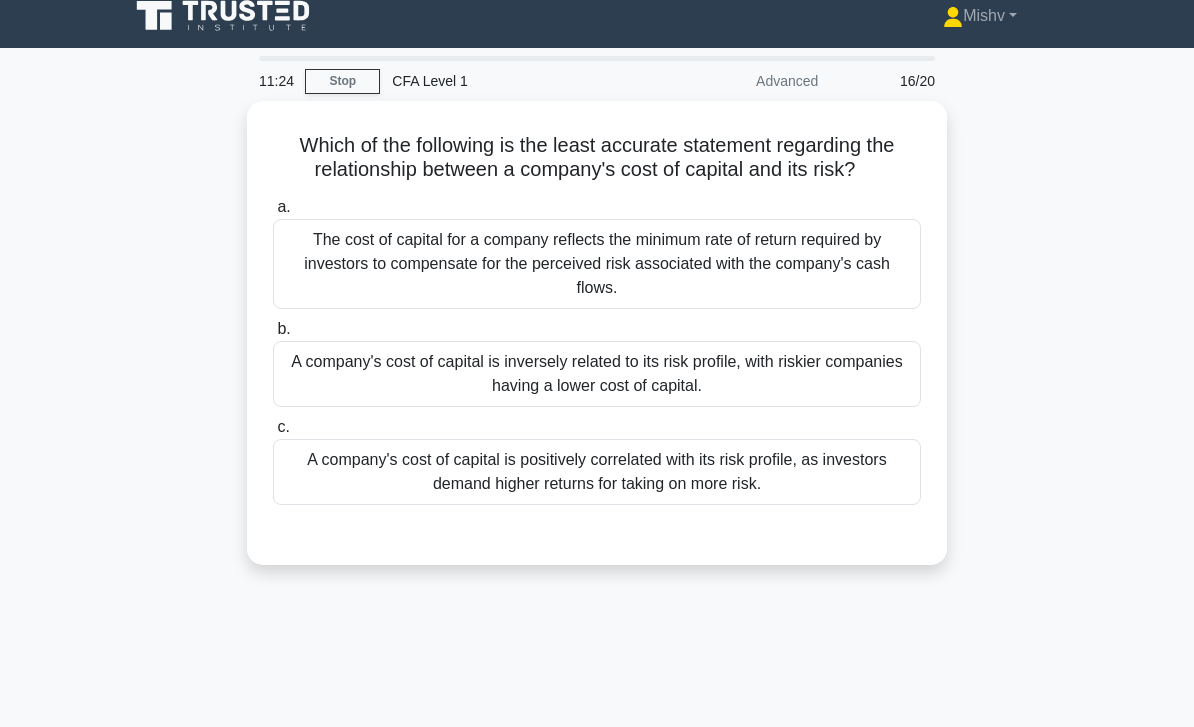 scroll, scrollTop: 0, scrollLeft: 0, axis: both 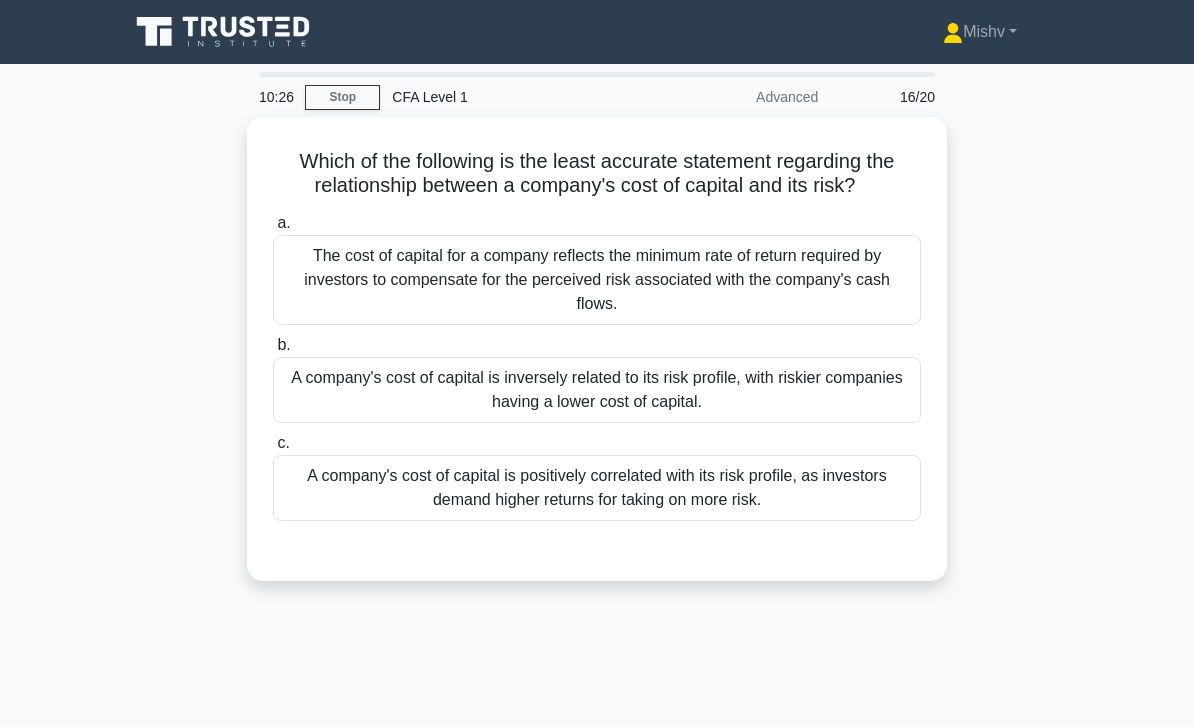 click on "The cost of capital for a company reflects the minimum rate of return required by investors to compensate for the perceived risk associated with the company's cash flows." at bounding box center [597, 280] 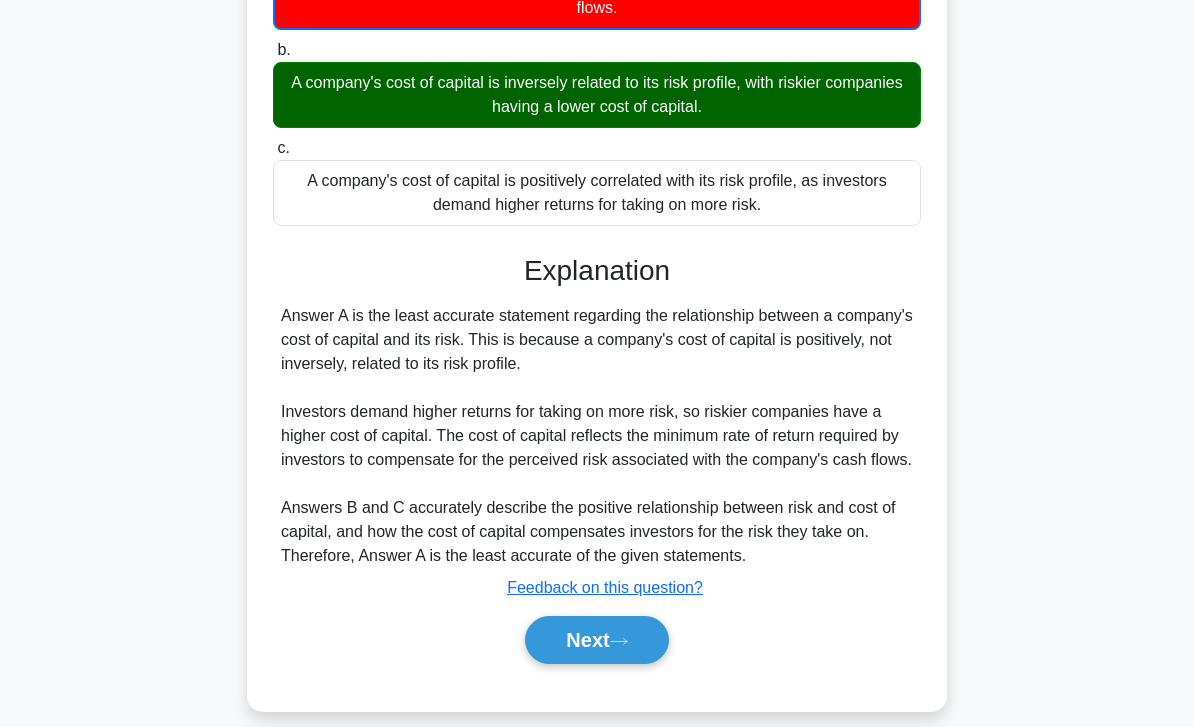 scroll, scrollTop: 322, scrollLeft: 0, axis: vertical 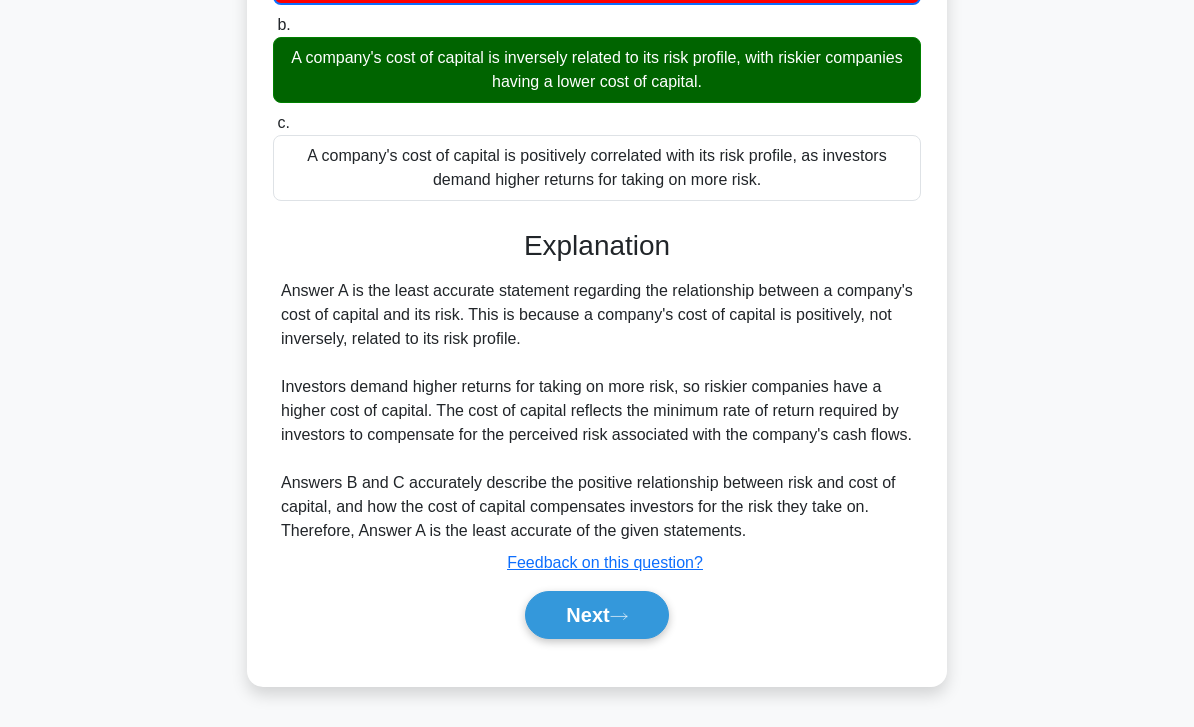 click on "Next" at bounding box center (596, 615) 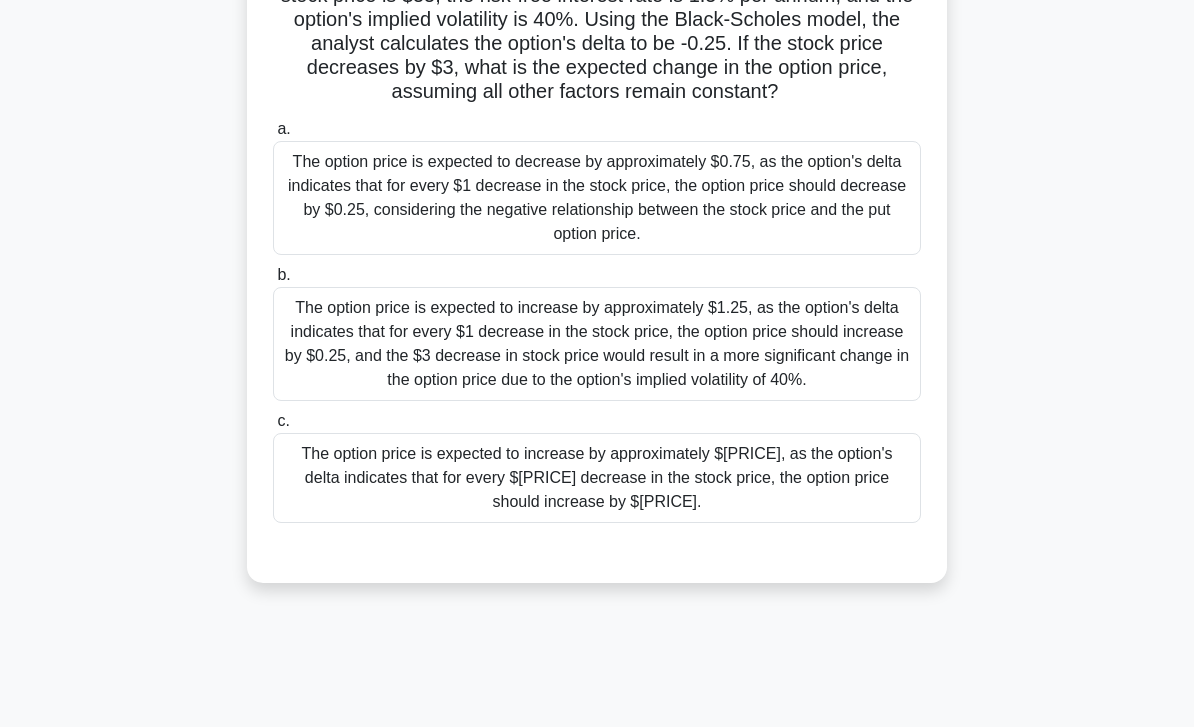 scroll, scrollTop: 216, scrollLeft: 0, axis: vertical 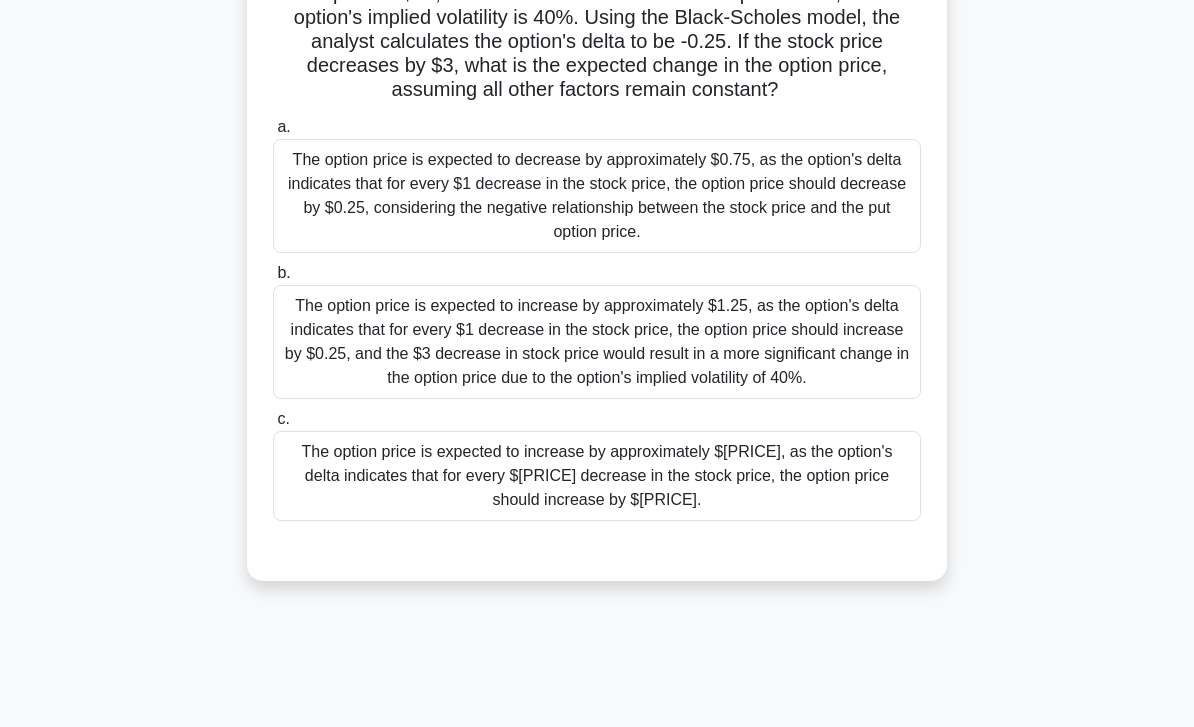 click on "The option price is expected to increase by approximately $0.75, as the option's delta indicates that for every $1 decrease in the stock price, the option price should increase by $0.25." at bounding box center (597, 476) 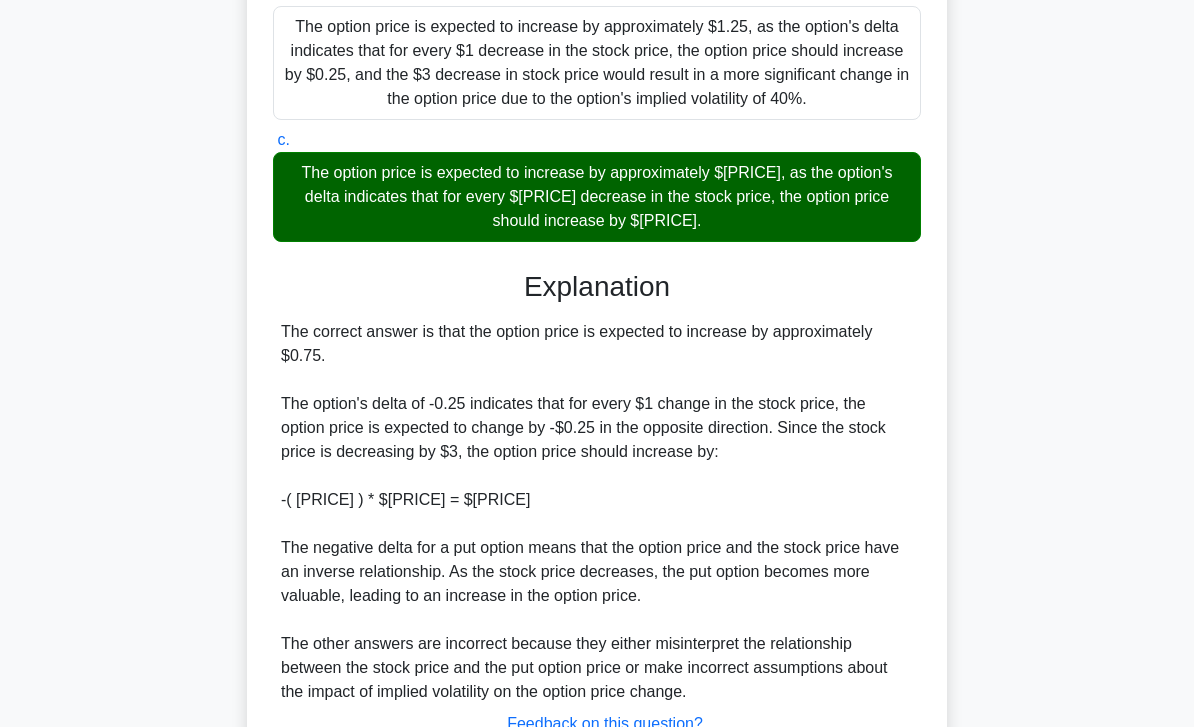 scroll, scrollTop: 680, scrollLeft: 0, axis: vertical 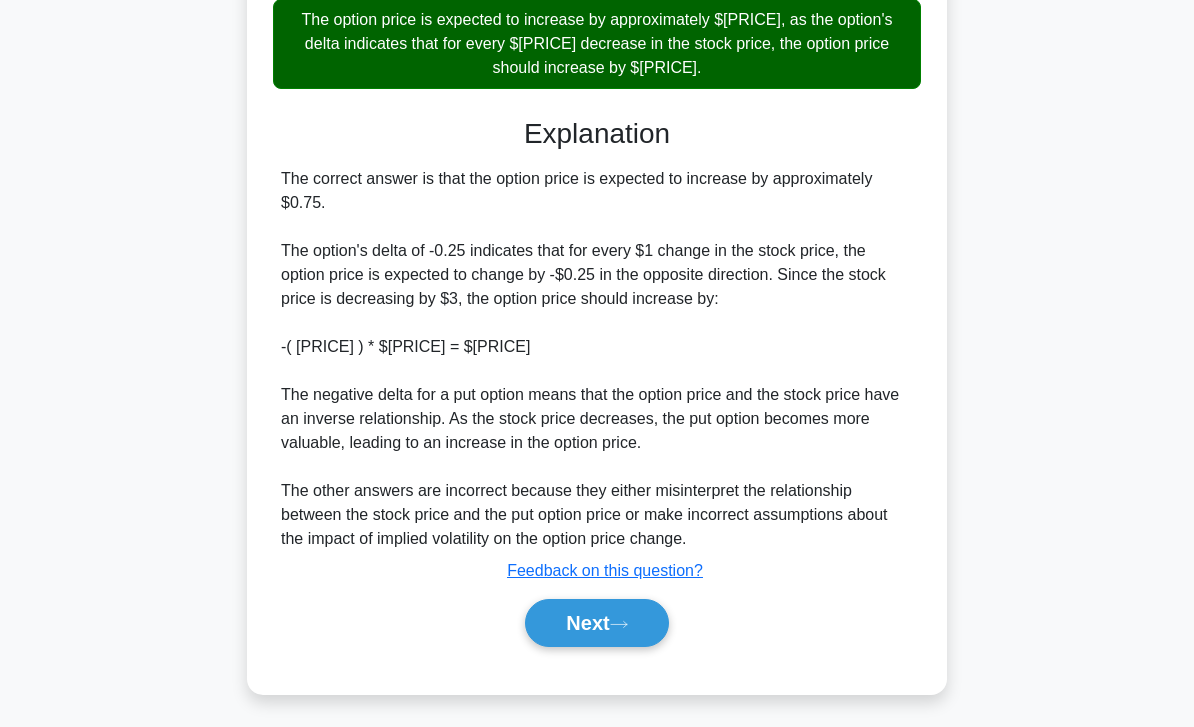 click 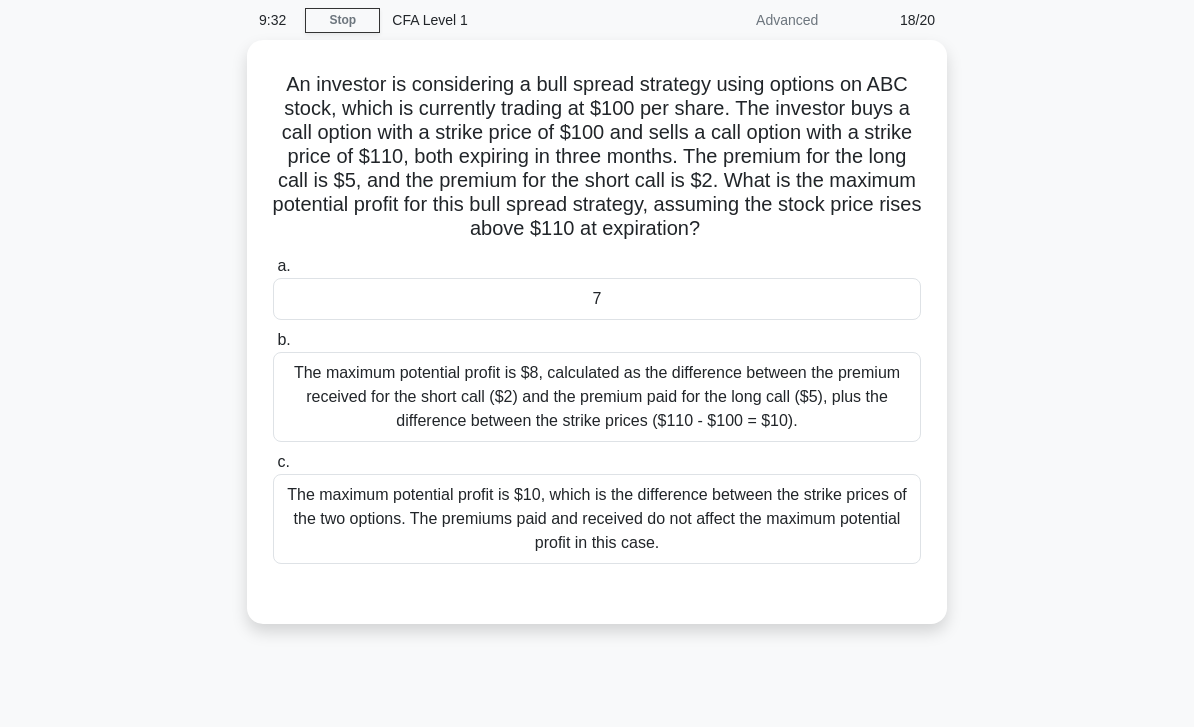 scroll, scrollTop: 0, scrollLeft: 0, axis: both 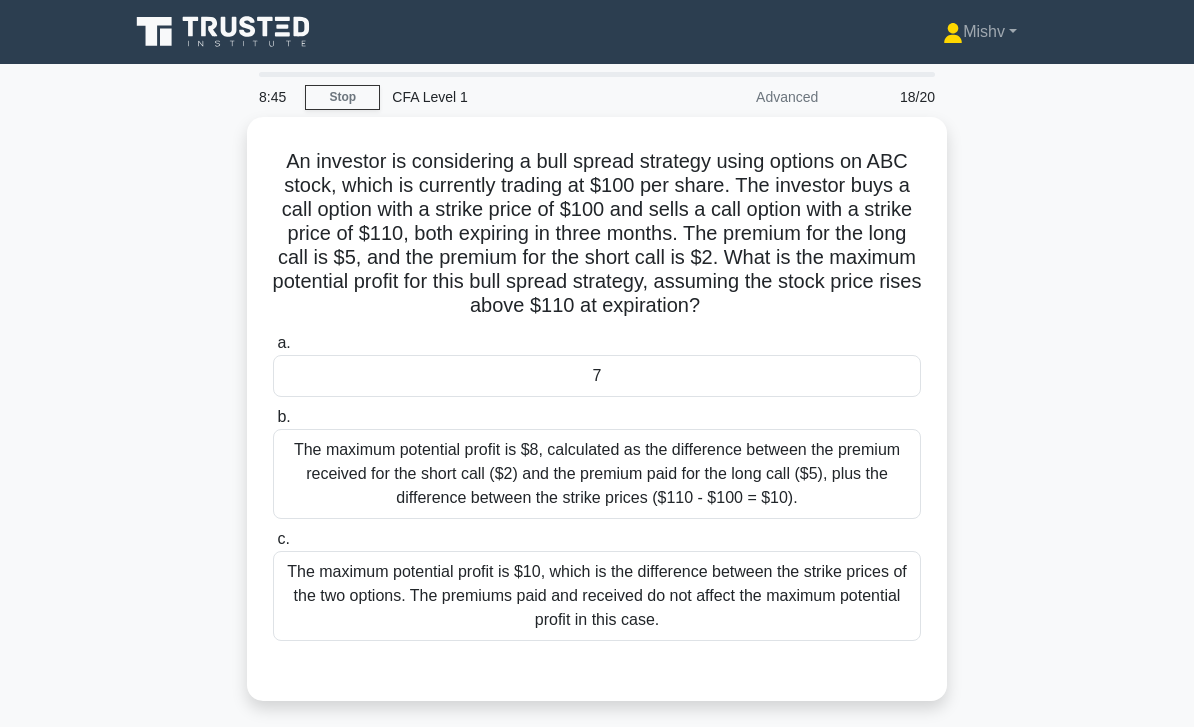click on "7" at bounding box center (597, 376) 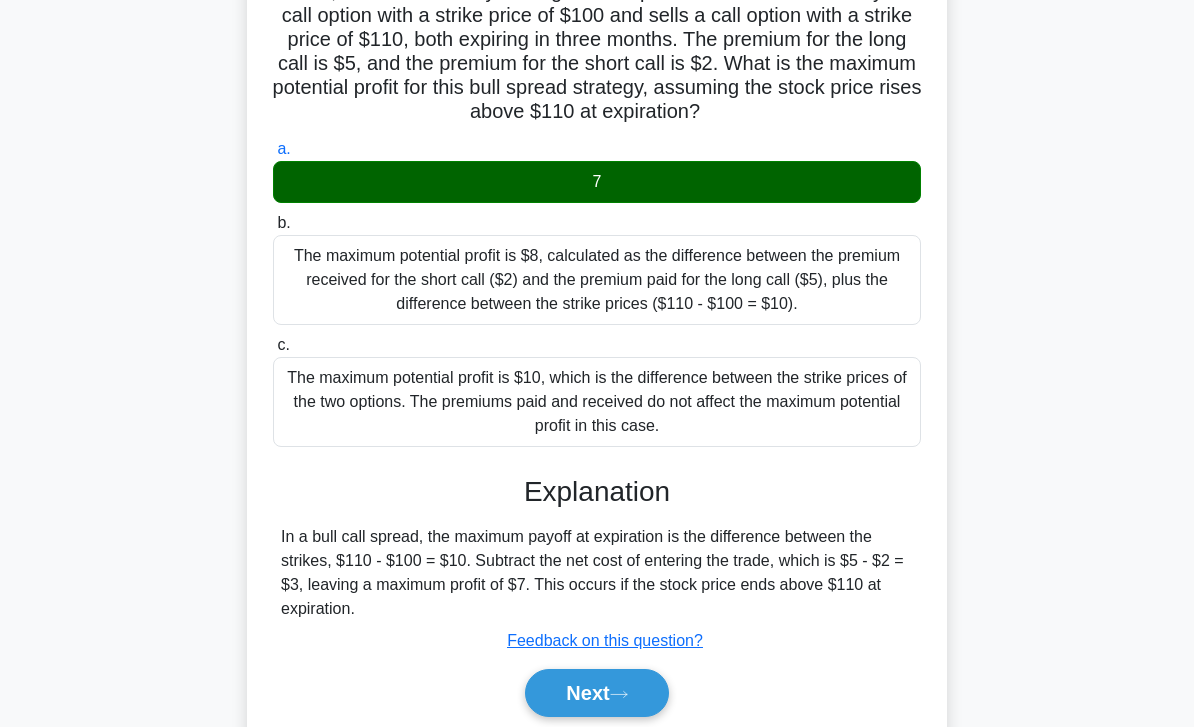 scroll, scrollTop: 289, scrollLeft: 0, axis: vertical 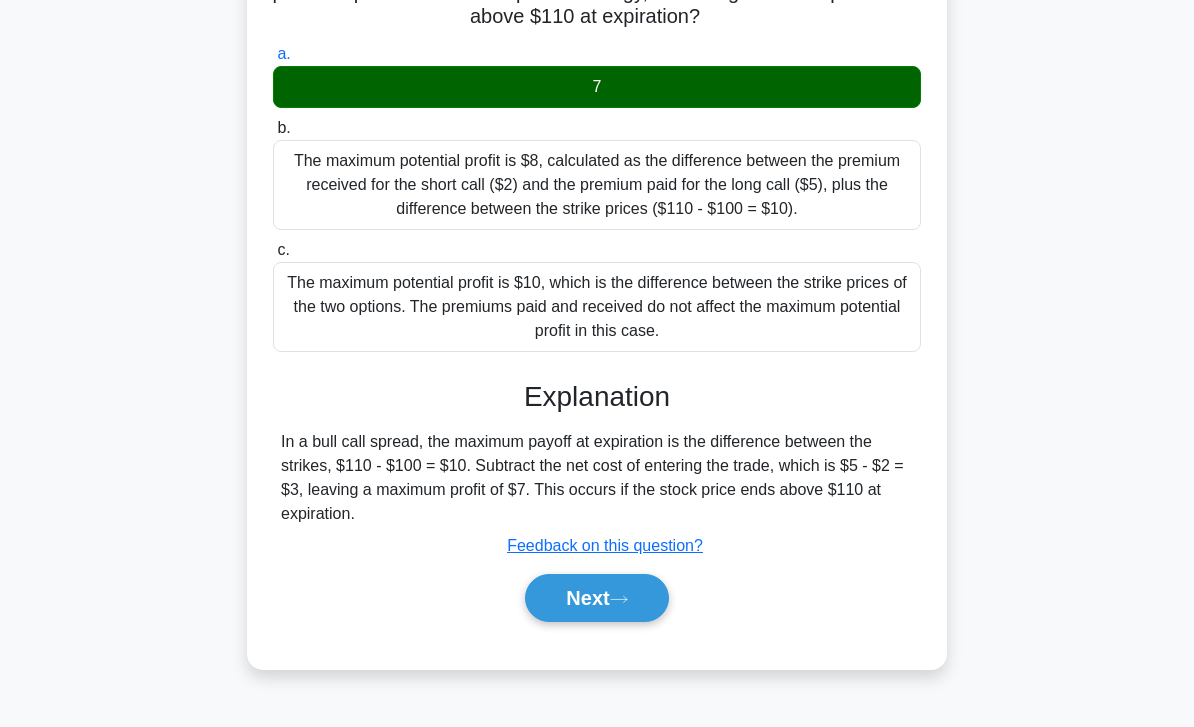 click on "Next" at bounding box center [596, 598] 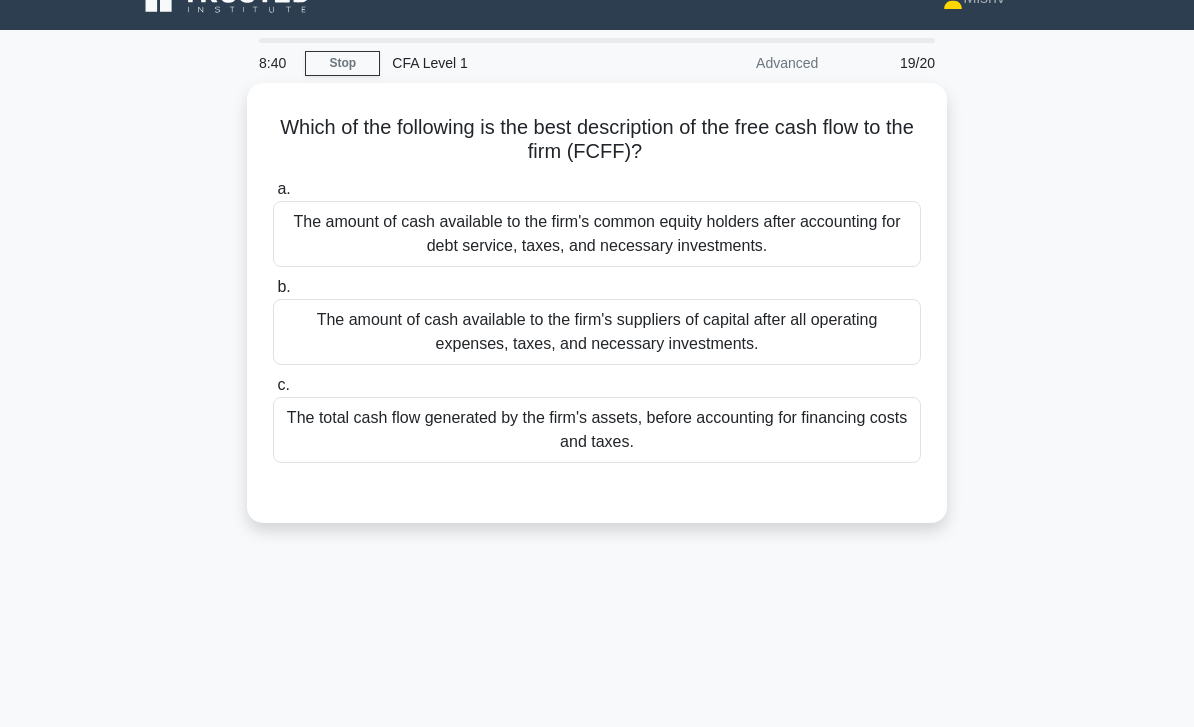 scroll, scrollTop: 0, scrollLeft: 0, axis: both 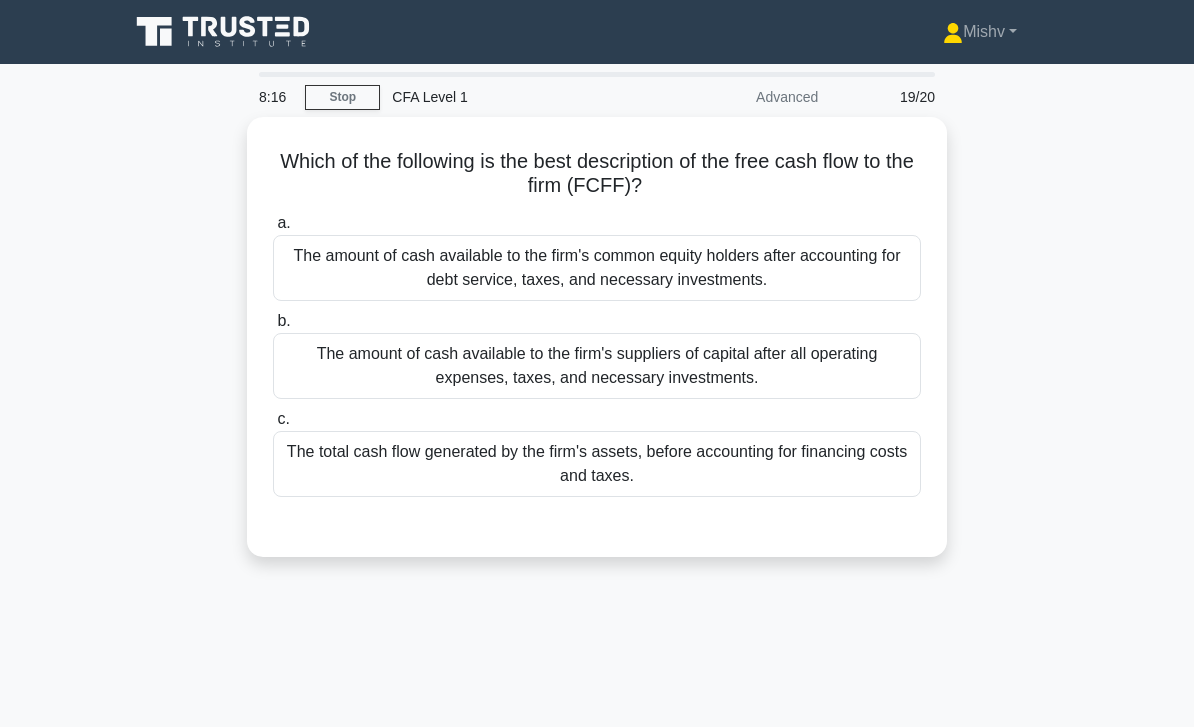 click on "The total cash flow generated by the firm's assets, before accounting for financing costs and taxes." at bounding box center (597, 464) 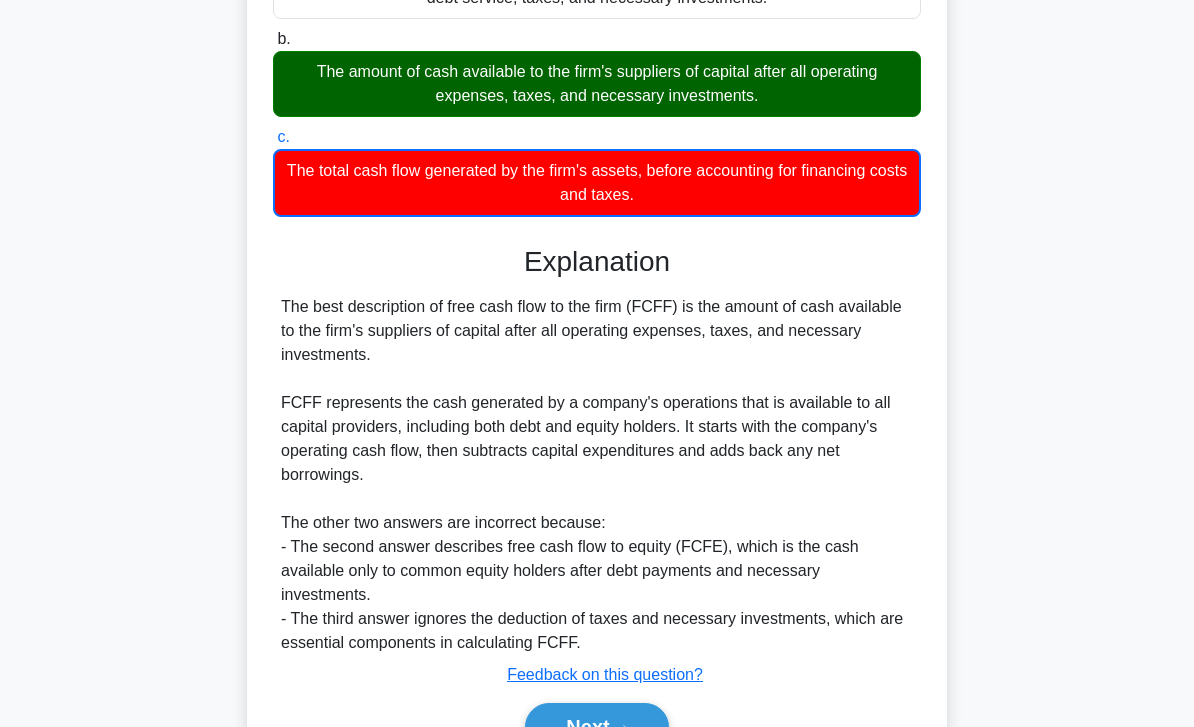 scroll, scrollTop: 322, scrollLeft: 0, axis: vertical 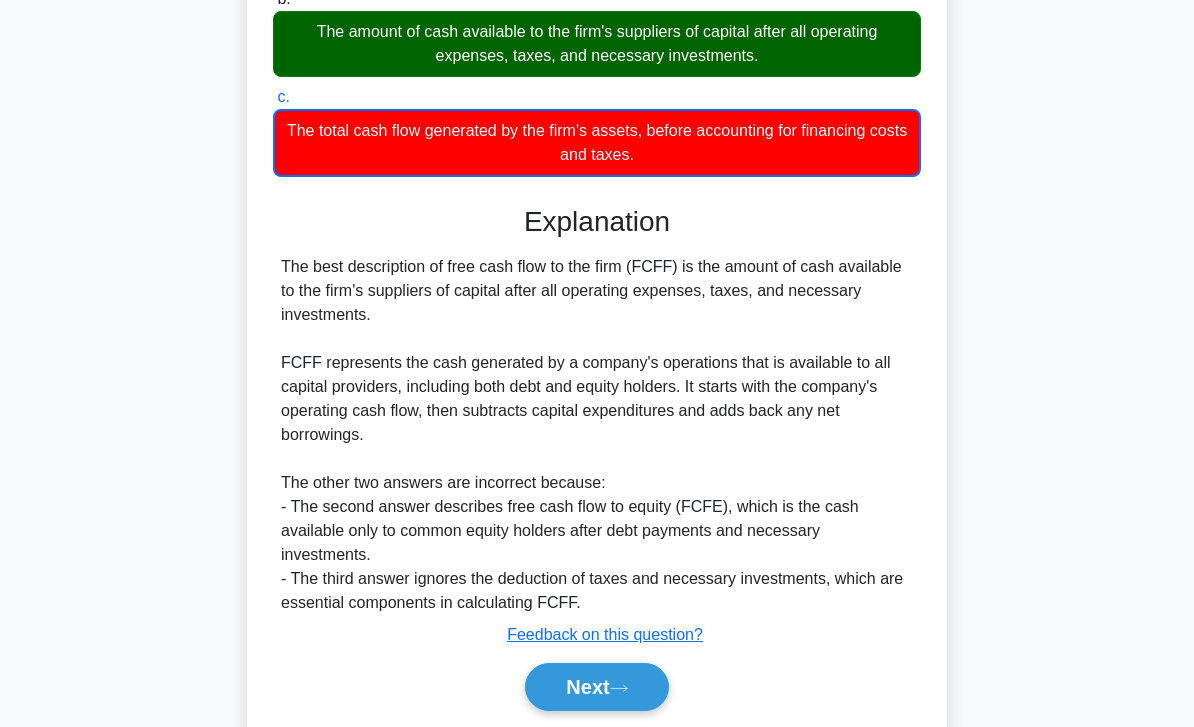 click on "Next" at bounding box center [596, 687] 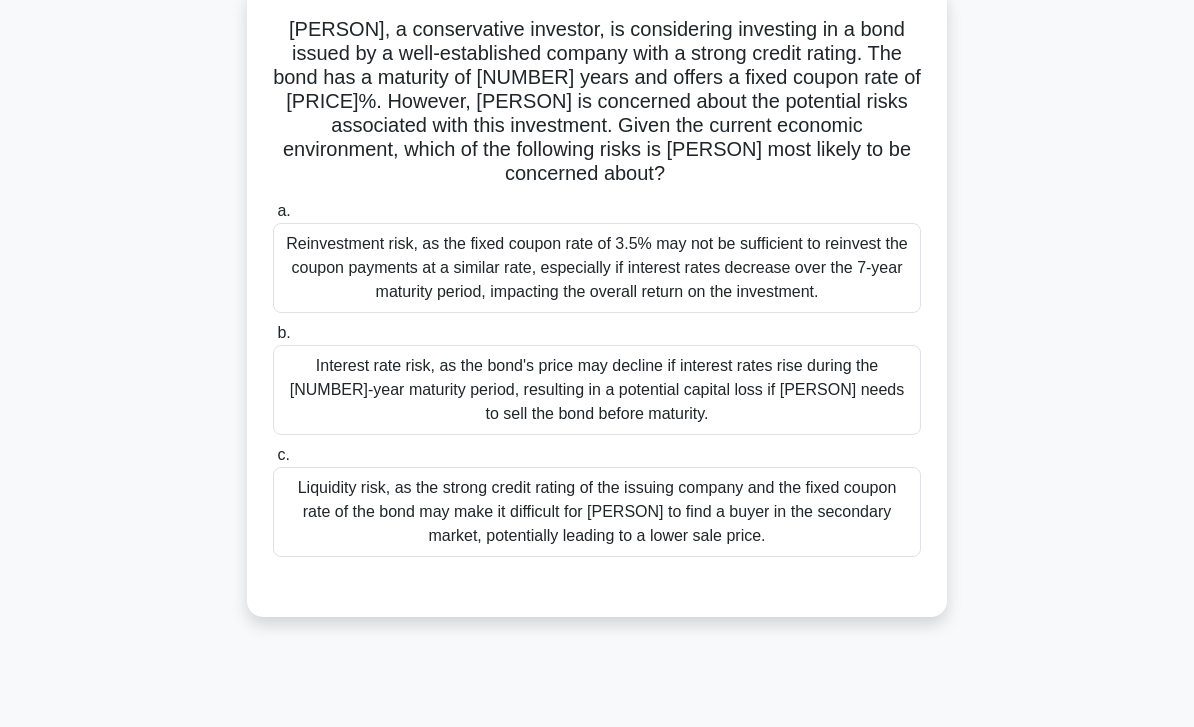 scroll, scrollTop: 131, scrollLeft: 0, axis: vertical 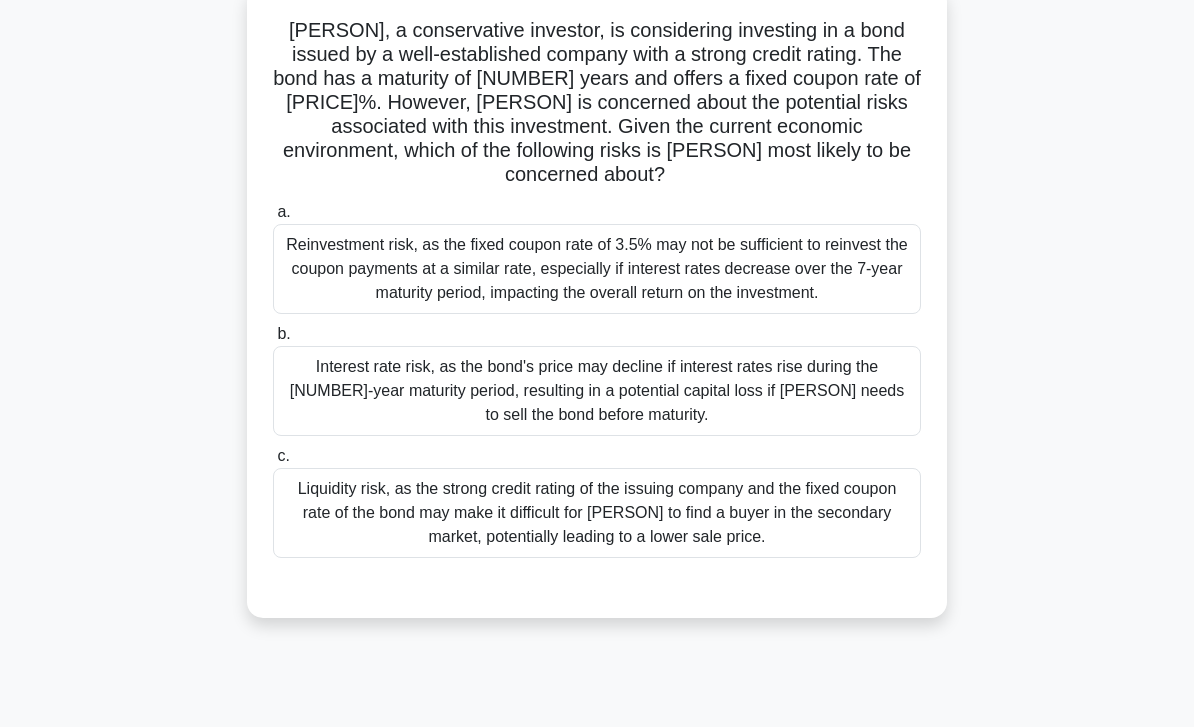 click on "Interest rate risk, as the bond's price may decline if interest rates rise during the 7-year maturity period, resulting in a potential capital loss if Michael needs to sell the bond before maturity." at bounding box center [597, 391] 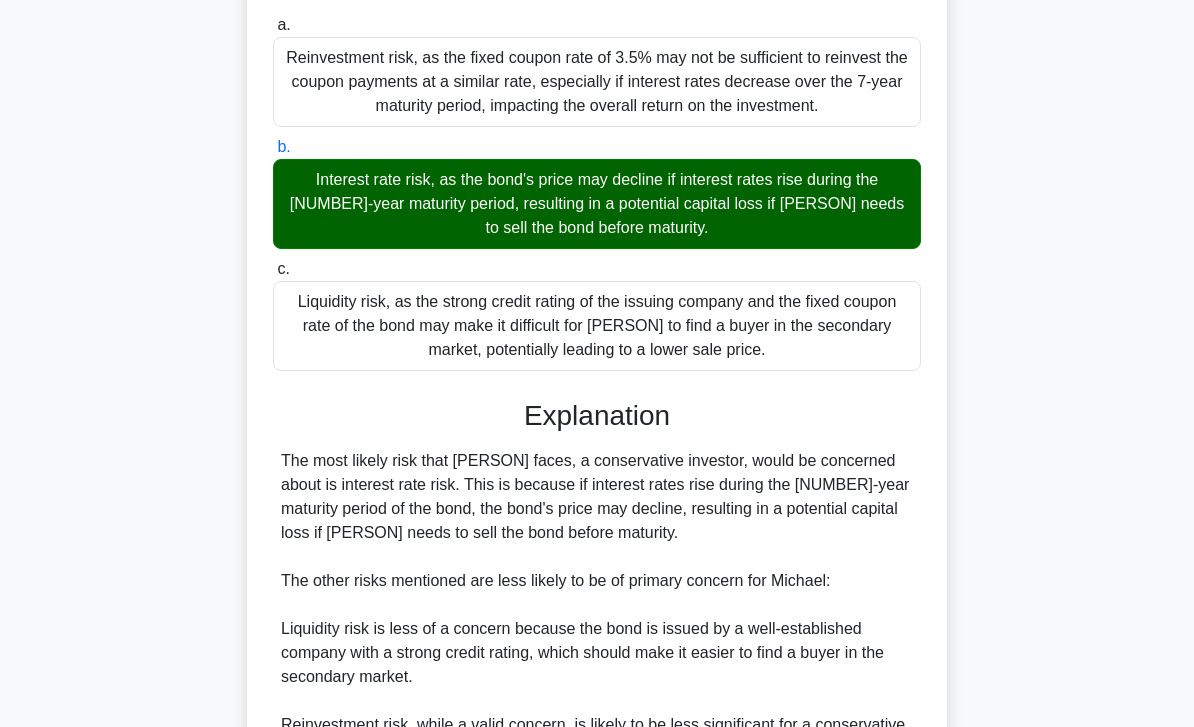 scroll, scrollTop: 512, scrollLeft: 0, axis: vertical 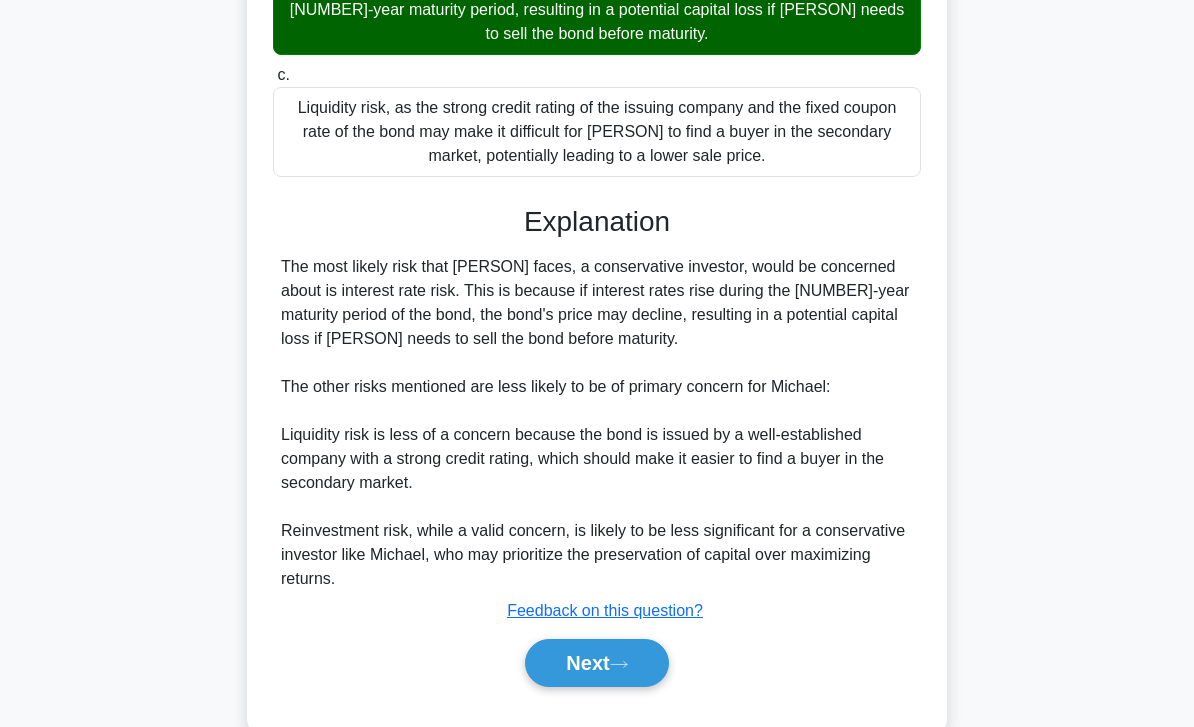 click on "Next" at bounding box center [596, 663] 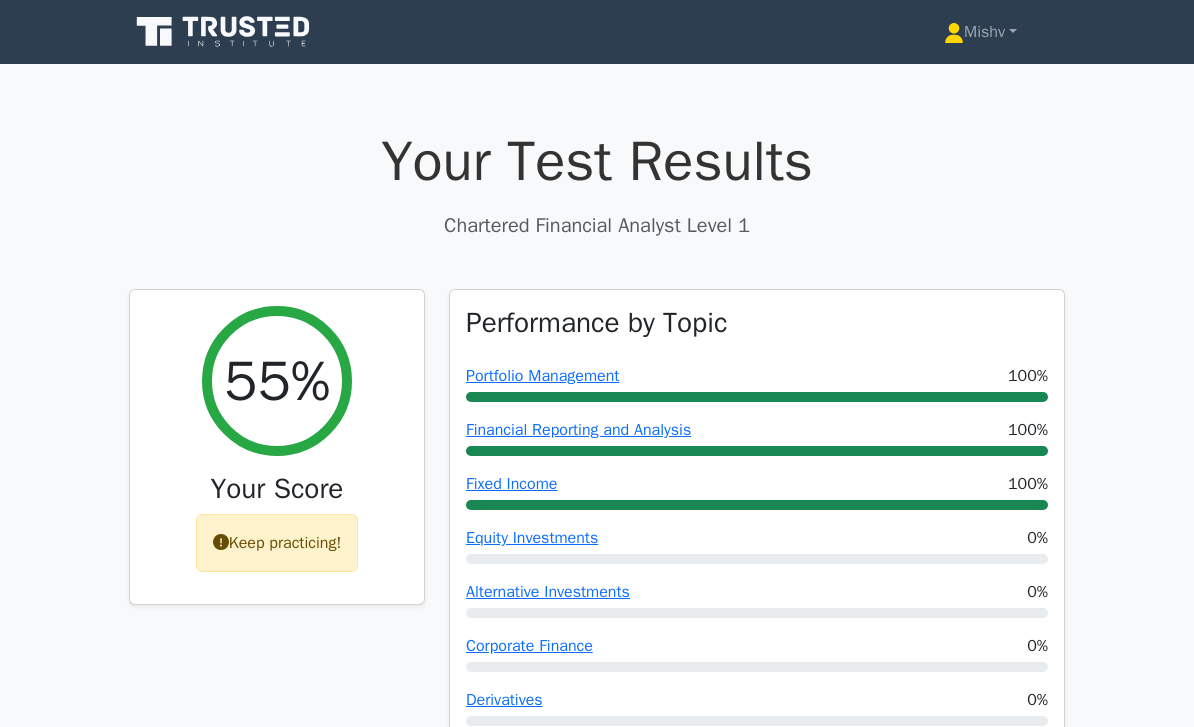 scroll, scrollTop: 0, scrollLeft: 0, axis: both 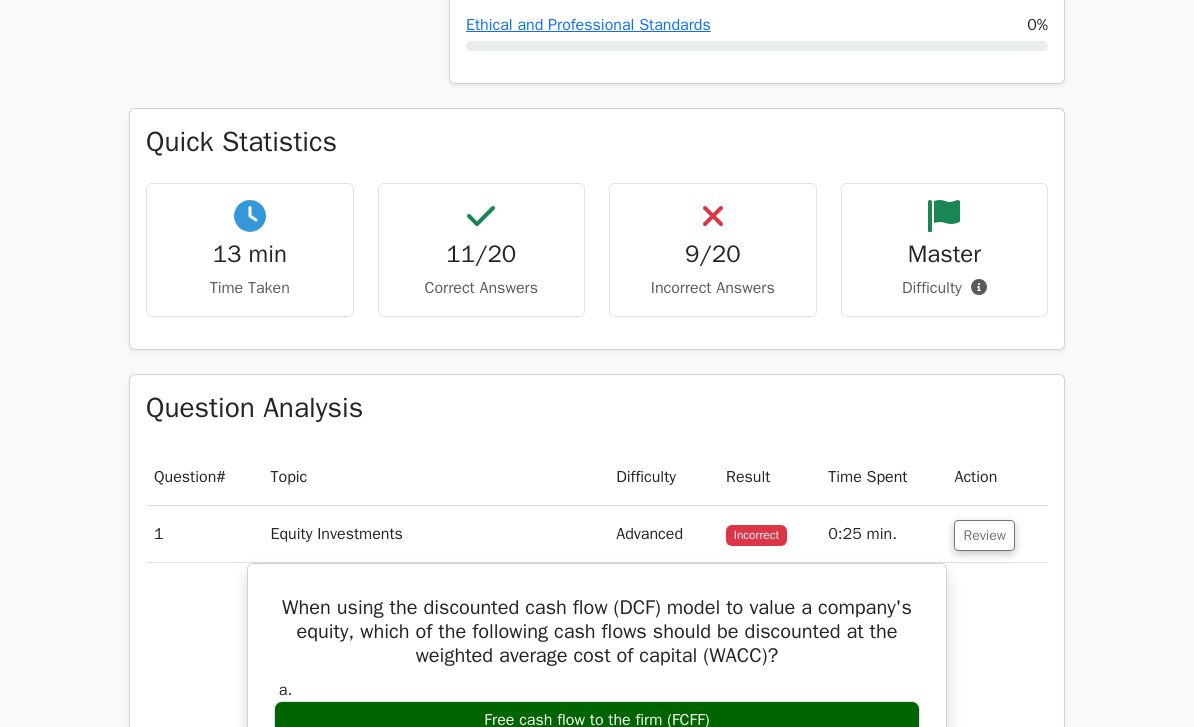 click on "Review" at bounding box center (984, 536) 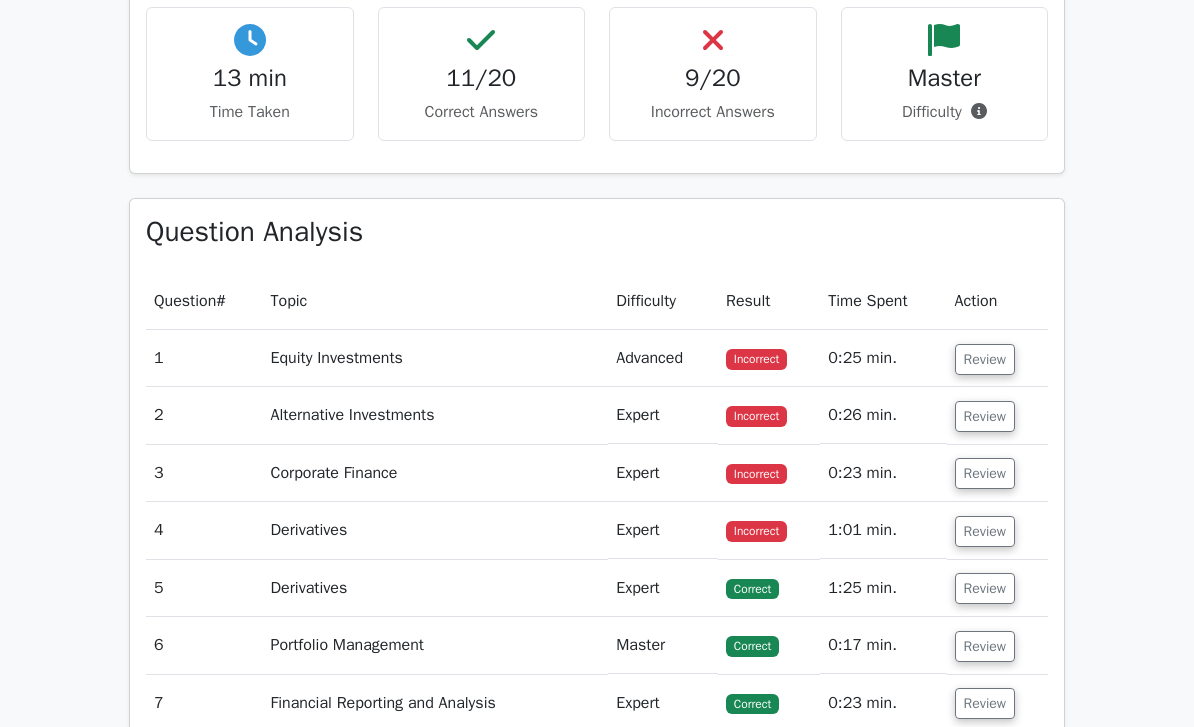 scroll, scrollTop: 905, scrollLeft: 0, axis: vertical 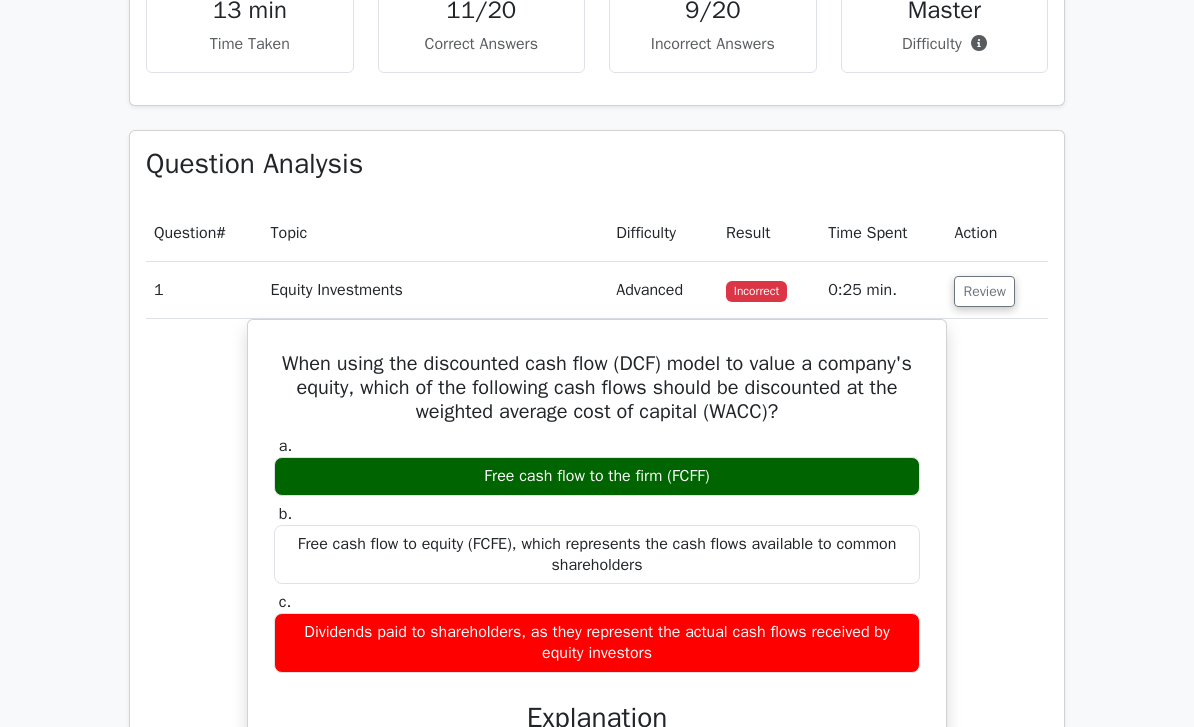 click on "Review" at bounding box center (984, 292) 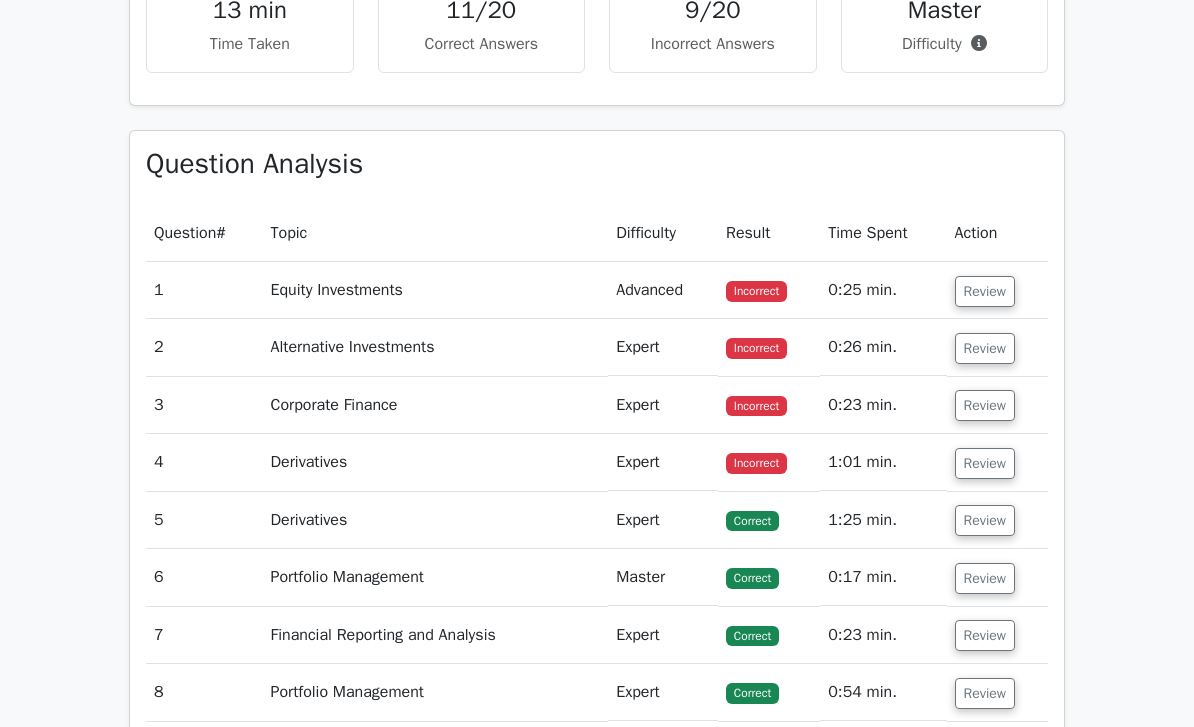scroll, scrollTop: 973, scrollLeft: 0, axis: vertical 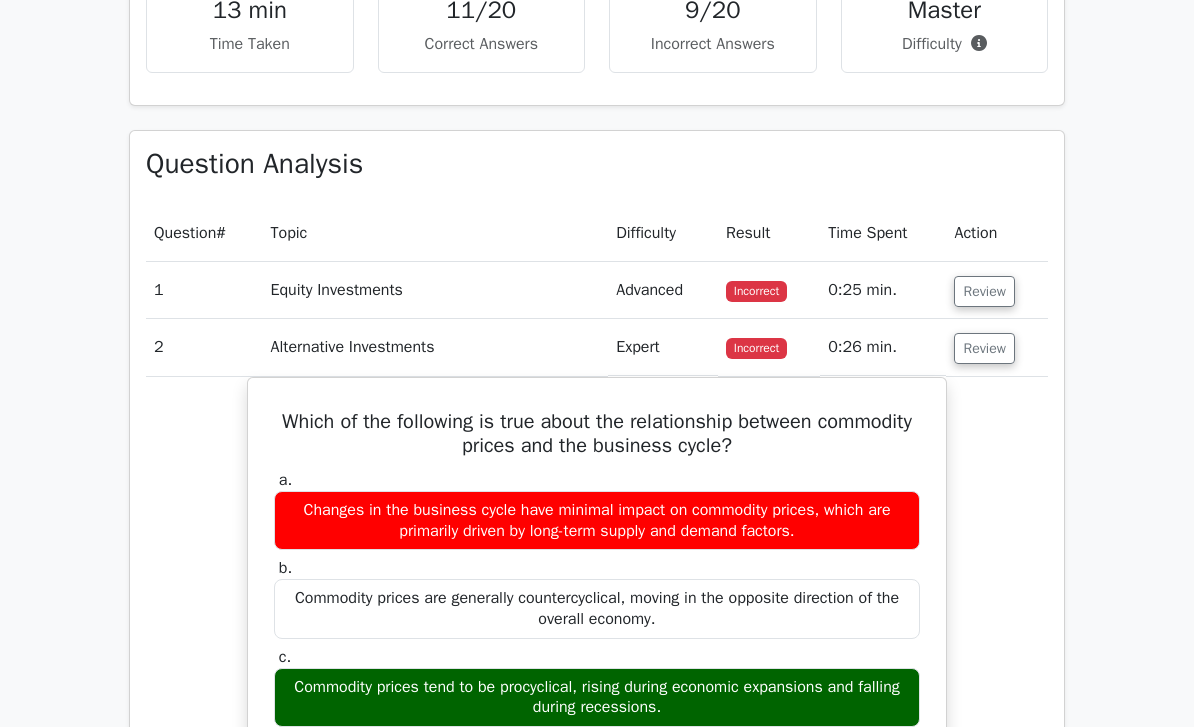 click on "Review" at bounding box center (984, 348) 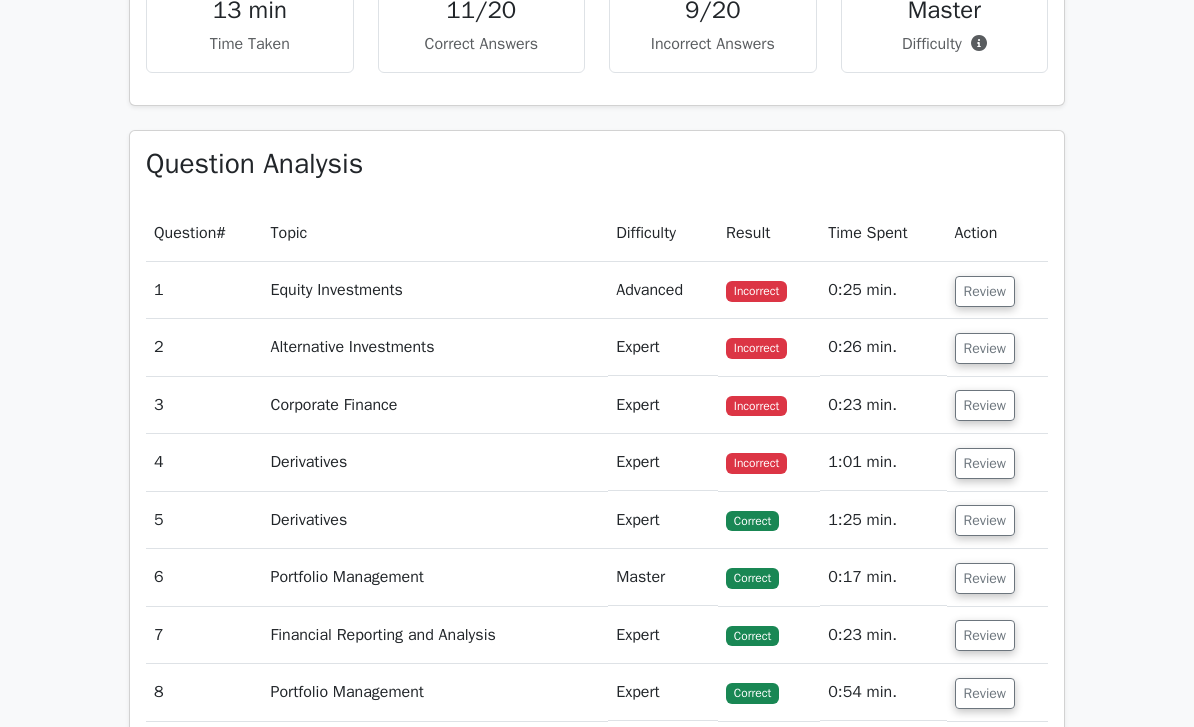 click on "Review" at bounding box center [985, 405] 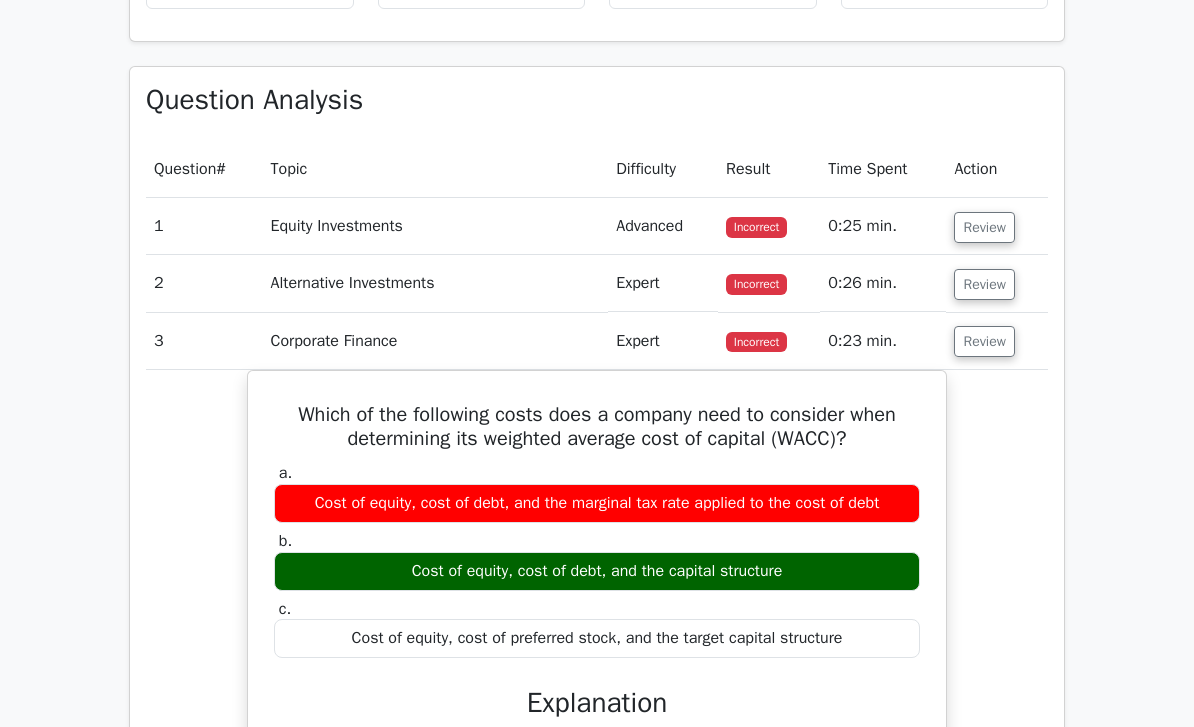 scroll, scrollTop: 1037, scrollLeft: 0, axis: vertical 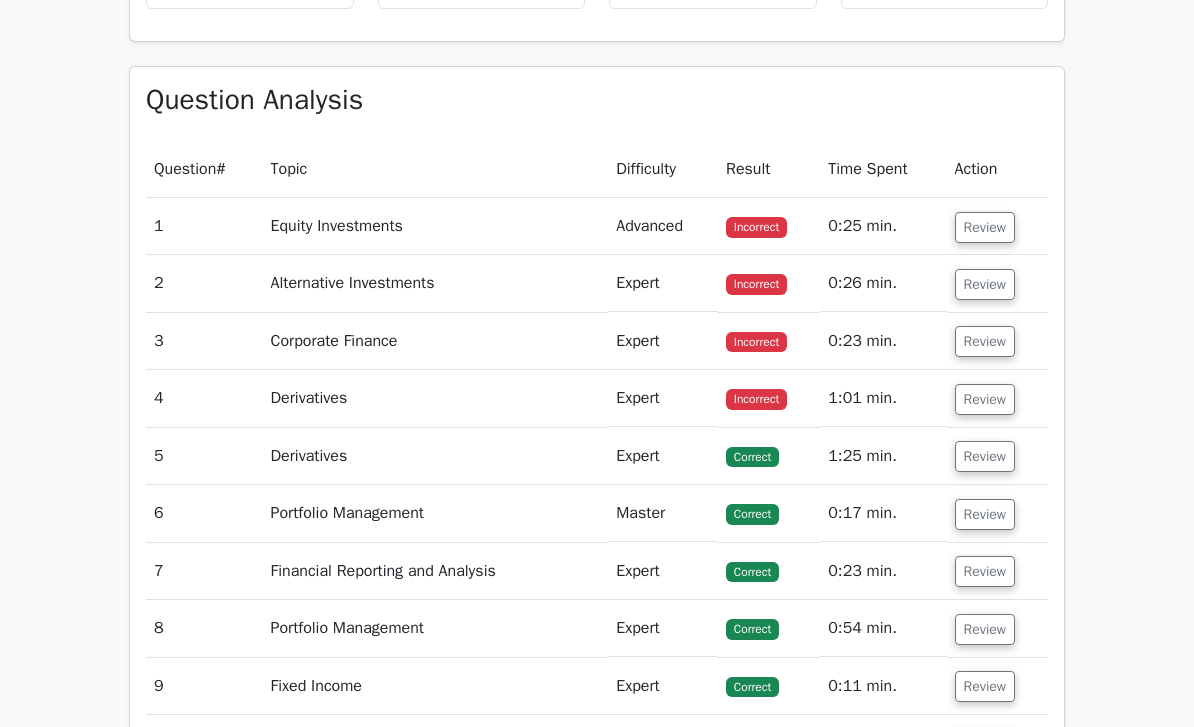 click on "Review" at bounding box center (985, 399) 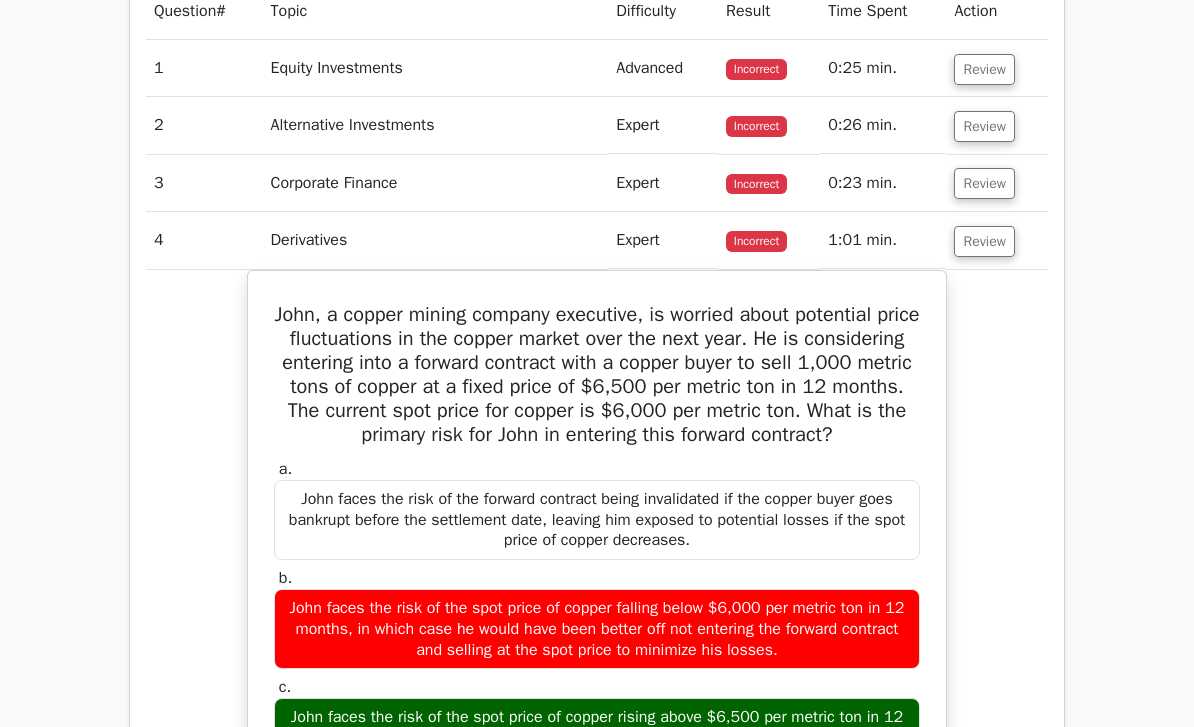 scroll, scrollTop: 1195, scrollLeft: 0, axis: vertical 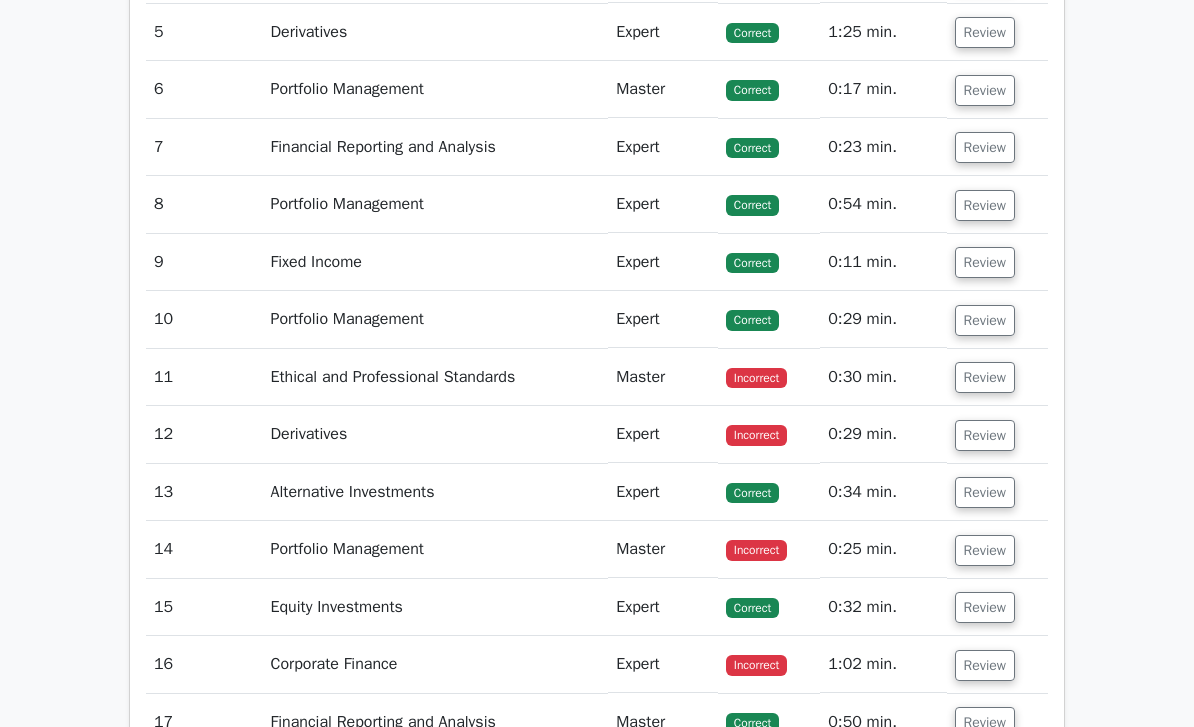 click on "Review" at bounding box center [985, 378] 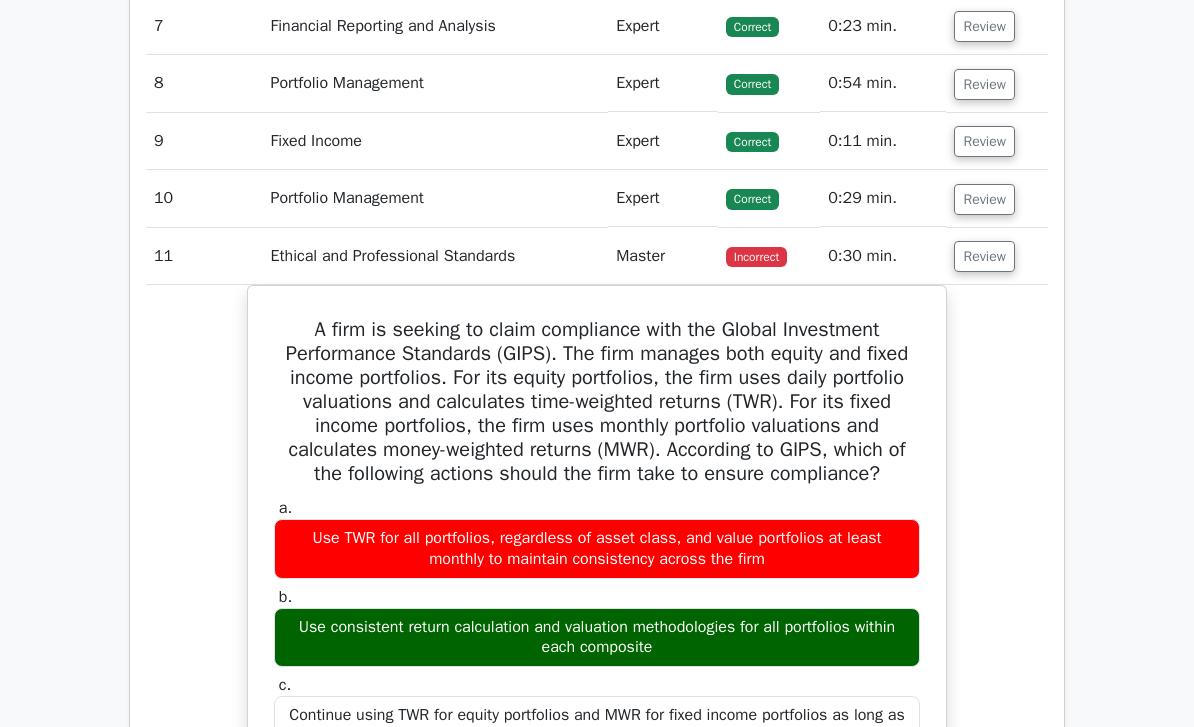 scroll, scrollTop: 1582, scrollLeft: 0, axis: vertical 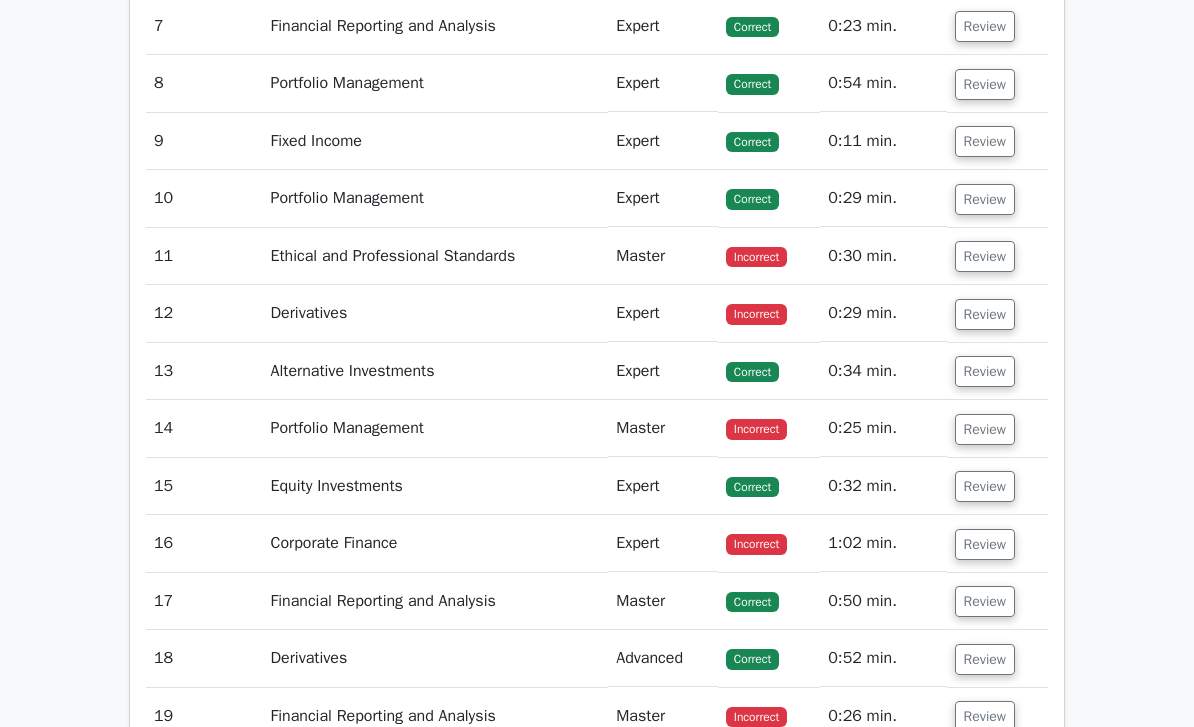 click on "Review" at bounding box center [985, 314] 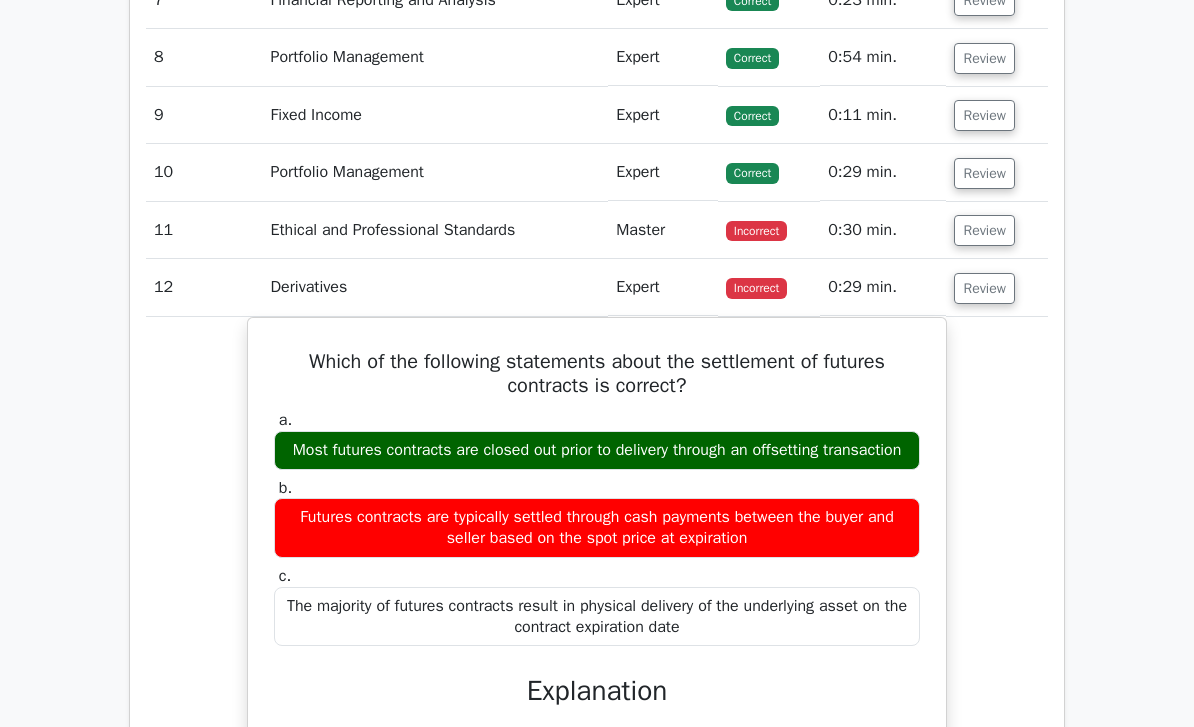 click on "Review" at bounding box center [984, 289] 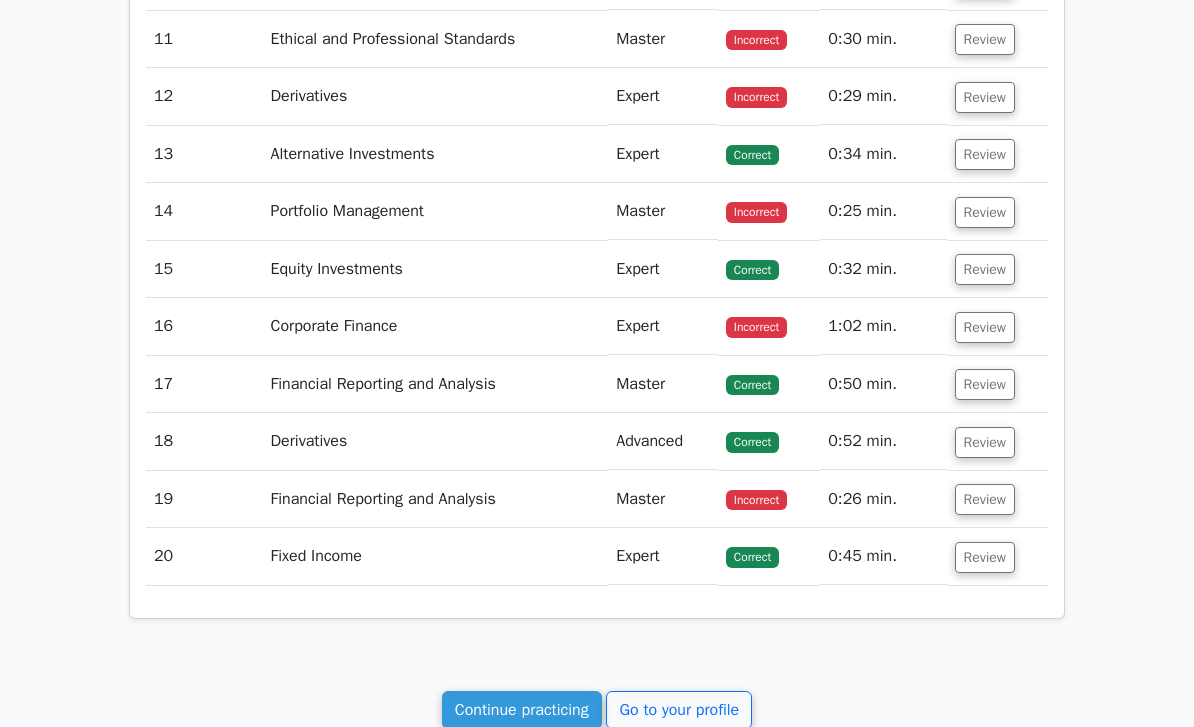 click on "Review" at bounding box center [985, 213] 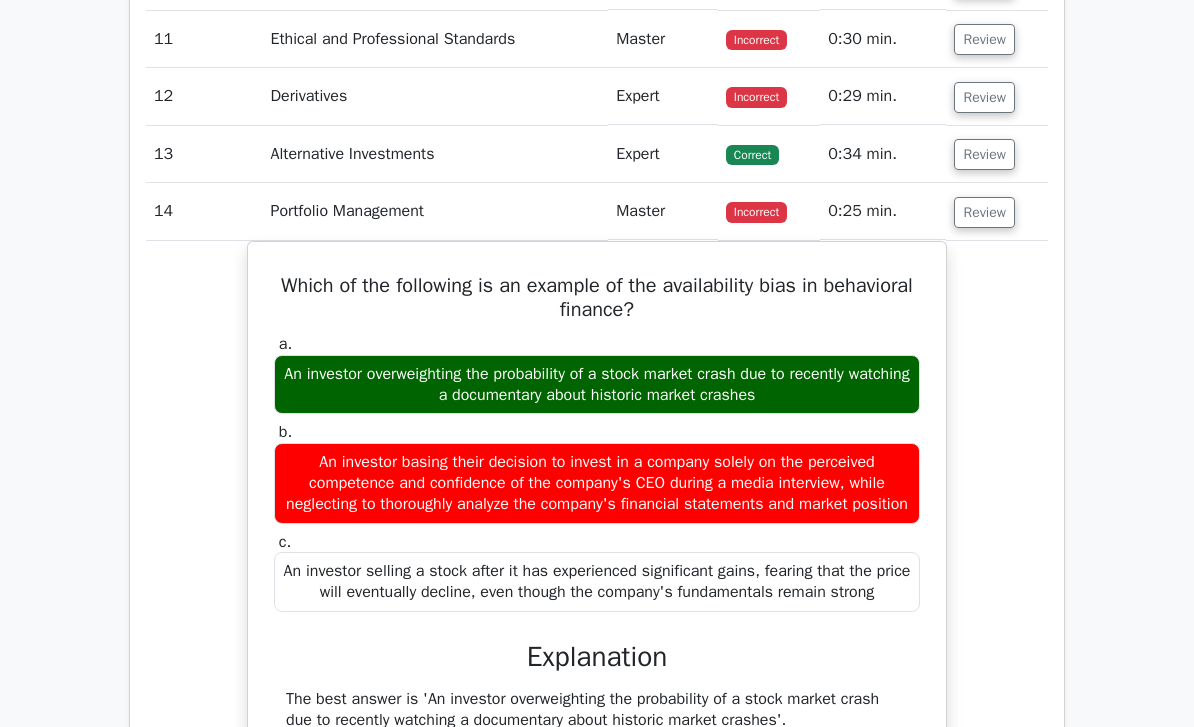 click on "Review" at bounding box center [984, 212] 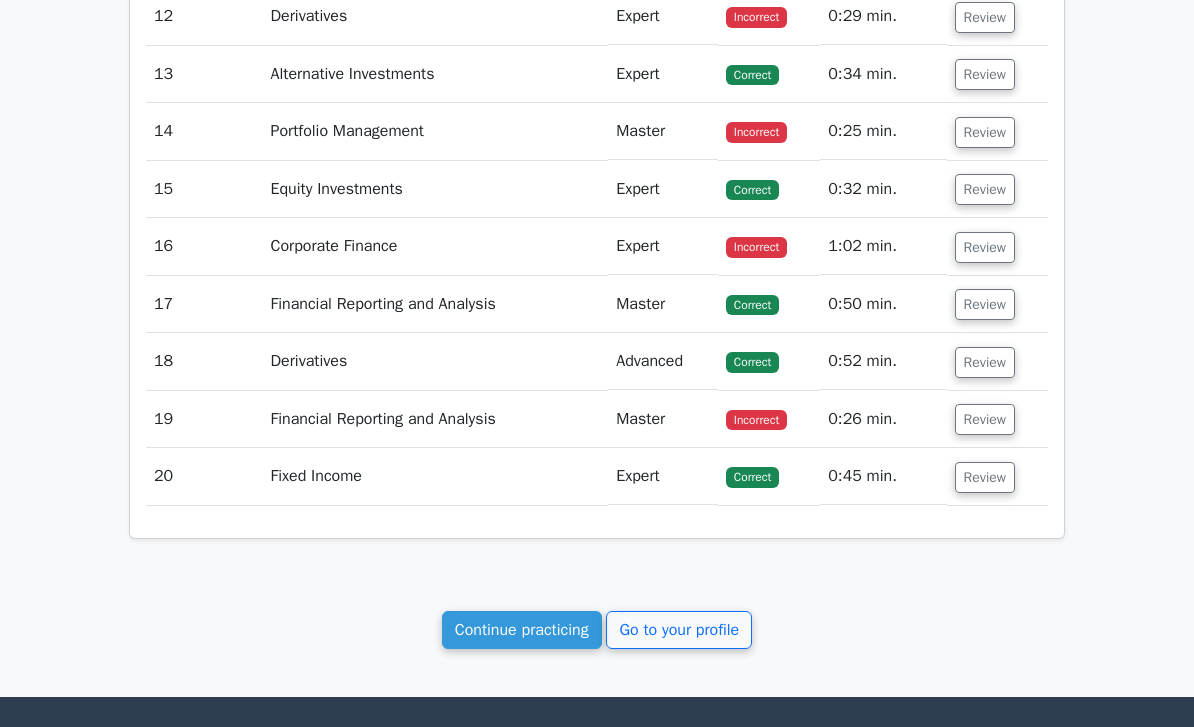 click on "Review" at bounding box center (985, 248) 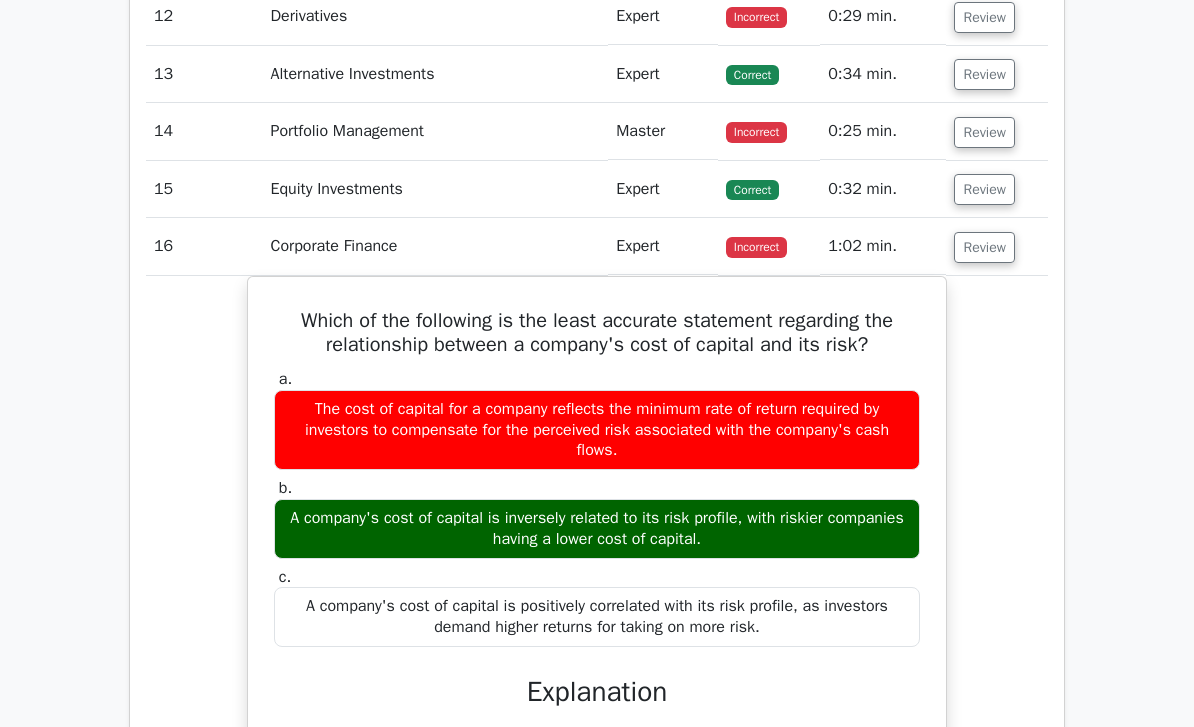 click on "Review" at bounding box center (984, 247) 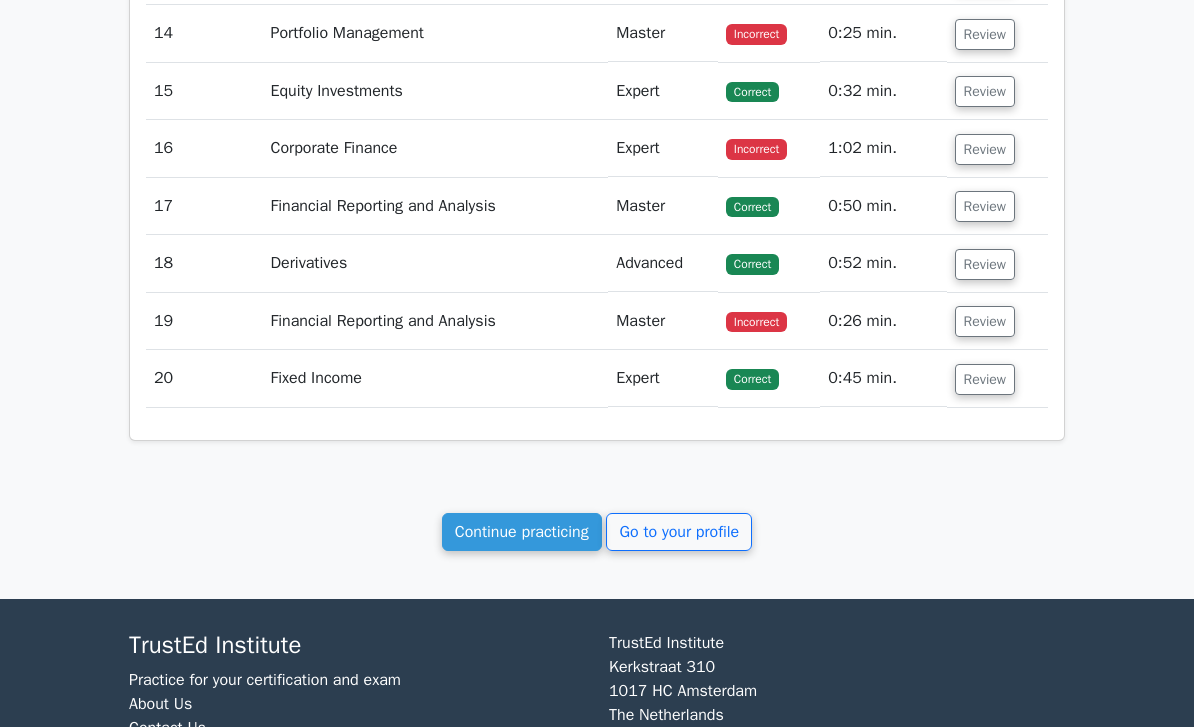 click on "Review" at bounding box center (985, 322) 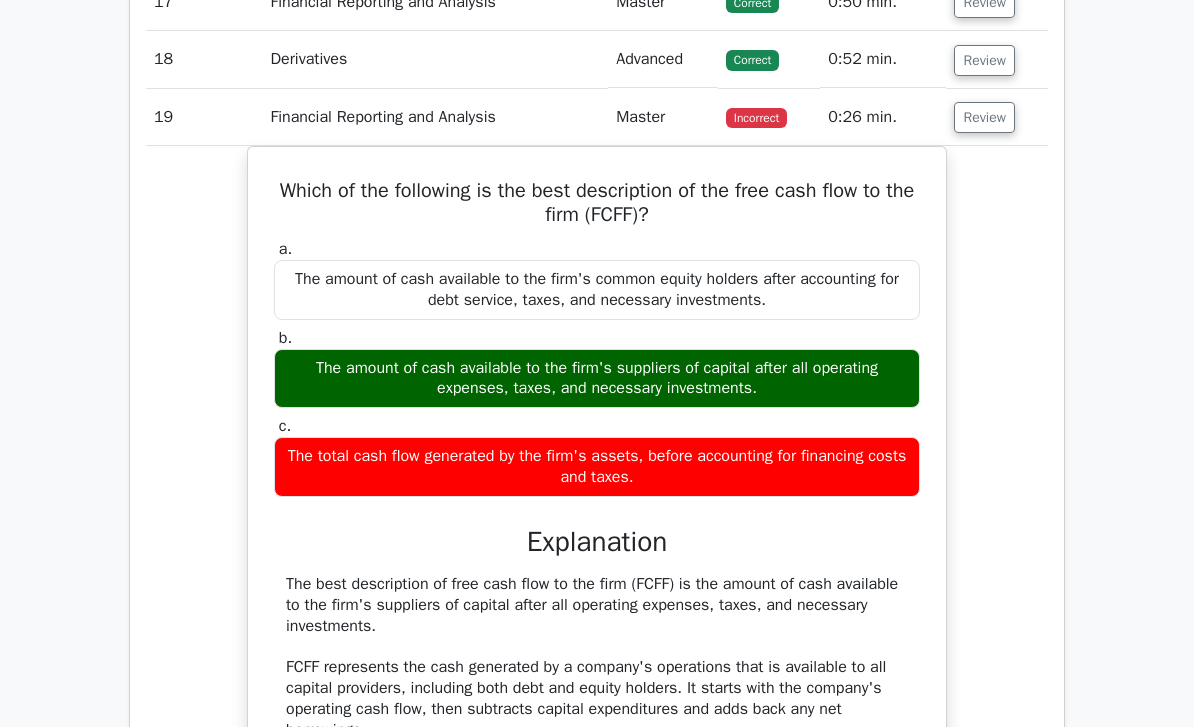 scroll, scrollTop: 2194, scrollLeft: 0, axis: vertical 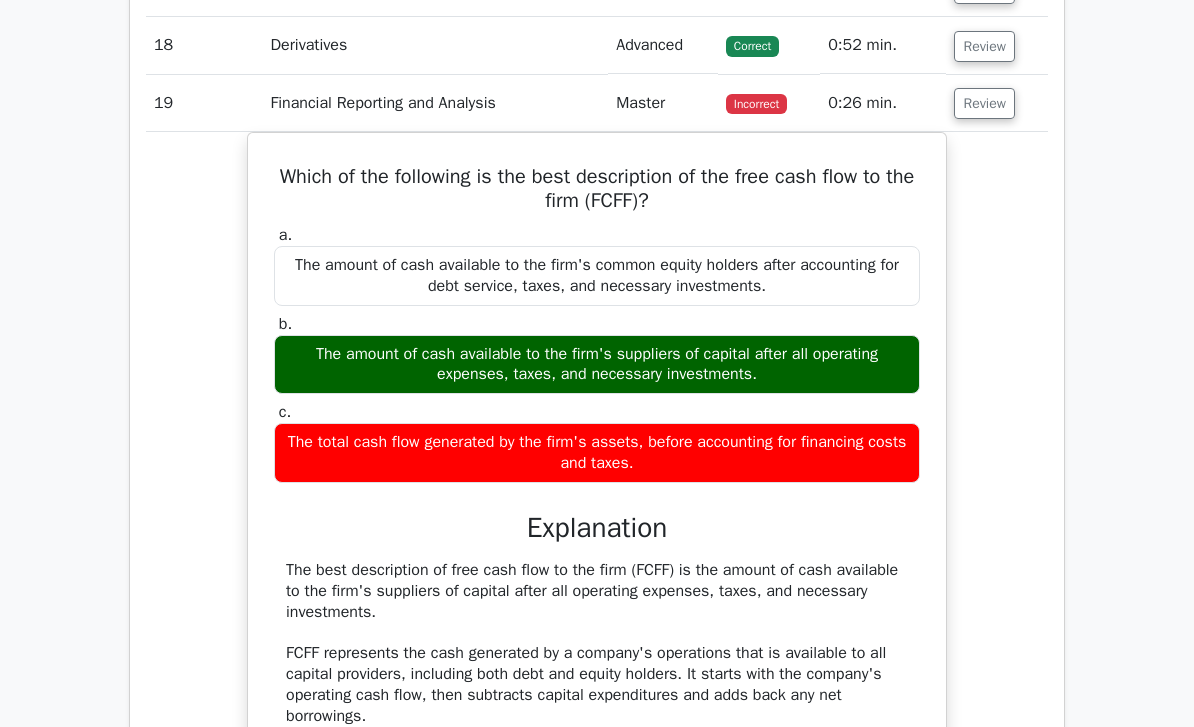 click on "Review" at bounding box center (984, 104) 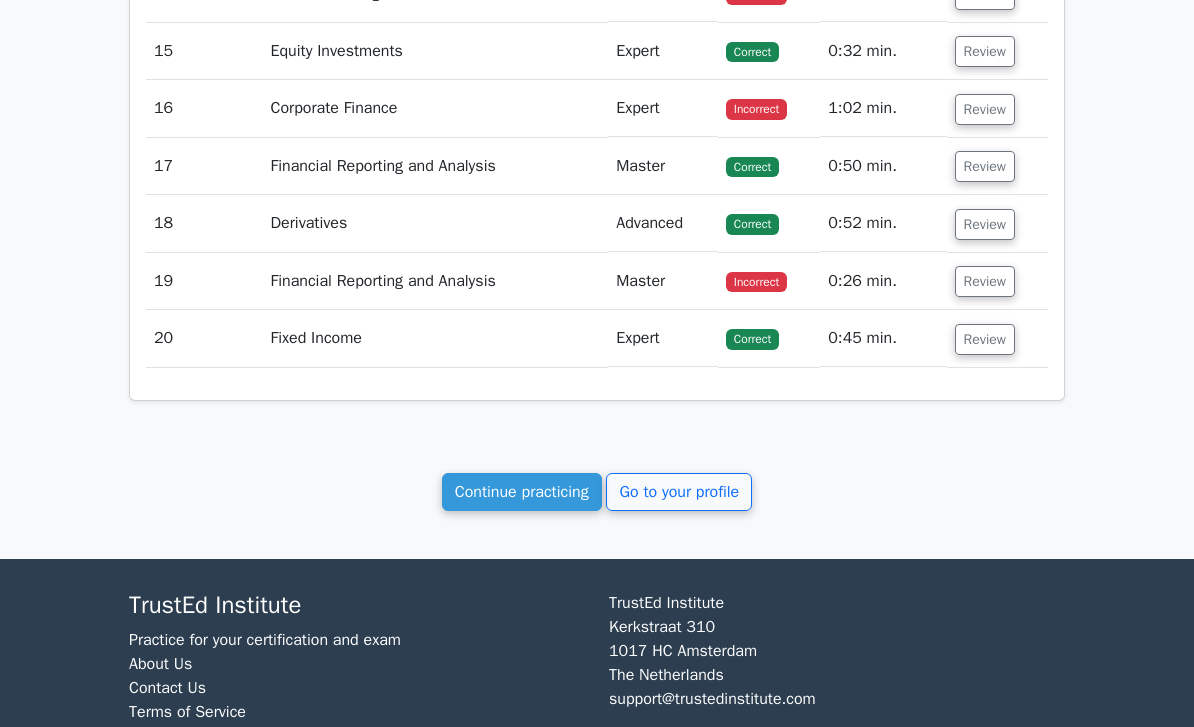 click on "Go to your profile" at bounding box center [679, 492] 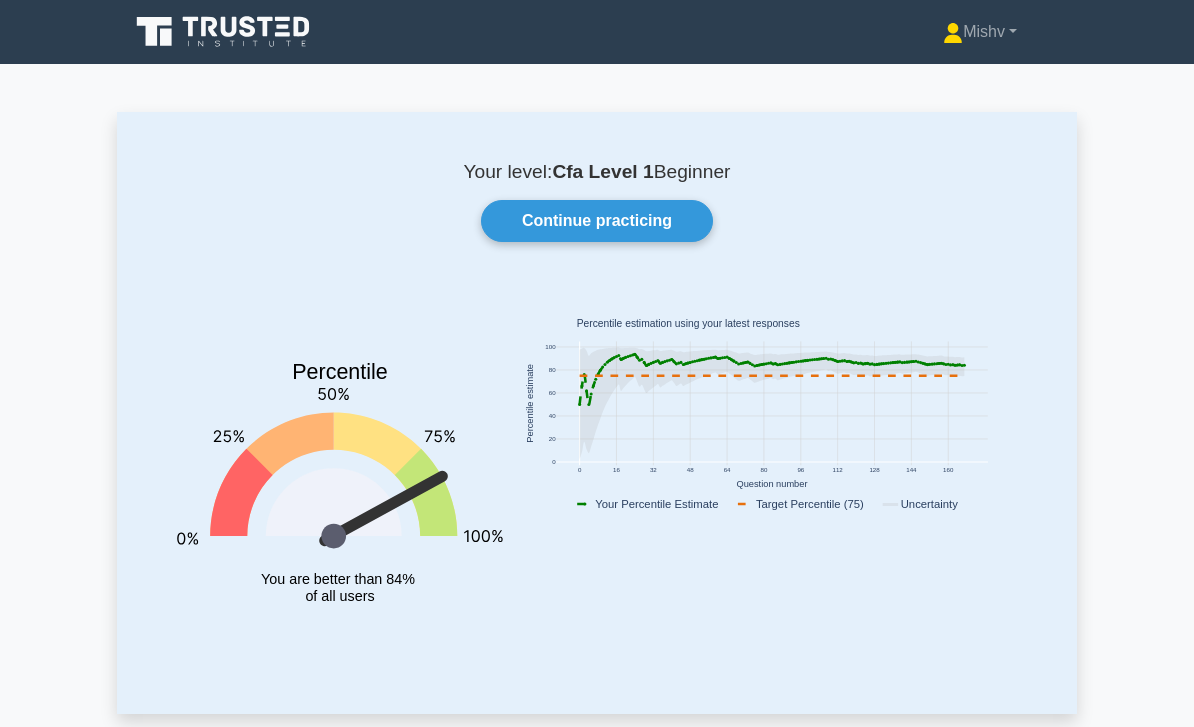 scroll, scrollTop: 0, scrollLeft: 0, axis: both 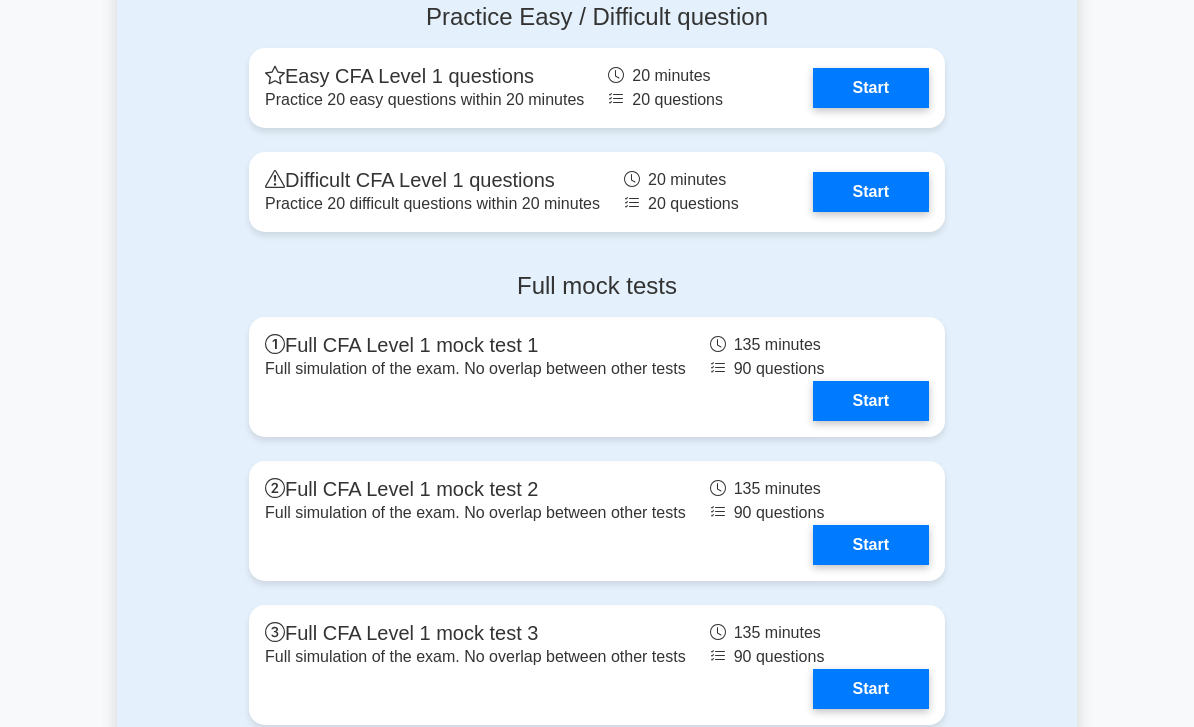 click on "Start" at bounding box center [871, 88] 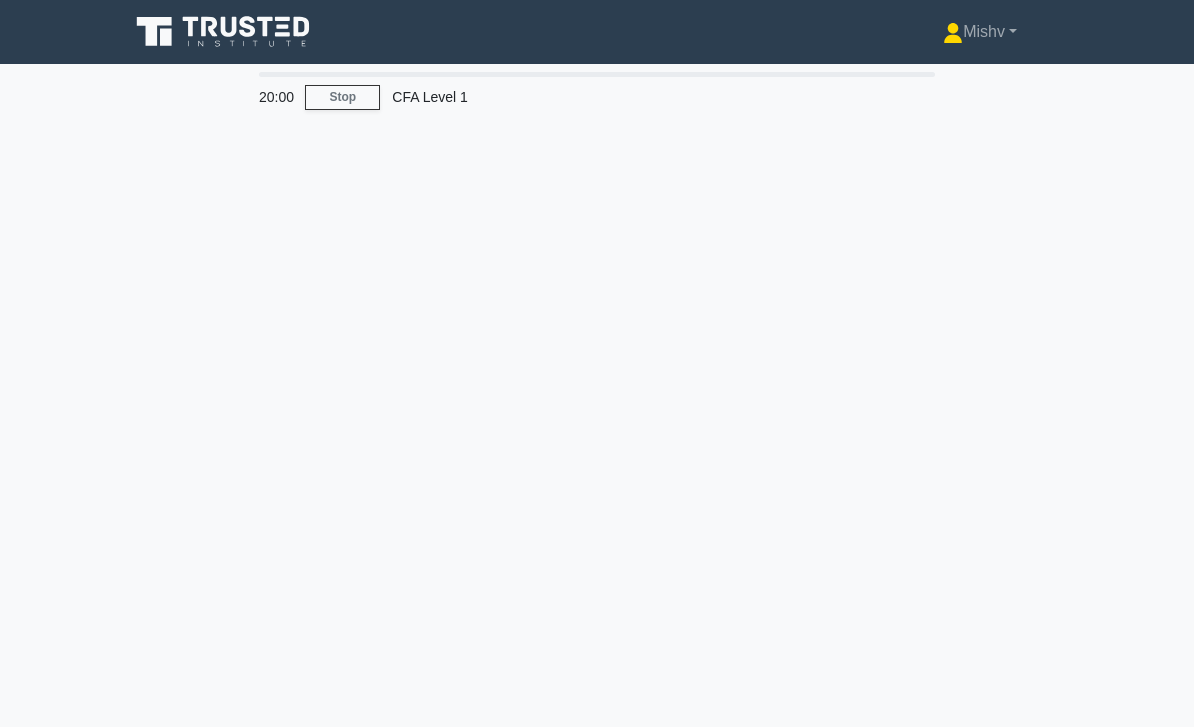 scroll, scrollTop: 0, scrollLeft: 0, axis: both 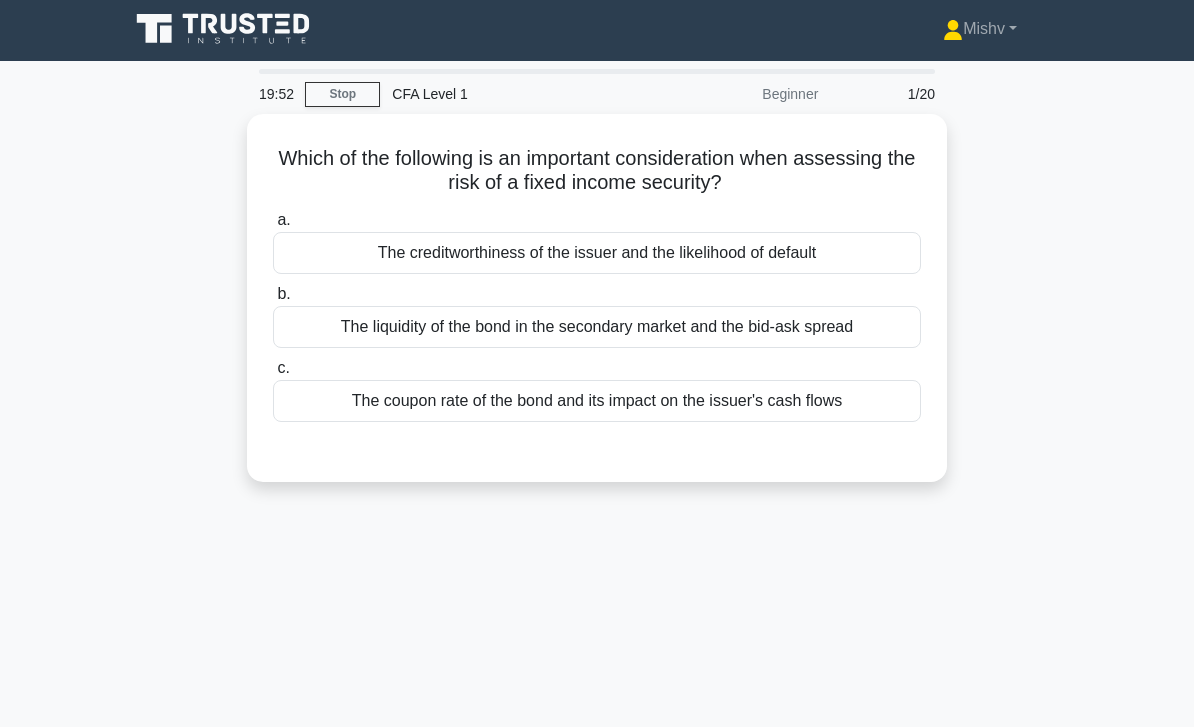 click on "The creditworthiness of the issuer and the likelihood of default" at bounding box center (597, 253) 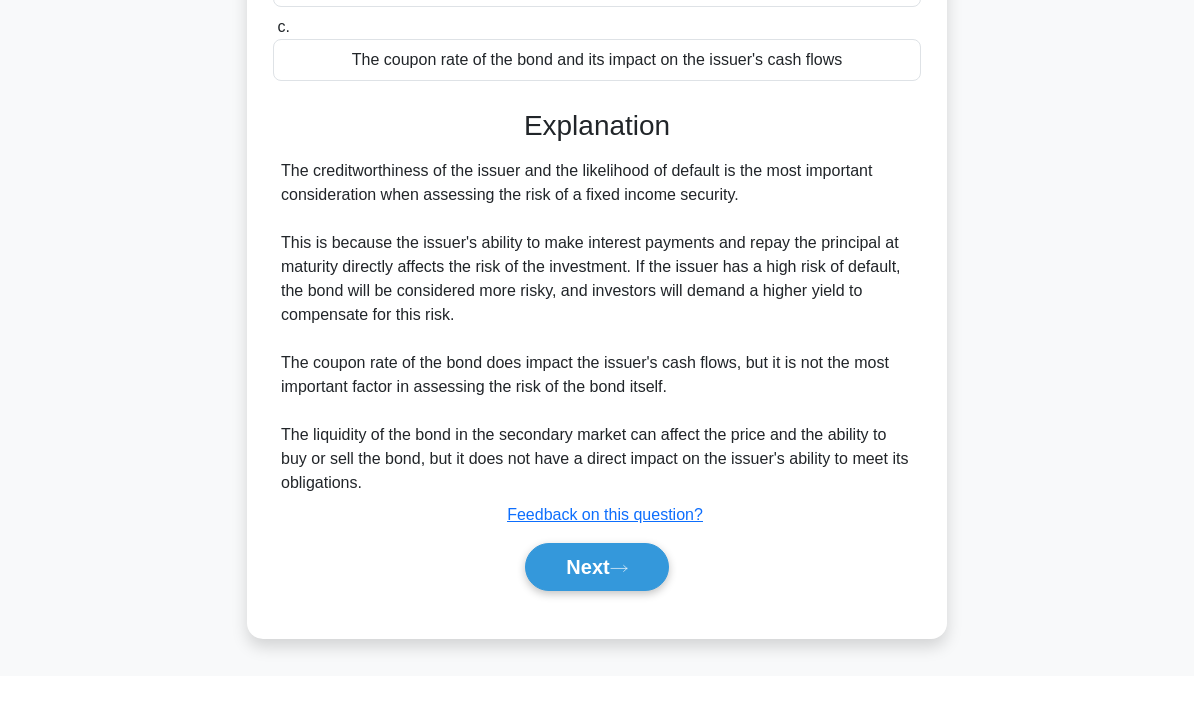 scroll, scrollTop: 289, scrollLeft: 0, axis: vertical 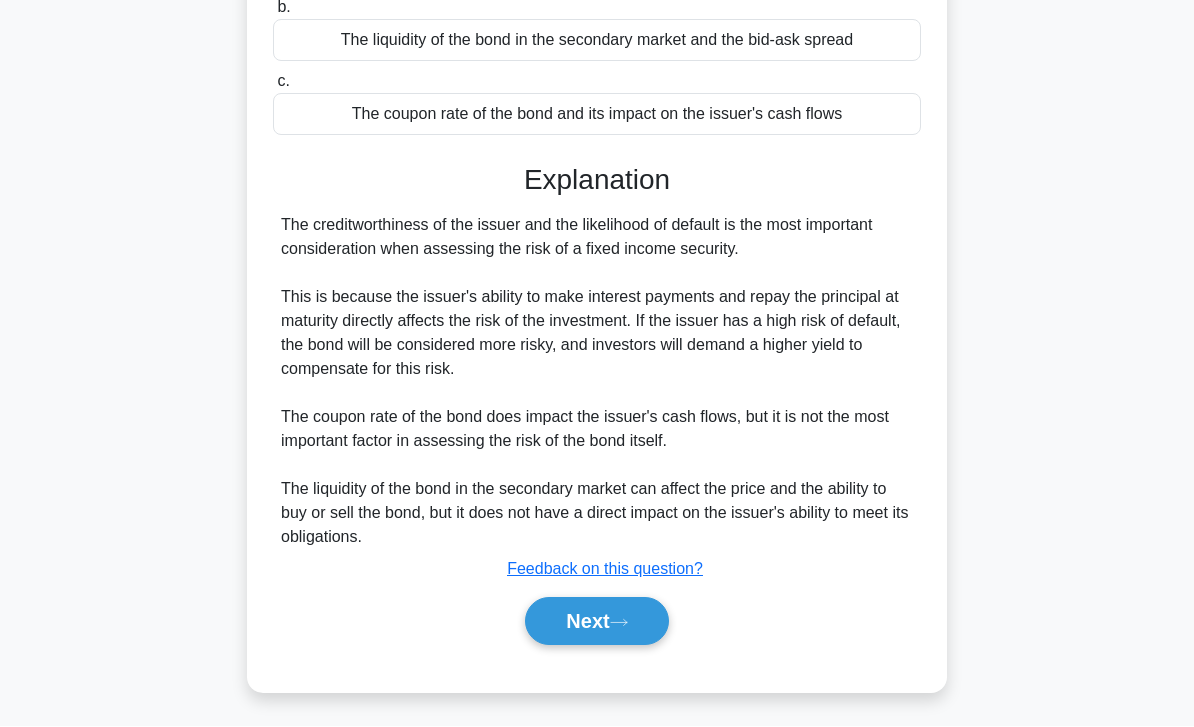 click on "Next" at bounding box center [596, 622] 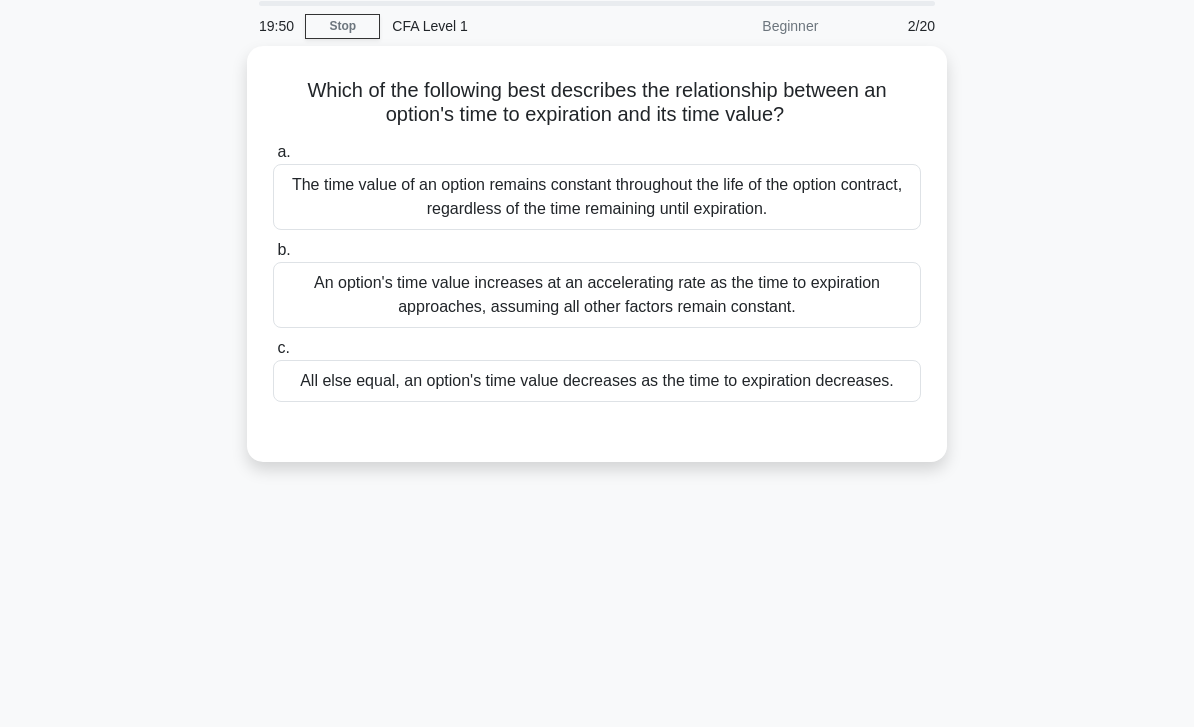 scroll, scrollTop: 0, scrollLeft: 0, axis: both 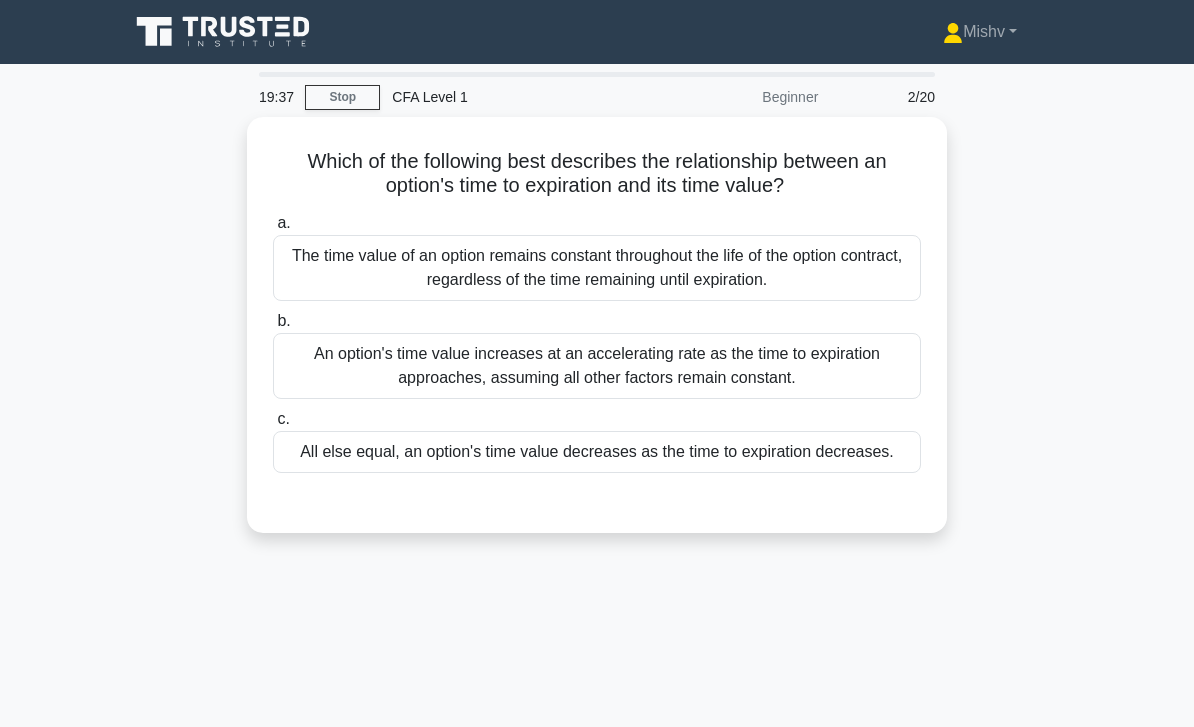 click on "All else equal, an option's time value decreases as the time to expiration decreases." at bounding box center [597, 452] 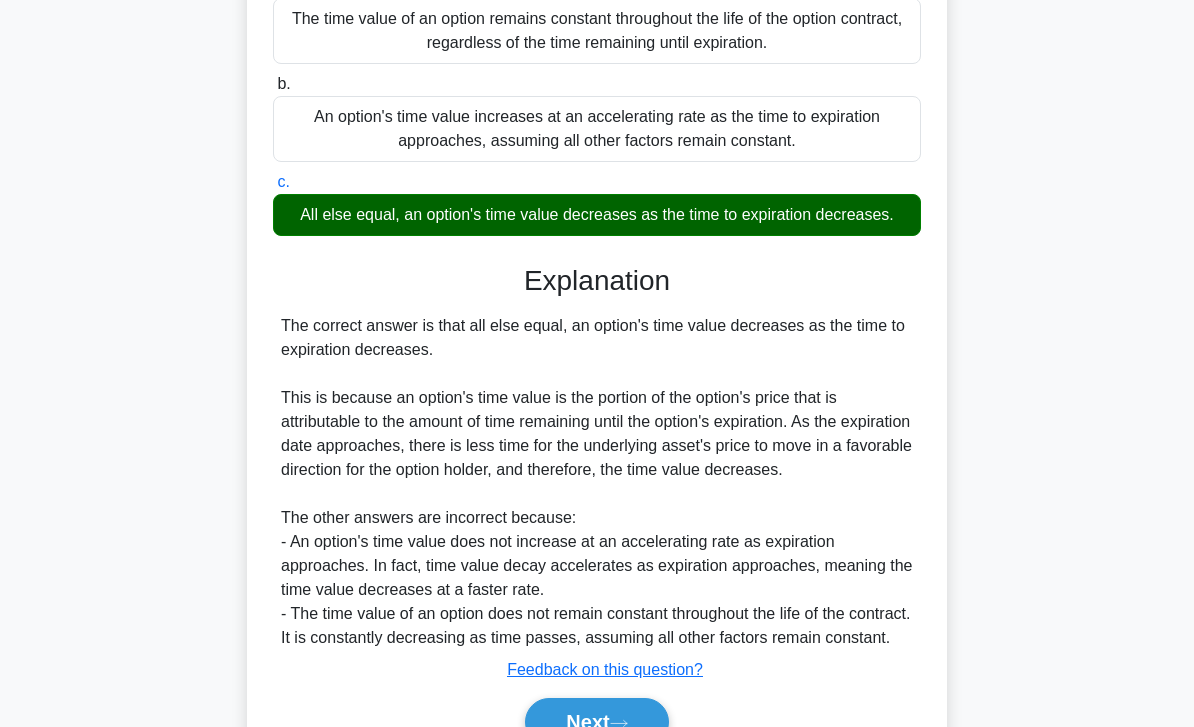 scroll, scrollTop: 344, scrollLeft: 0, axis: vertical 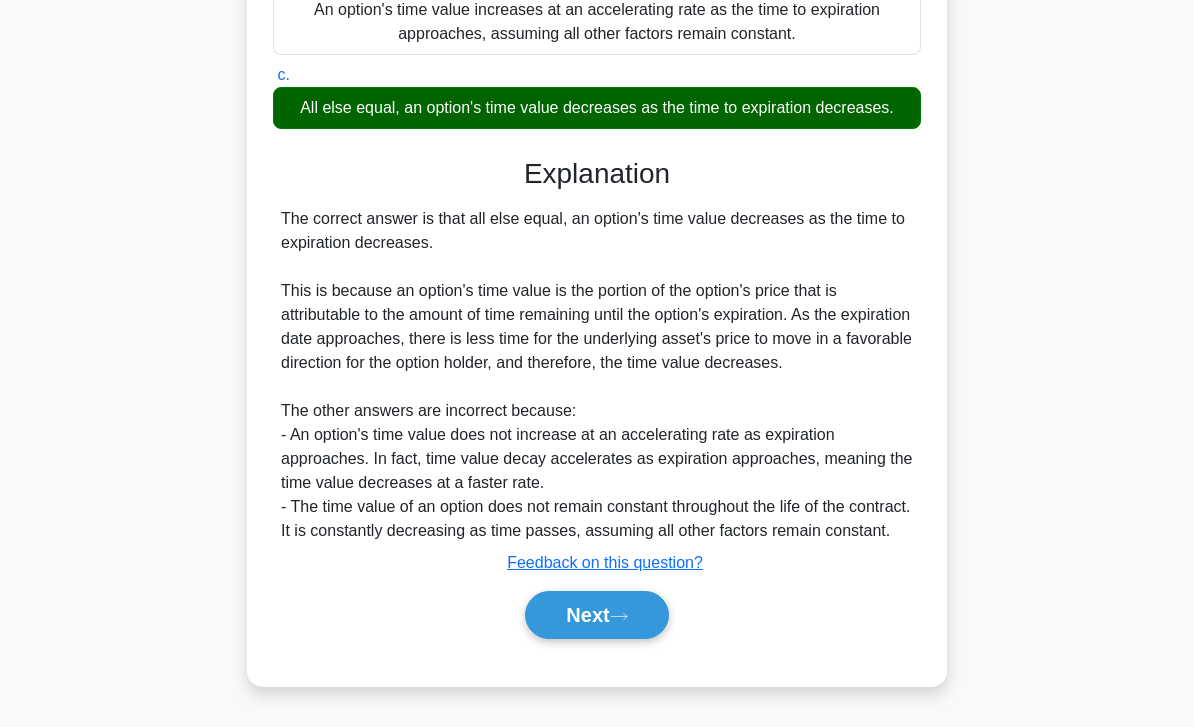 click on "Next" at bounding box center [596, 615] 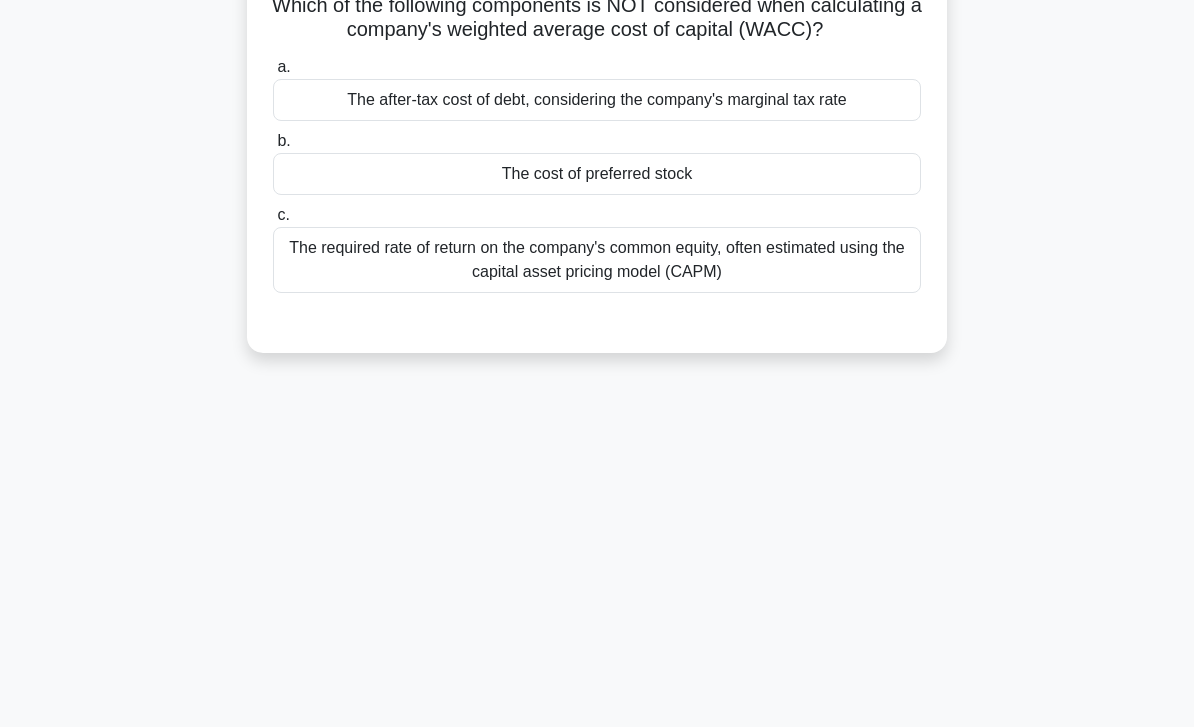 scroll, scrollTop: 0, scrollLeft: 0, axis: both 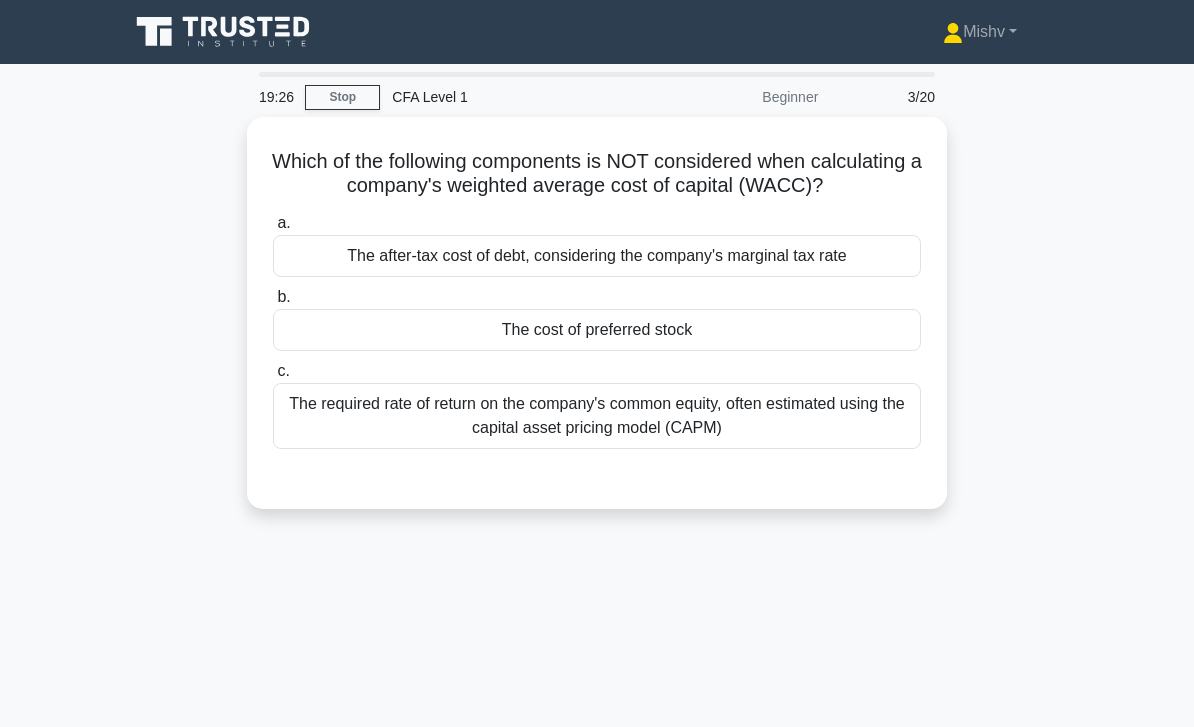click on "The cost of preferred stock" at bounding box center [597, 330] 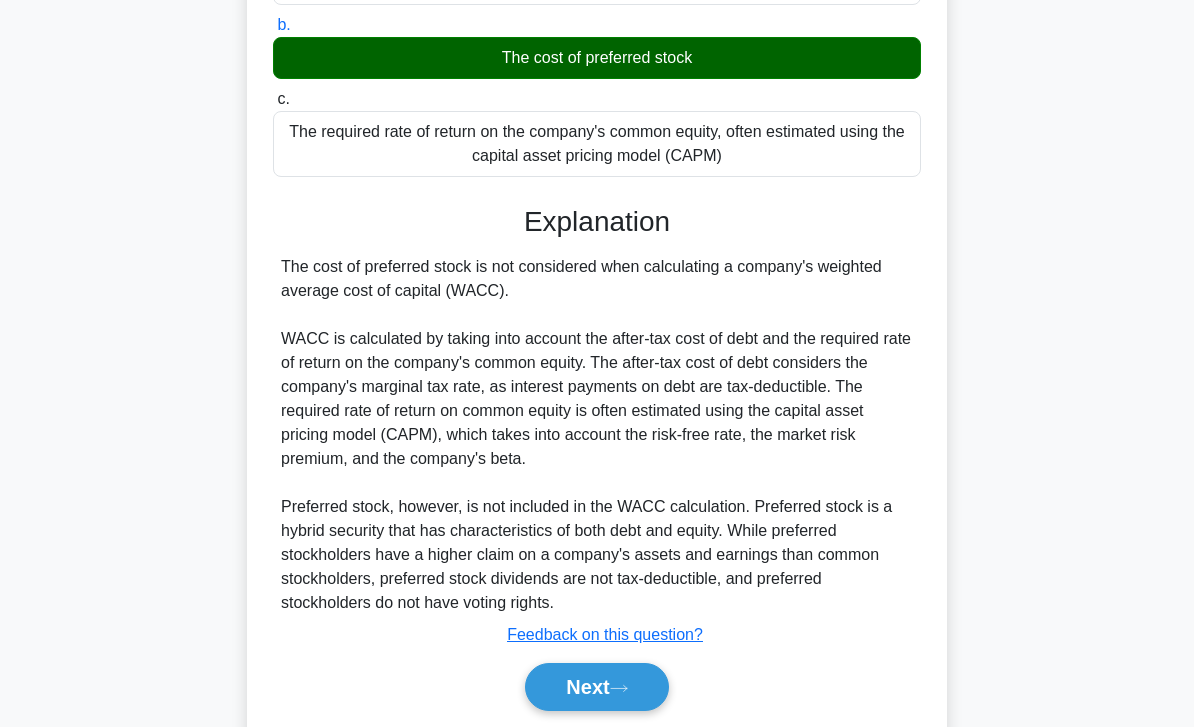 scroll, scrollTop: 320, scrollLeft: 0, axis: vertical 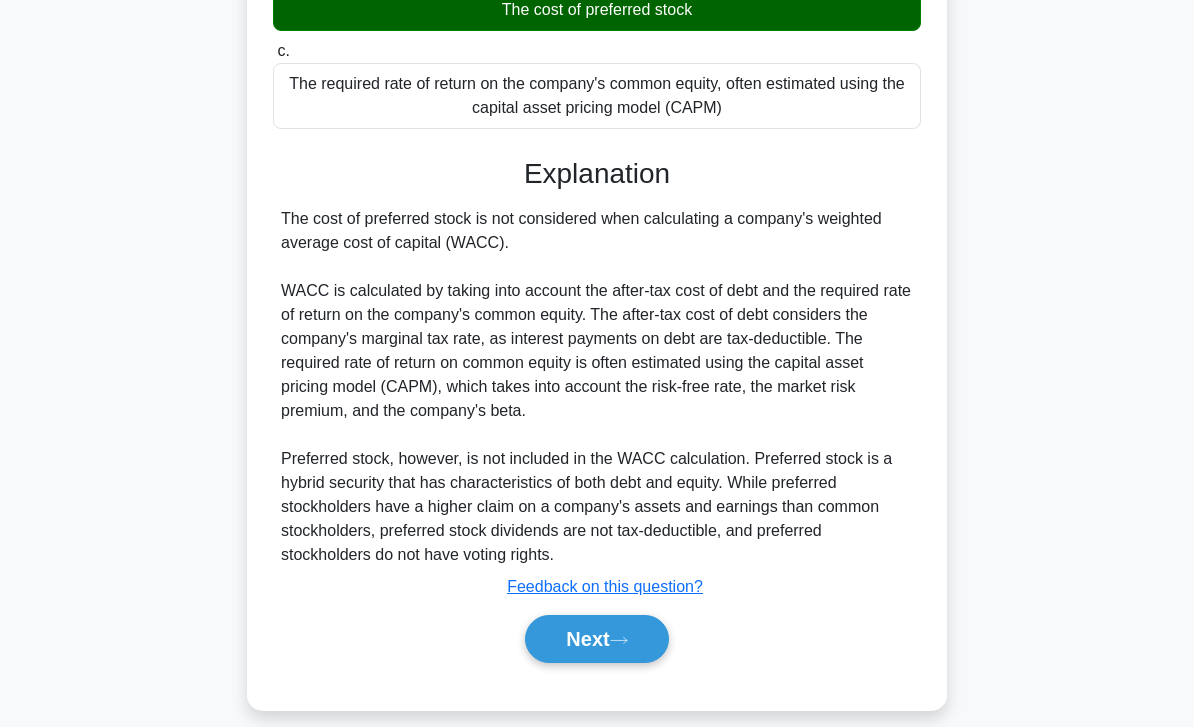click on "Next" at bounding box center (596, 639) 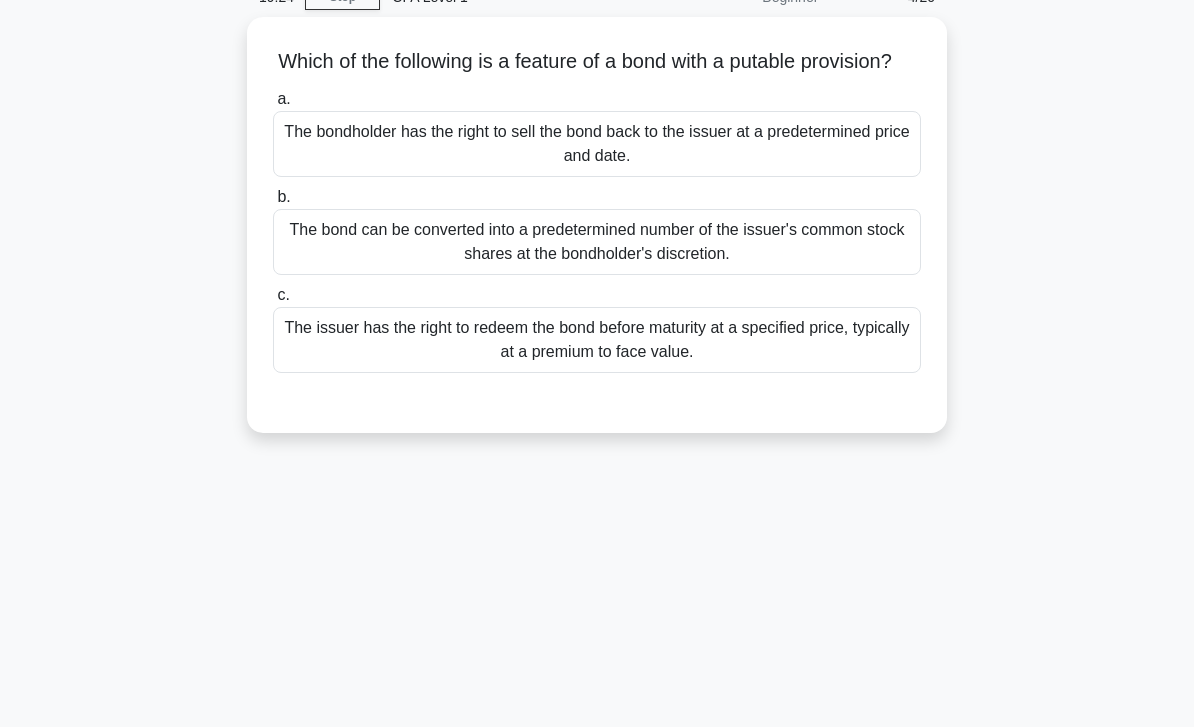 scroll, scrollTop: 0, scrollLeft: 0, axis: both 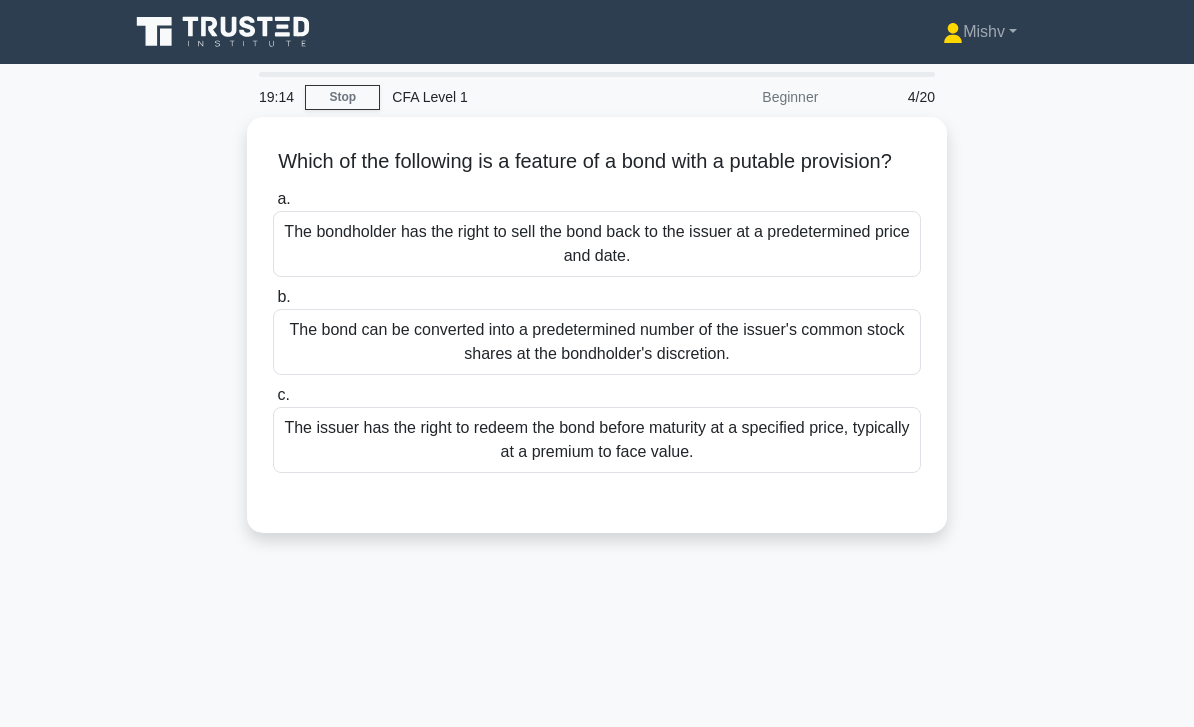 click on "The bondholder has the right to sell the bond back to the issuer at a predetermined price and date." at bounding box center (597, 244) 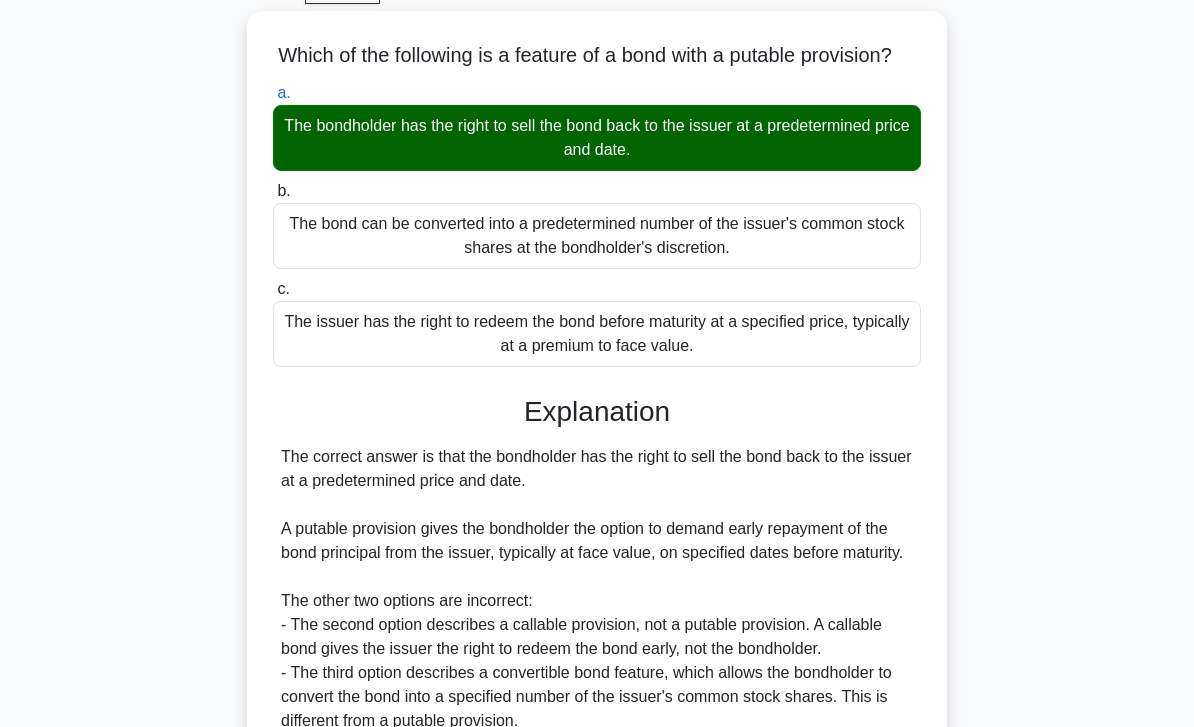 scroll, scrollTop: 296, scrollLeft: 0, axis: vertical 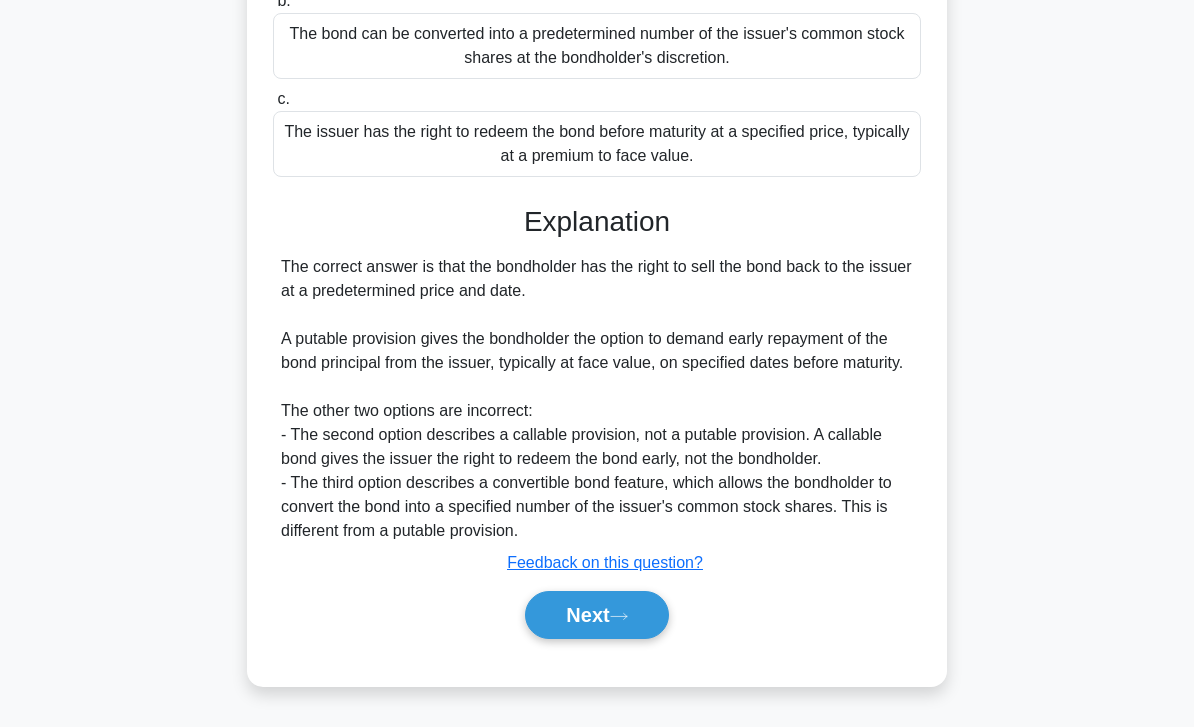 click on "Next" at bounding box center (596, 615) 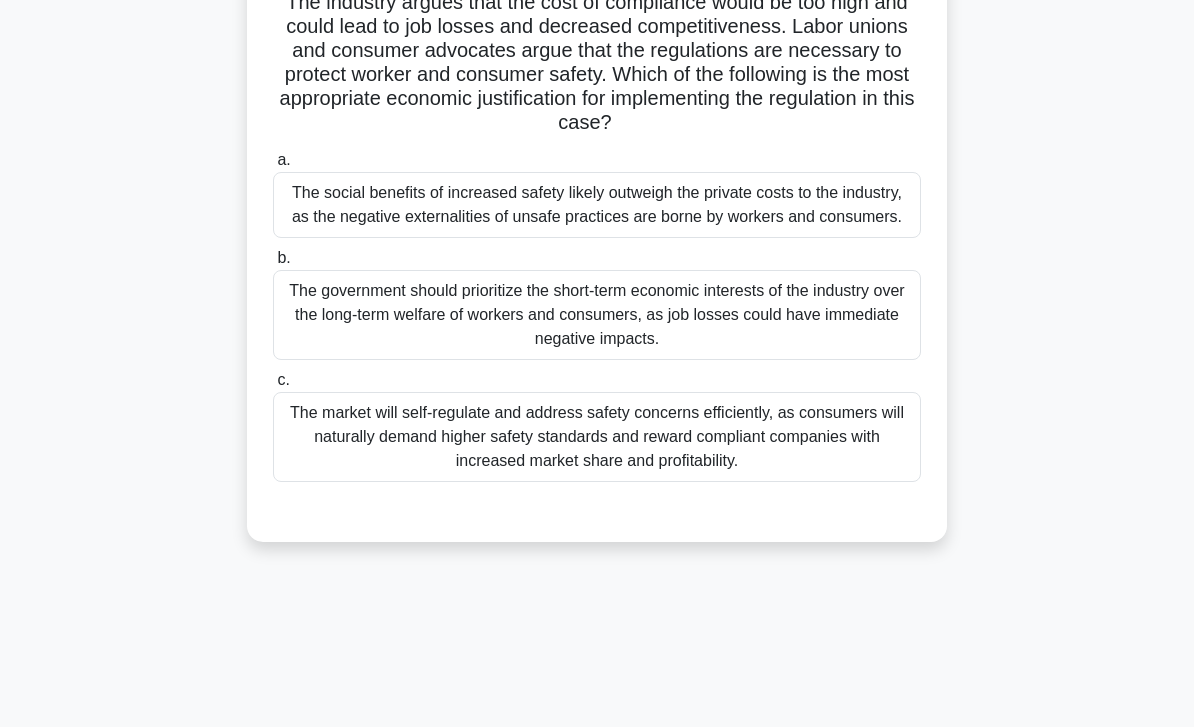 scroll, scrollTop: 208, scrollLeft: 0, axis: vertical 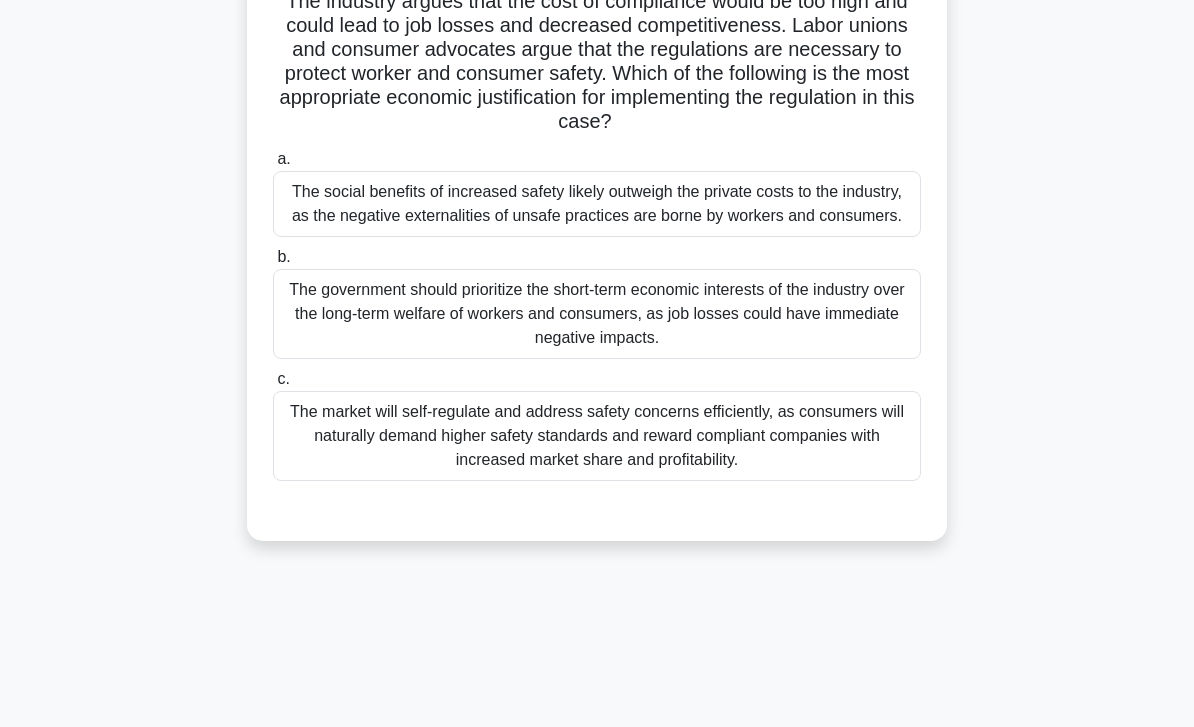 click on "The social benefits of increased safety likely outweigh the private costs to the industry, as the negative externalities of unsafe practices are borne by workers and consumers." at bounding box center [597, 204] 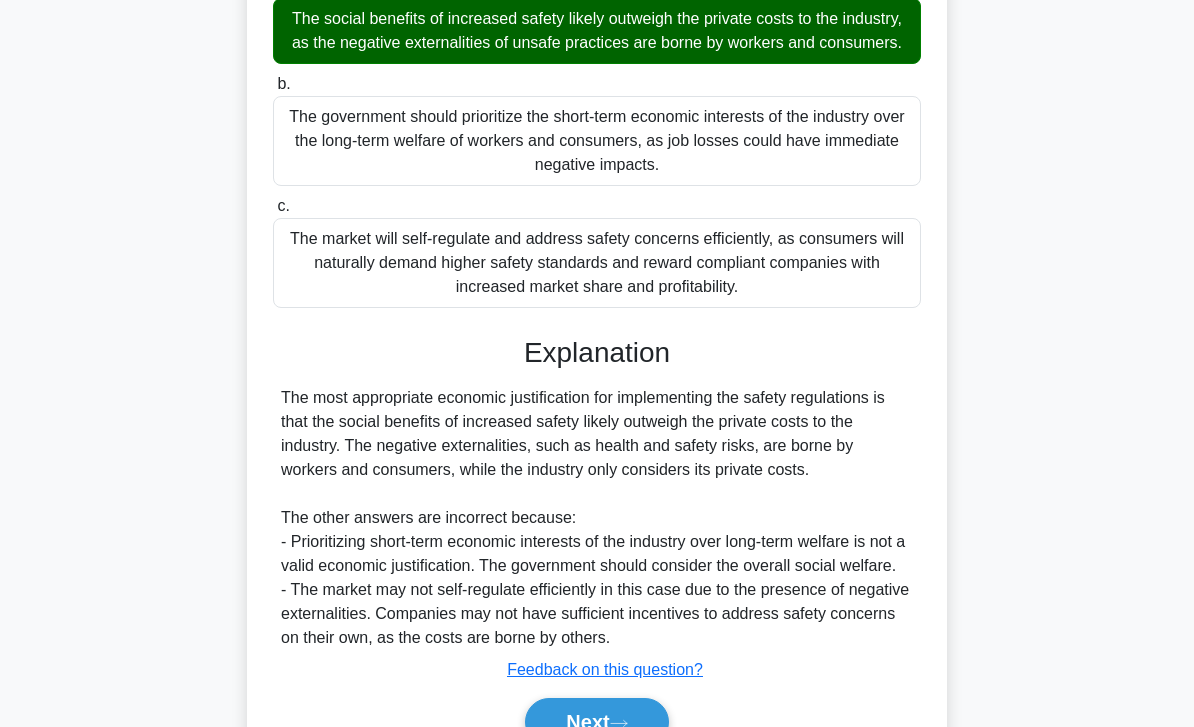 scroll, scrollTop: 512, scrollLeft: 0, axis: vertical 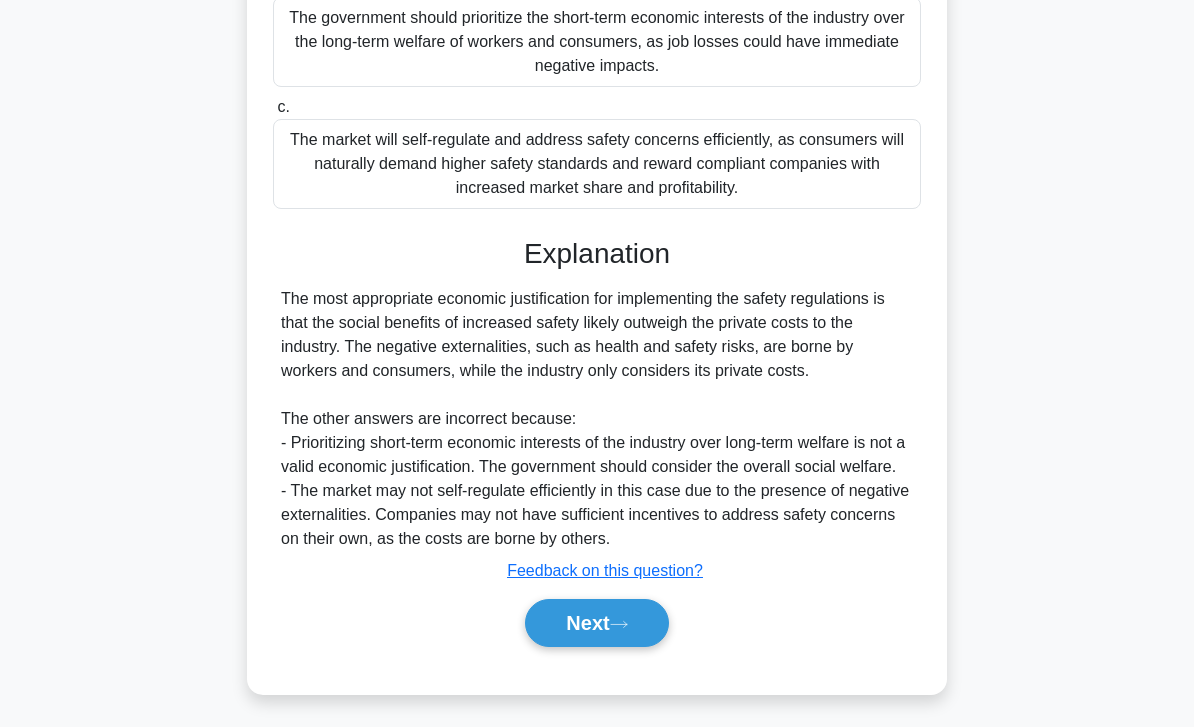 click on "Next" at bounding box center (596, 623) 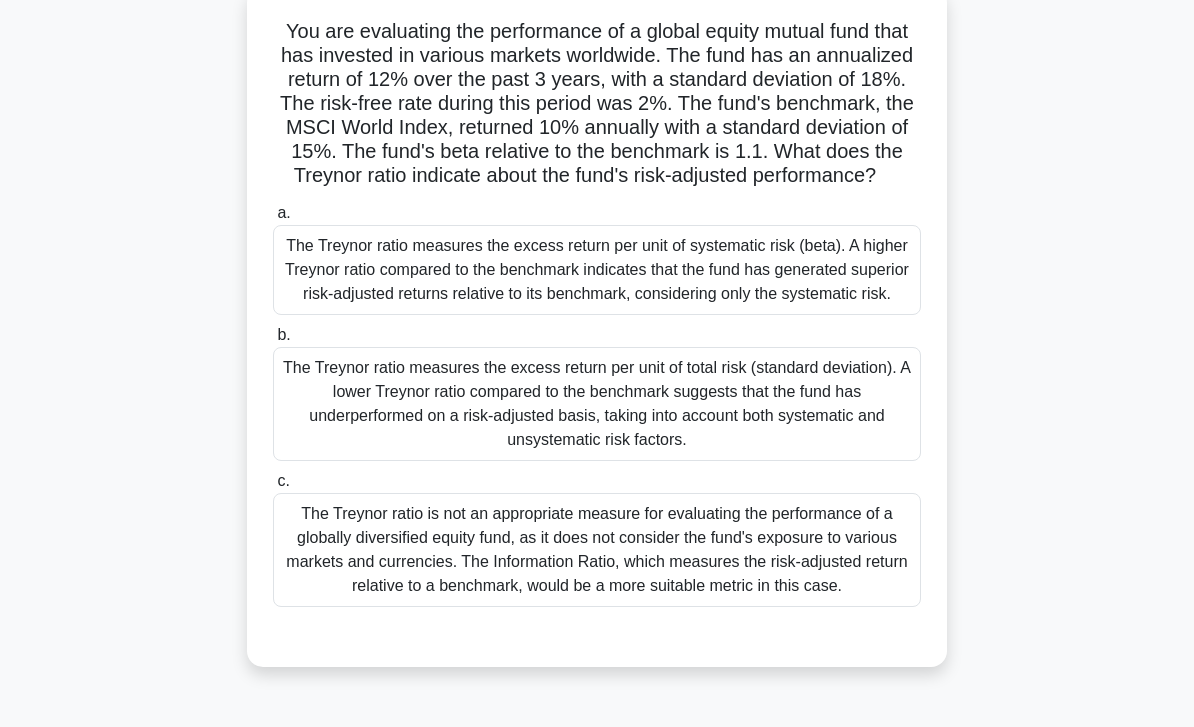 scroll, scrollTop: 129, scrollLeft: 0, axis: vertical 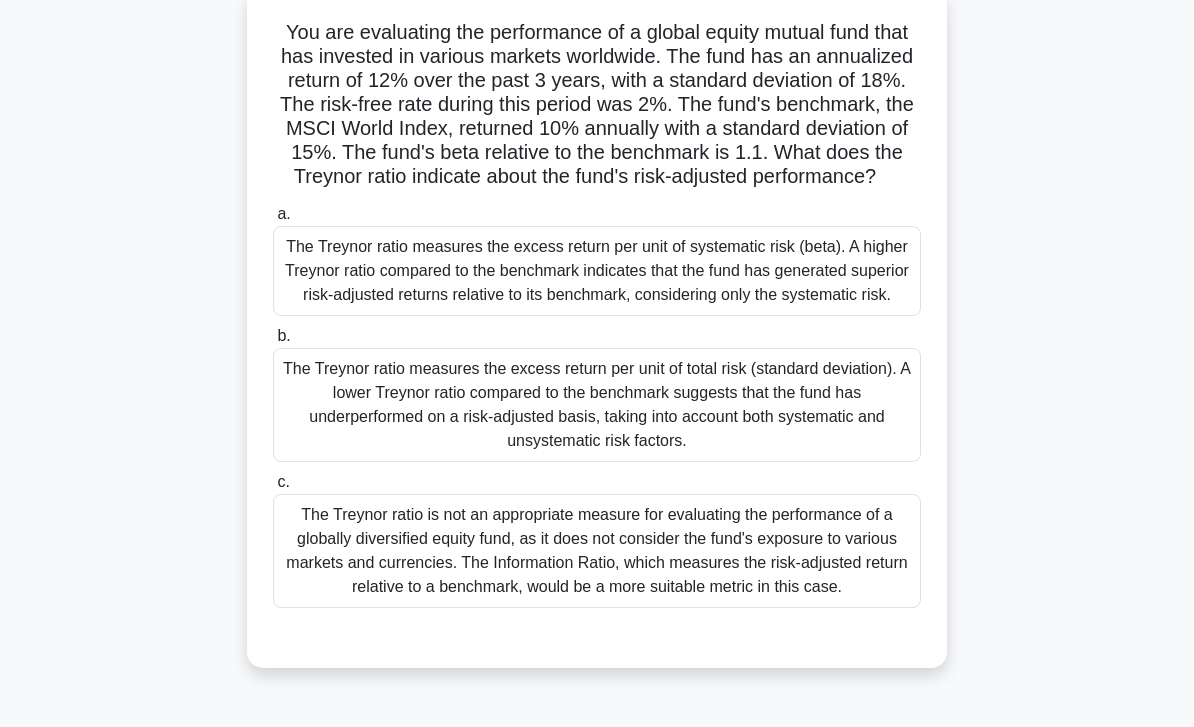 click on "The Treynor ratio measures the excess return per unit of total risk (standard deviation). A lower Treynor ratio compared to the benchmark suggests that the fund has underperformed on a risk-adjusted basis, taking into account both systematic and unsystematic risk factors." at bounding box center [597, 405] 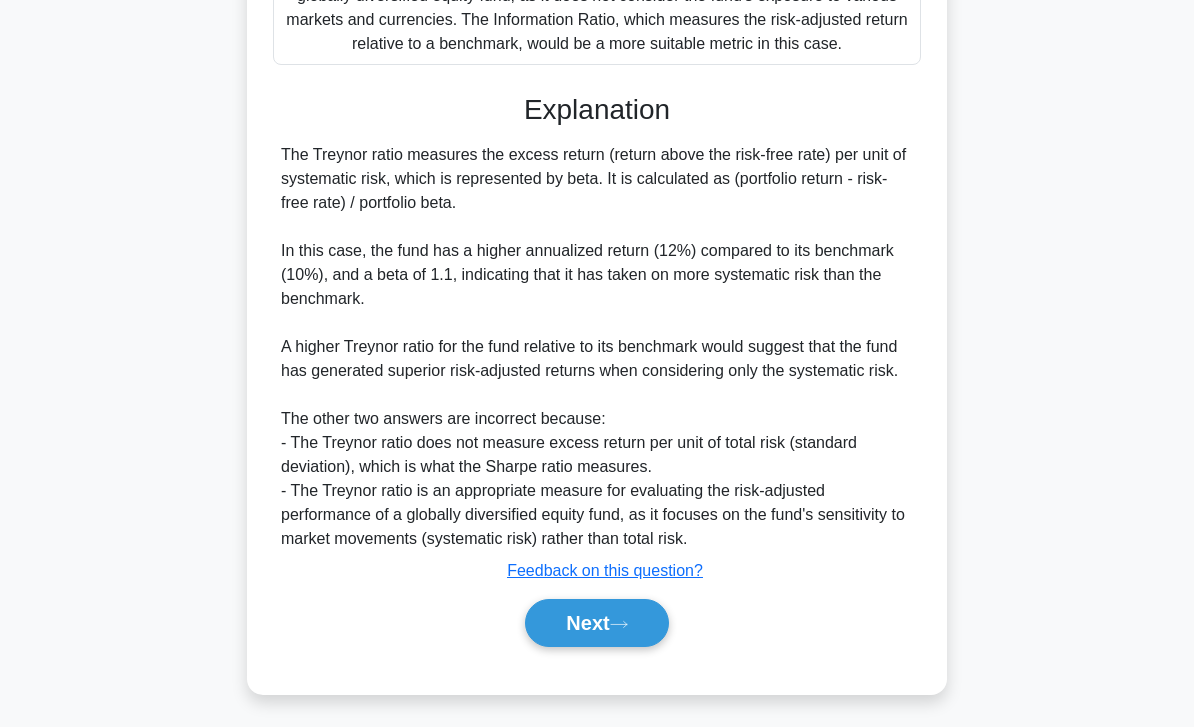 scroll, scrollTop: 730, scrollLeft: 0, axis: vertical 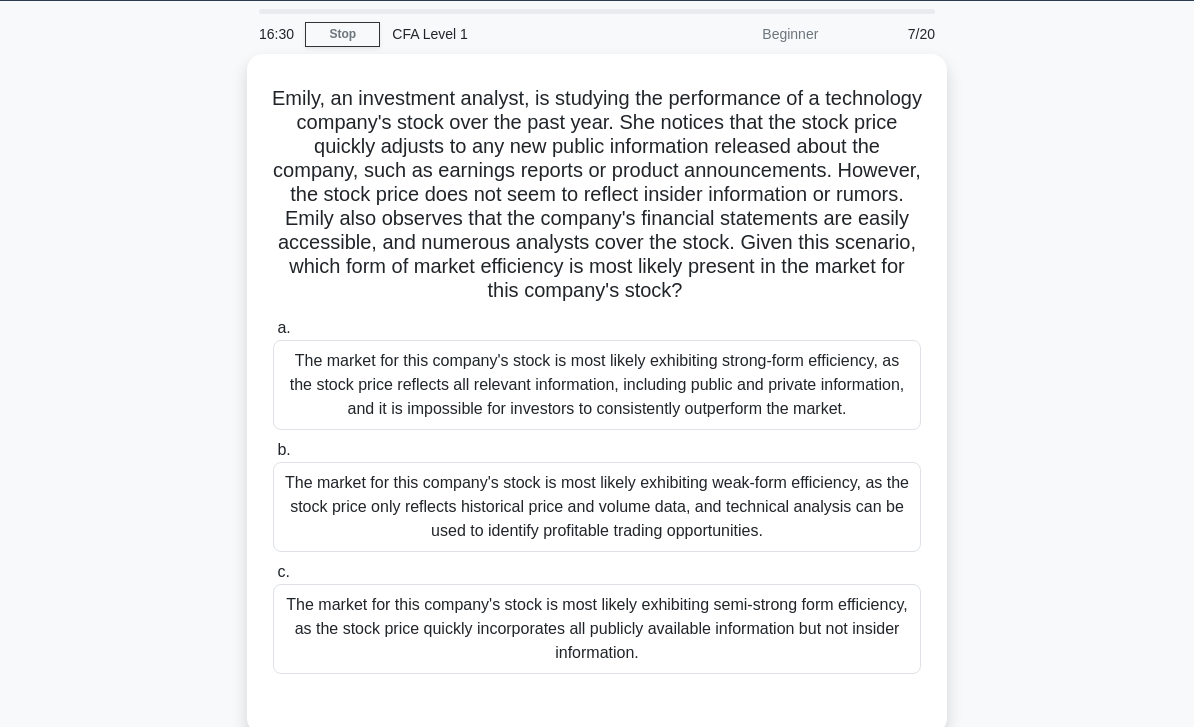 click on "The market for this company's stock is most likely exhibiting semi-strong form efficiency, as the stock price quickly incorporates all publicly available information but not insider information." at bounding box center (597, 629) 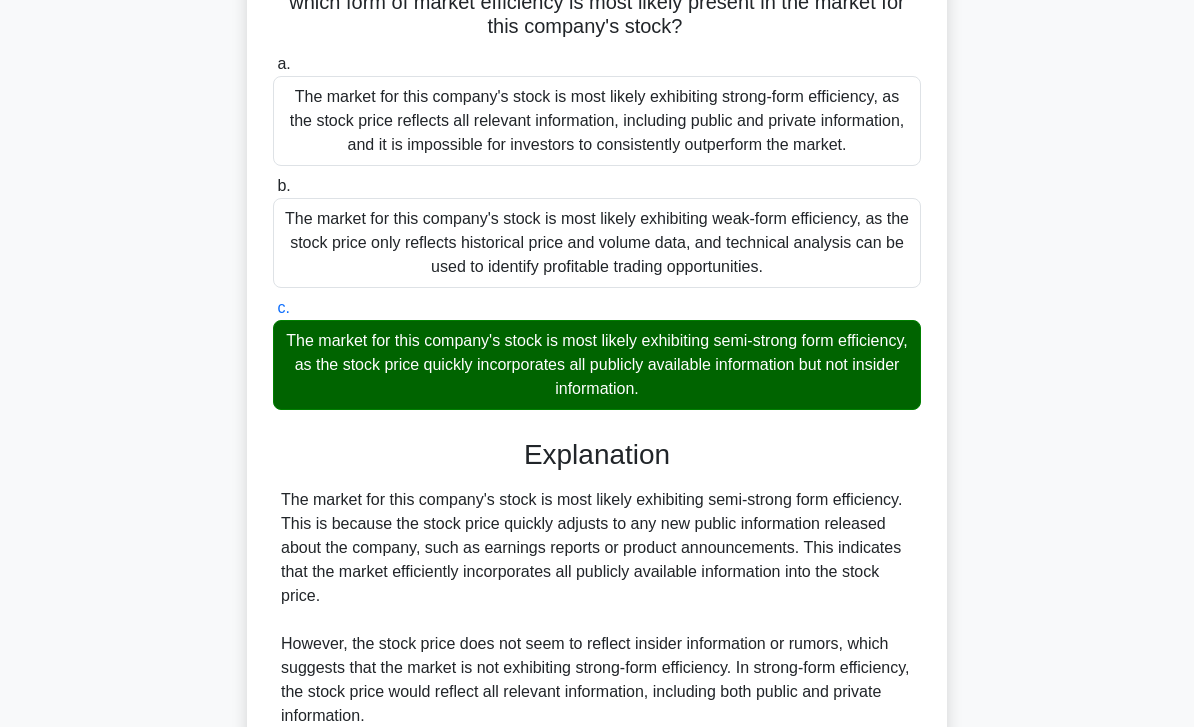 scroll, scrollTop: 608, scrollLeft: 0, axis: vertical 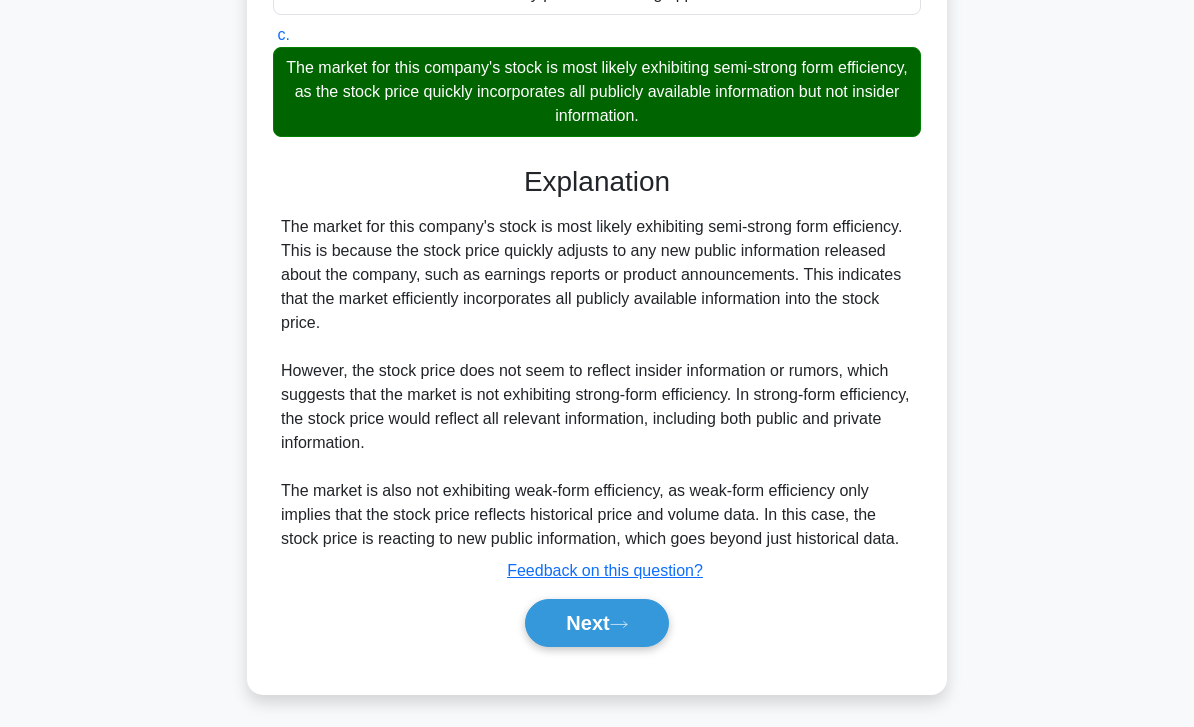 click on "Next" at bounding box center [596, 623] 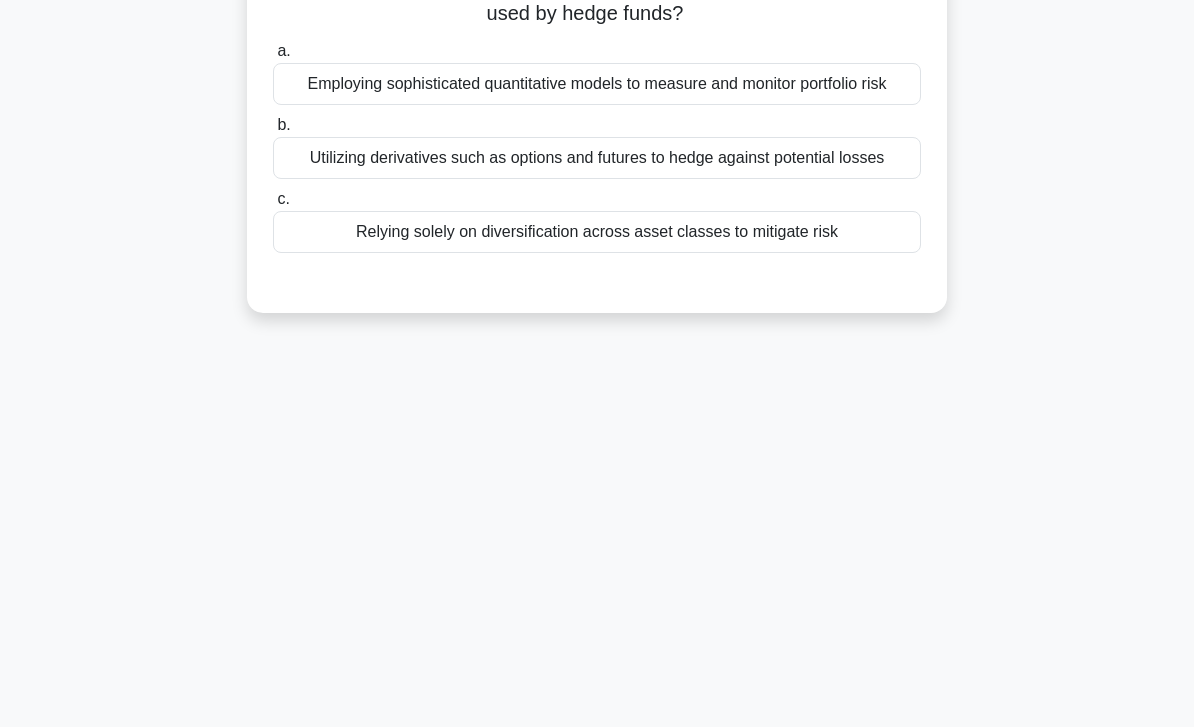 scroll, scrollTop: 0, scrollLeft: 0, axis: both 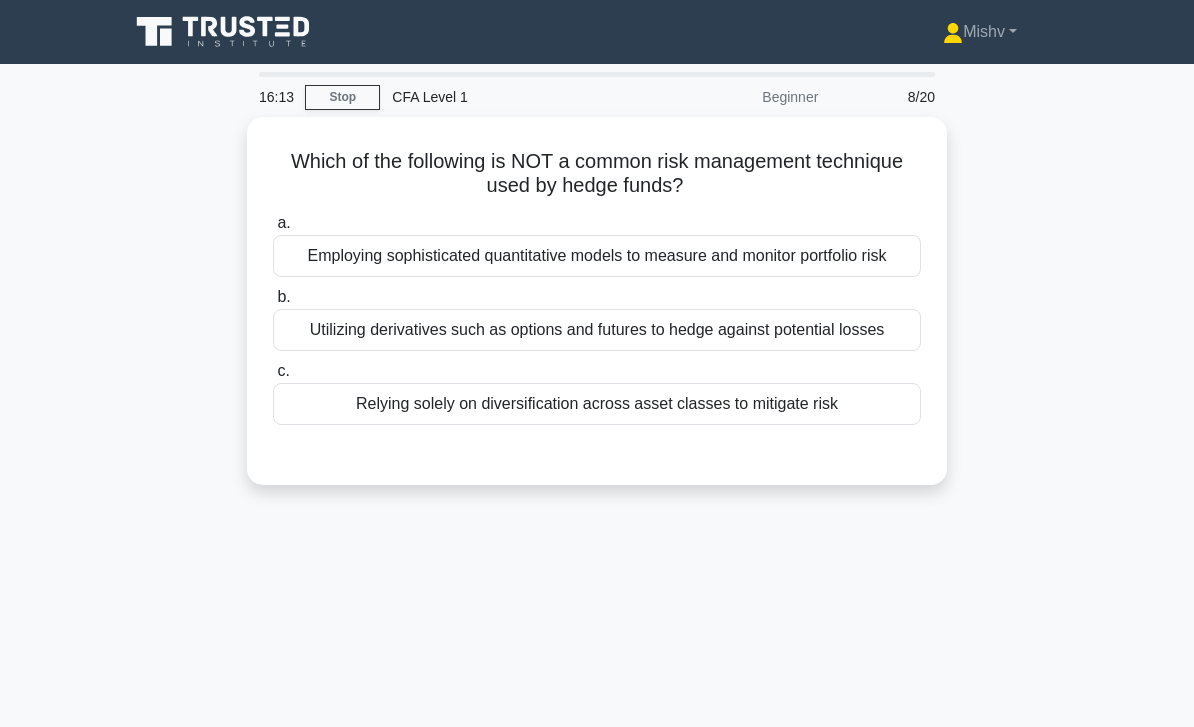 click on "Relying solely on diversification across asset classes to mitigate risk" at bounding box center (597, 404) 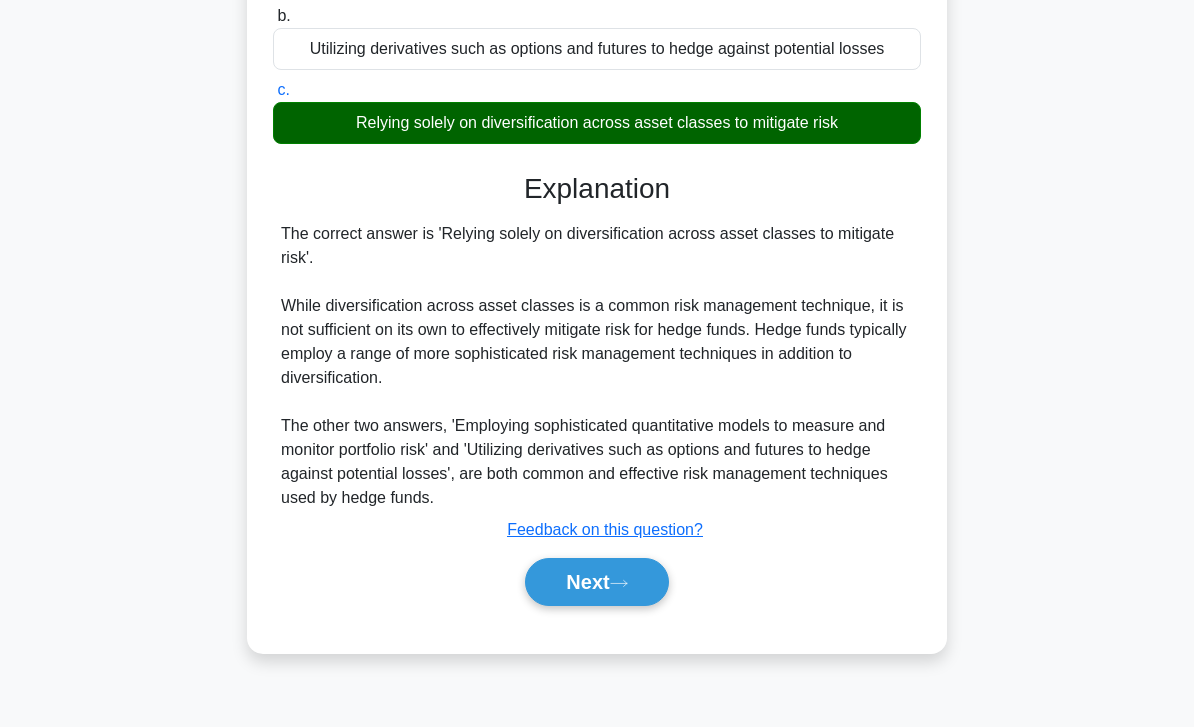 scroll, scrollTop: 289, scrollLeft: 0, axis: vertical 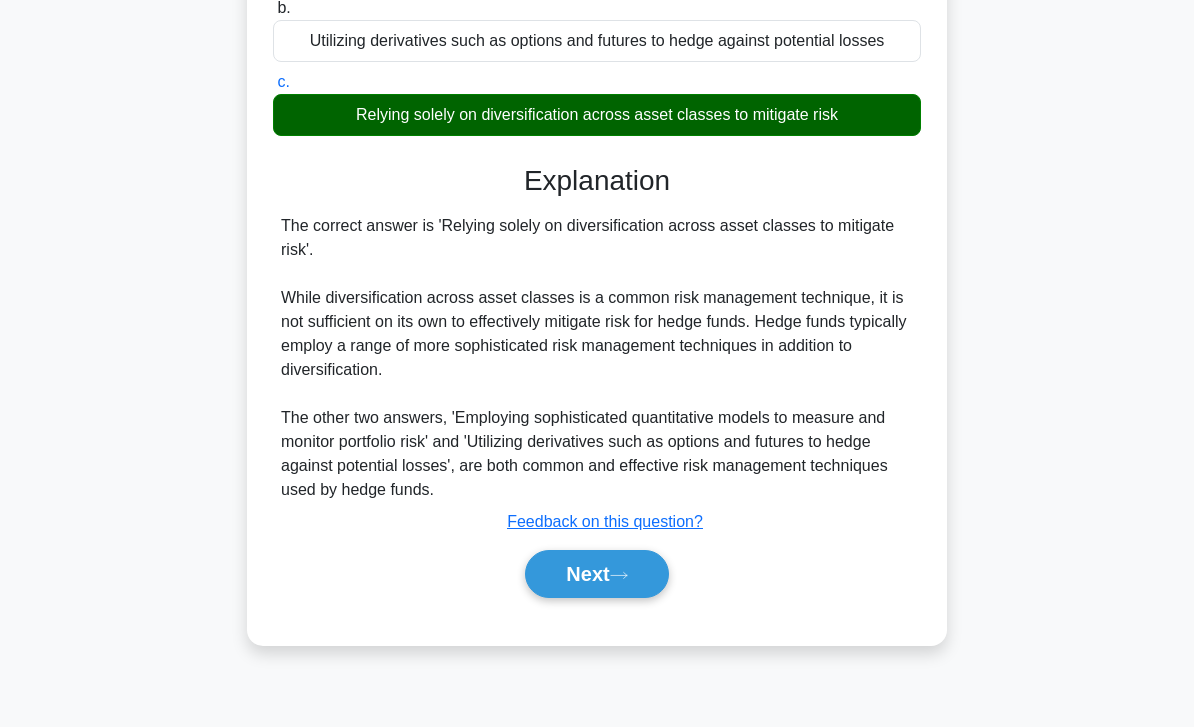 click on "Next" at bounding box center [596, 574] 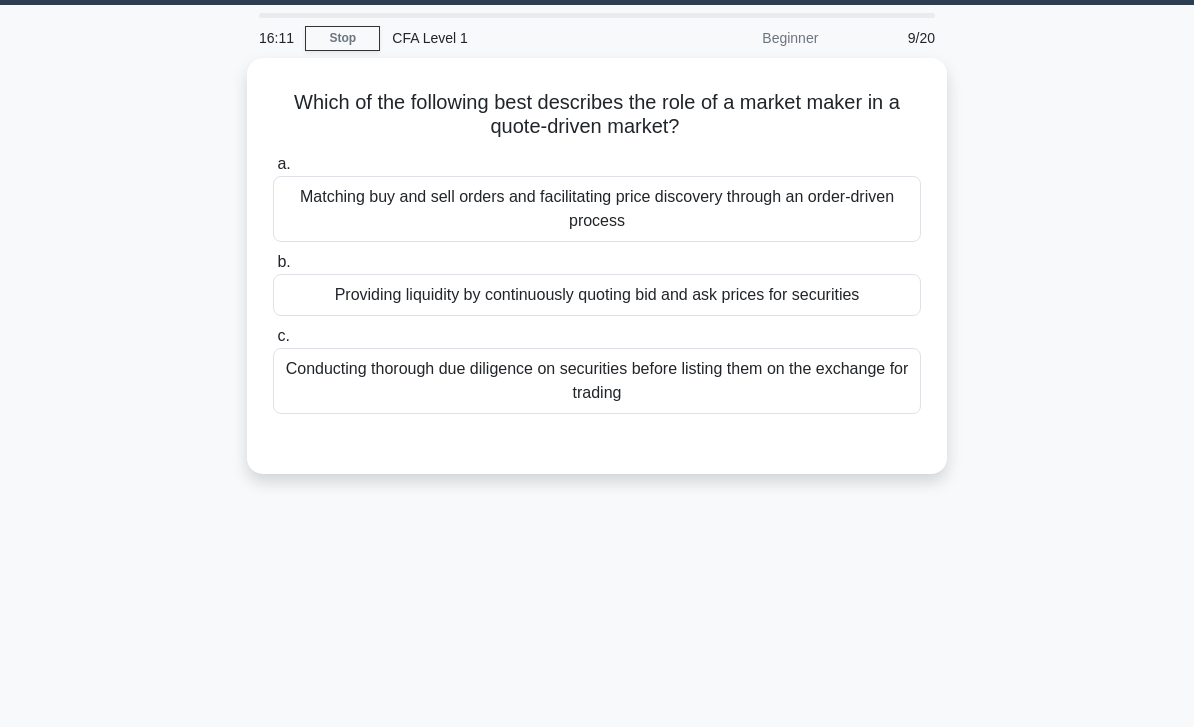 scroll, scrollTop: 0, scrollLeft: 0, axis: both 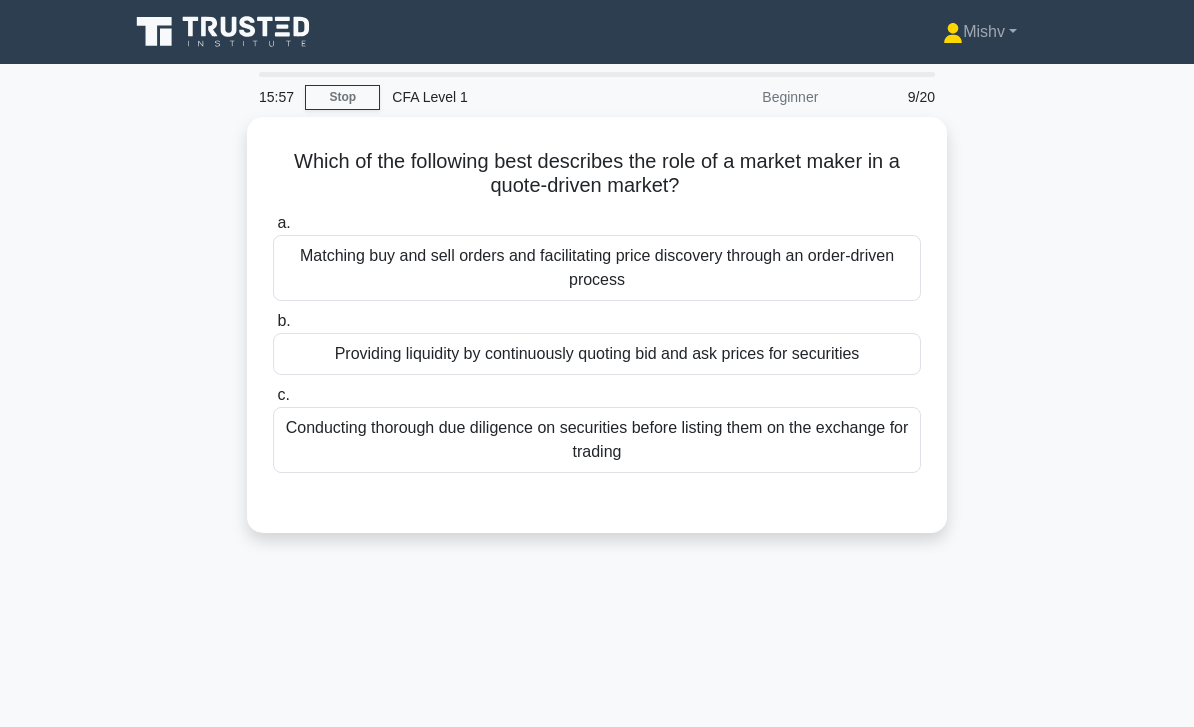 click on "Matching buy and sell orders and facilitating price discovery through an order-driven process" at bounding box center (597, 268) 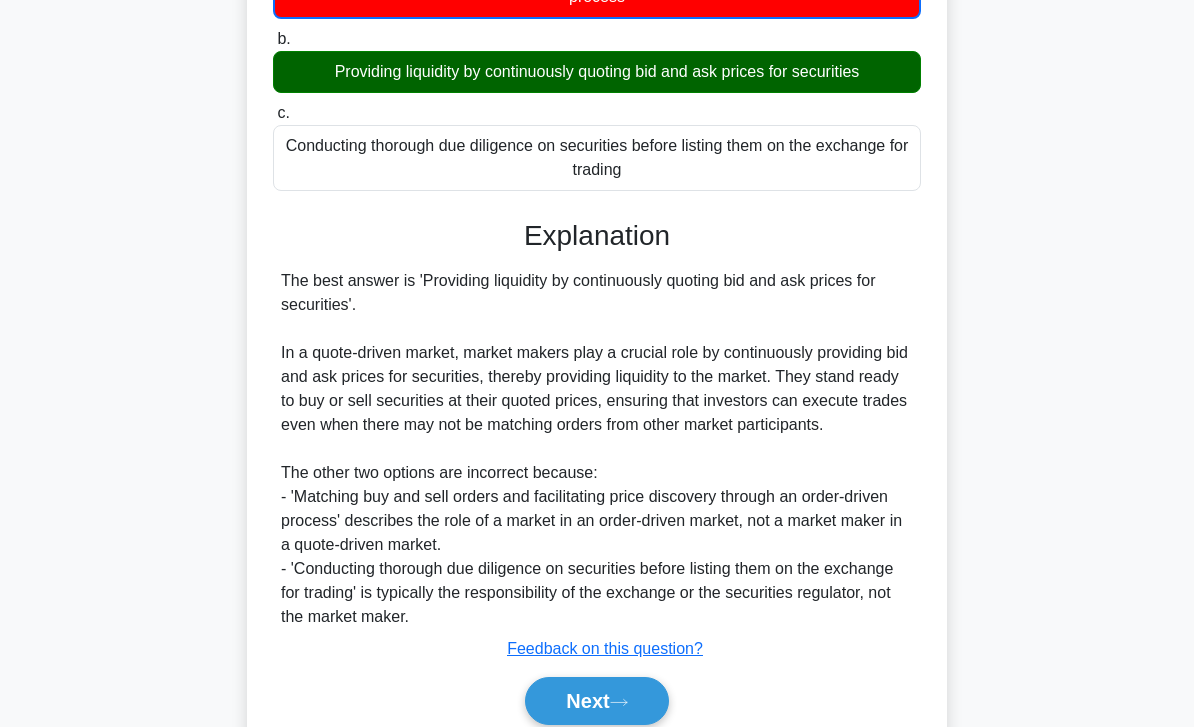 scroll, scrollTop: 322, scrollLeft: 0, axis: vertical 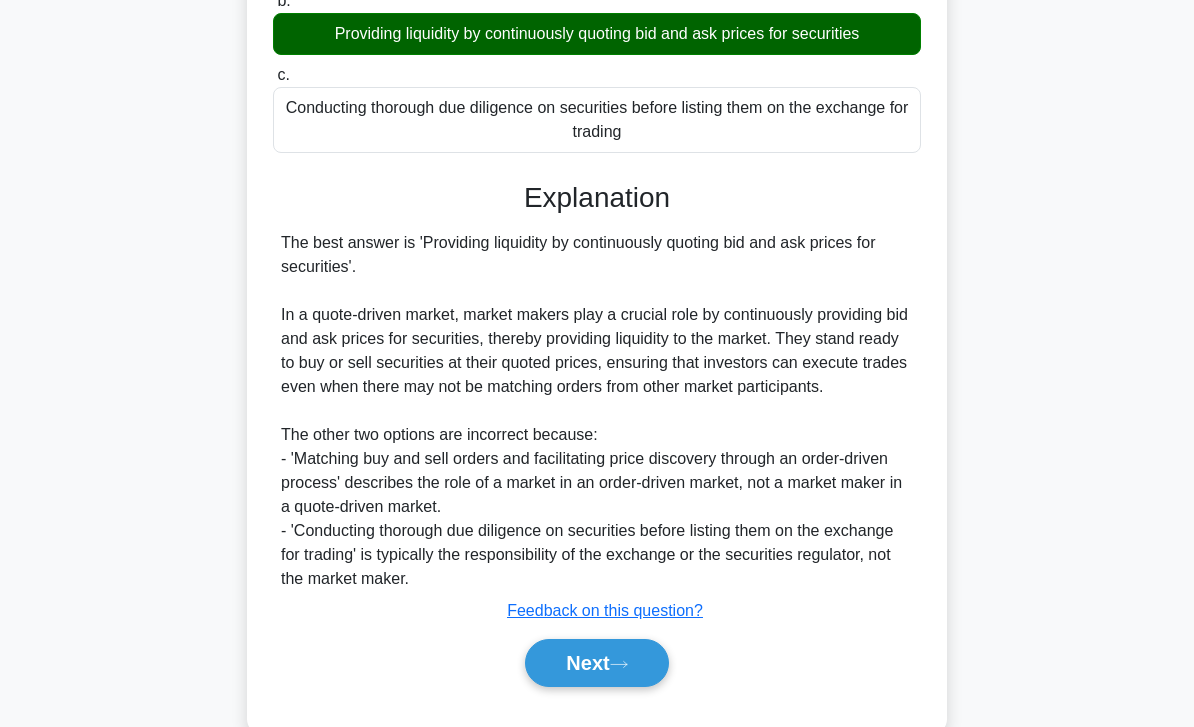 click on "Next" at bounding box center [596, 663] 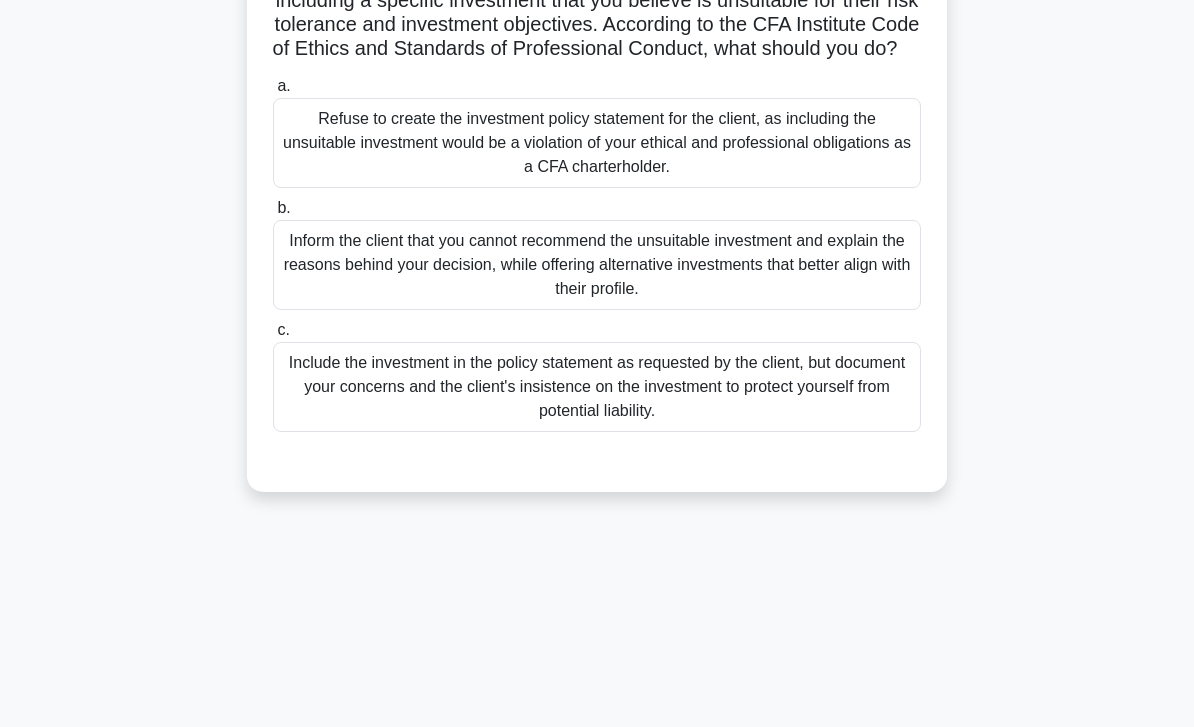 scroll, scrollTop: 0, scrollLeft: 0, axis: both 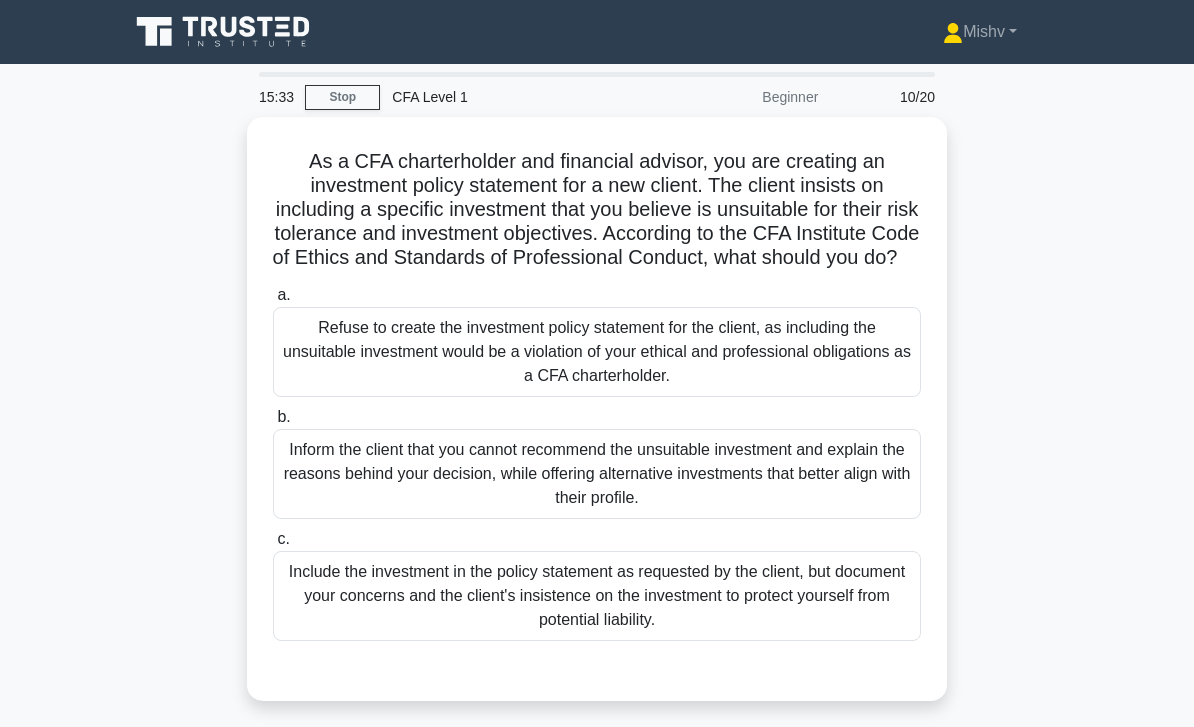 click on "Inform the client that you cannot recommend the unsuitable investment and explain the reasons behind your decision, while offering alternative investments that better align with their profile." at bounding box center [597, 474] 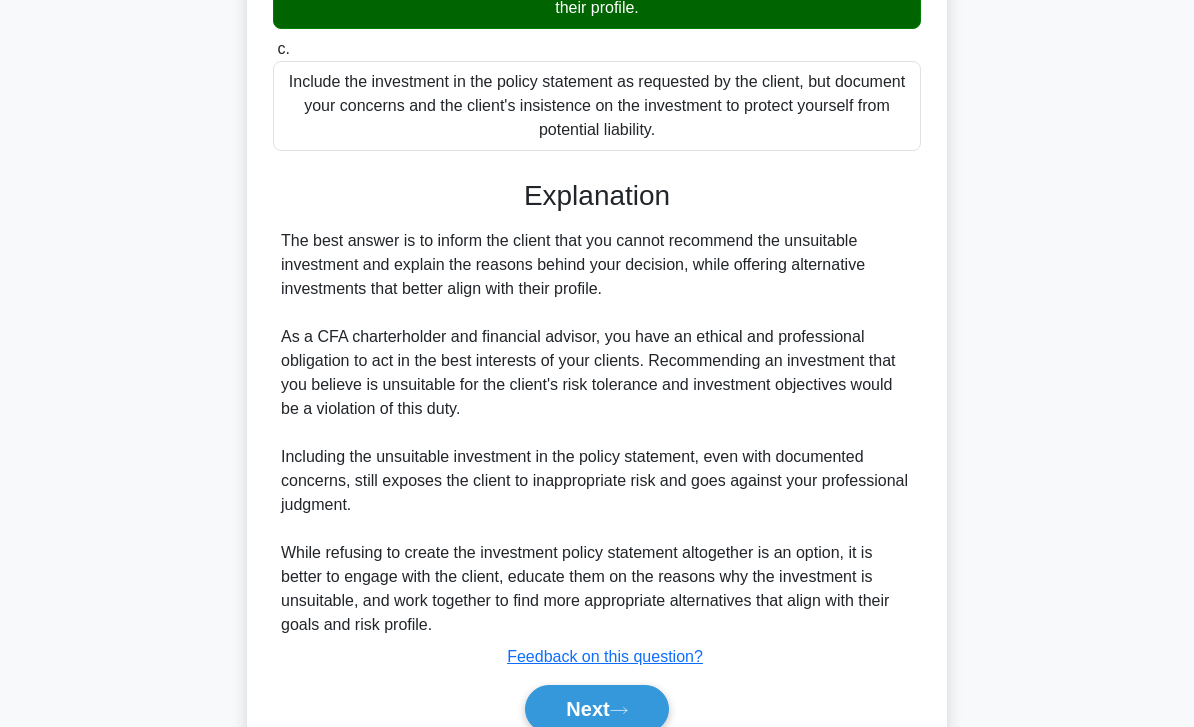 scroll, scrollTop: 536, scrollLeft: 0, axis: vertical 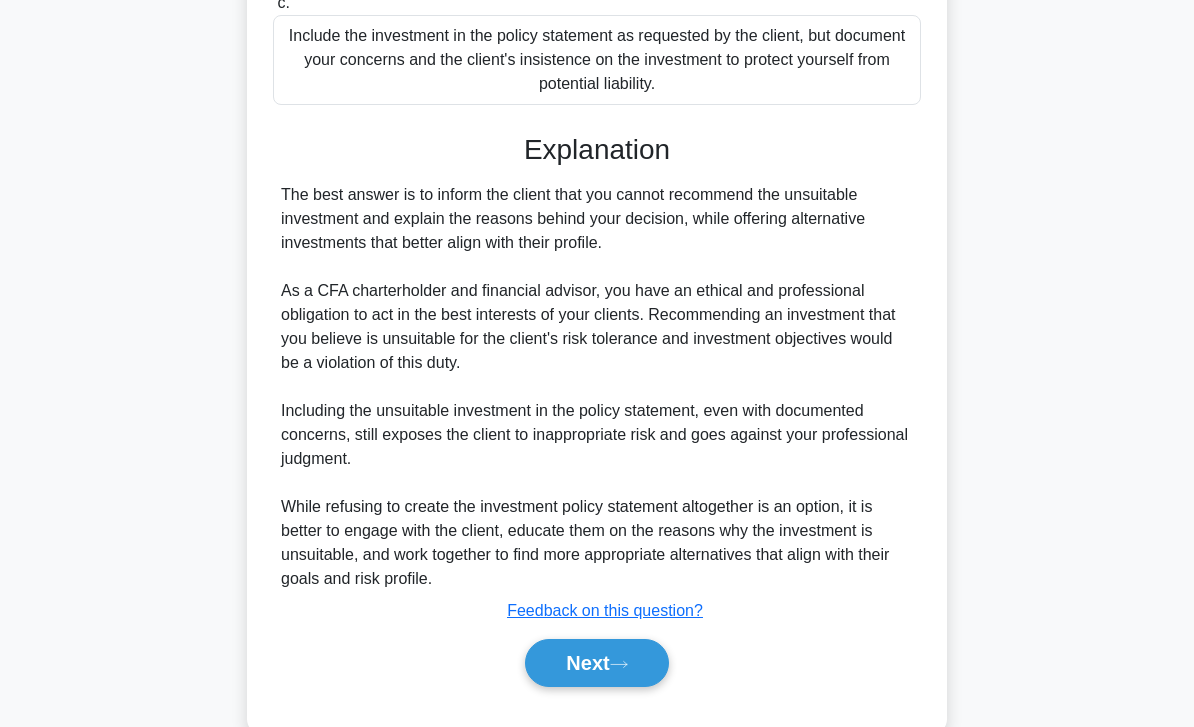 click on "Next" at bounding box center [596, 663] 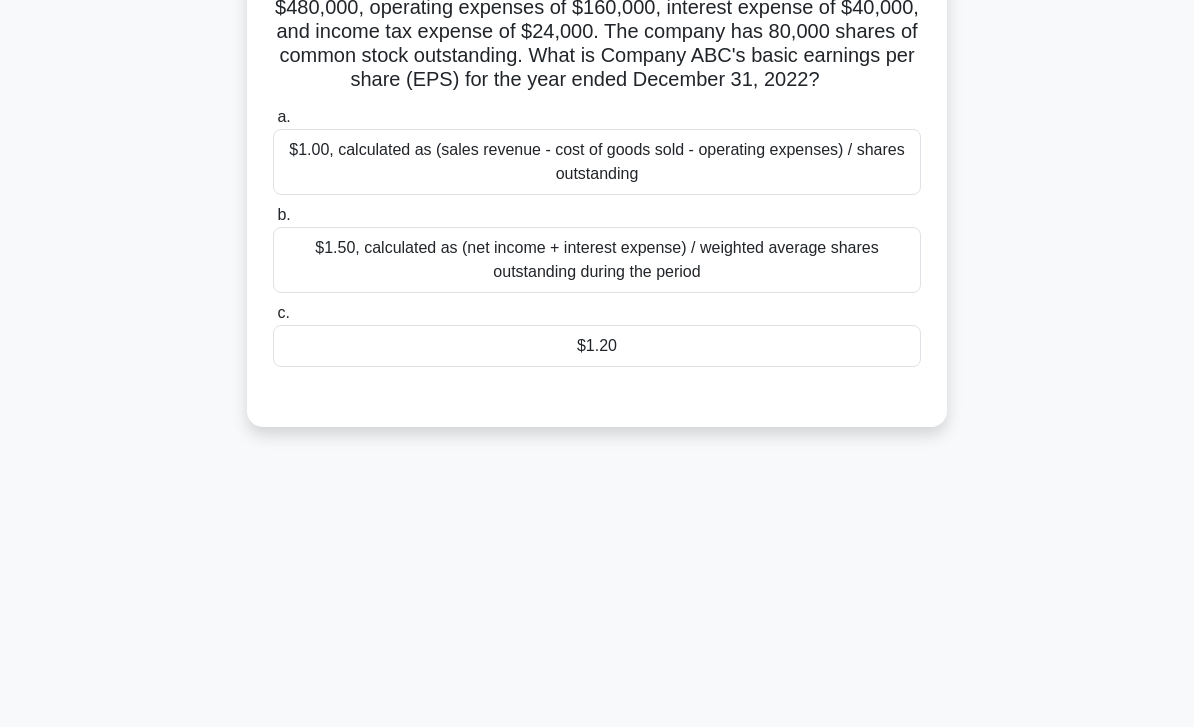 scroll, scrollTop: 0, scrollLeft: 0, axis: both 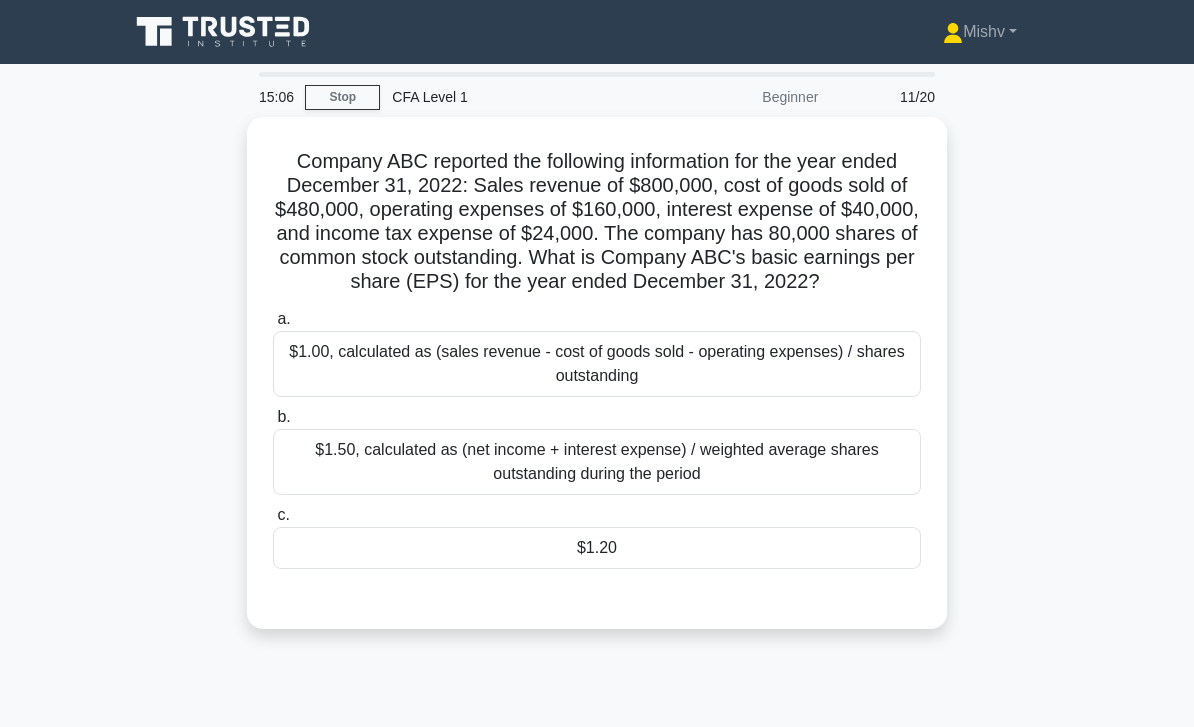 click on "a.
$1.00, calculated as (sales revenue - cost of goods sold - operating expenses) / shares outstanding
b.
c." at bounding box center (597, 438) 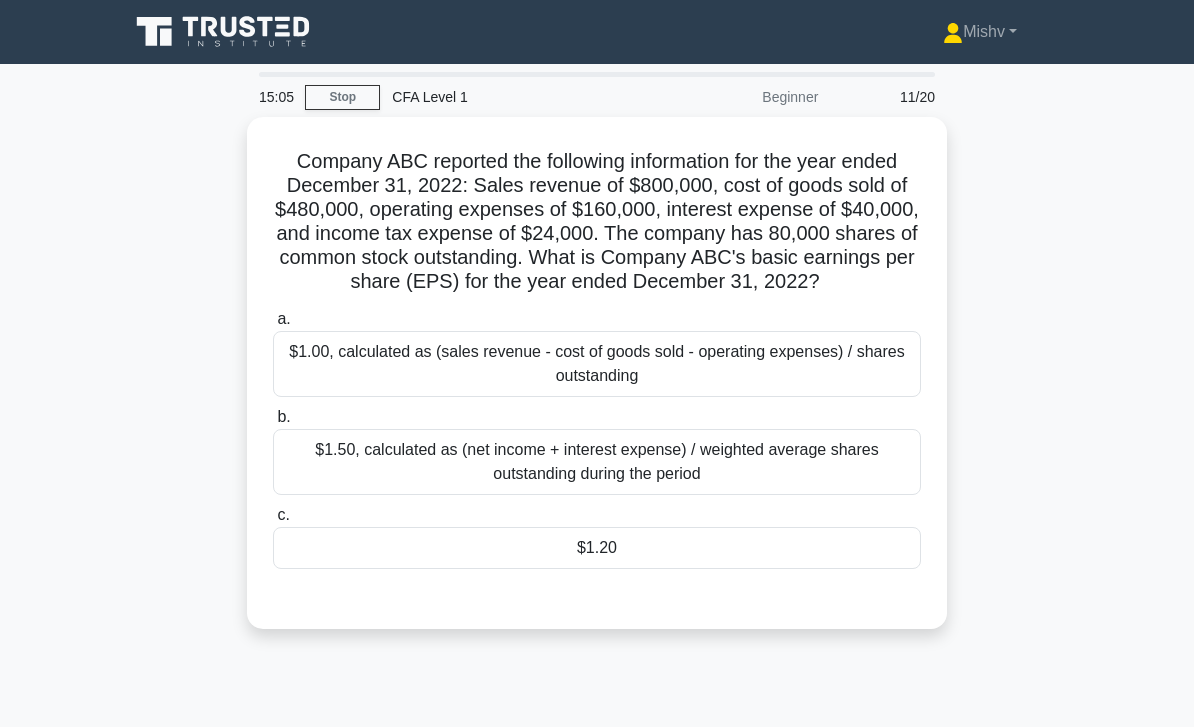 click on "$1.20" at bounding box center [597, 548] 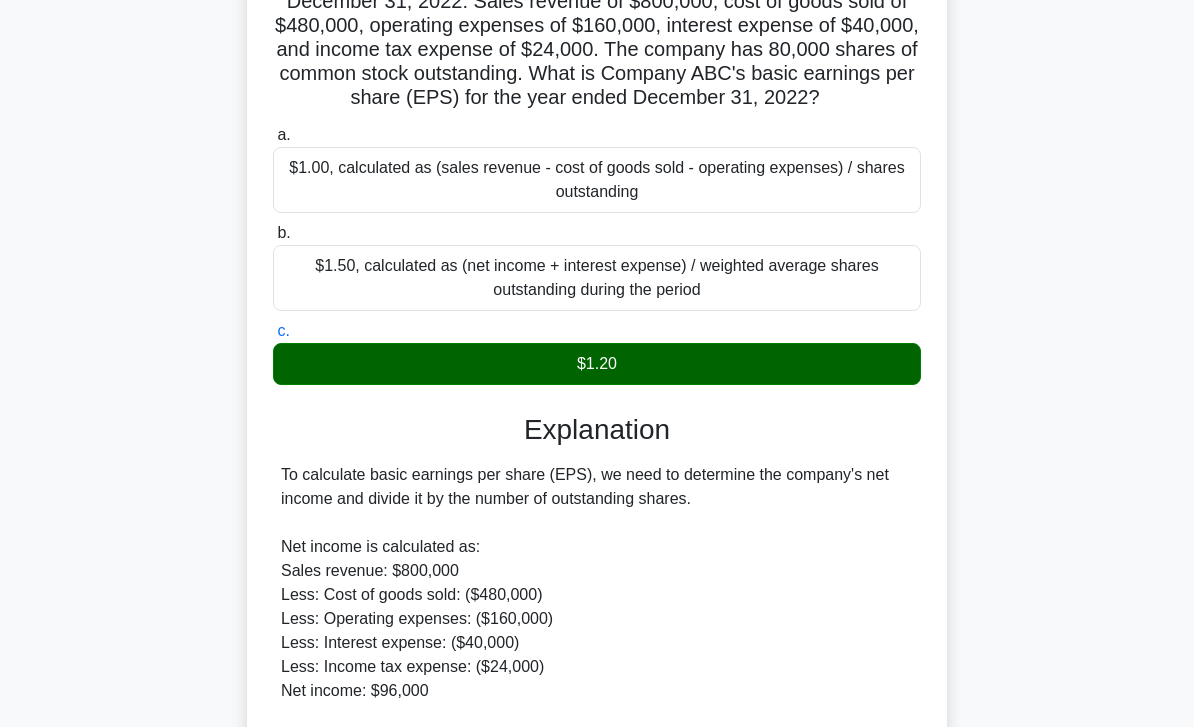 scroll, scrollTop: 464, scrollLeft: 0, axis: vertical 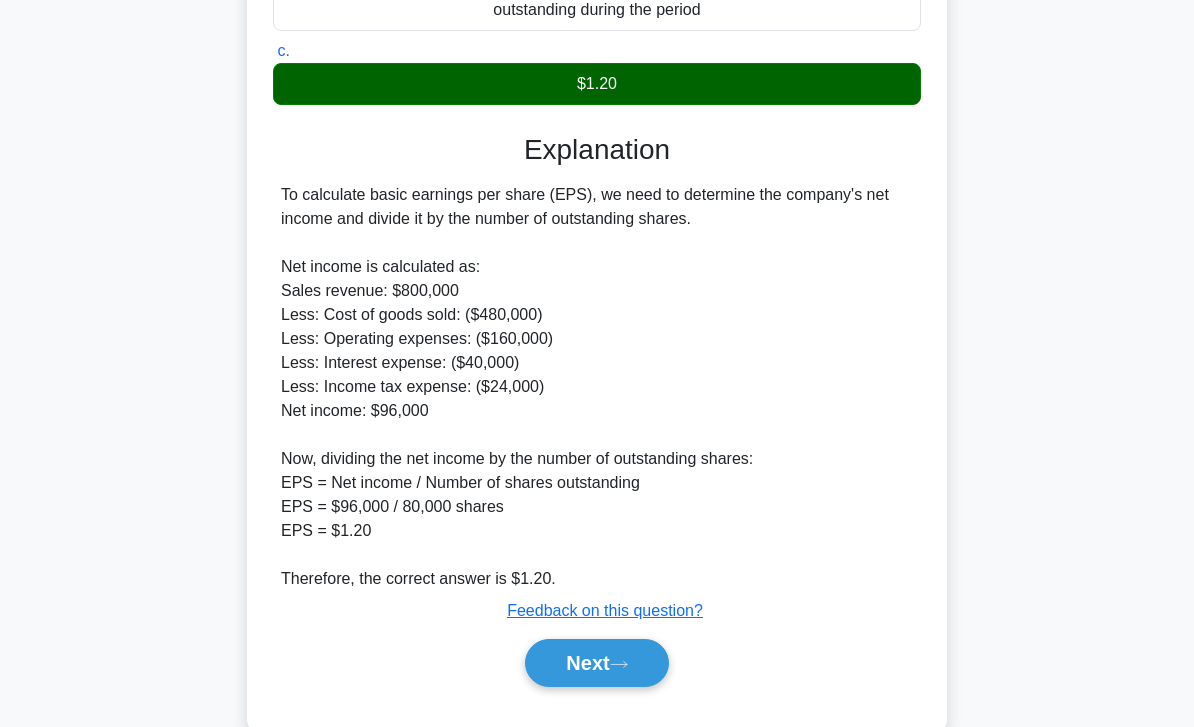 click on "Next" at bounding box center (596, 663) 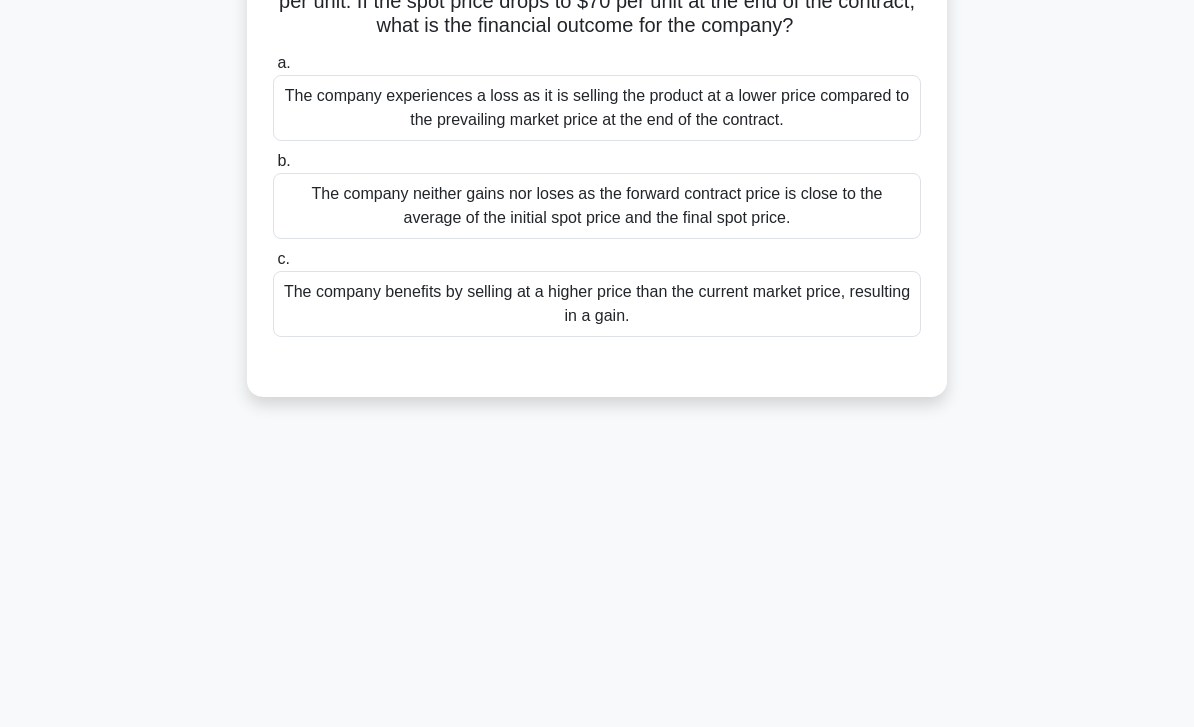 scroll, scrollTop: 0, scrollLeft: 0, axis: both 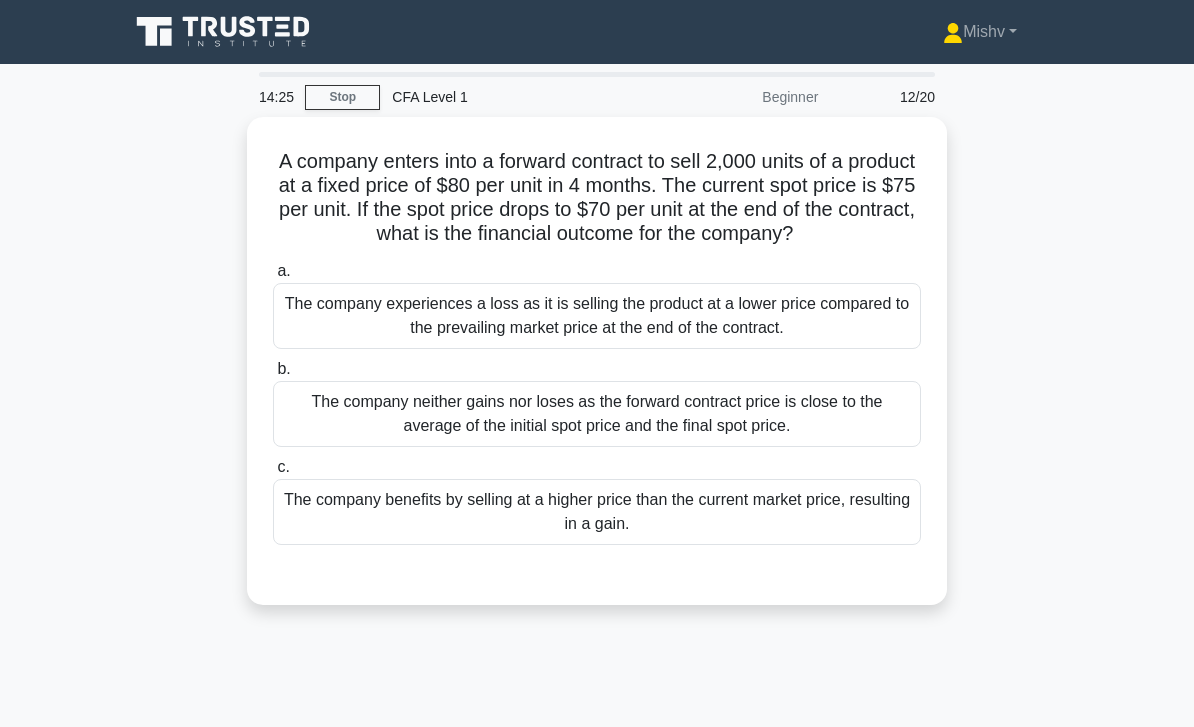 click on "The company benefits by selling at a higher price than the current market price, resulting in a gain." at bounding box center (597, 512) 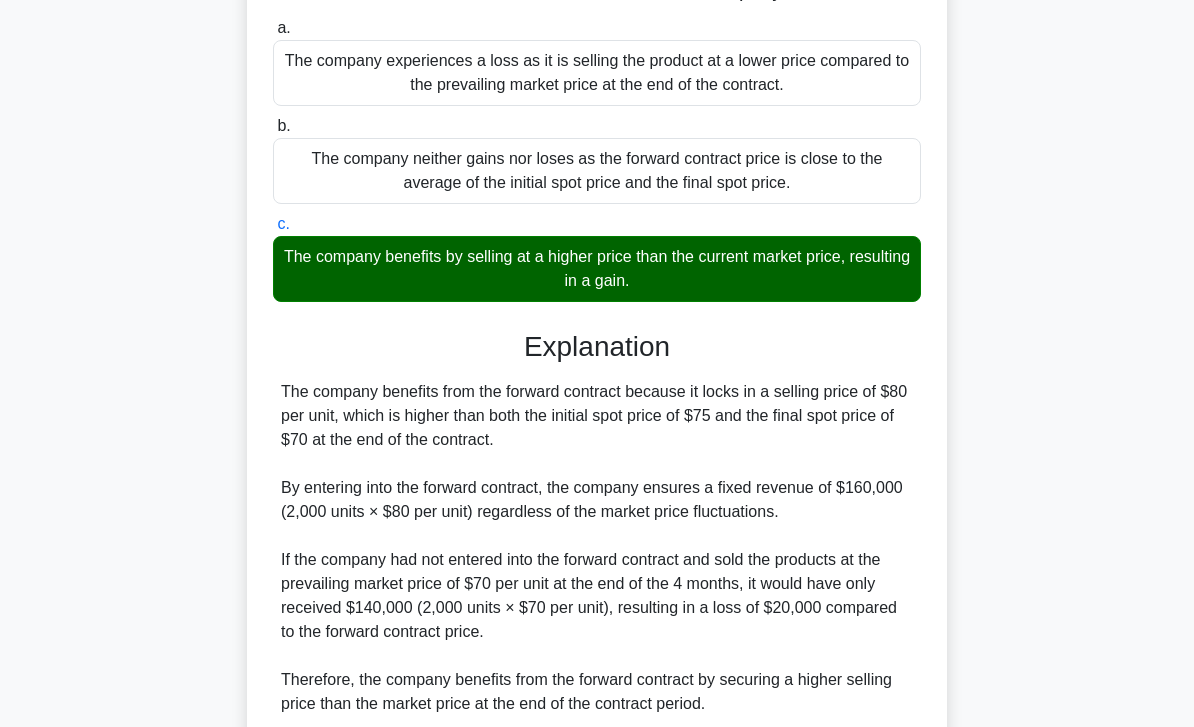 scroll, scrollTop: 392, scrollLeft: 0, axis: vertical 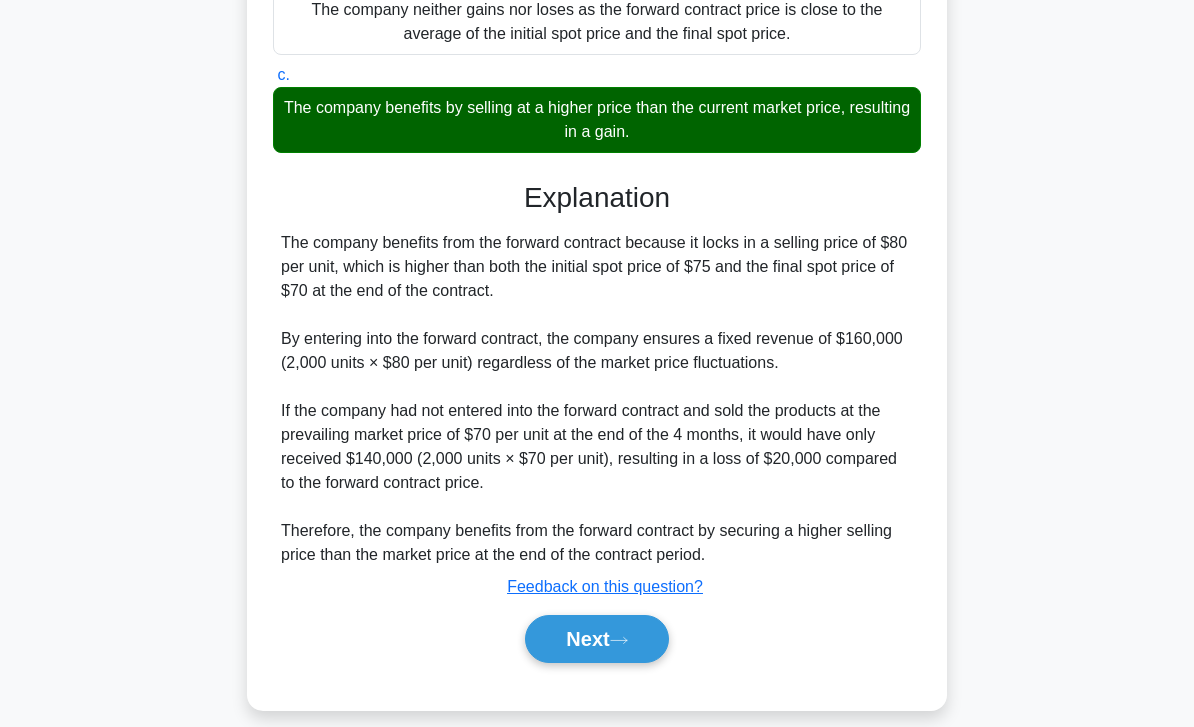 click on "Next" at bounding box center (596, 639) 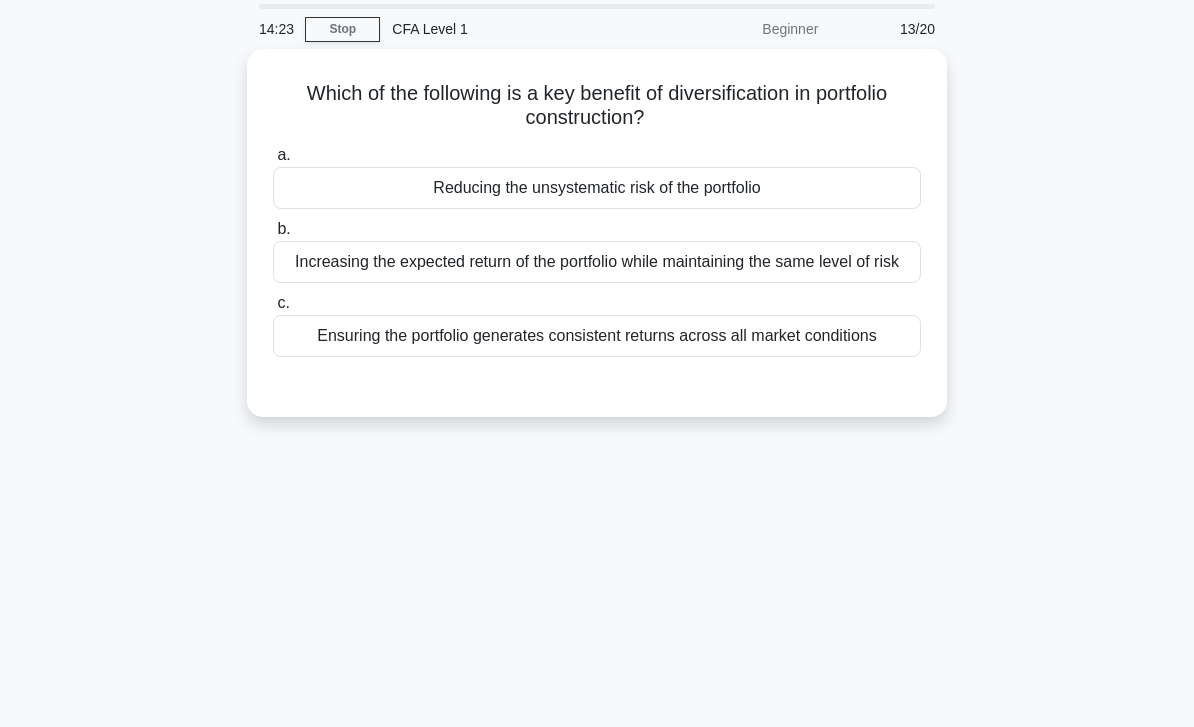 scroll, scrollTop: 0, scrollLeft: 0, axis: both 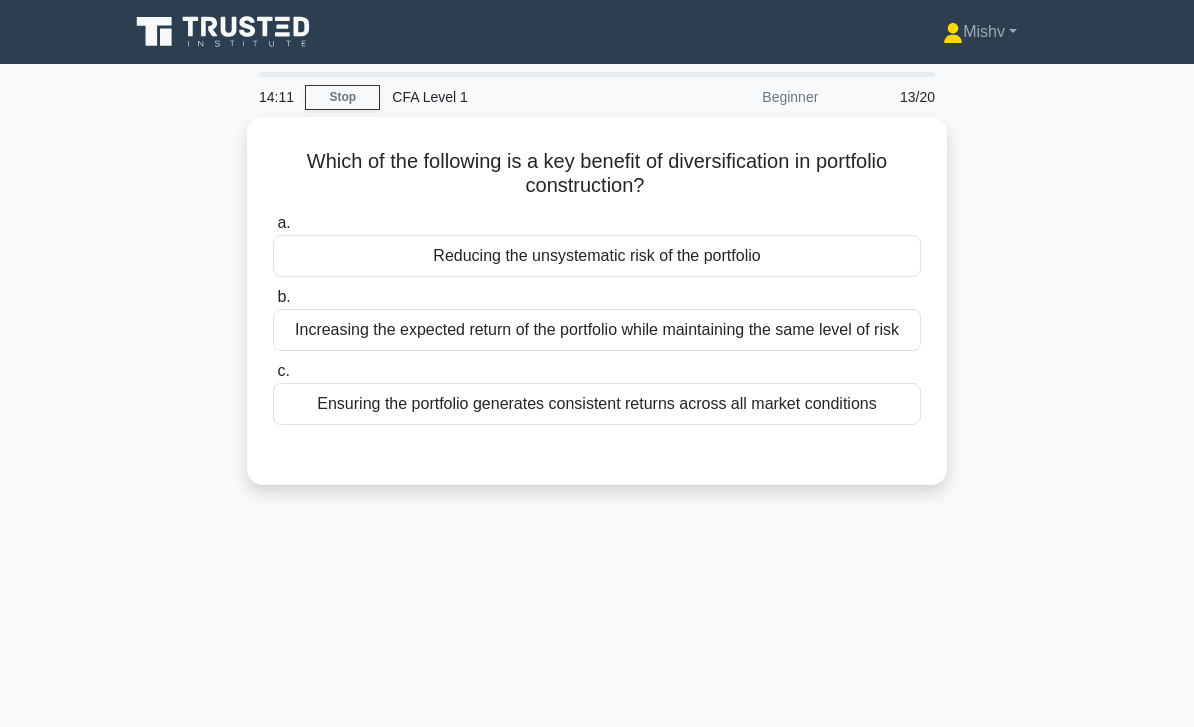 click on "Reducing the unsystematic risk of the portfolio" at bounding box center (597, 256) 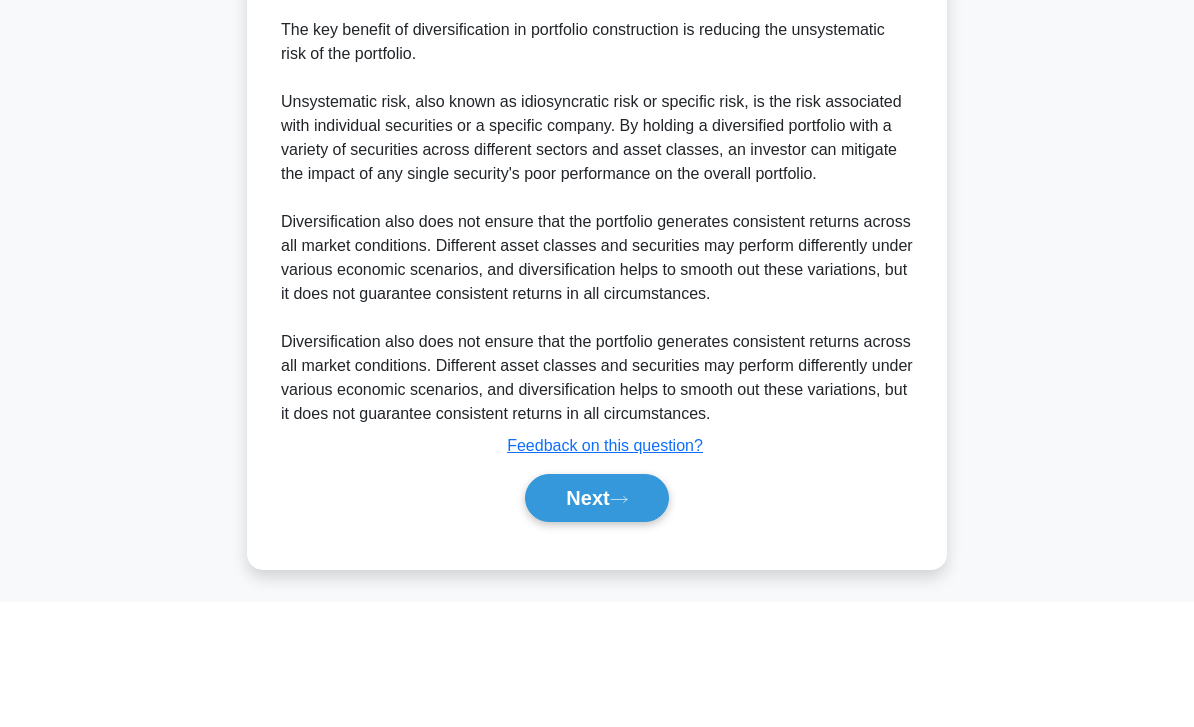 scroll, scrollTop: 392, scrollLeft: 0, axis: vertical 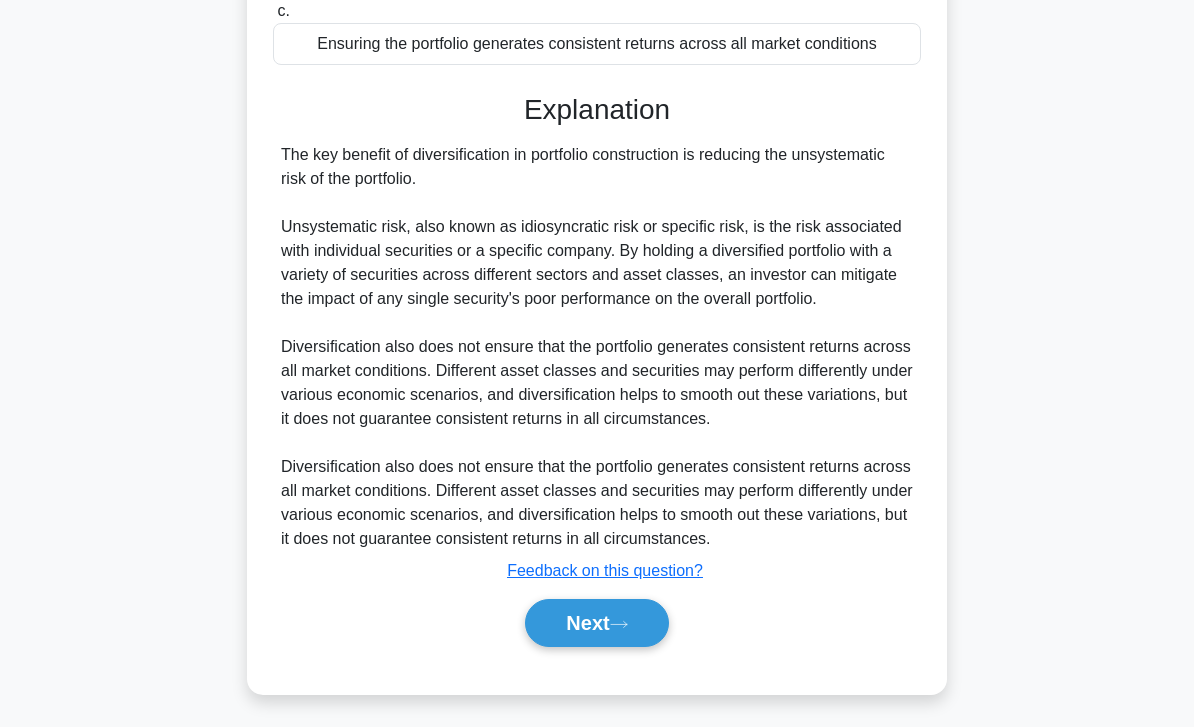 click on "Next" at bounding box center (596, 623) 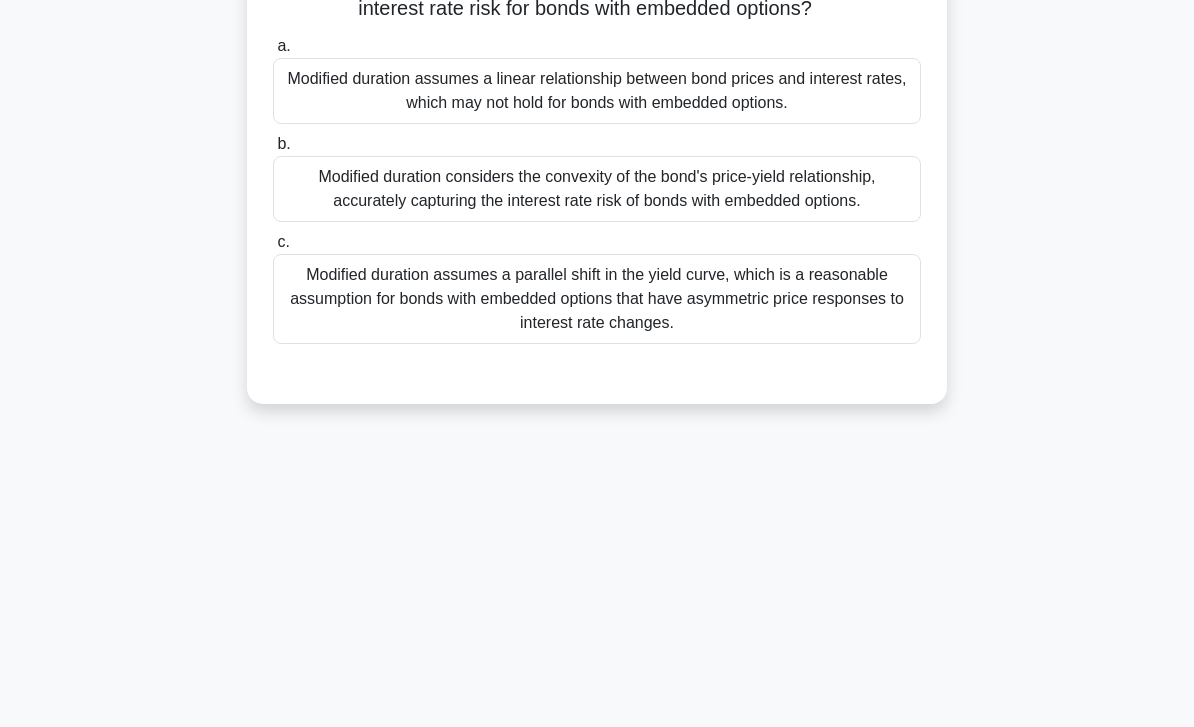 scroll, scrollTop: 0, scrollLeft: 0, axis: both 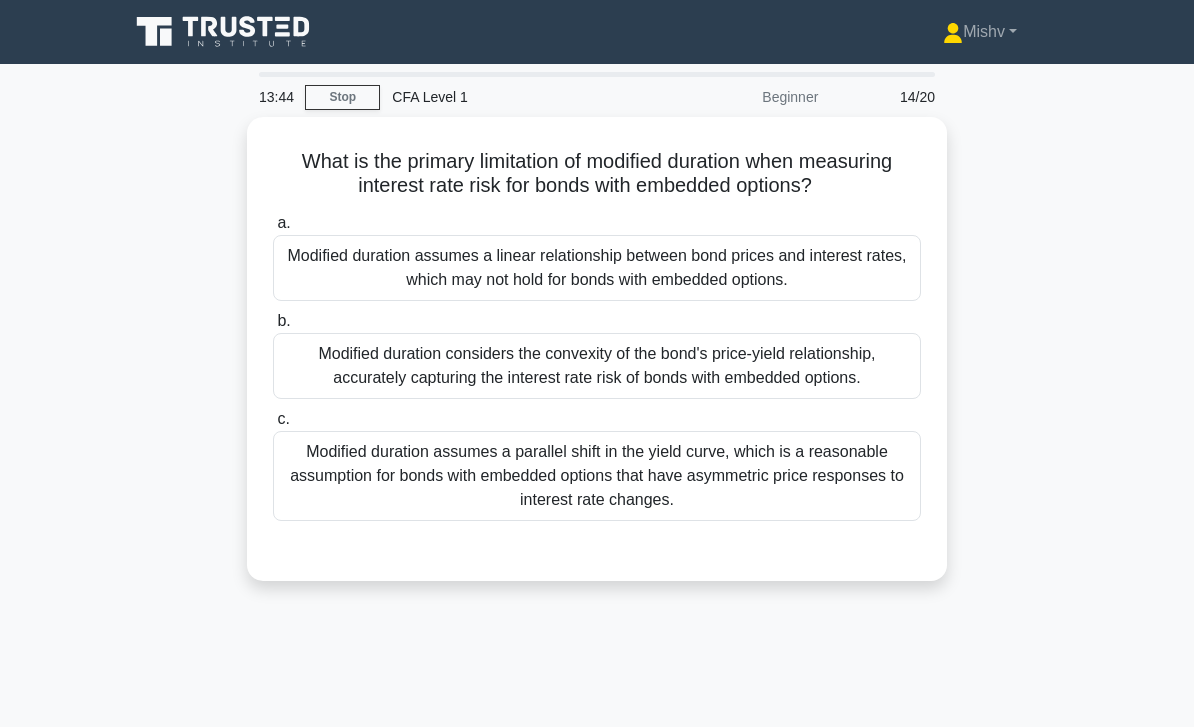 click on "Modified duration assumes a linear relationship between bond prices and interest rates, which may not hold for bonds with embedded options." at bounding box center (597, 268) 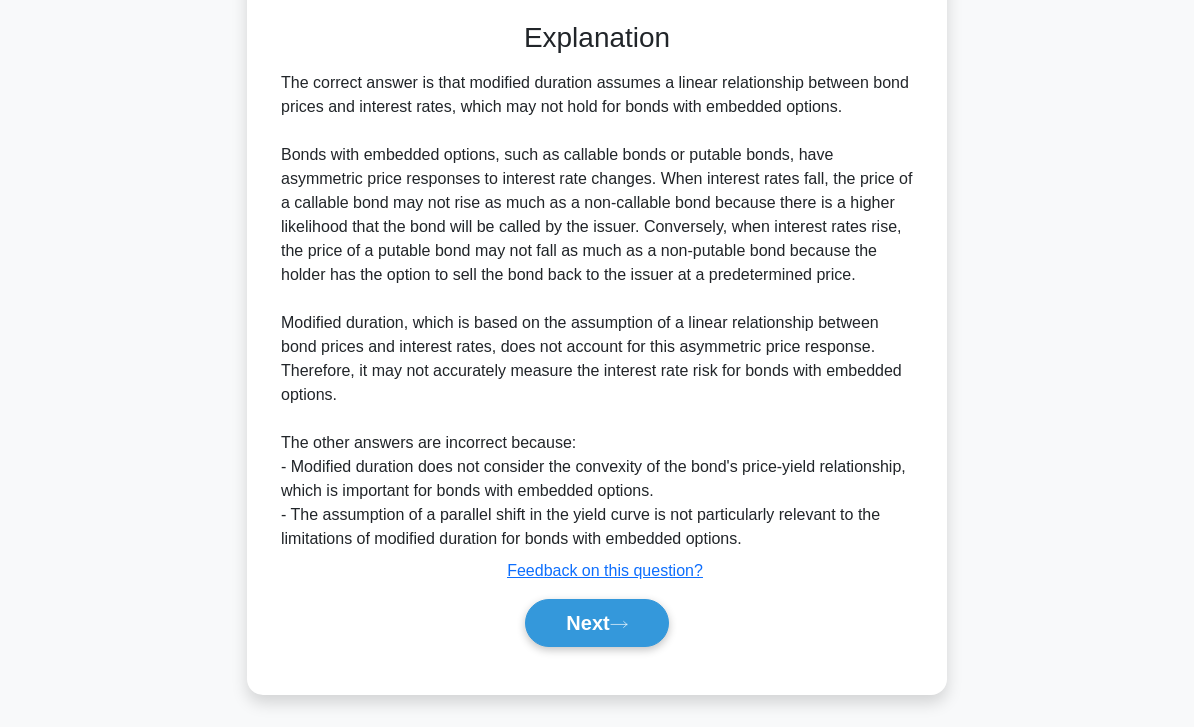 scroll, scrollTop: 548, scrollLeft: 0, axis: vertical 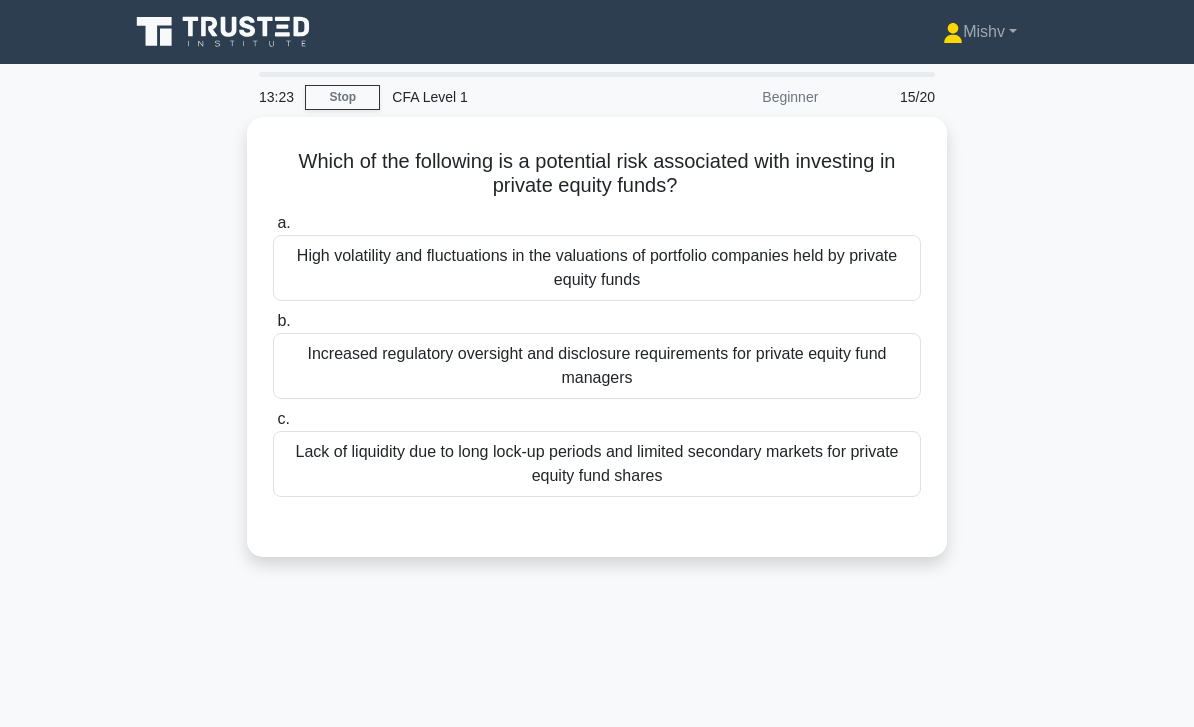 click on "Lack of liquidity due to long lock-up periods and limited secondary markets for private equity fund shares" at bounding box center [597, 464] 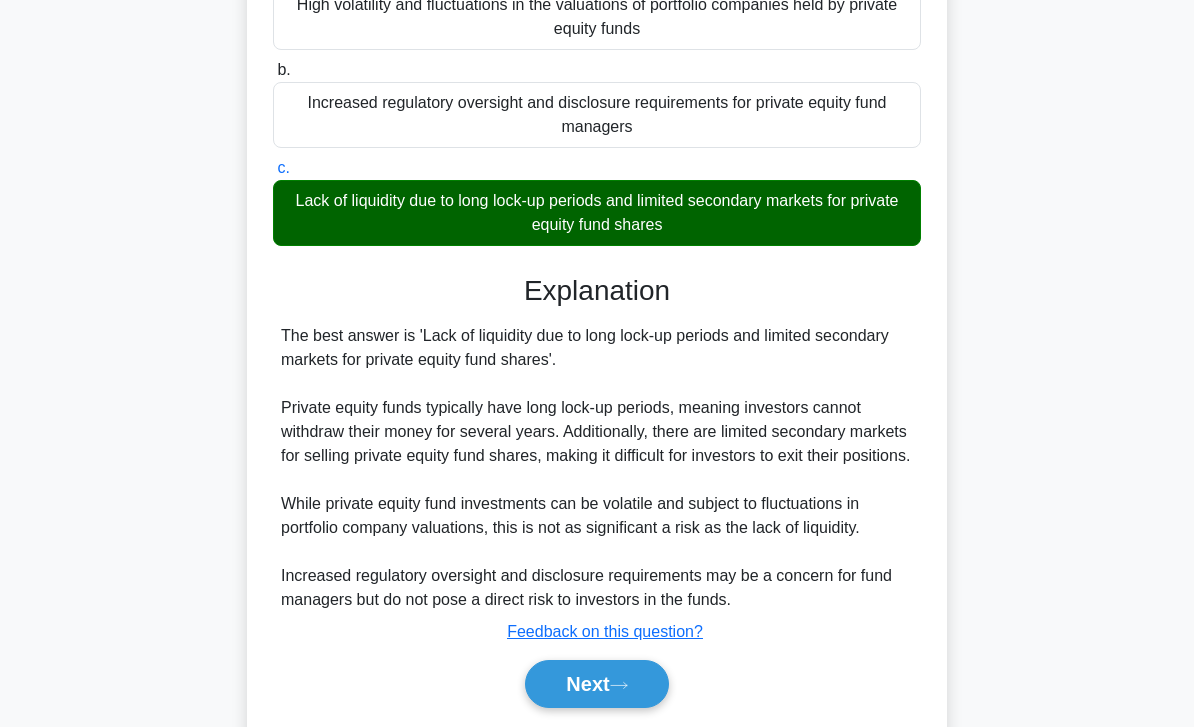 scroll, scrollTop: 296, scrollLeft: 0, axis: vertical 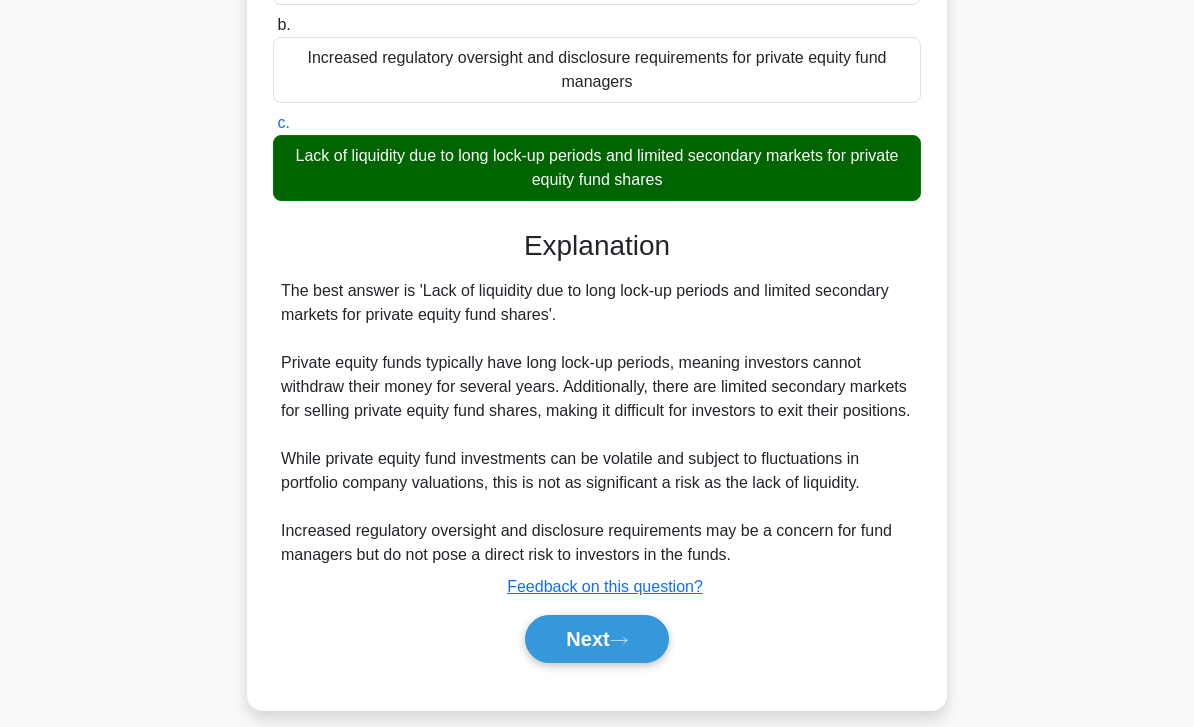 click on "Next" at bounding box center (596, 639) 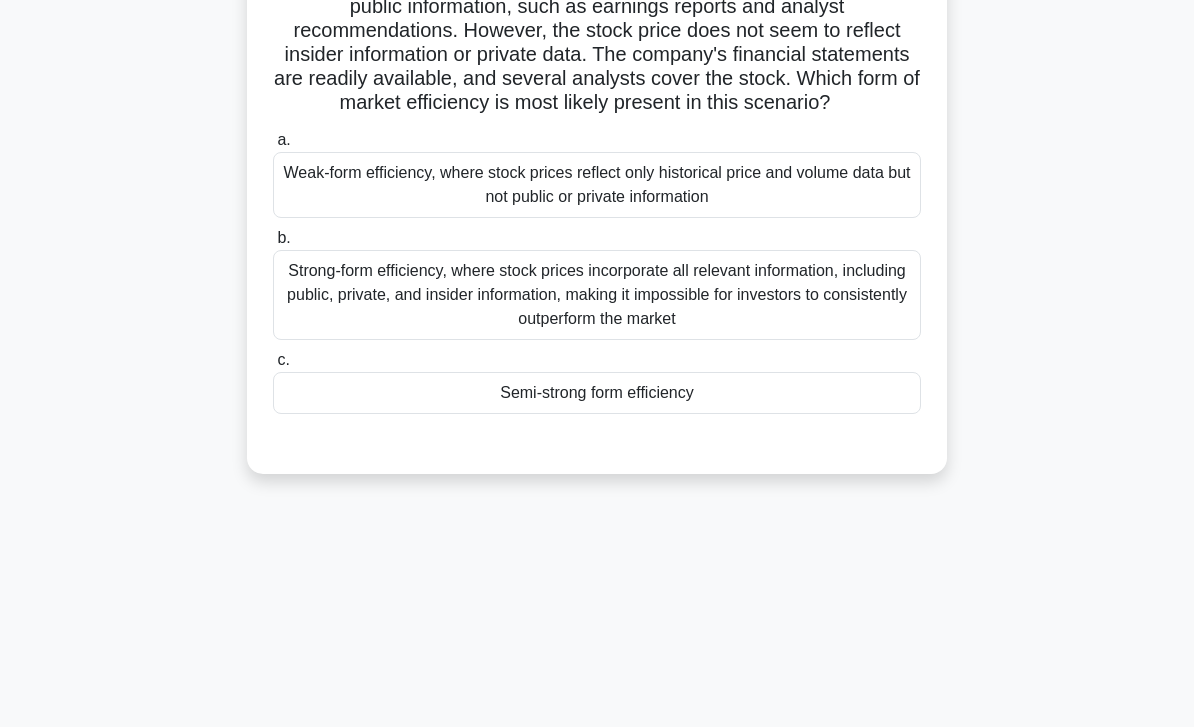 scroll, scrollTop: 0, scrollLeft: 0, axis: both 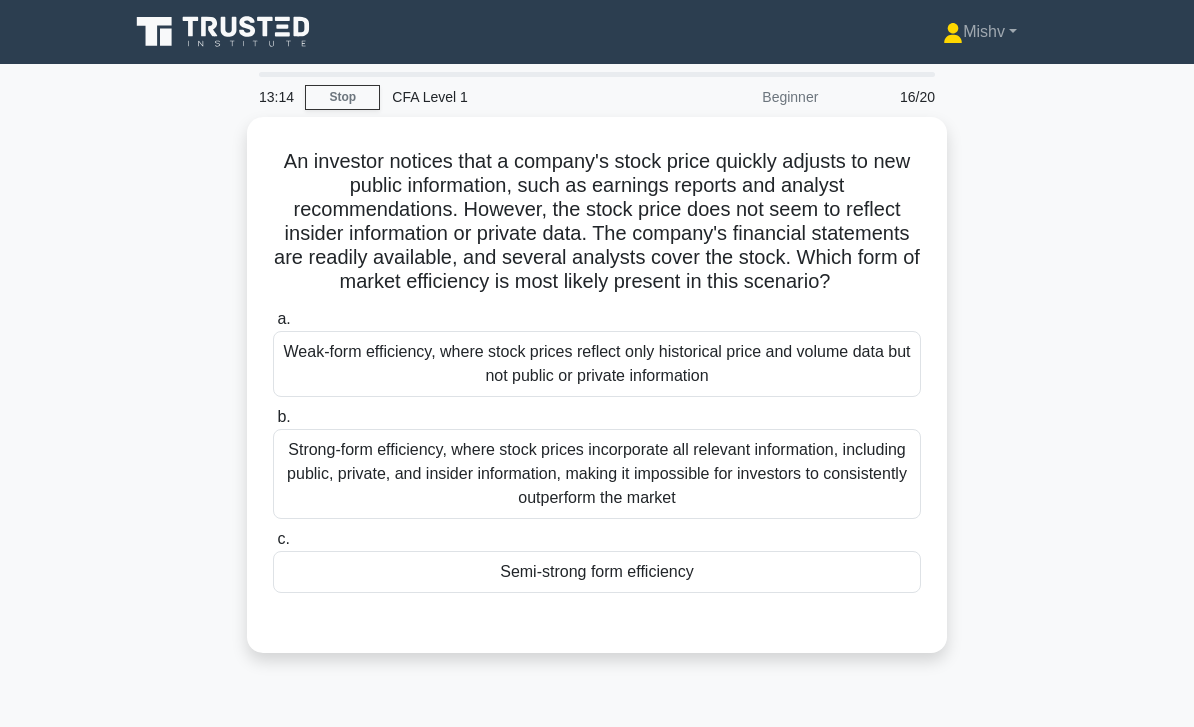 click on "Semi-strong form efficiency" at bounding box center [597, 572] 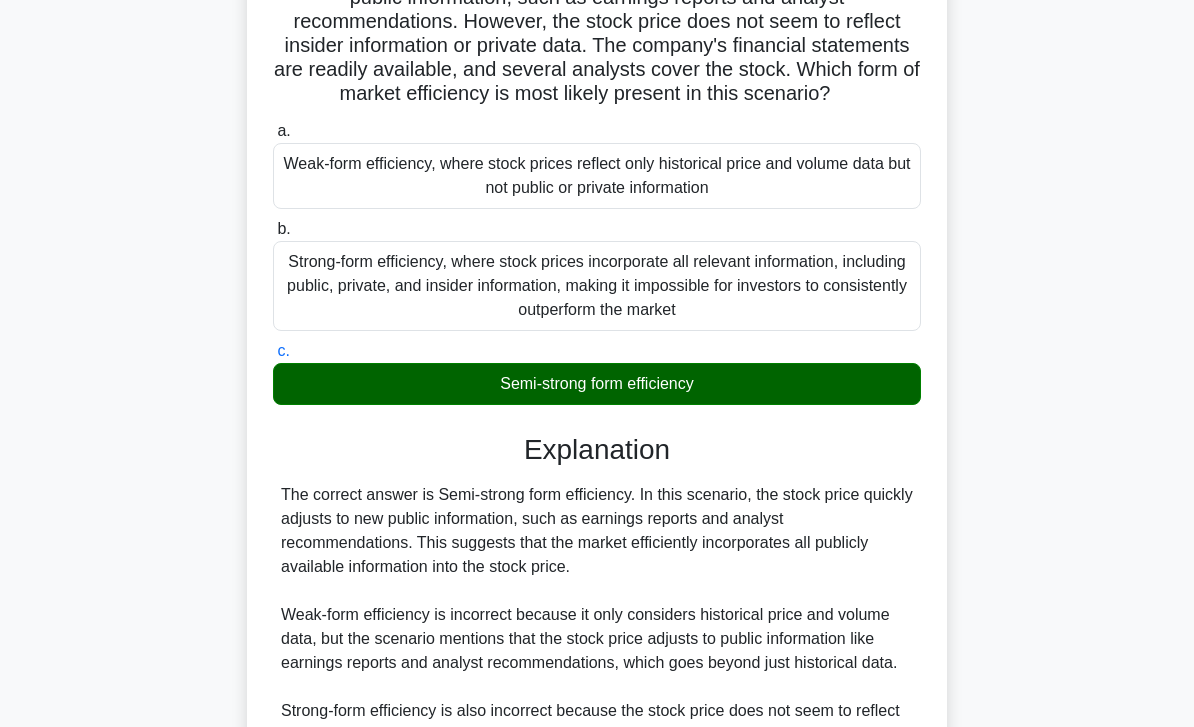 scroll, scrollTop: 416, scrollLeft: 0, axis: vertical 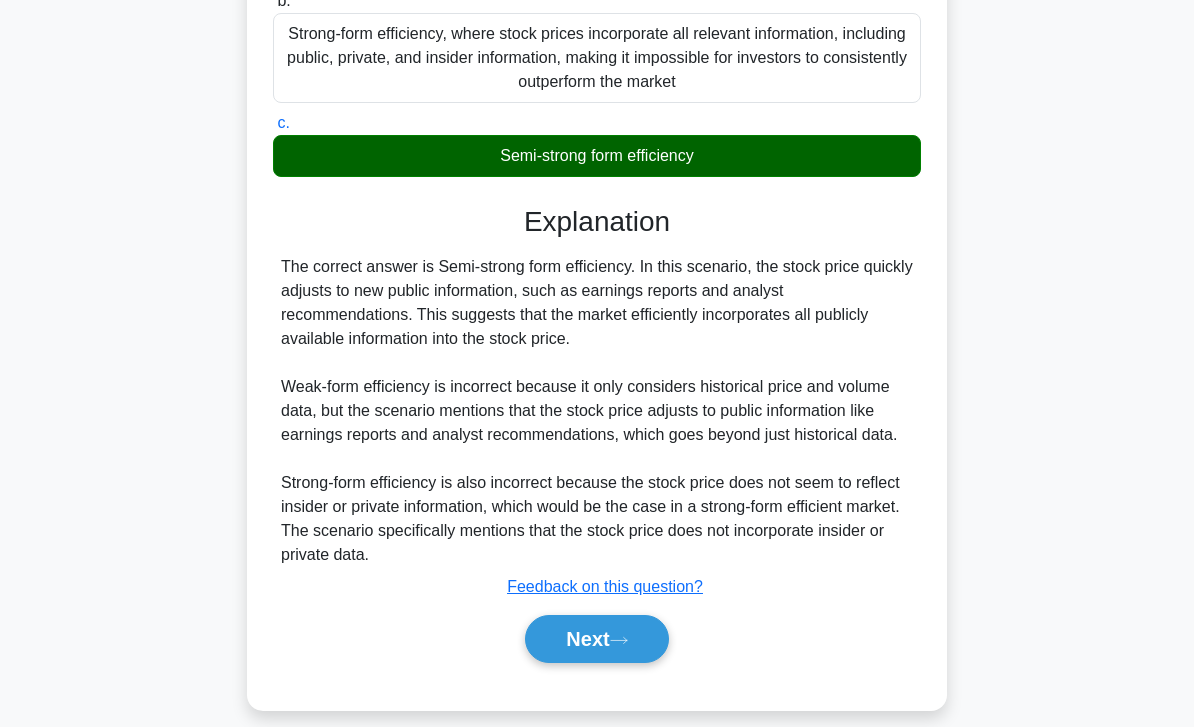 click on "Next" at bounding box center (596, 639) 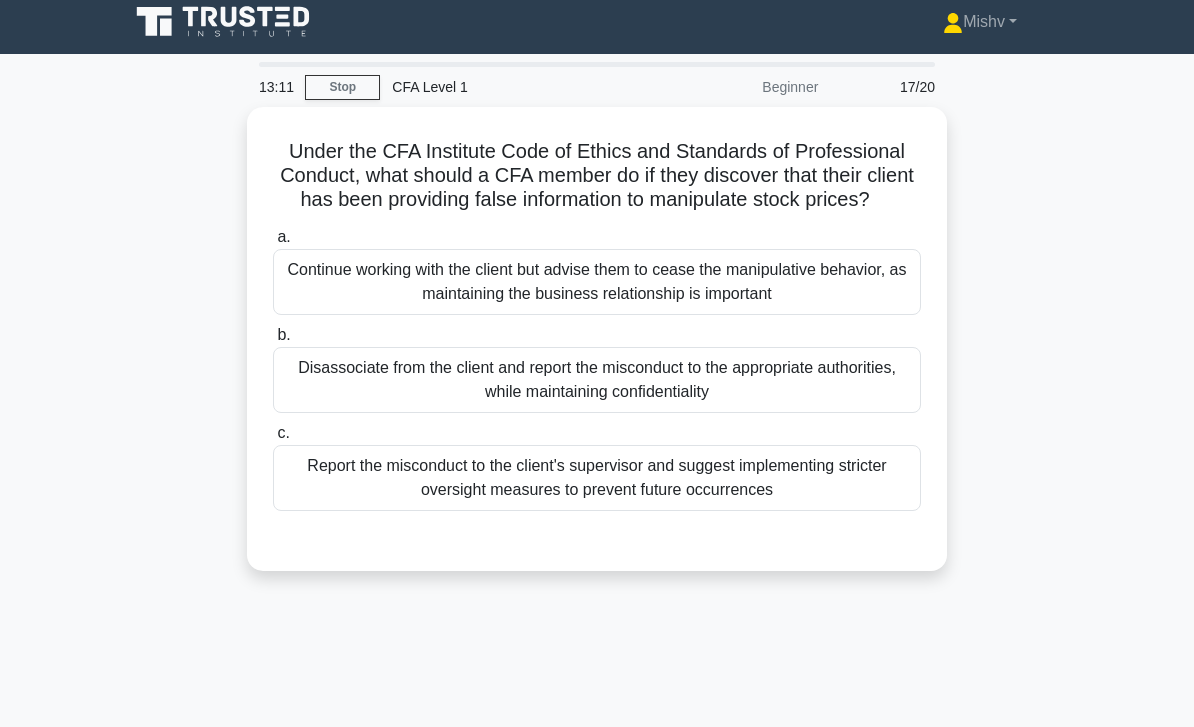 scroll, scrollTop: 0, scrollLeft: 0, axis: both 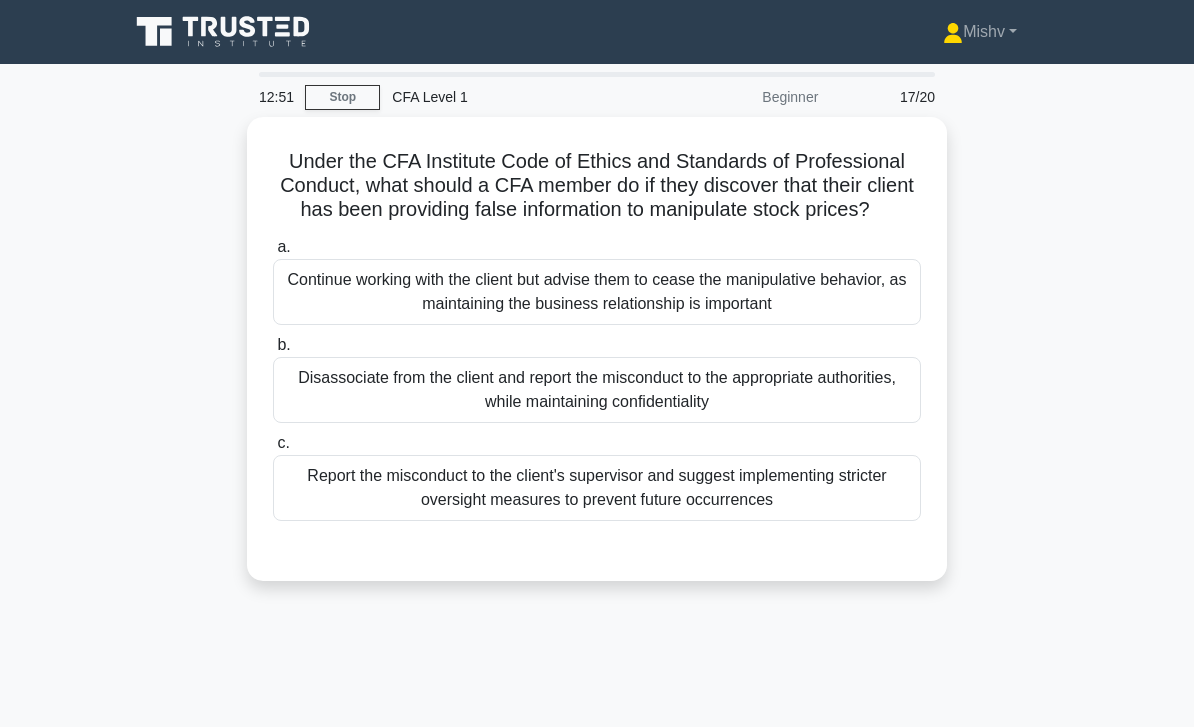 click on "Disassociate from the client and report the misconduct to the appropriate authorities, while maintaining confidentiality" at bounding box center (597, 390) 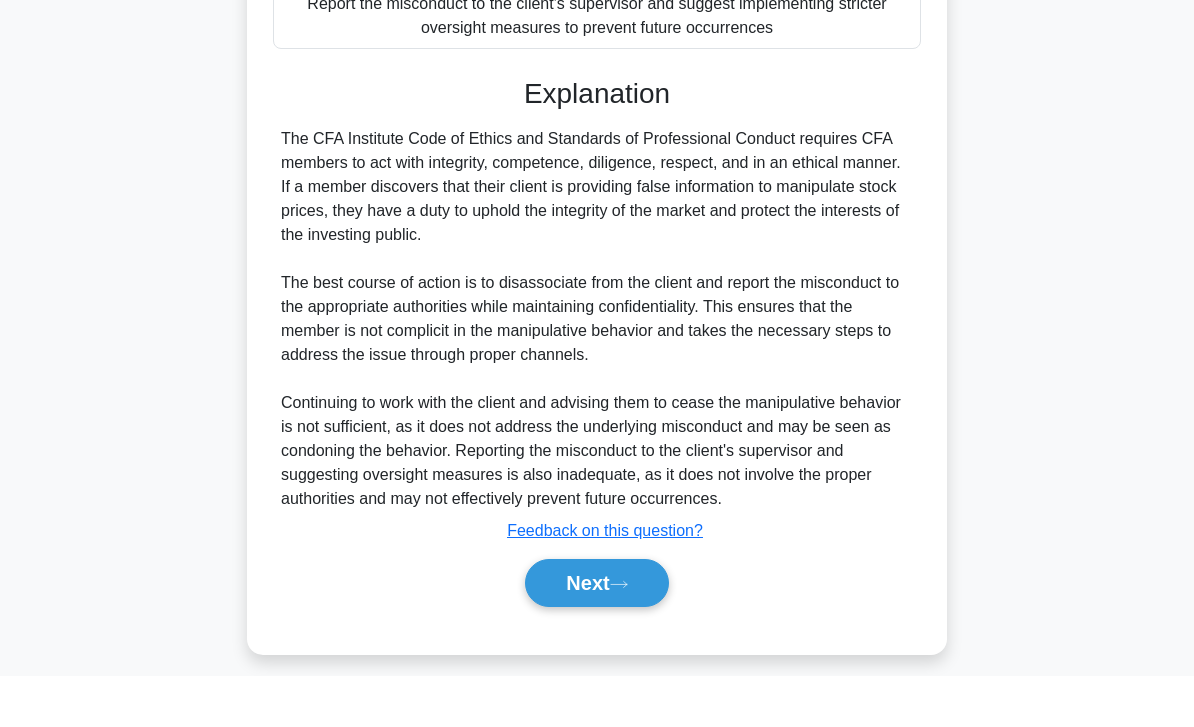 scroll, scrollTop: 416, scrollLeft: 0, axis: vertical 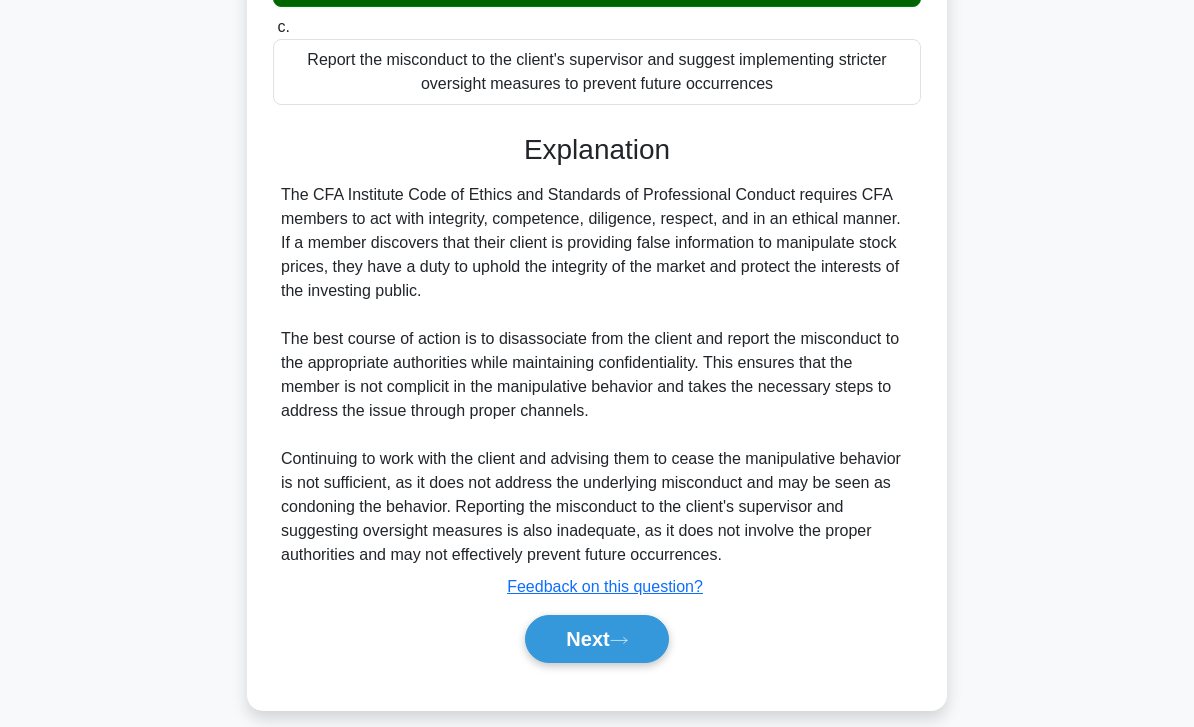 click on "Next" at bounding box center [596, 639] 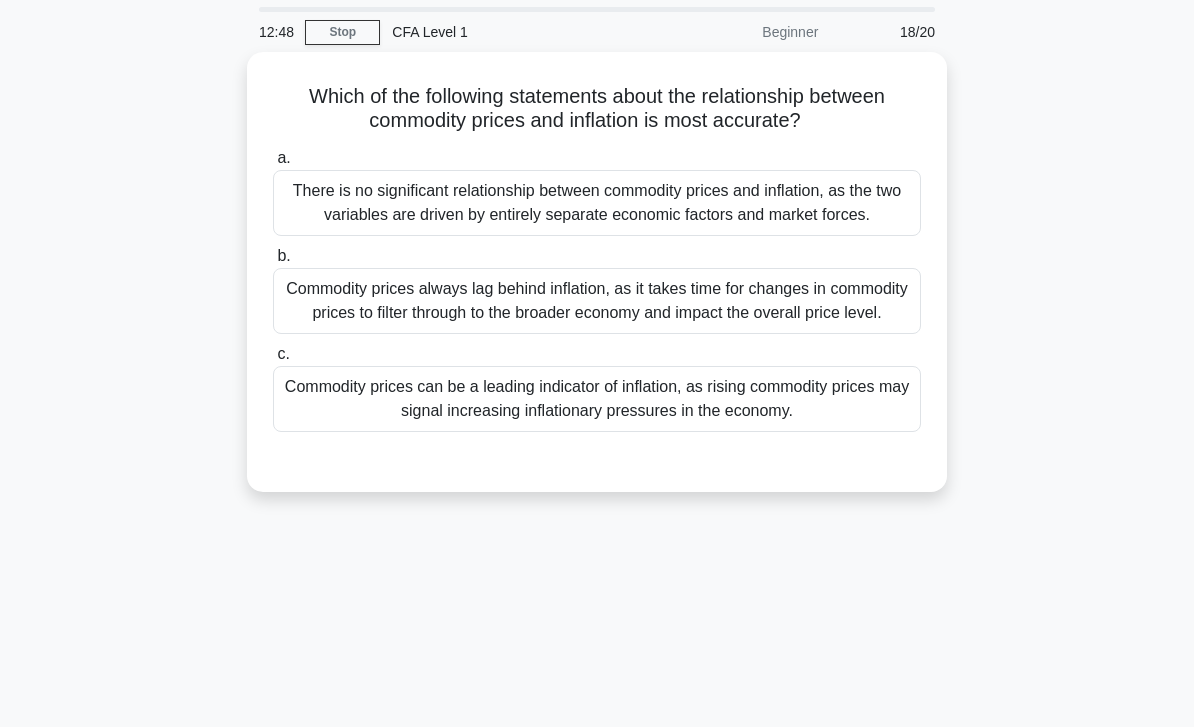 scroll, scrollTop: 0, scrollLeft: 0, axis: both 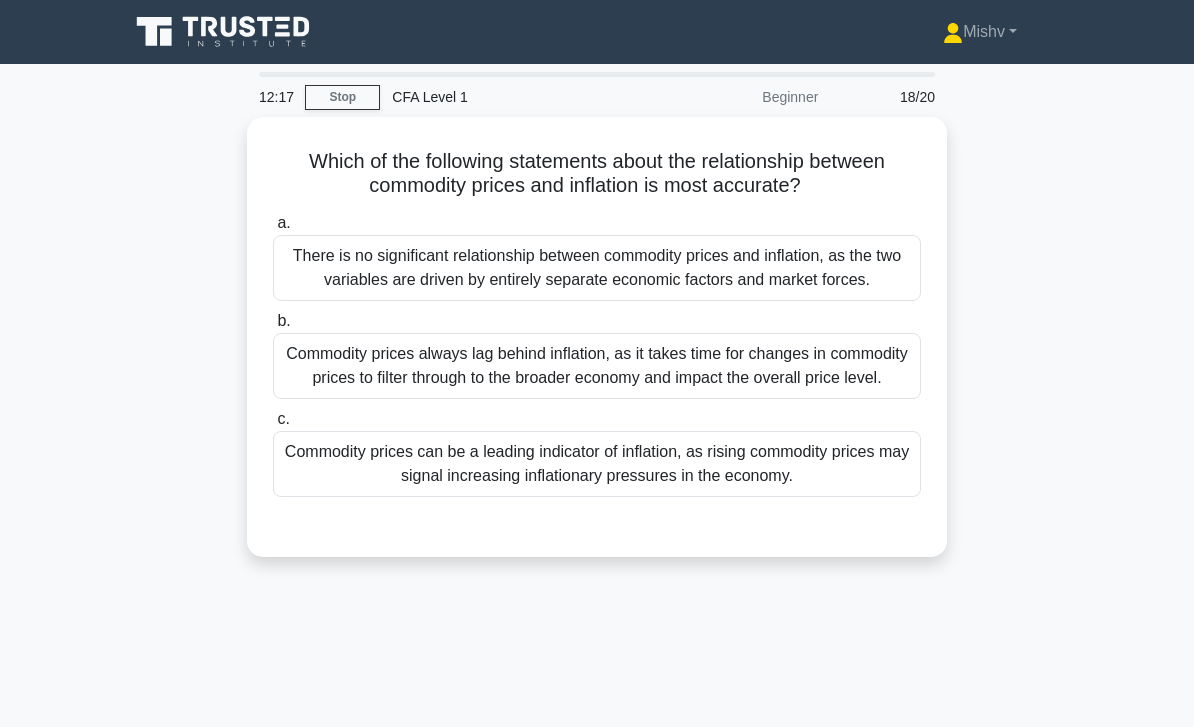 click on "Commodity prices can be a leading indicator of inflation, as rising commodity prices may signal increasing inflationary pressures in the economy." at bounding box center (597, 464) 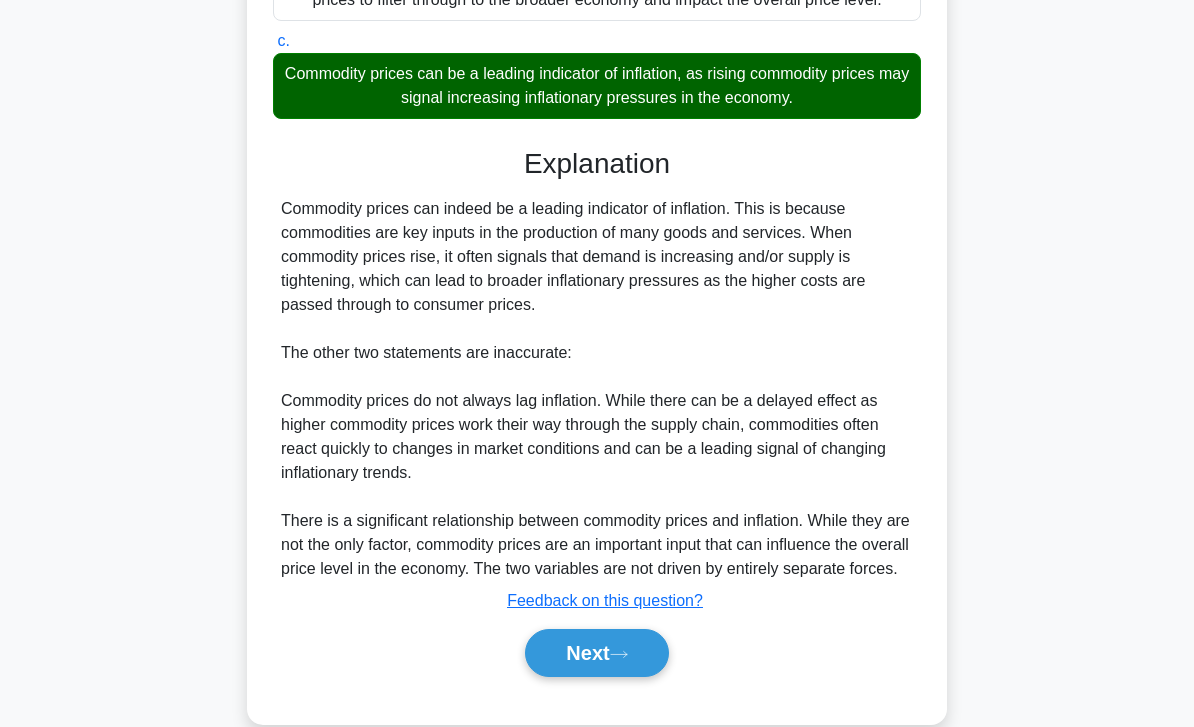 scroll, scrollTop: 416, scrollLeft: 0, axis: vertical 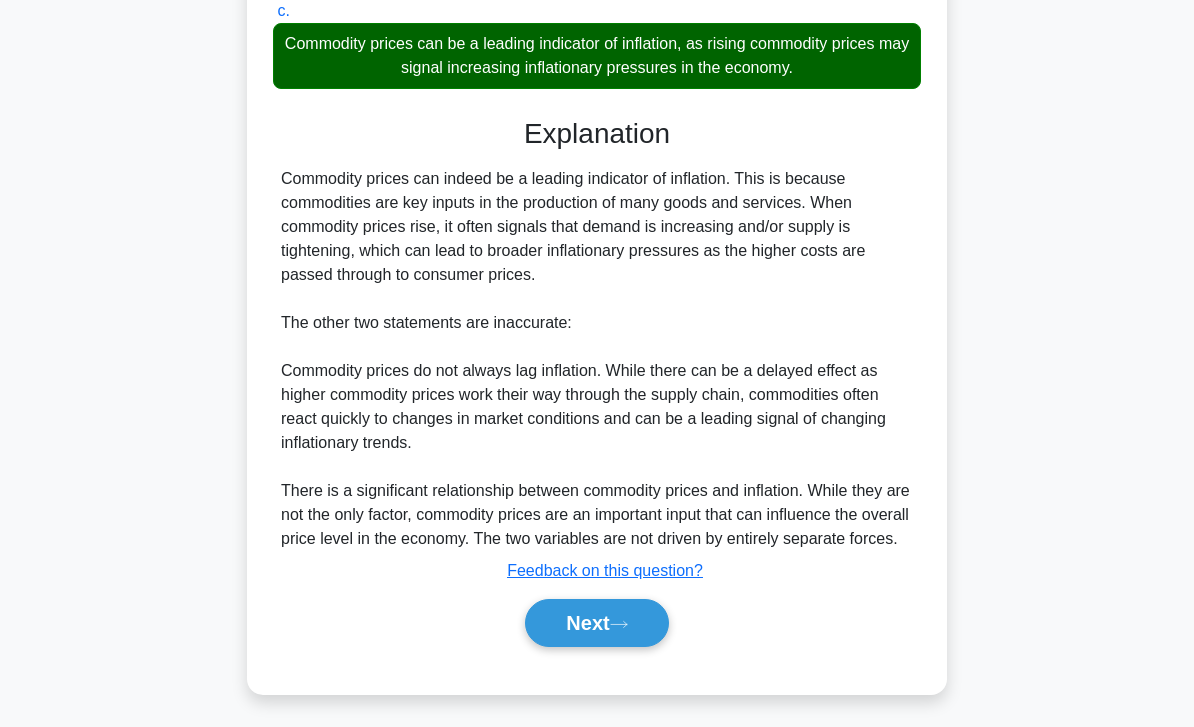 click on "Next" at bounding box center [596, 623] 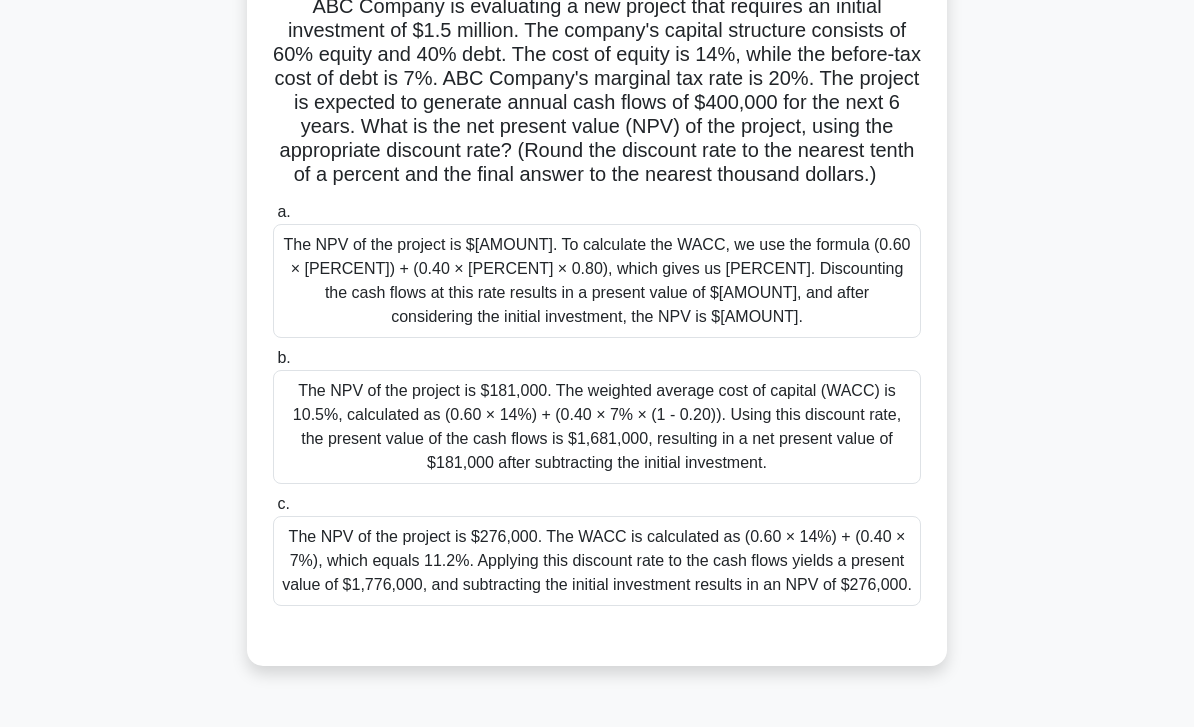 scroll, scrollTop: 154, scrollLeft: 0, axis: vertical 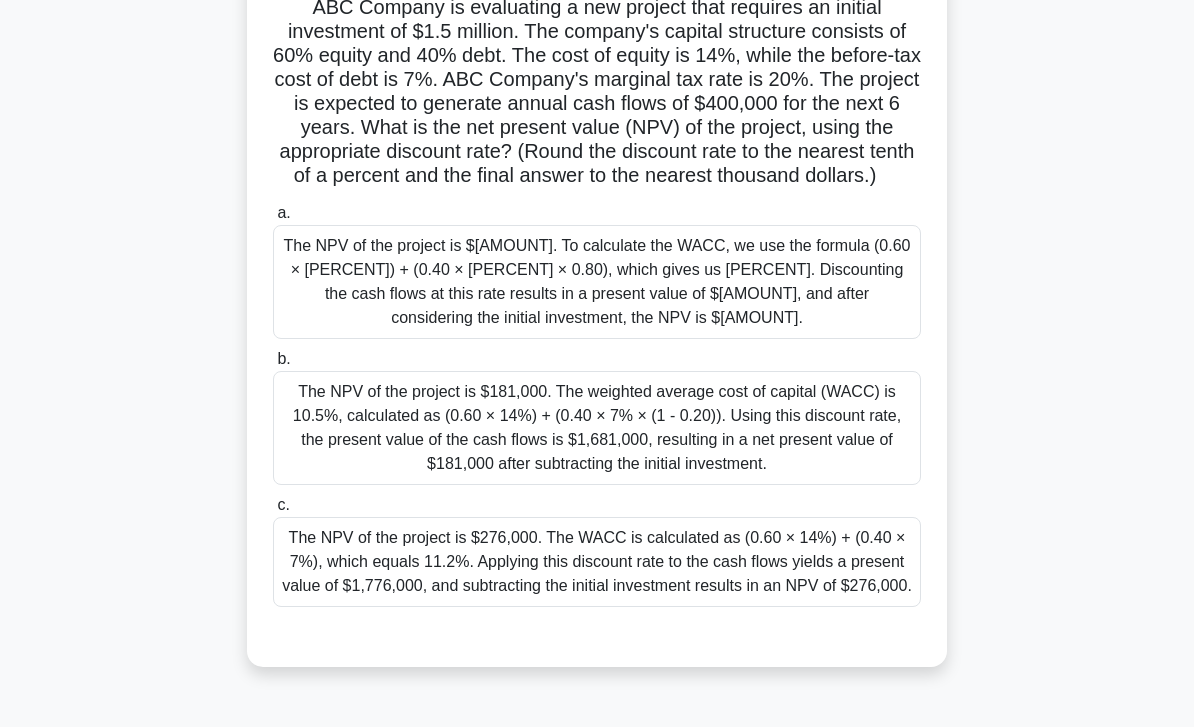 click on "The NPV of the project is $122,000. To calculate the WACC, we use the formula (0.60 × 14%) + (0.40 × 7% × 0.80), which gives us 10.1%. Discounting the cash flows at this rate results in a present value of $1,622,000, and after considering the initial investment, the NPV is $122,000." at bounding box center [597, 282] 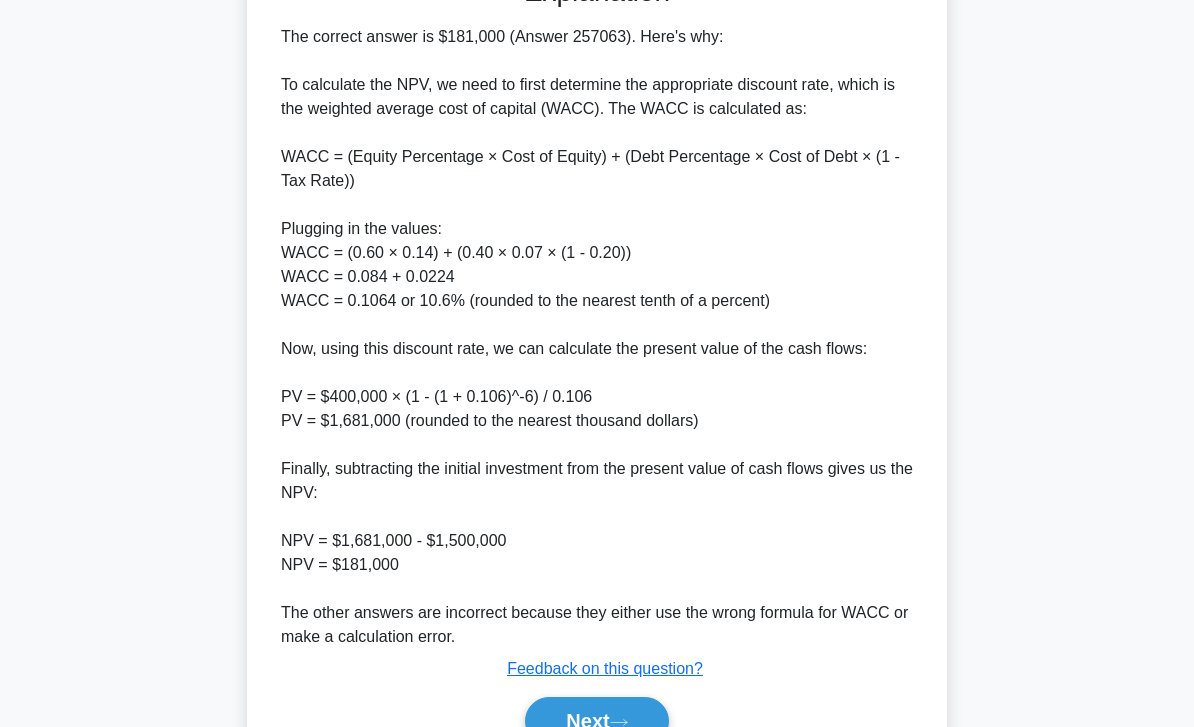 scroll, scrollTop: 1018, scrollLeft: 0, axis: vertical 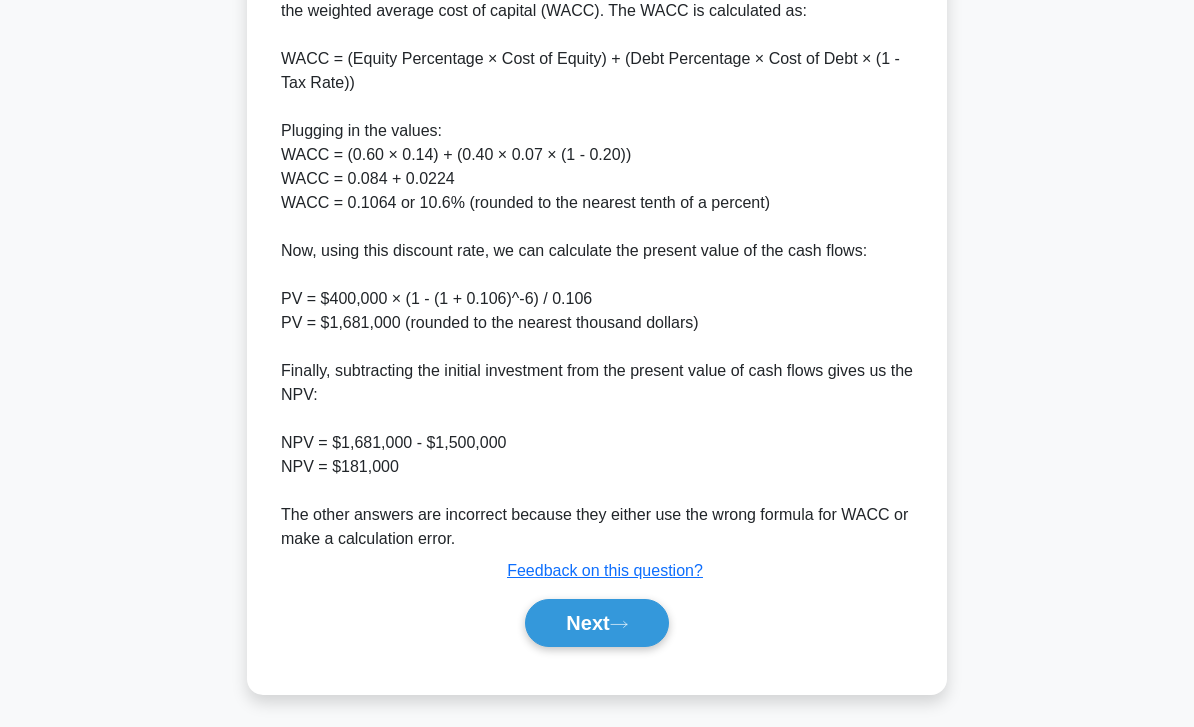 click on "Next" at bounding box center (596, 623) 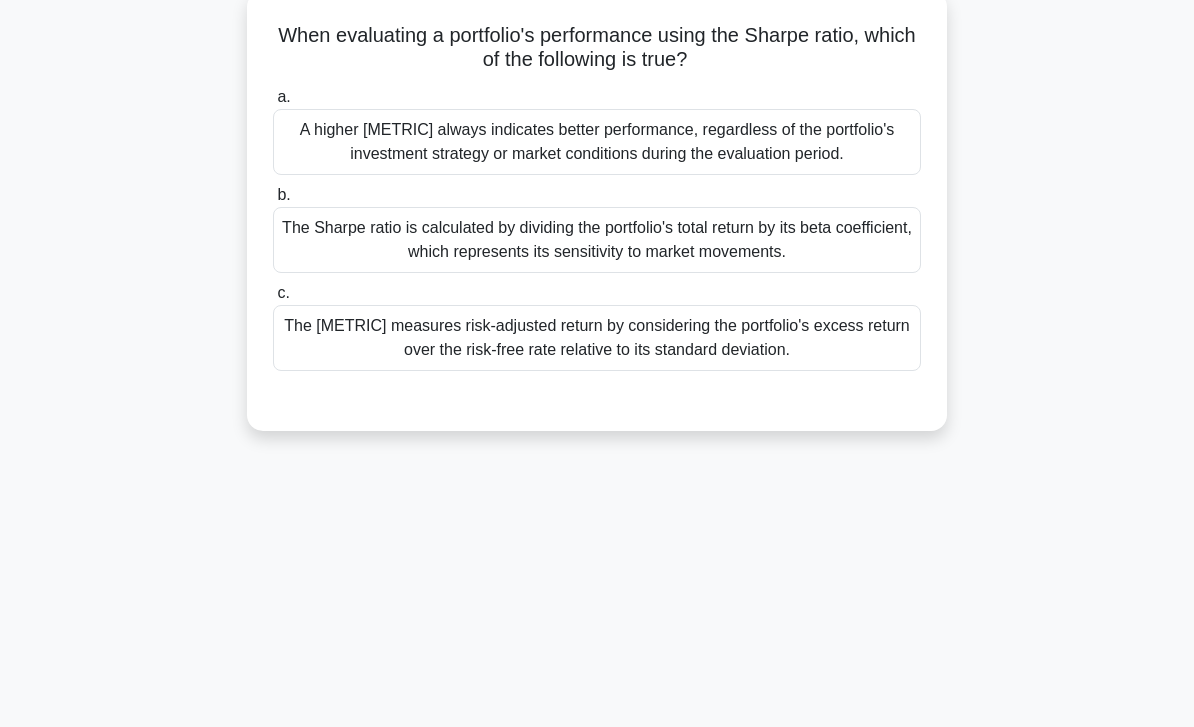 scroll, scrollTop: 0, scrollLeft: 0, axis: both 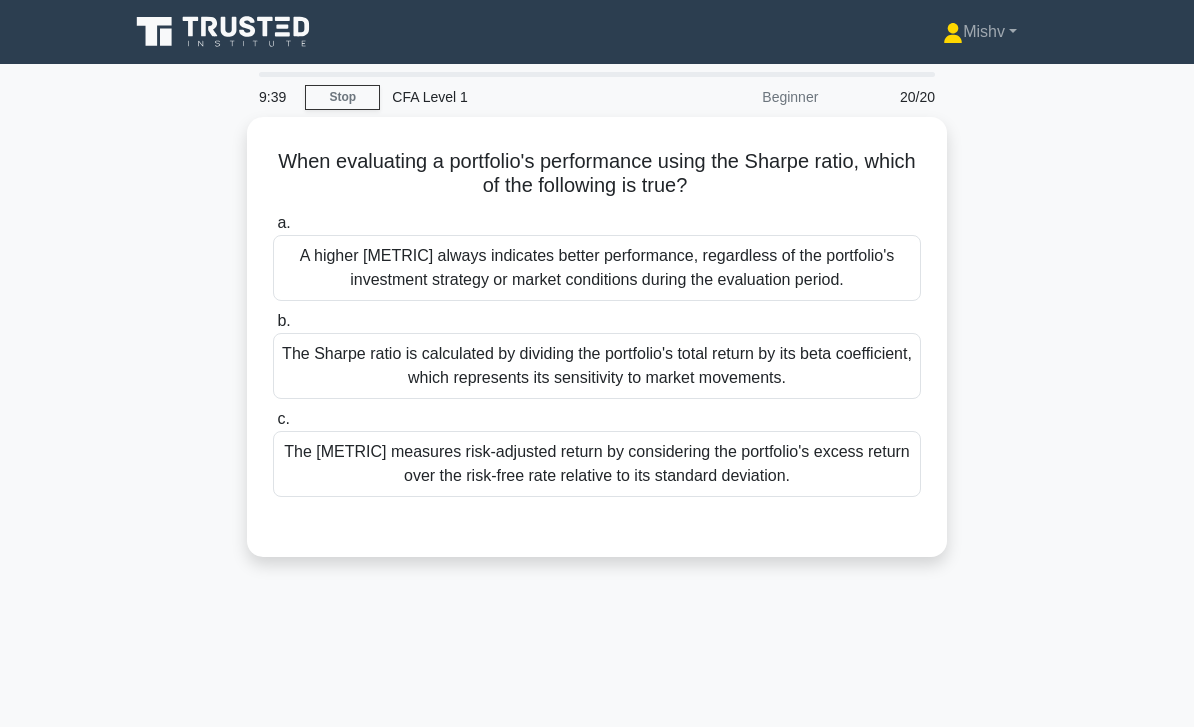click on "The Sharpe ratio measures risk-adjusted return by considering the portfolio's excess return over the risk-free rate relative to its standard deviation." at bounding box center (597, 464) 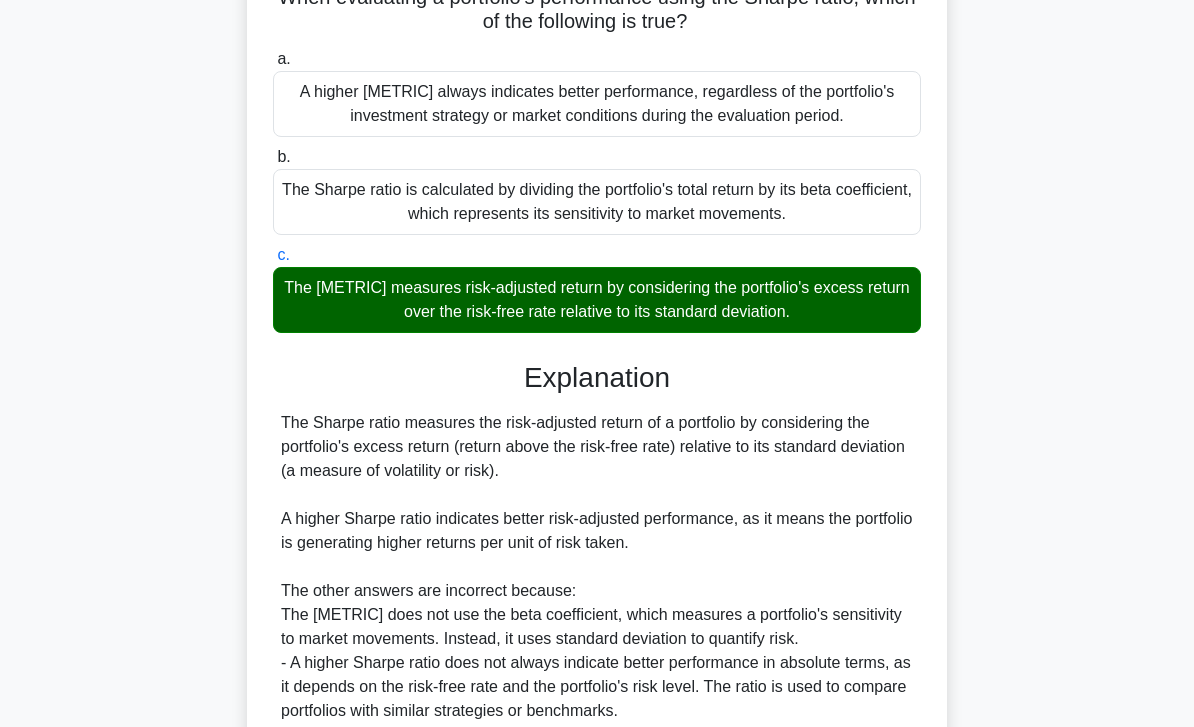 scroll, scrollTop: 344, scrollLeft: 0, axis: vertical 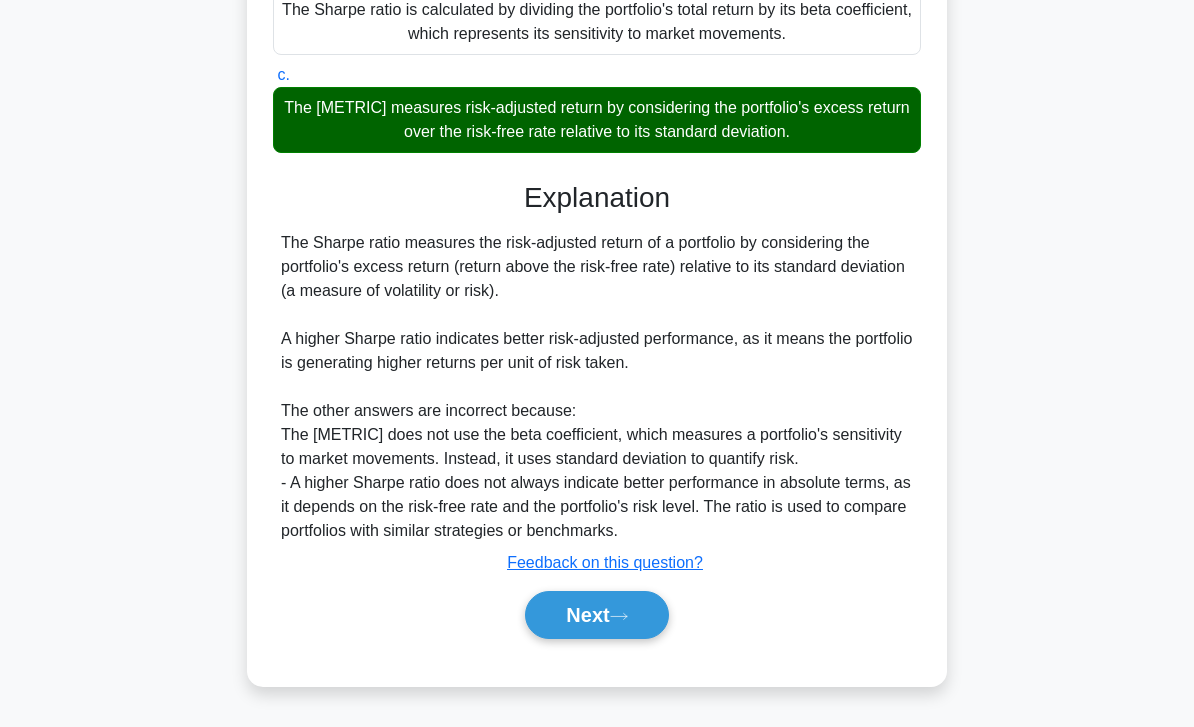 click on "Next" at bounding box center [596, 615] 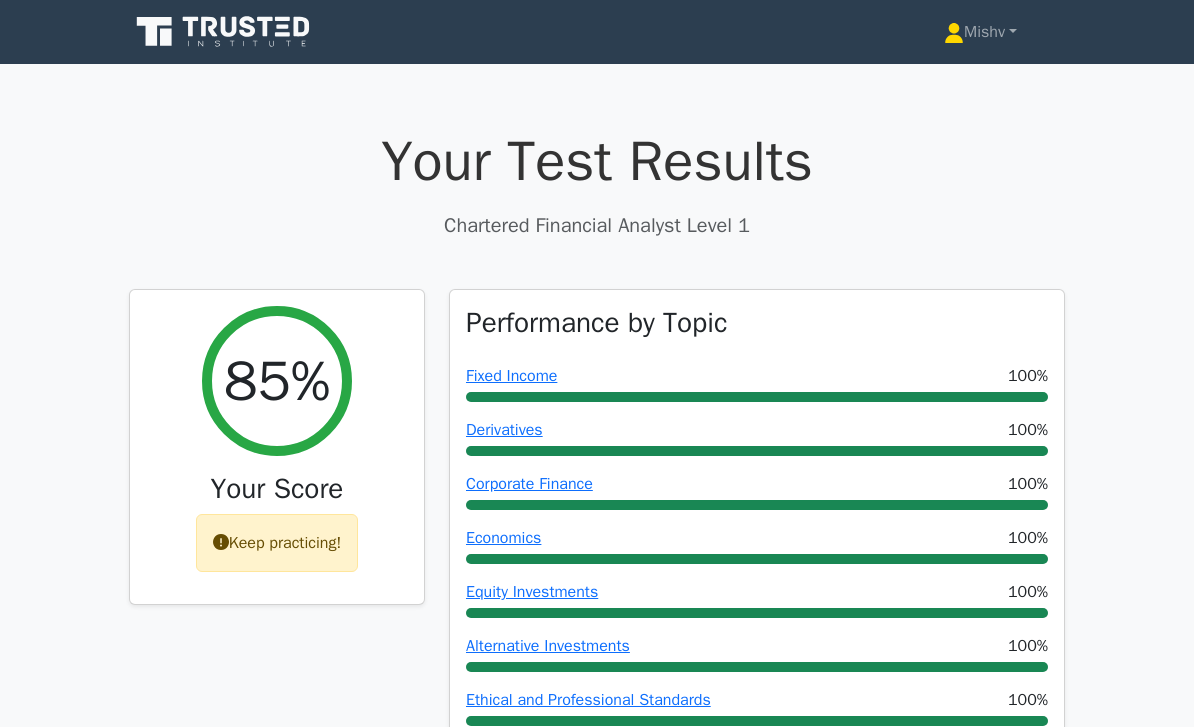 scroll, scrollTop: 0, scrollLeft: 0, axis: both 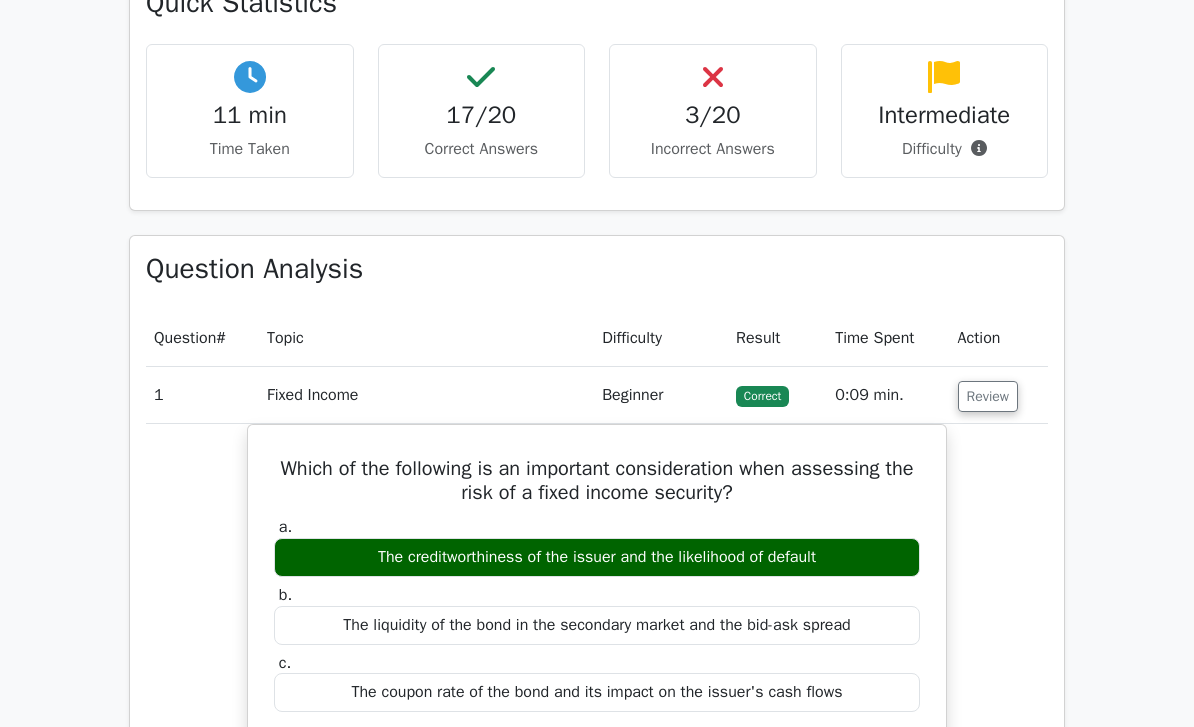click on "Review" at bounding box center [999, 395] 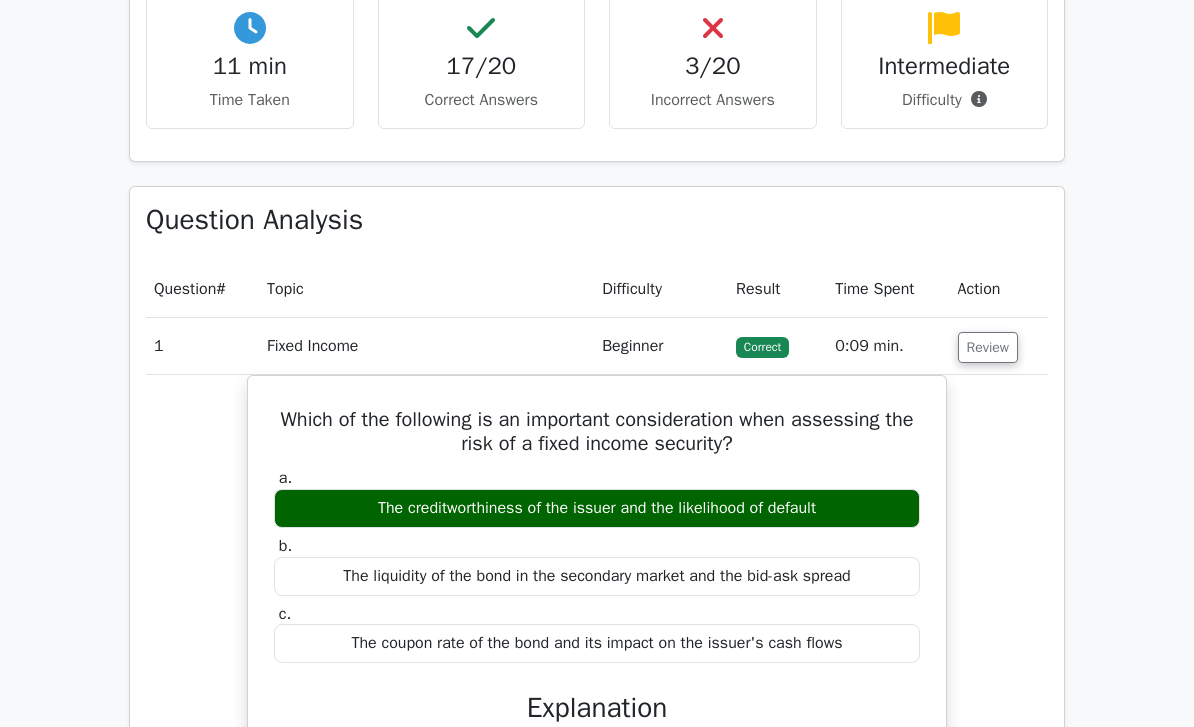 click on "Review" at bounding box center [988, 347] 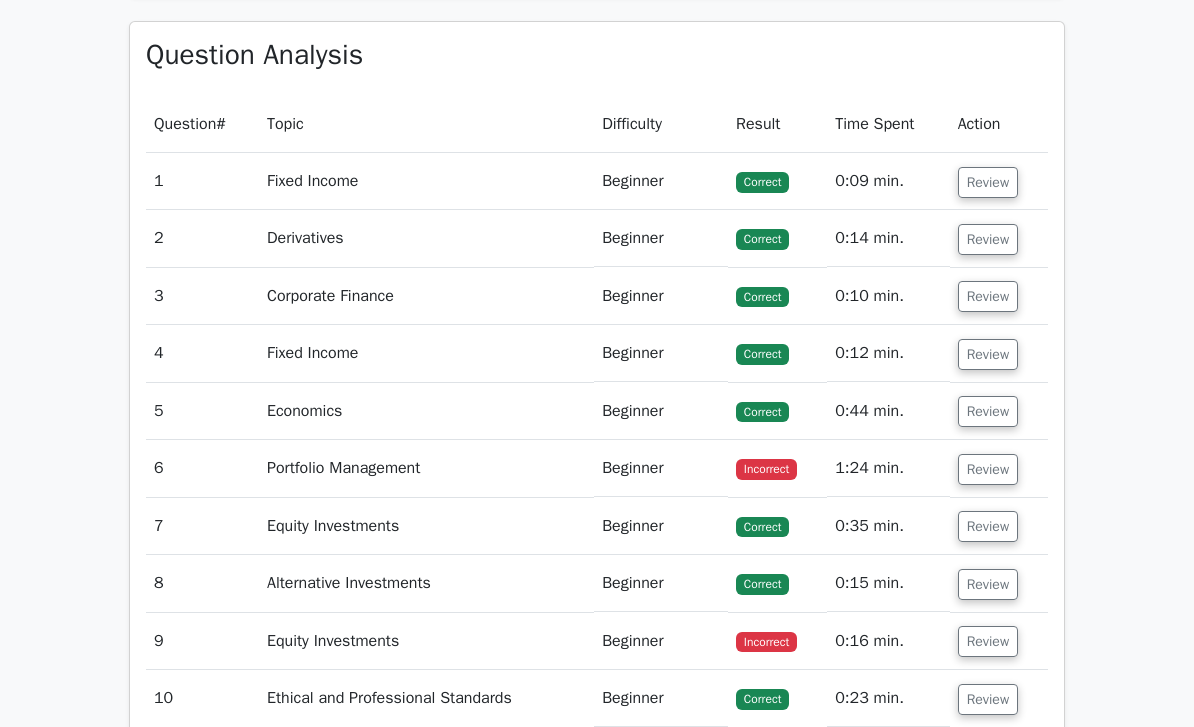 click on "Review" at bounding box center [988, 469] 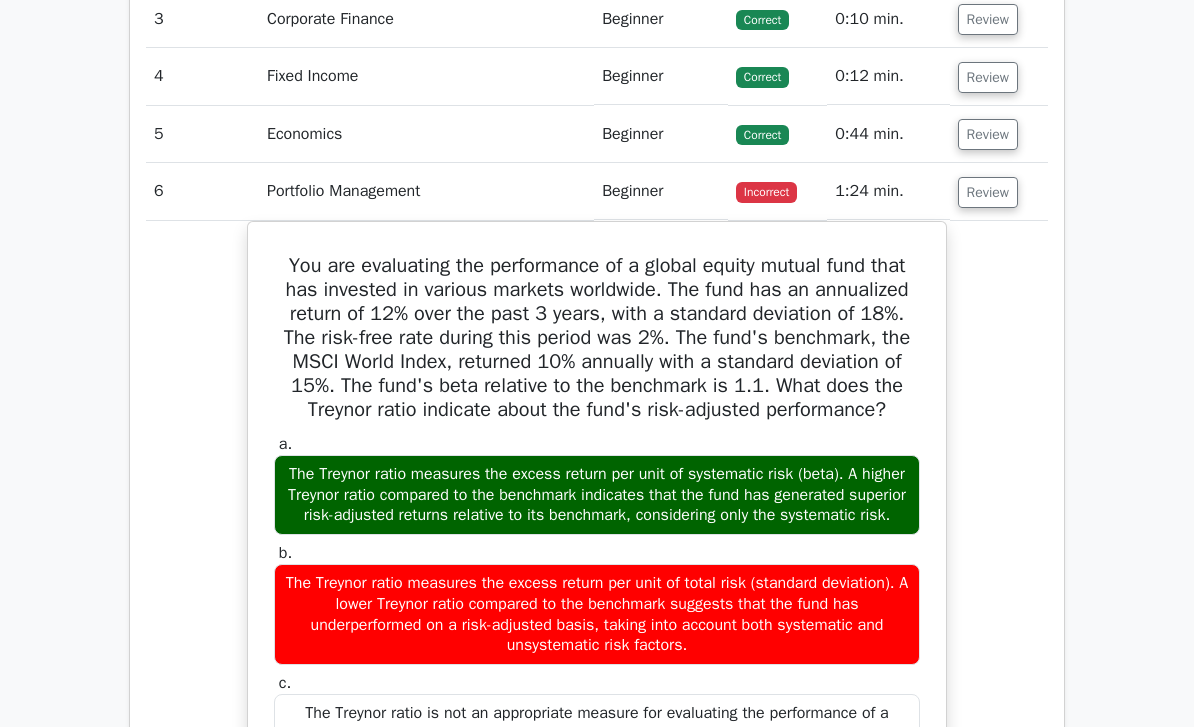 scroll, scrollTop: 1412, scrollLeft: 0, axis: vertical 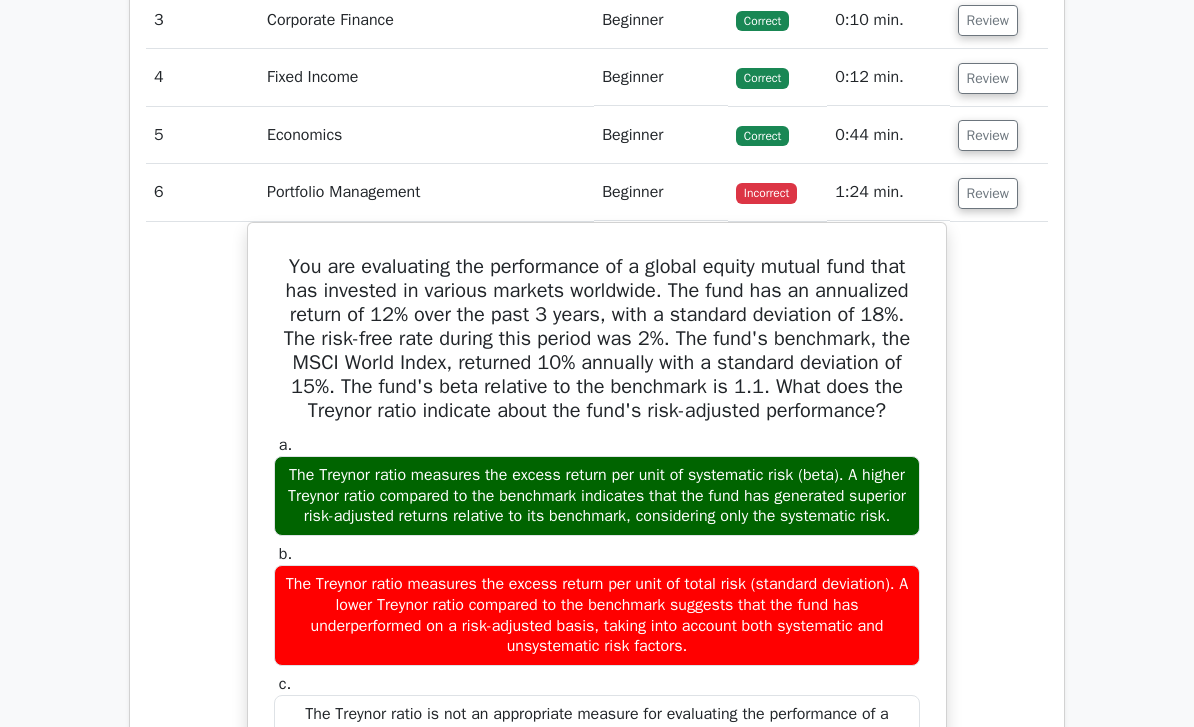 click on "Review" at bounding box center (988, 193) 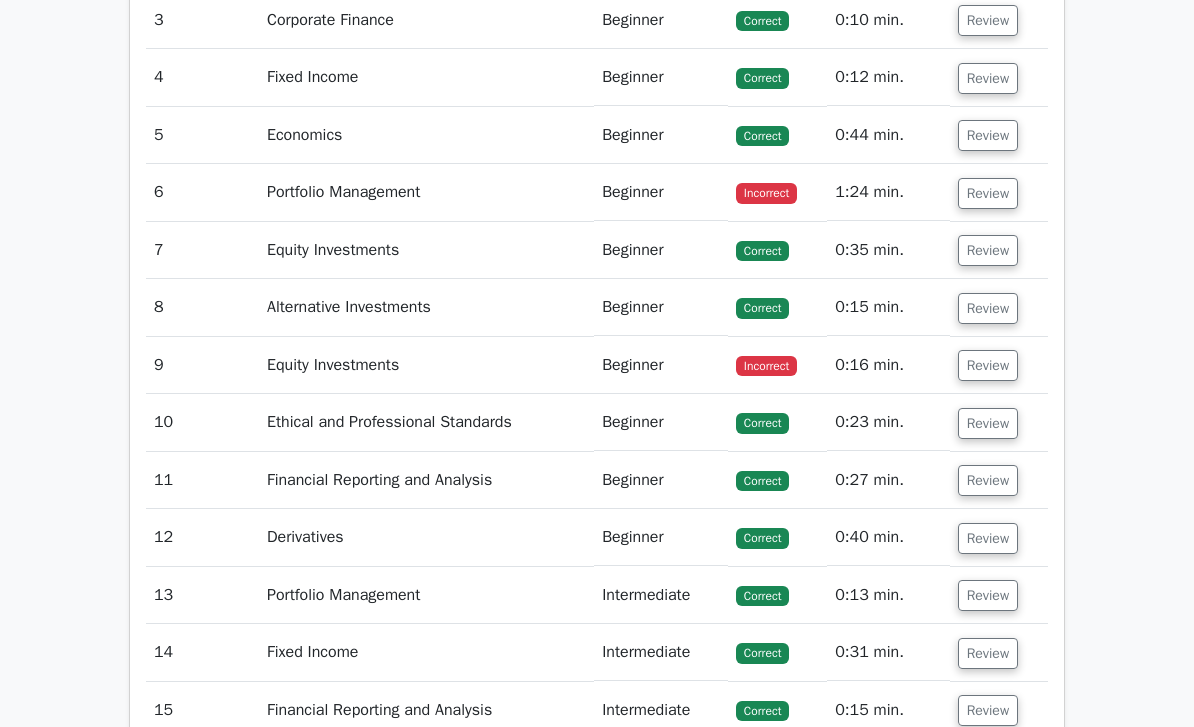 click on "Review" at bounding box center (988, 365) 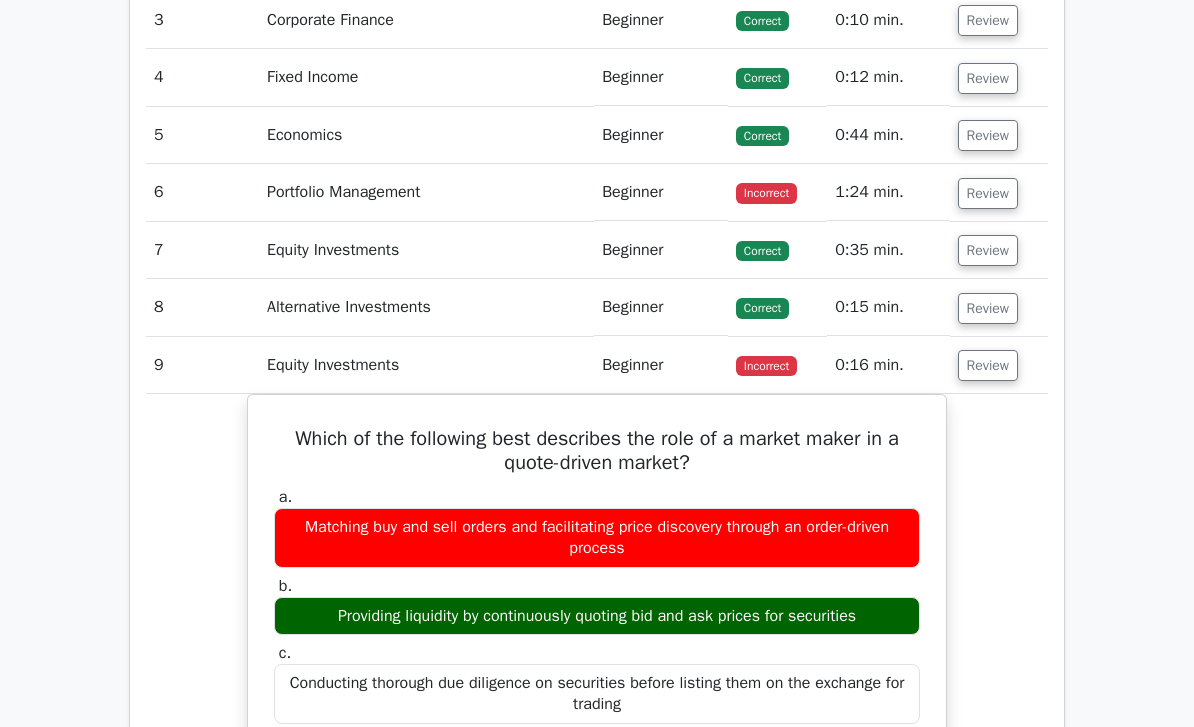 click on "Review" at bounding box center [988, 365] 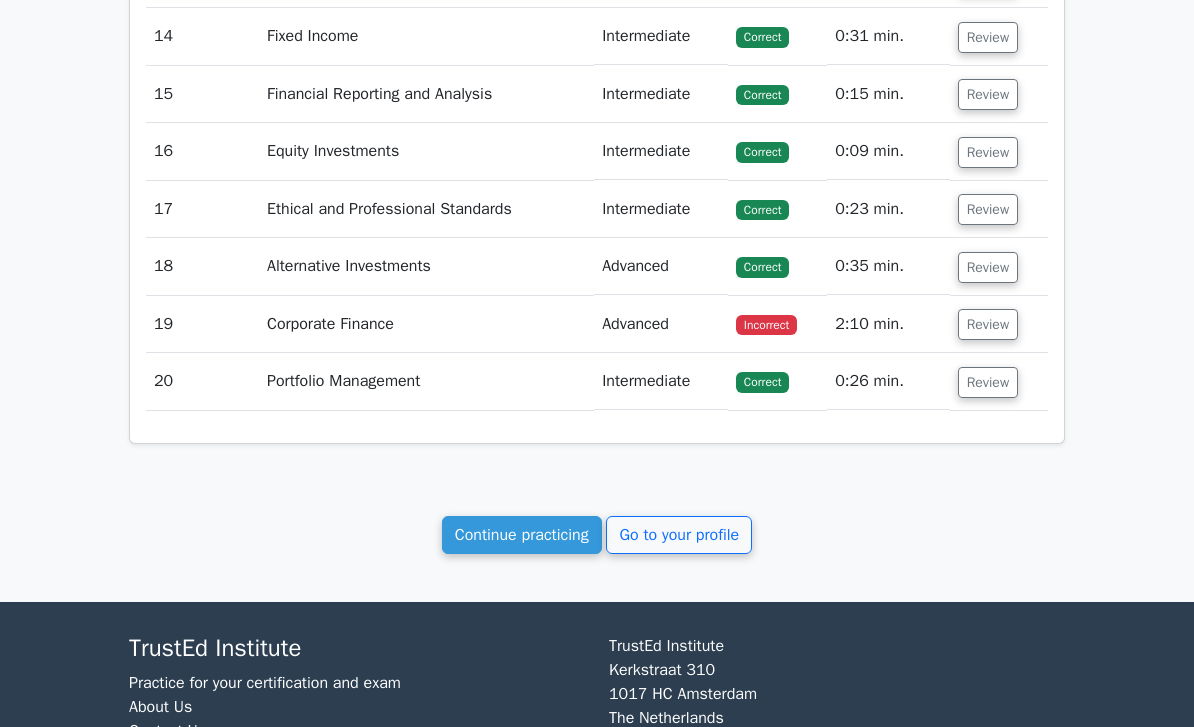 click on "Review" at bounding box center (988, 325) 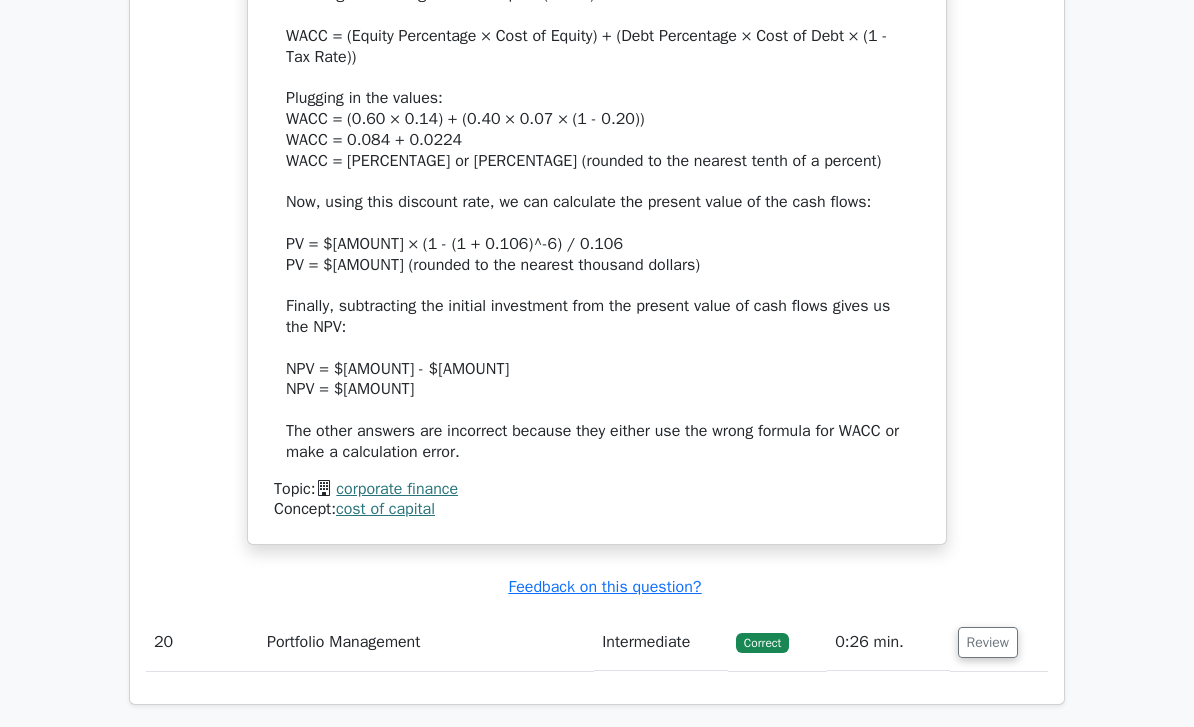 scroll, scrollTop: 3424, scrollLeft: 0, axis: vertical 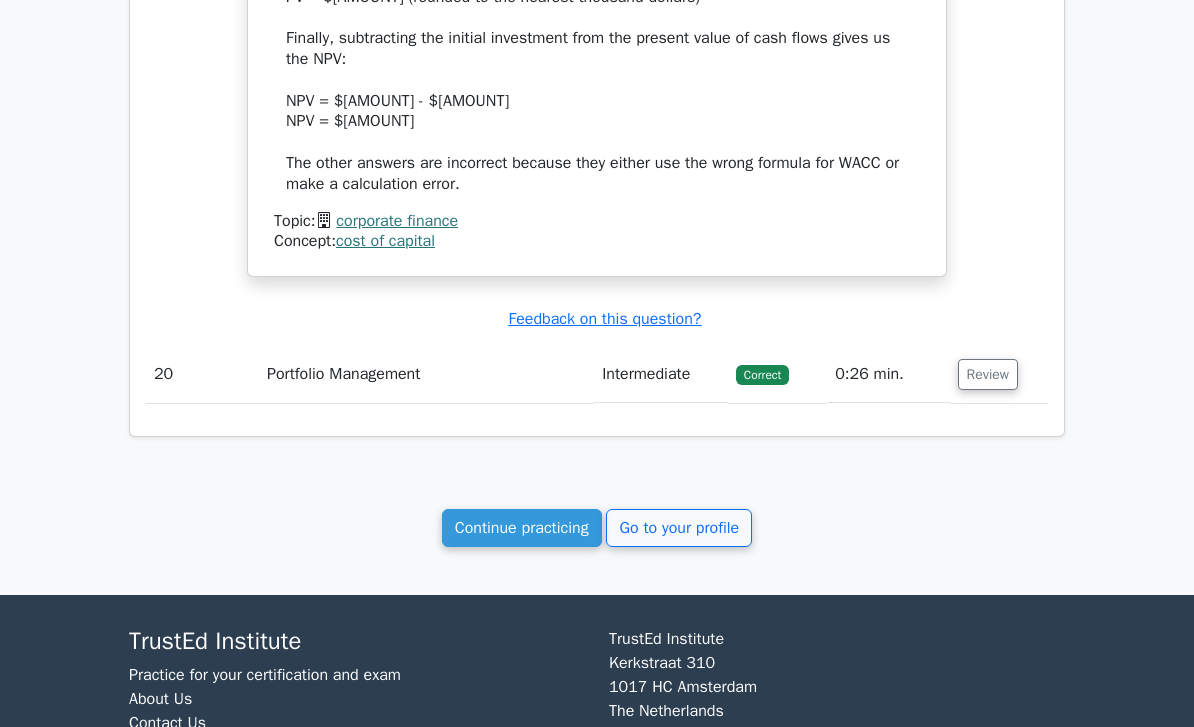 click on "Go to your profile" at bounding box center [679, 528] 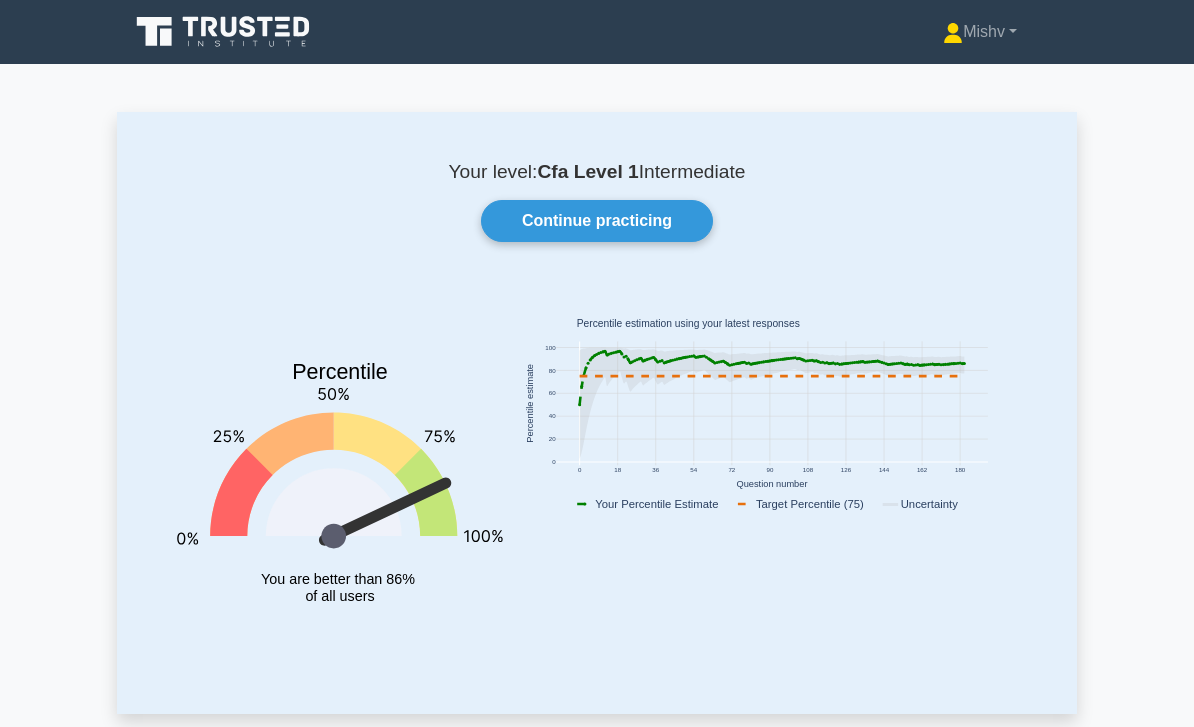 scroll, scrollTop: 0, scrollLeft: 0, axis: both 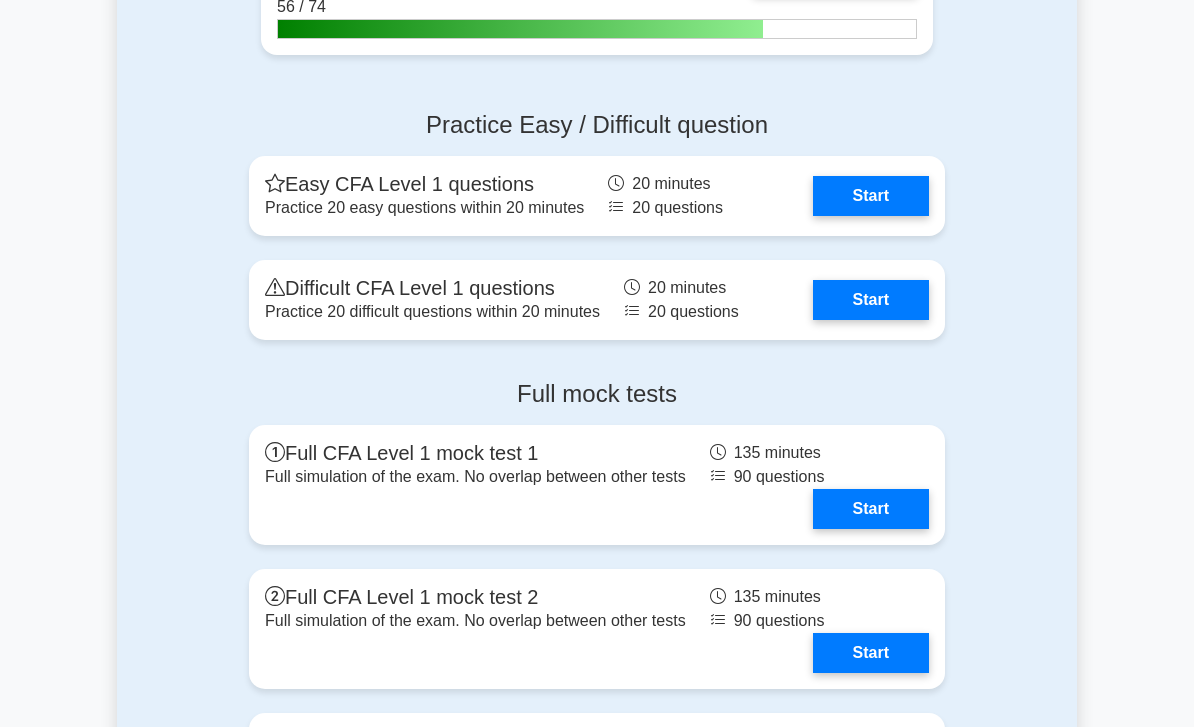 click on "Start" at bounding box center (871, 196) 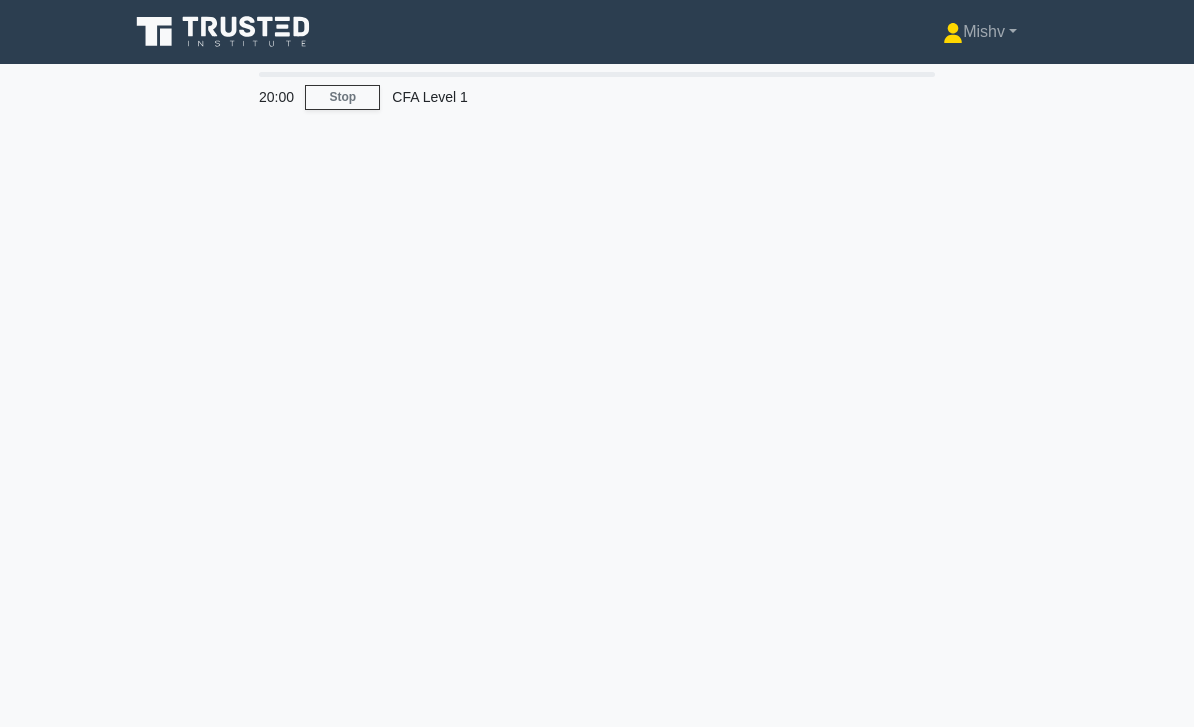 scroll, scrollTop: 0, scrollLeft: 0, axis: both 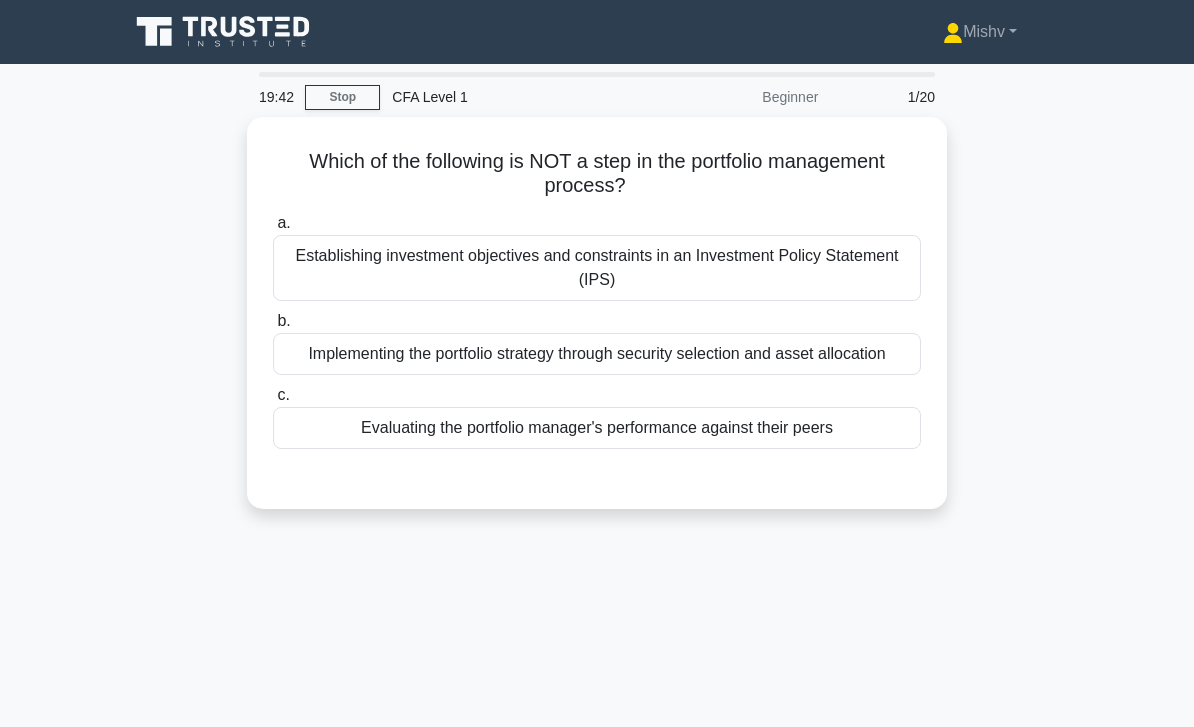 click on "Implementing the portfolio strategy through security selection and asset allocation" at bounding box center [597, 354] 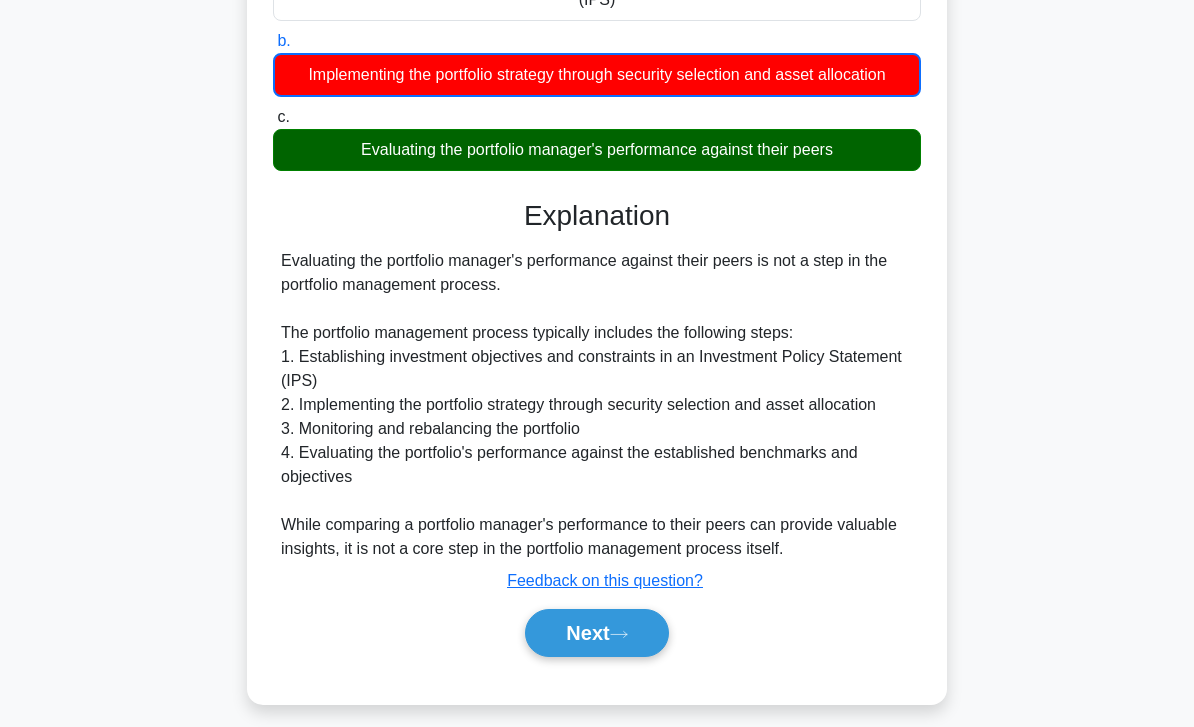 scroll, scrollTop: 298, scrollLeft: 0, axis: vertical 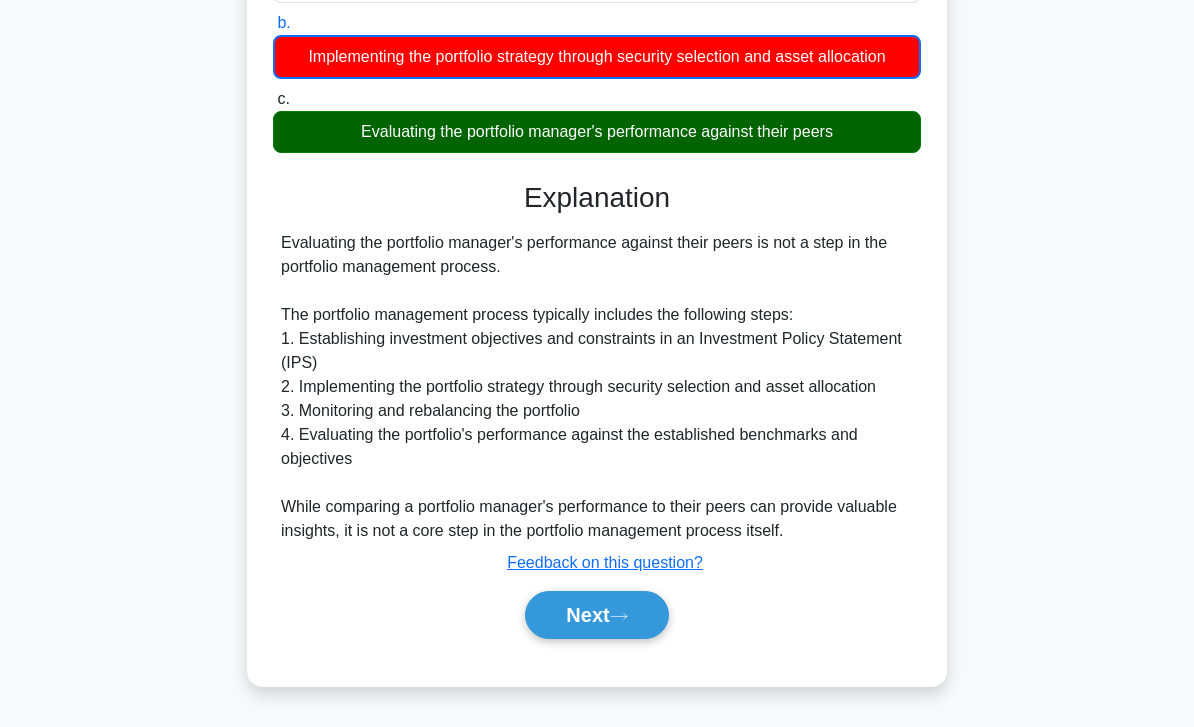 click on "Next" at bounding box center [596, 615] 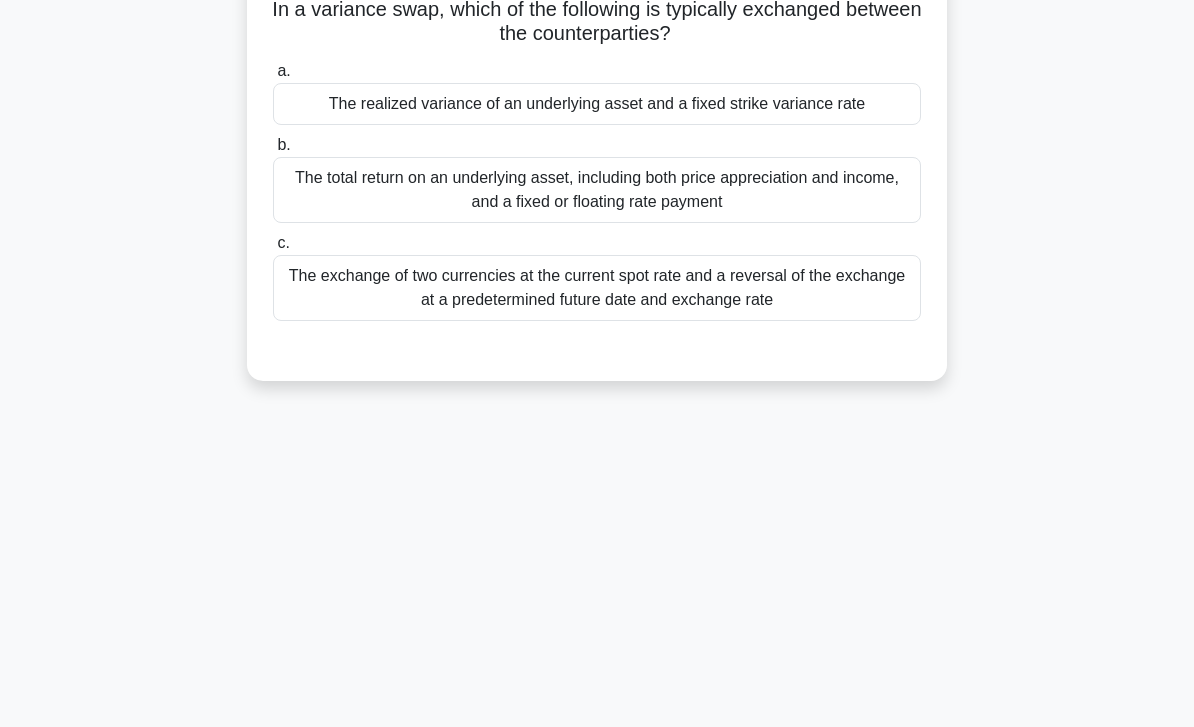 scroll, scrollTop: 0, scrollLeft: 0, axis: both 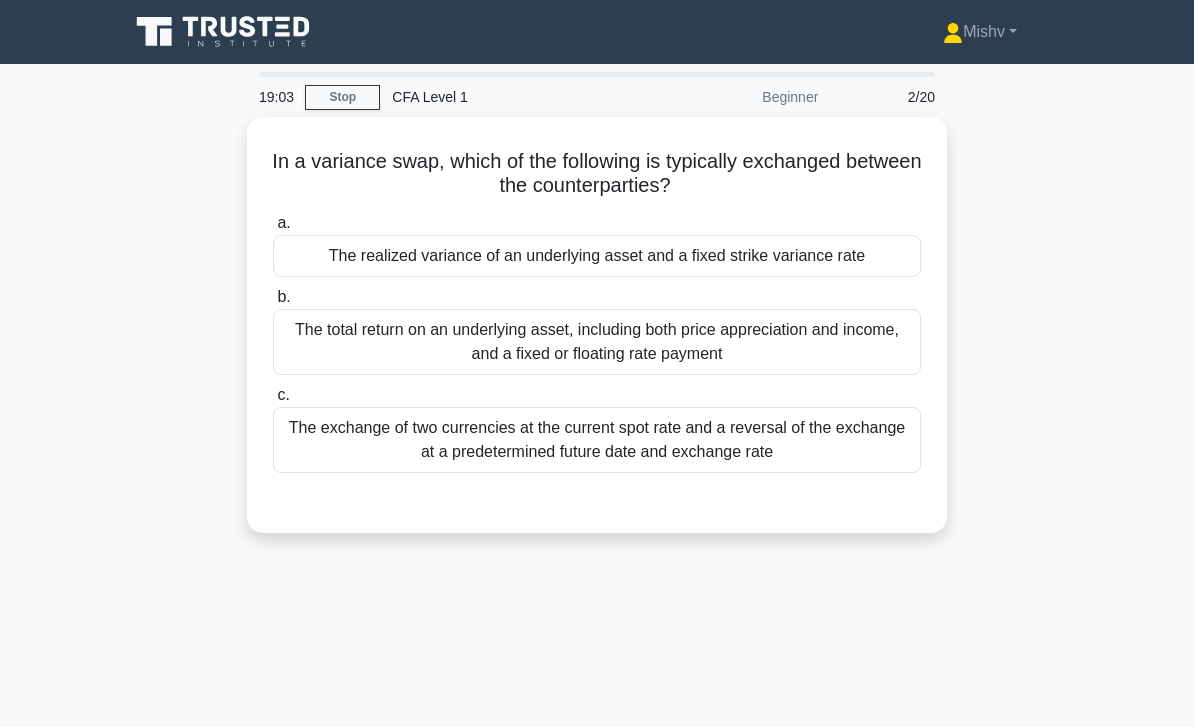 click on "The realized variance of an underlying asset and a fixed strike variance rate" at bounding box center [597, 256] 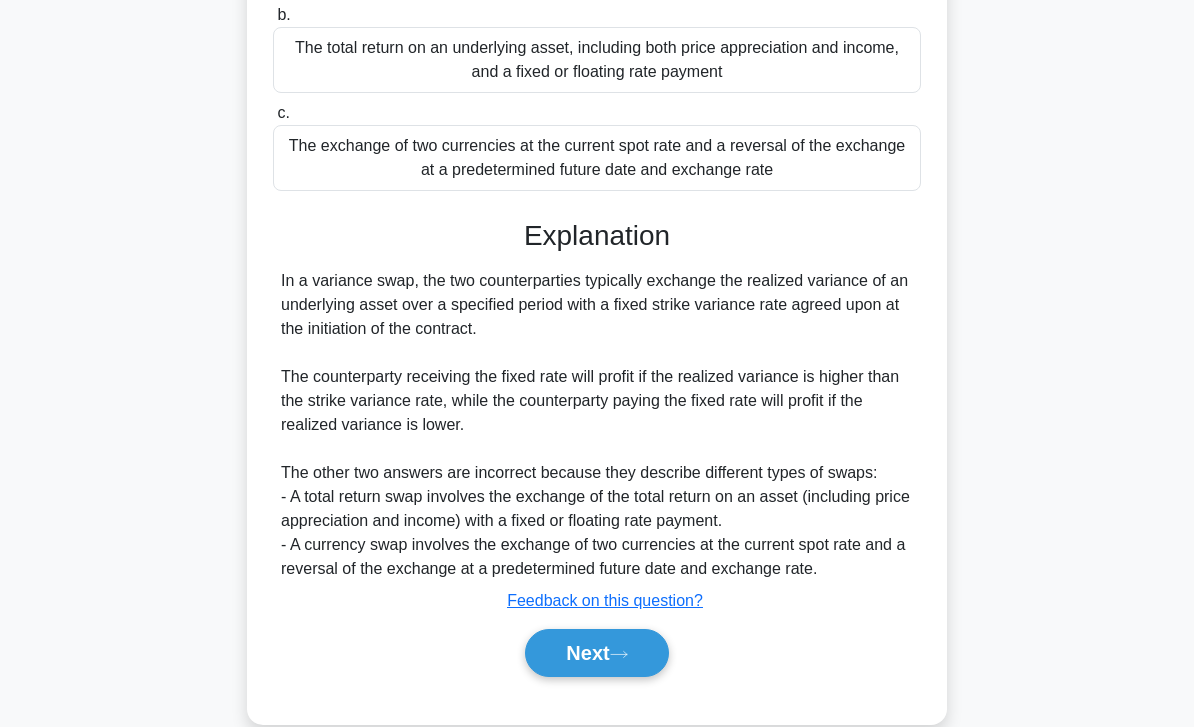 scroll, scrollTop: 320, scrollLeft: 0, axis: vertical 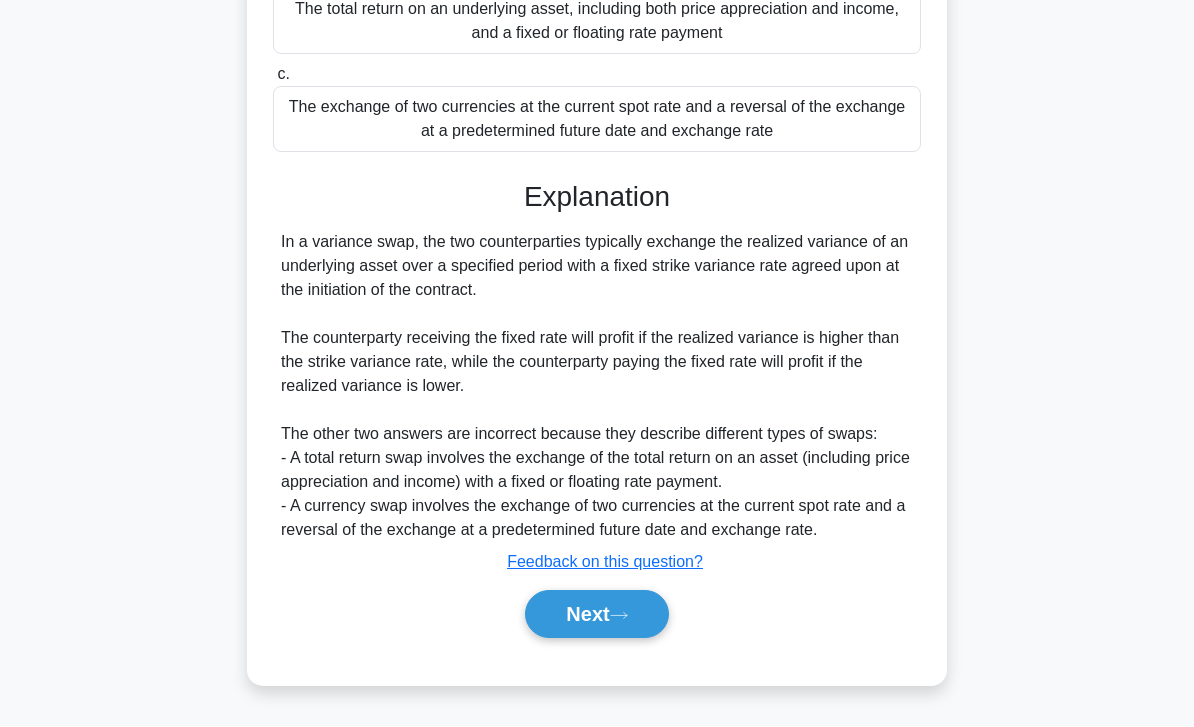 click on "Next" at bounding box center (596, 615) 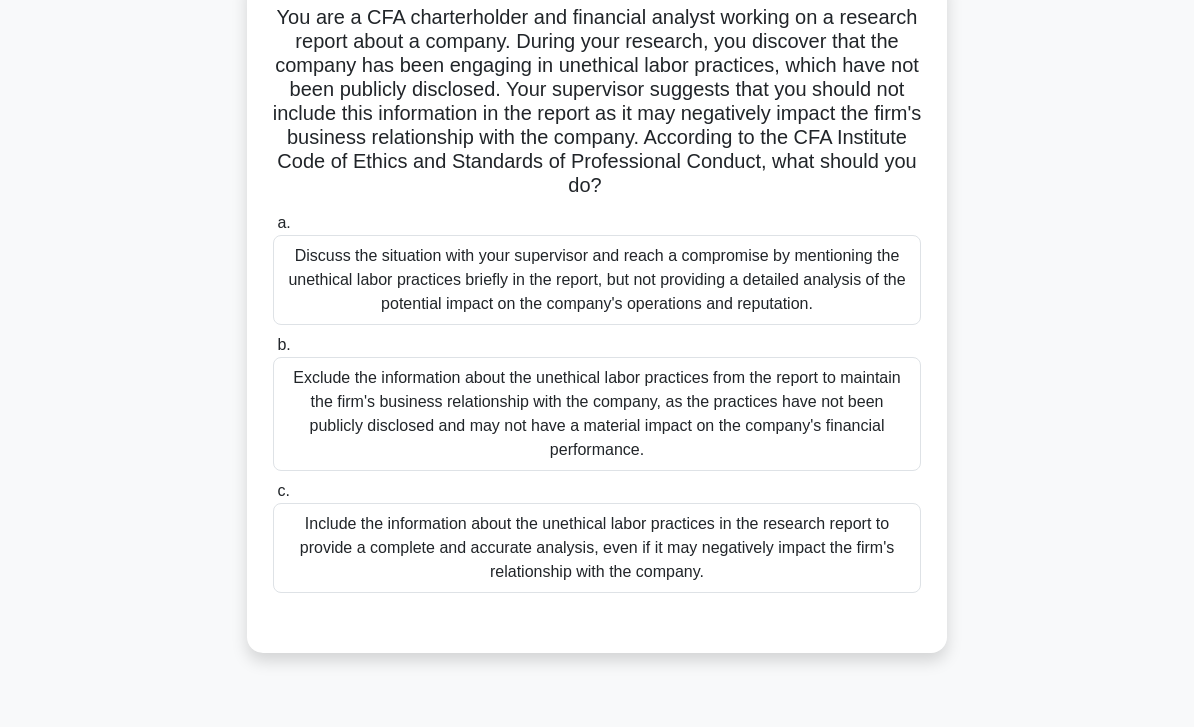 scroll, scrollTop: 142, scrollLeft: 0, axis: vertical 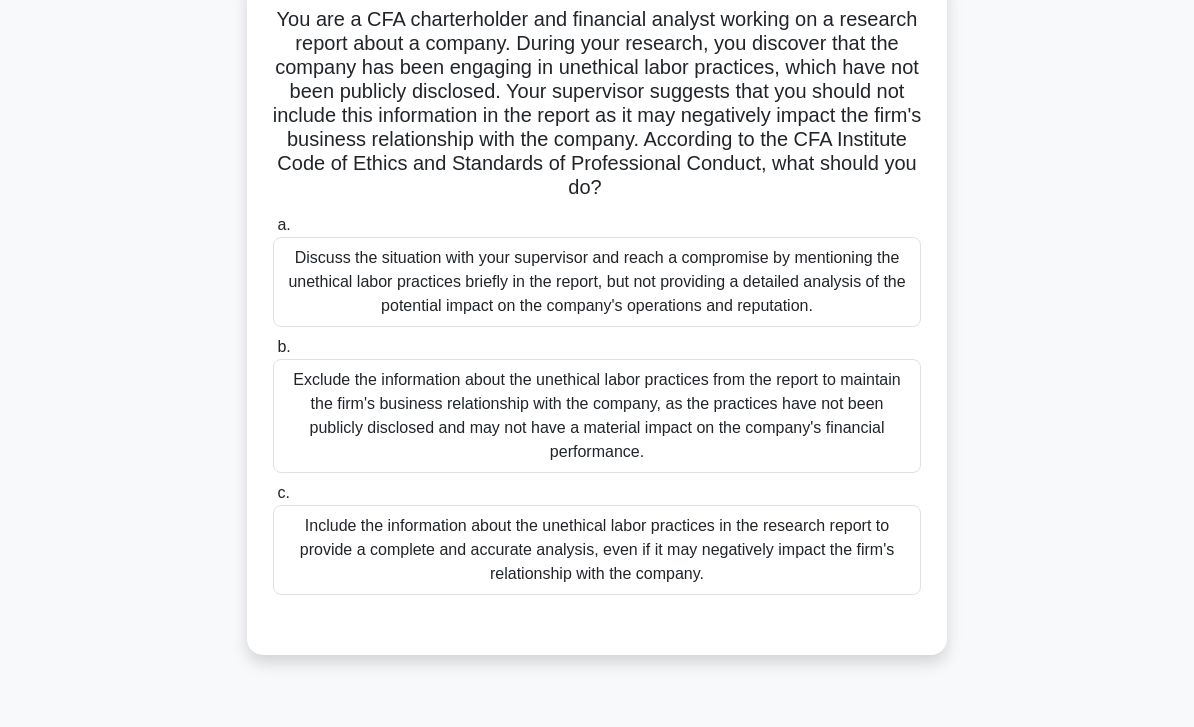 click on "Discuss the situation with your supervisor and reach a compromise by mentioning the unethical labor practices briefly in the report, but not providing a detailed analysis of the potential impact on the company's operations and reputation." at bounding box center (597, 282) 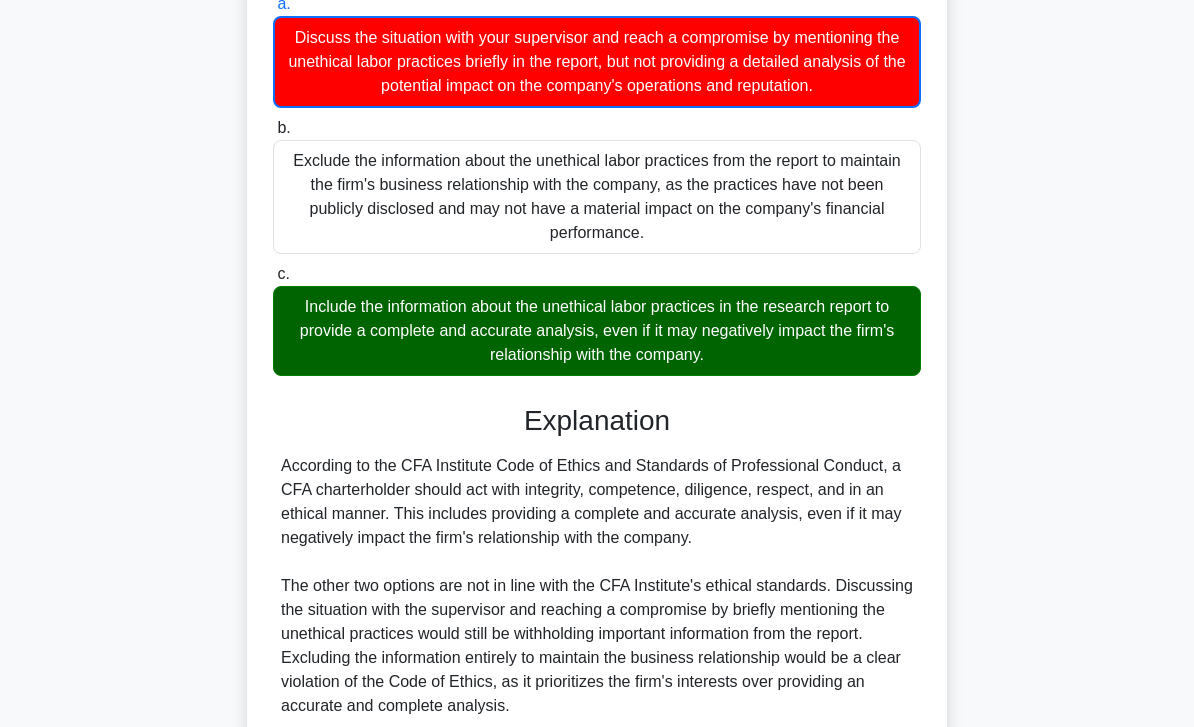scroll, scrollTop: 562, scrollLeft: 0, axis: vertical 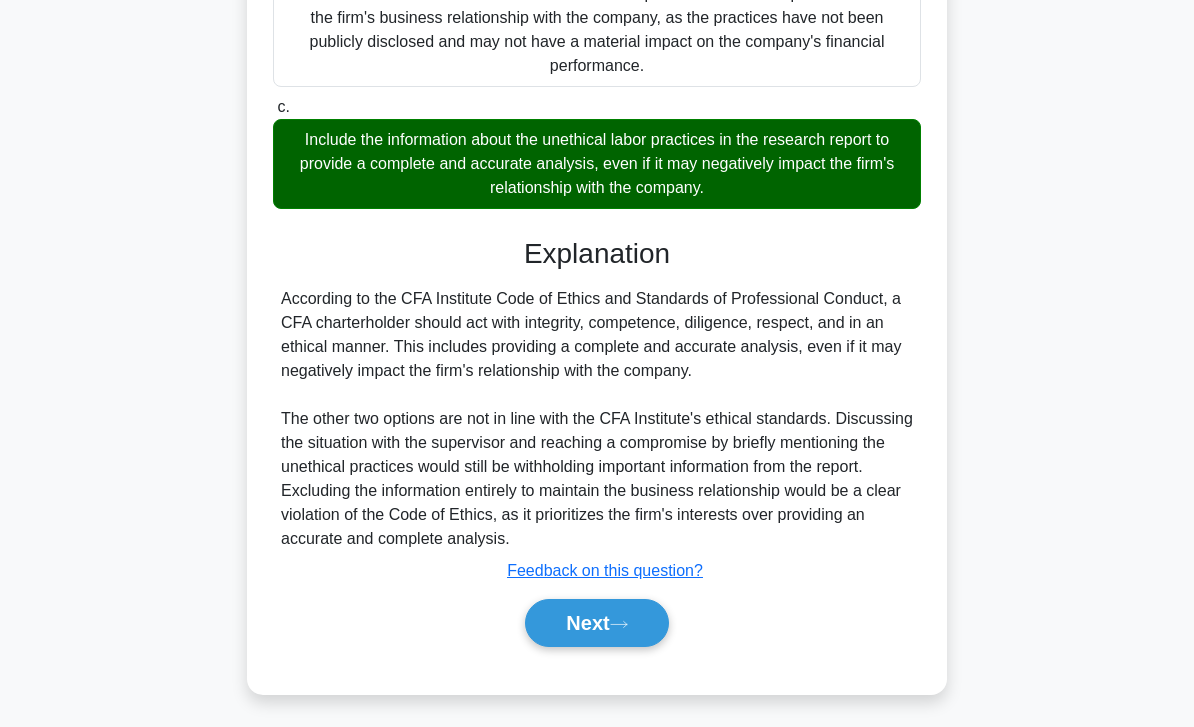 click on "Next" at bounding box center [596, 623] 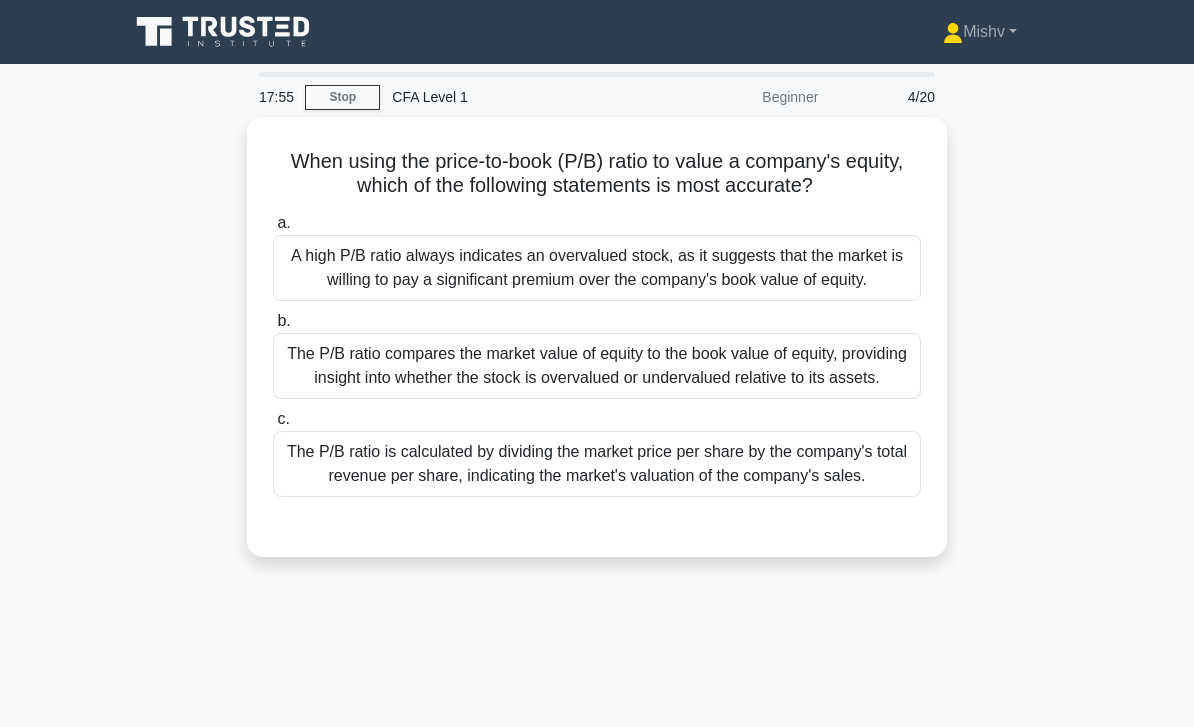scroll, scrollTop: 2, scrollLeft: 0, axis: vertical 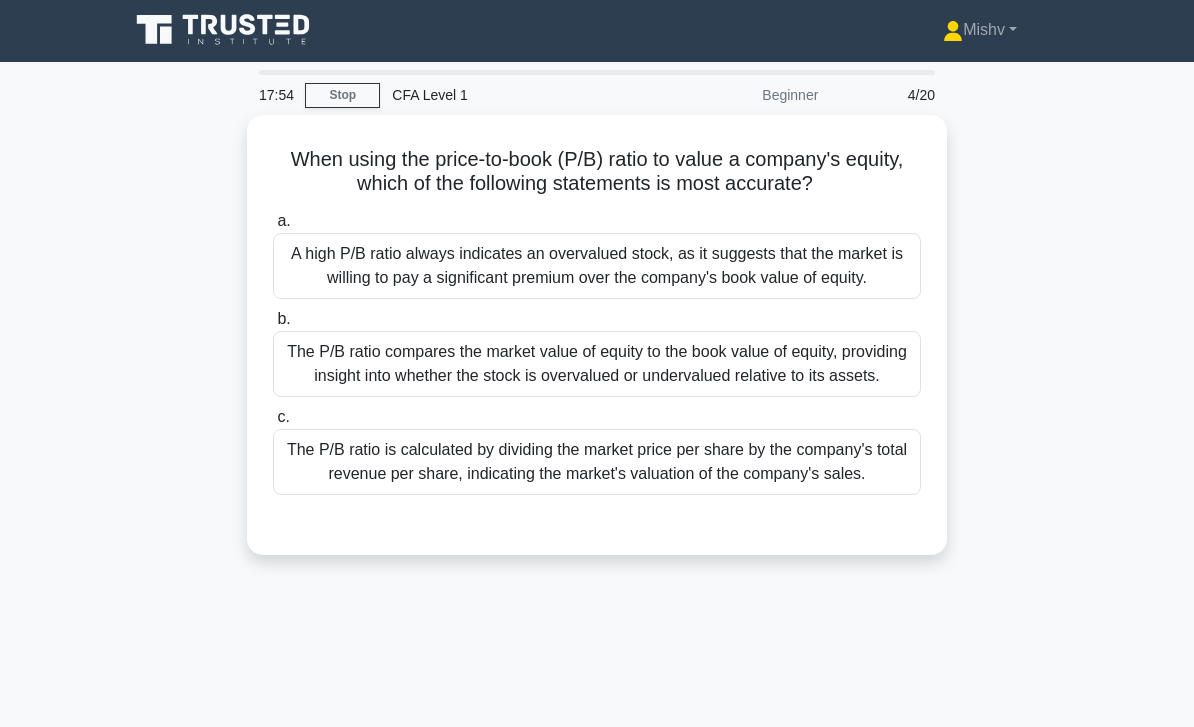 click on "a.
A high P/B ratio always indicates an overvalued stock, as it suggests that the market is willing to pay a significant premium over the company's book value of equity." at bounding box center (597, 254) 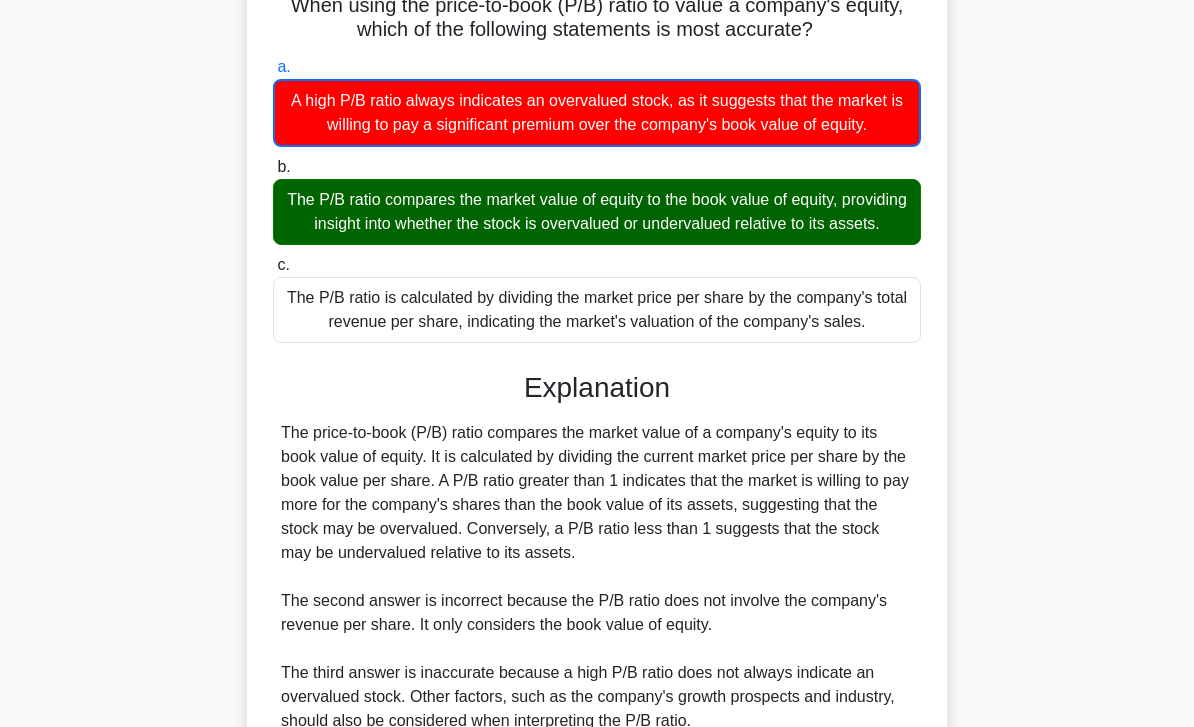 scroll, scrollTop: 394, scrollLeft: 0, axis: vertical 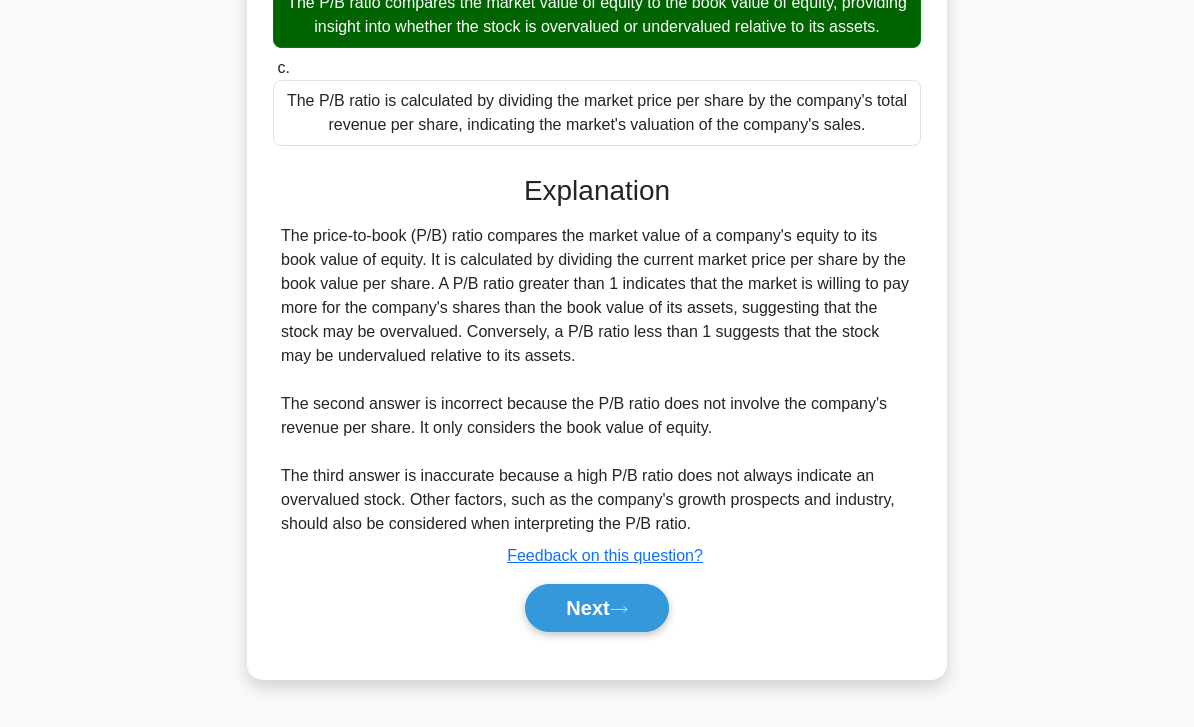 click on "Next" at bounding box center [596, 608] 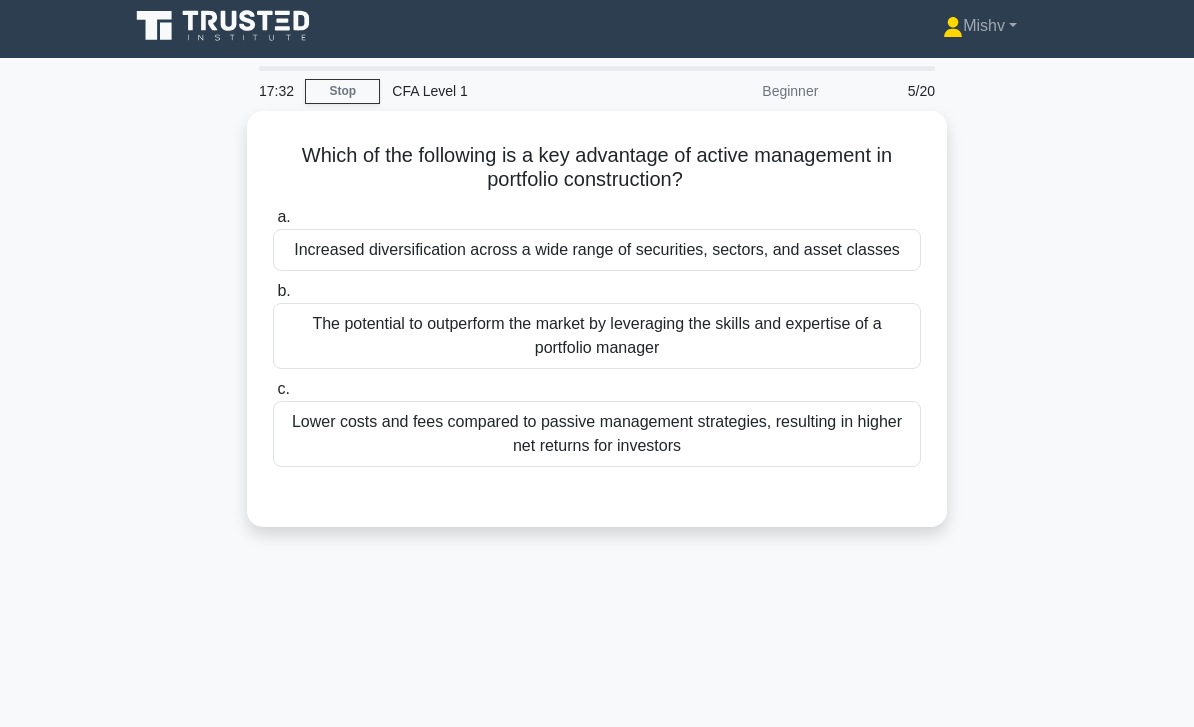 scroll, scrollTop: 7, scrollLeft: 0, axis: vertical 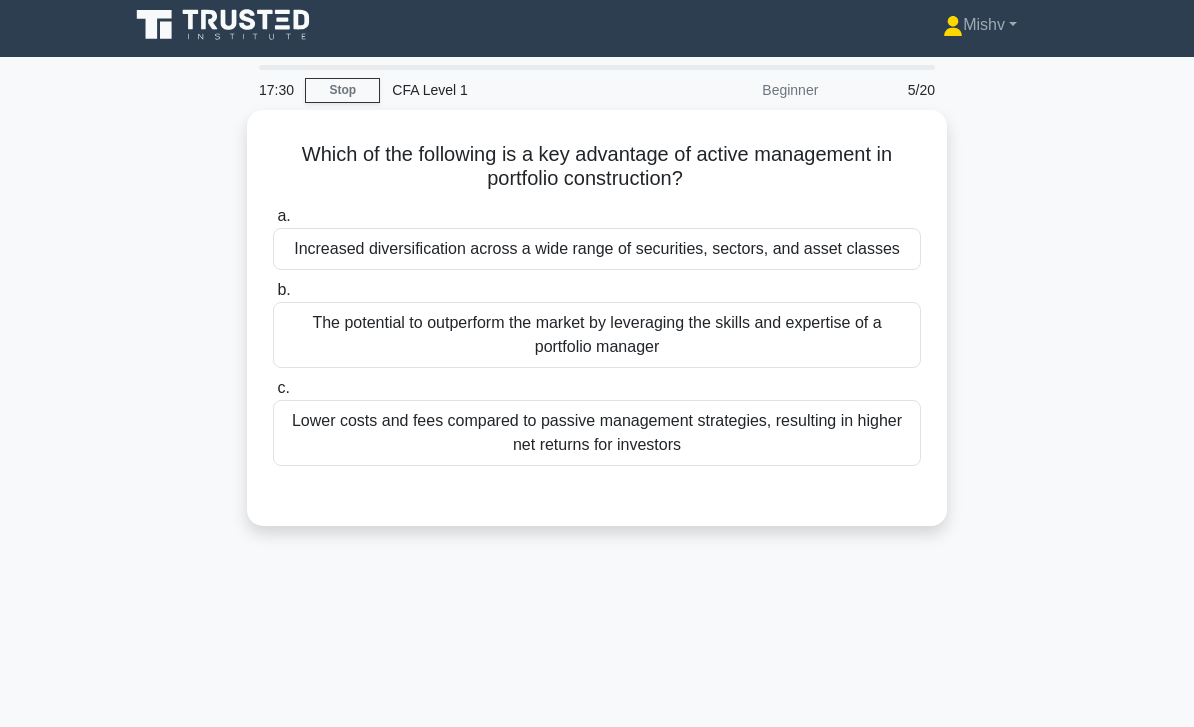 click on "Increased diversification across a wide range of securities, sectors, and asset classes" at bounding box center [597, 249] 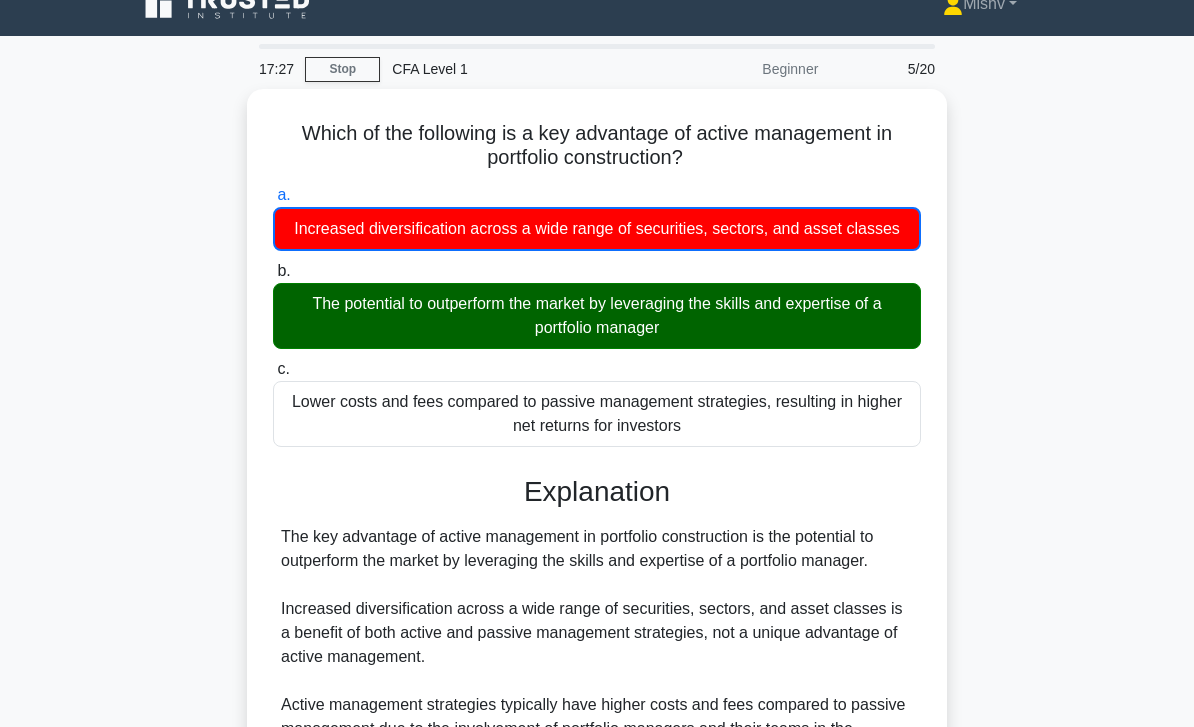 scroll, scrollTop: 289, scrollLeft: 0, axis: vertical 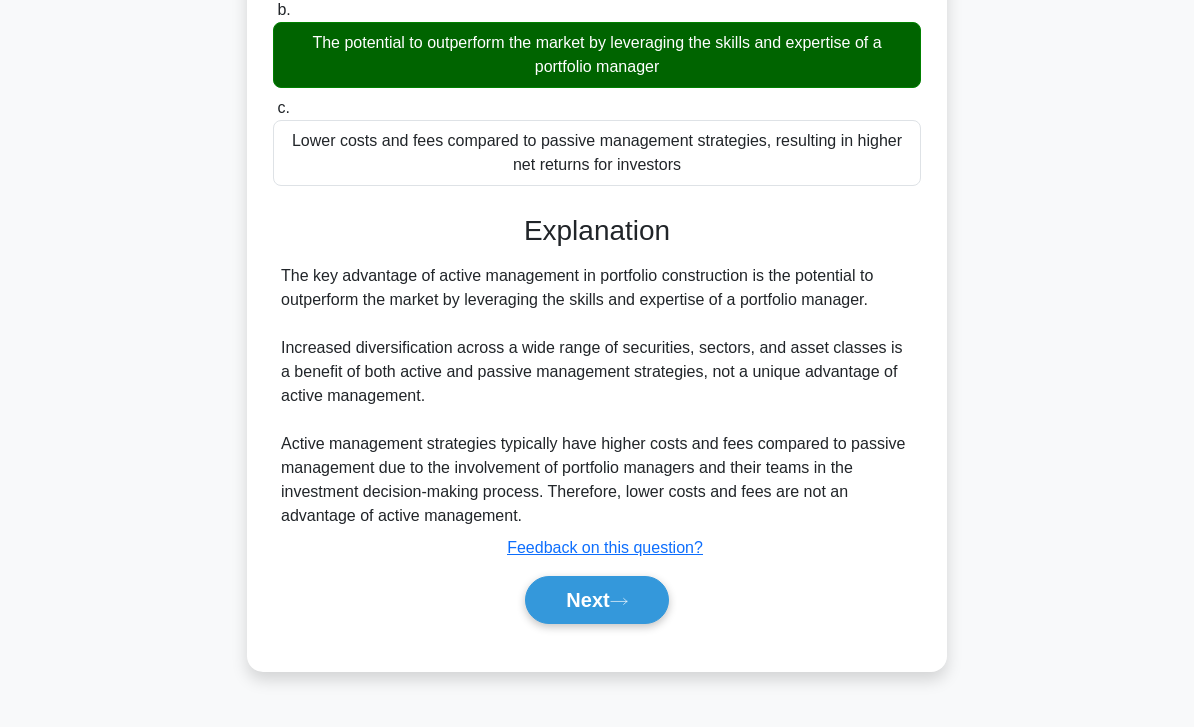 click on "Next" at bounding box center (596, 600) 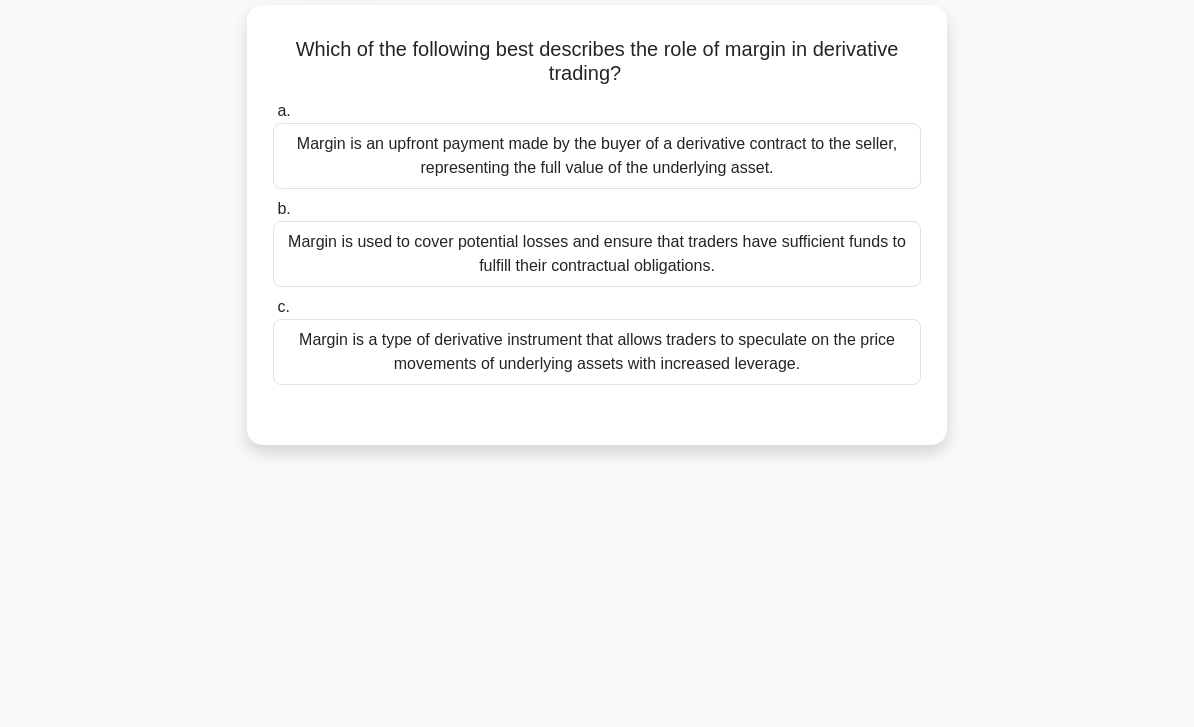 scroll, scrollTop: 0, scrollLeft: 0, axis: both 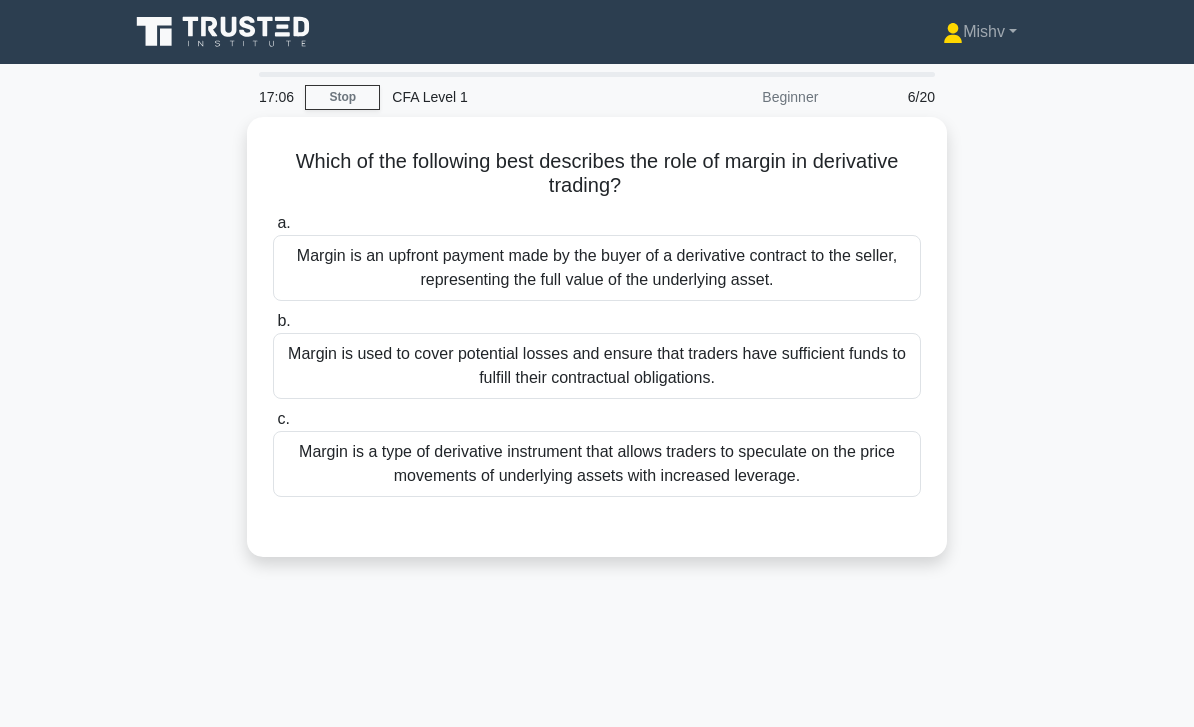 click on "Margin is used to cover potential losses and ensure that traders have sufficient funds to fulfill their contractual obligations." at bounding box center [597, 366] 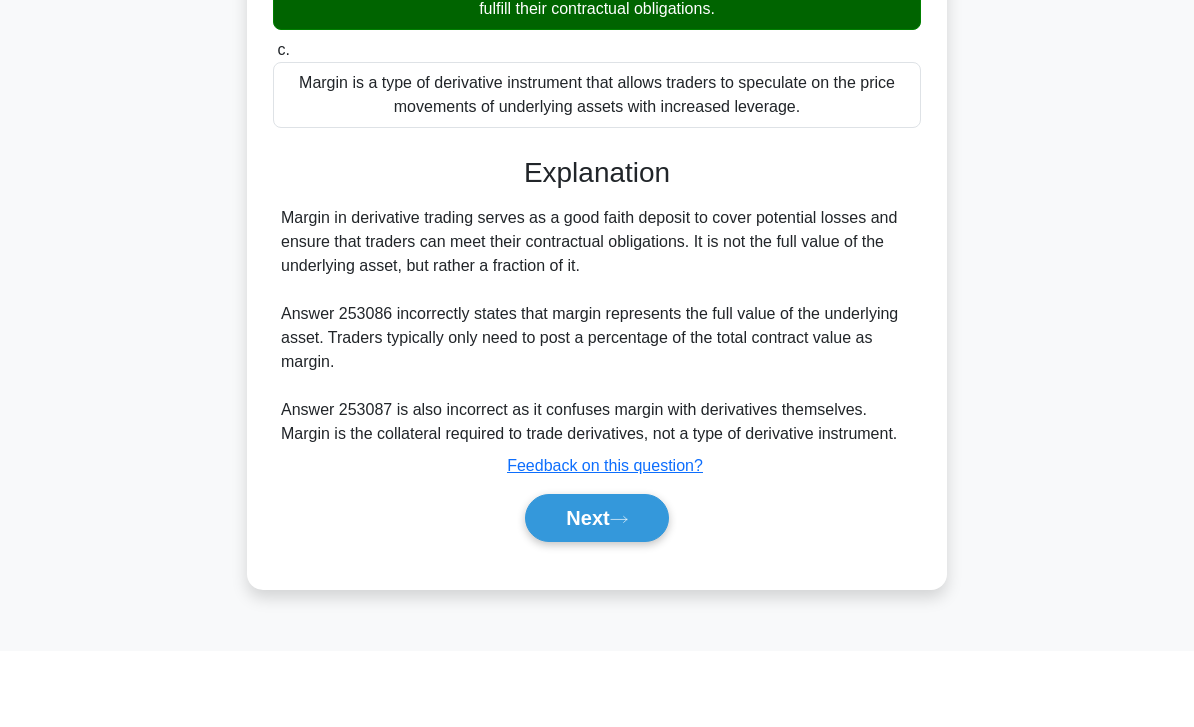 scroll, scrollTop: 289, scrollLeft: 0, axis: vertical 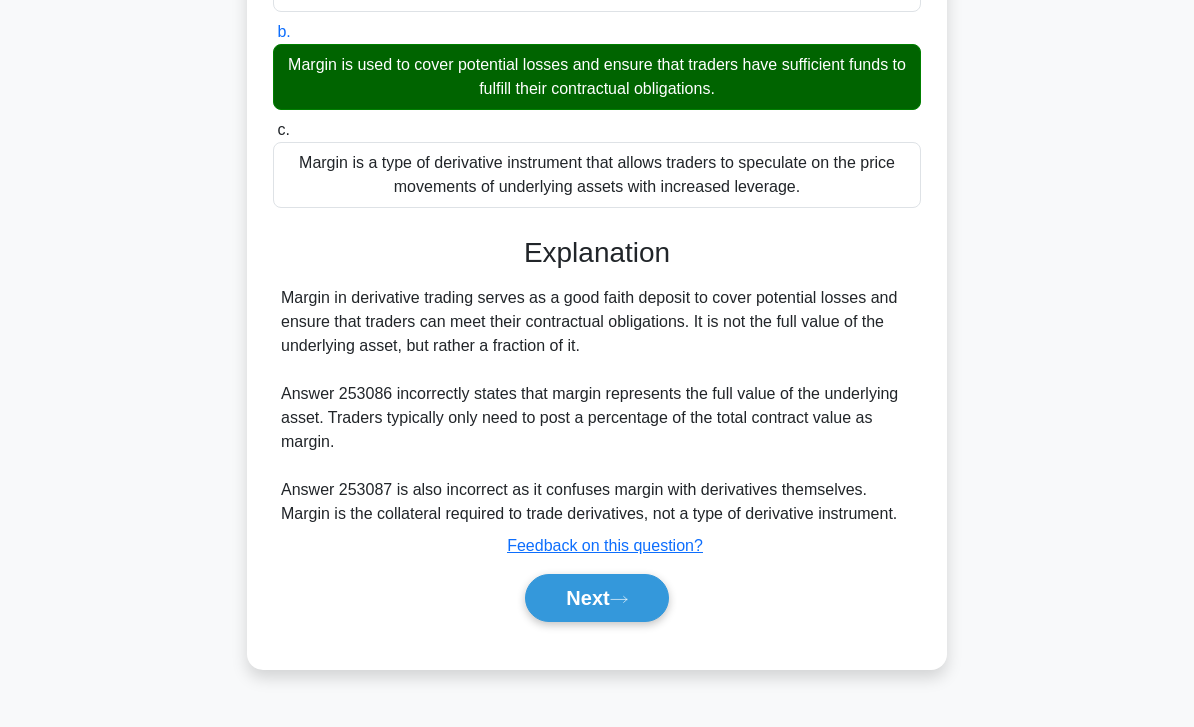 click 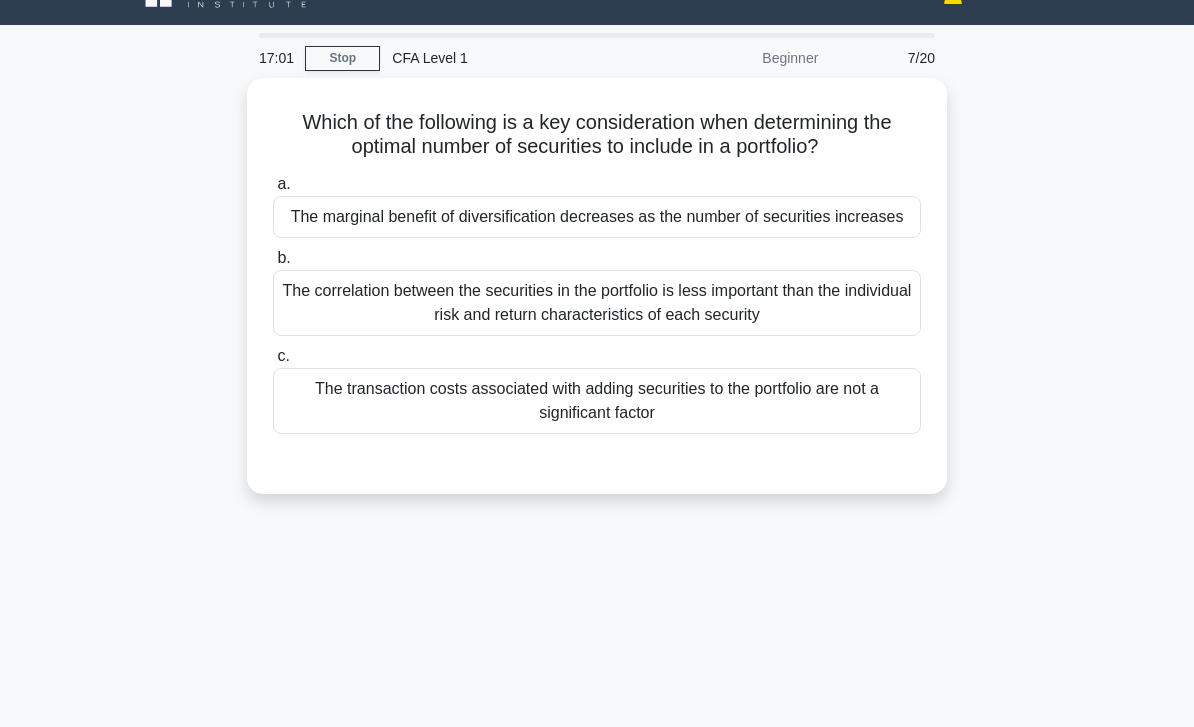 scroll, scrollTop: 53, scrollLeft: 0, axis: vertical 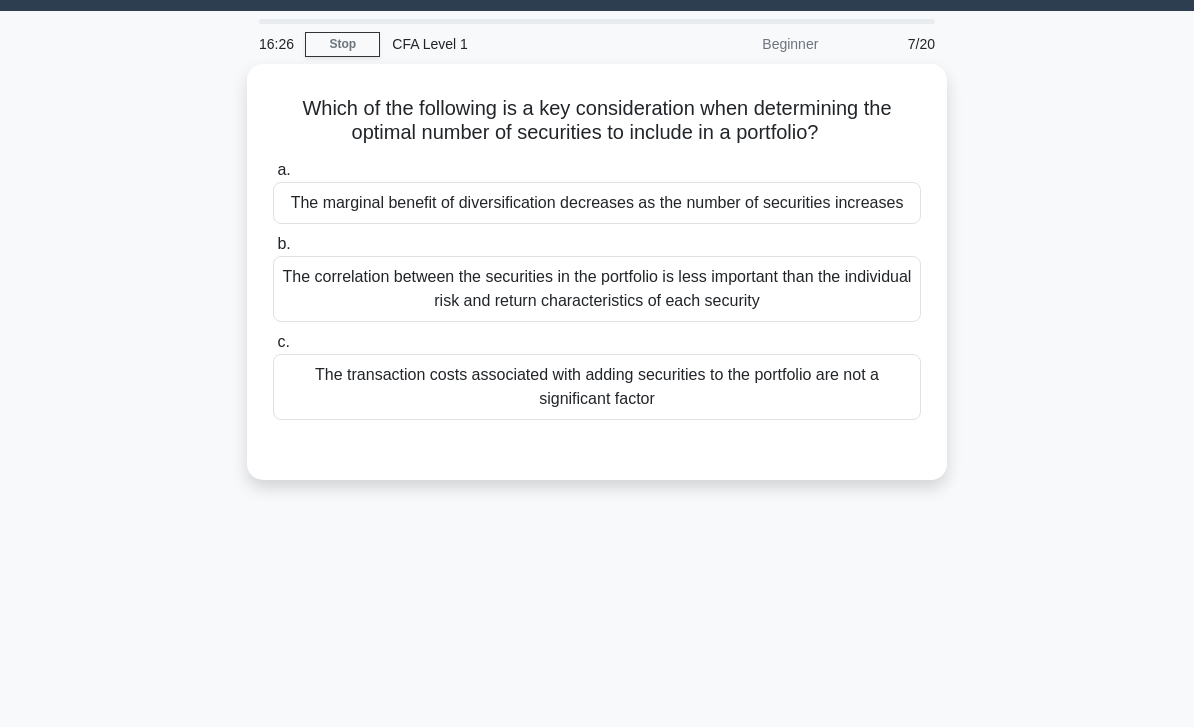 click on "The marginal benefit of diversification decreases as the number of securities increases" at bounding box center (597, 203) 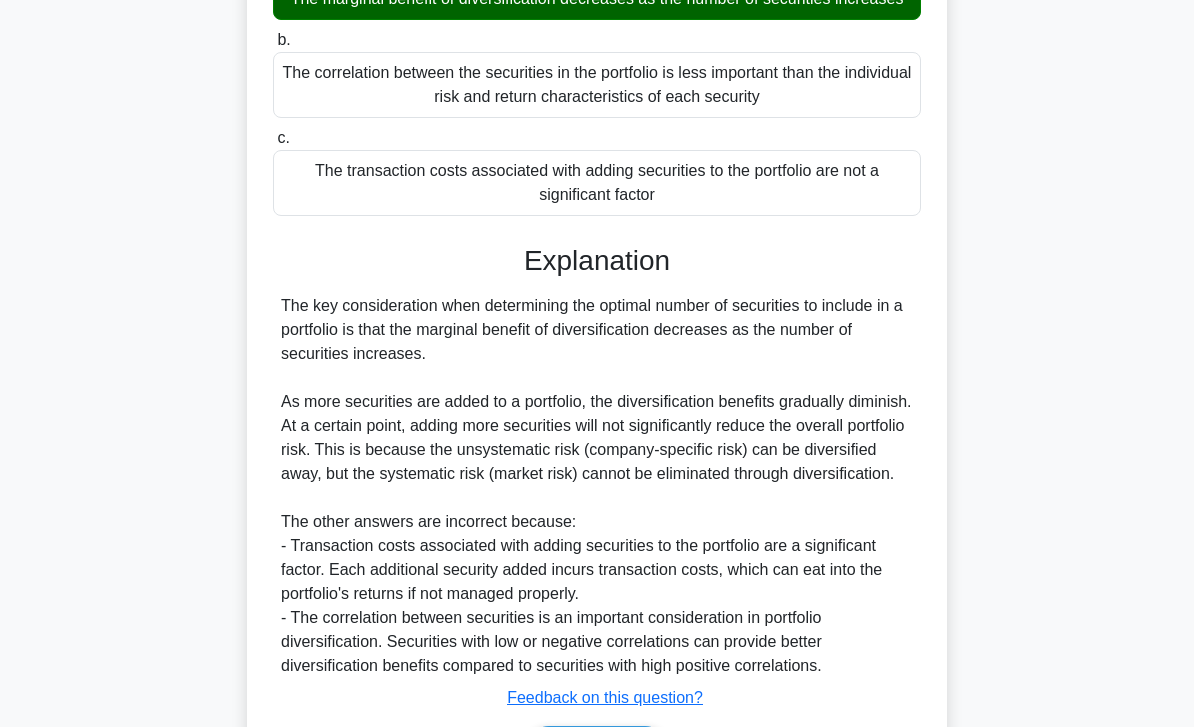 scroll, scrollTop: 368, scrollLeft: 0, axis: vertical 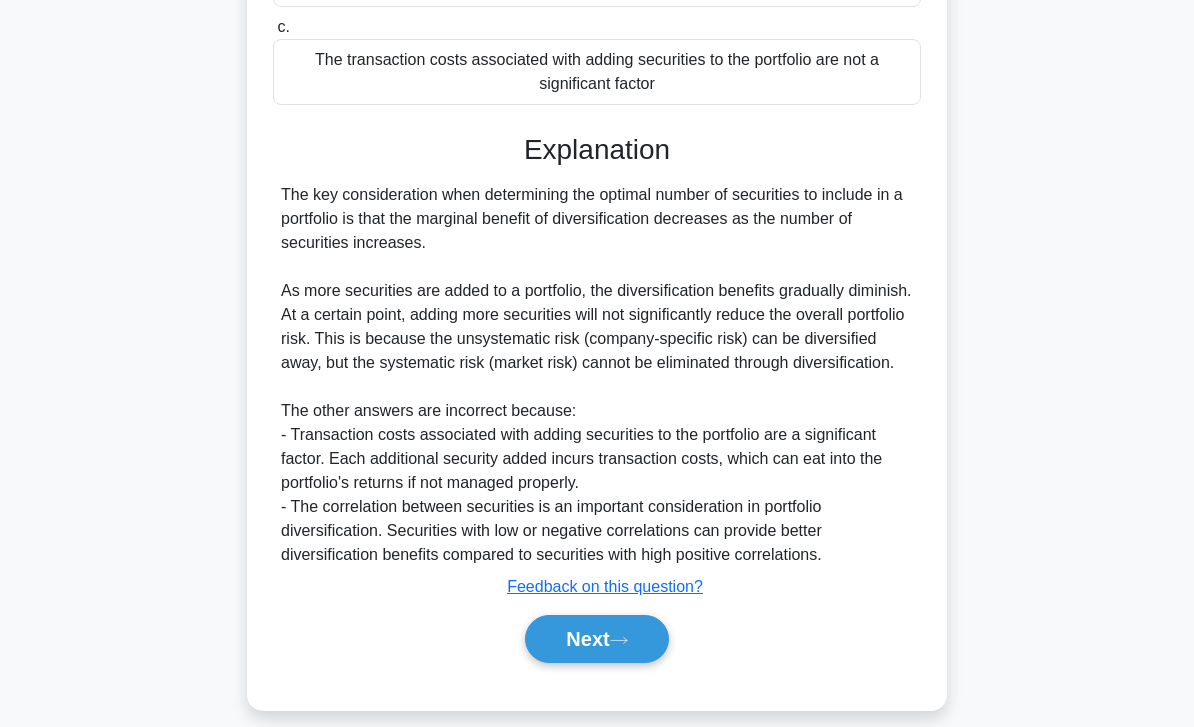 click on "Next" at bounding box center [596, 639] 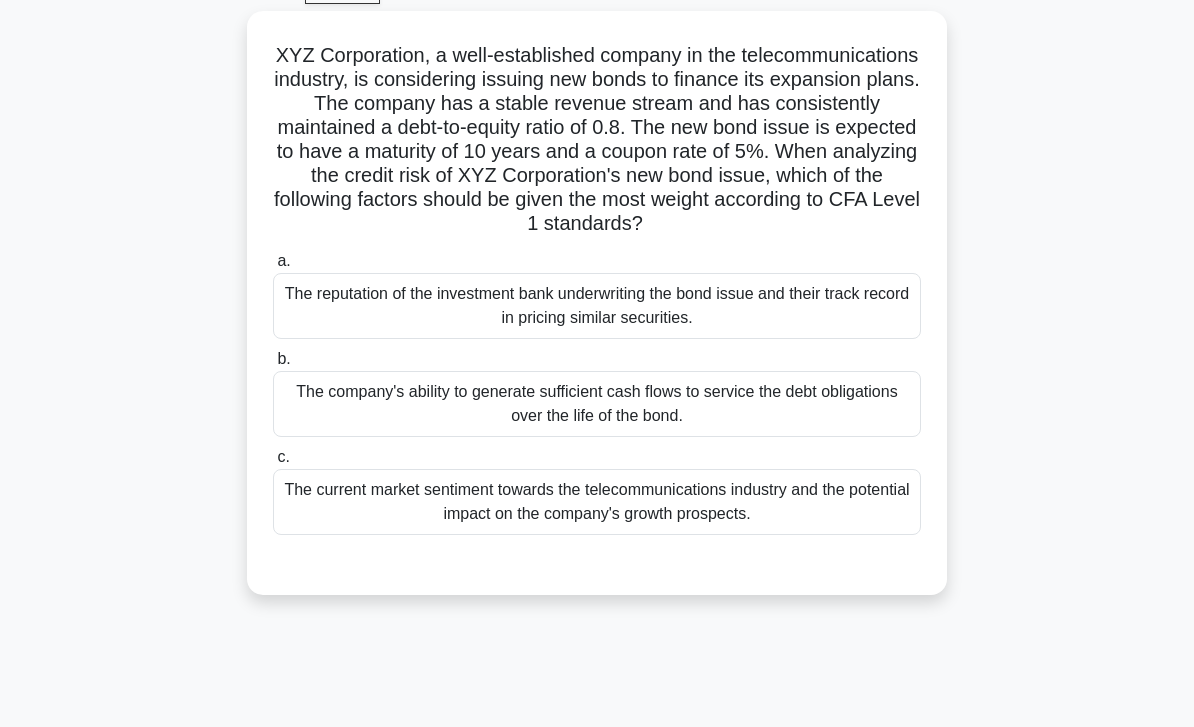 scroll, scrollTop: 0, scrollLeft: 0, axis: both 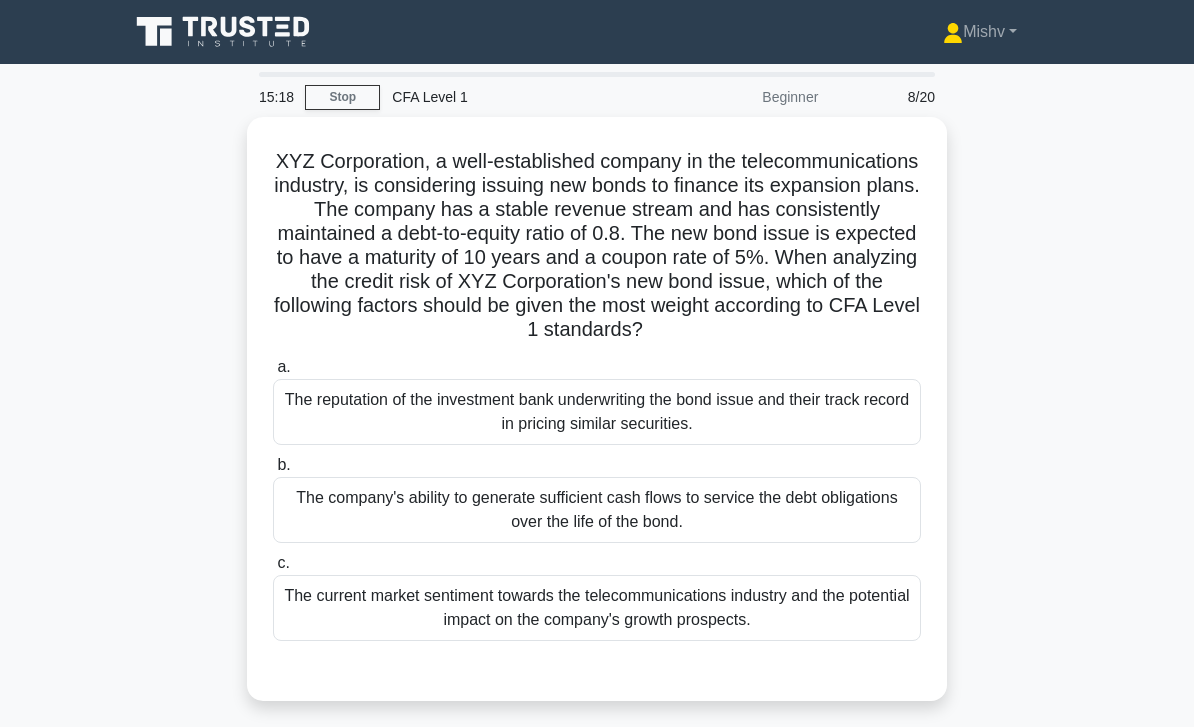 click on "The company's ability to generate sufficient cash flows to service the debt obligations over the life of the bond." at bounding box center [597, 510] 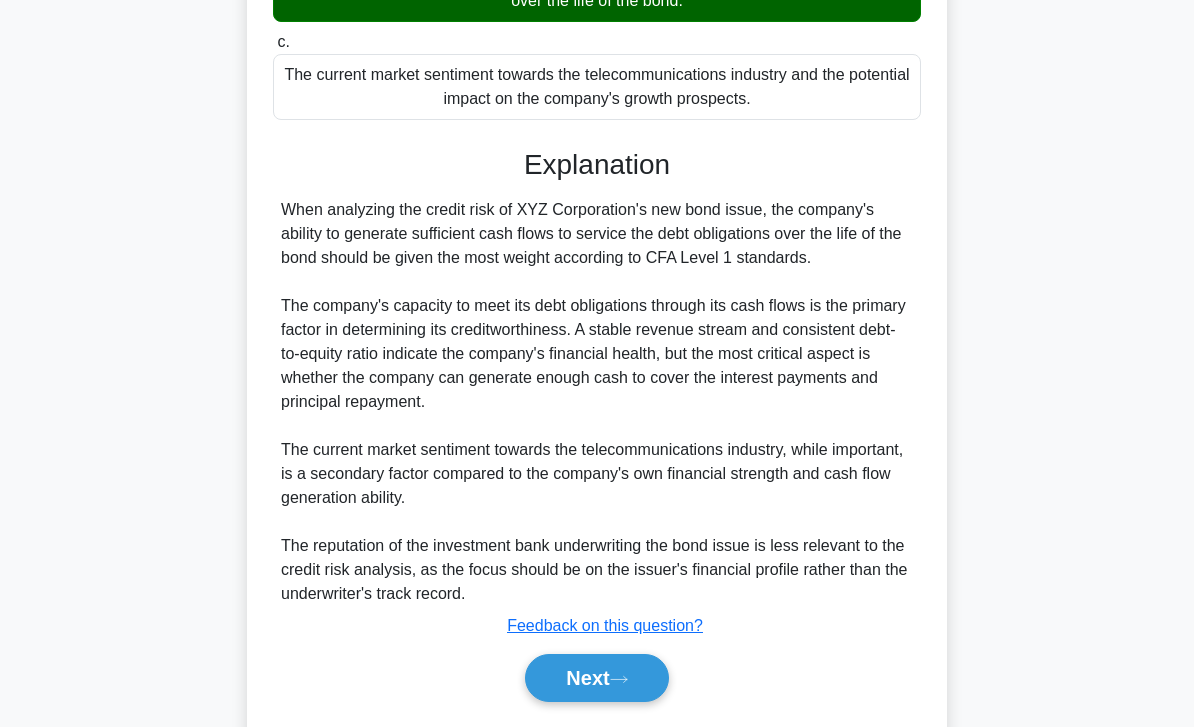 scroll, scrollTop: 560, scrollLeft: 0, axis: vertical 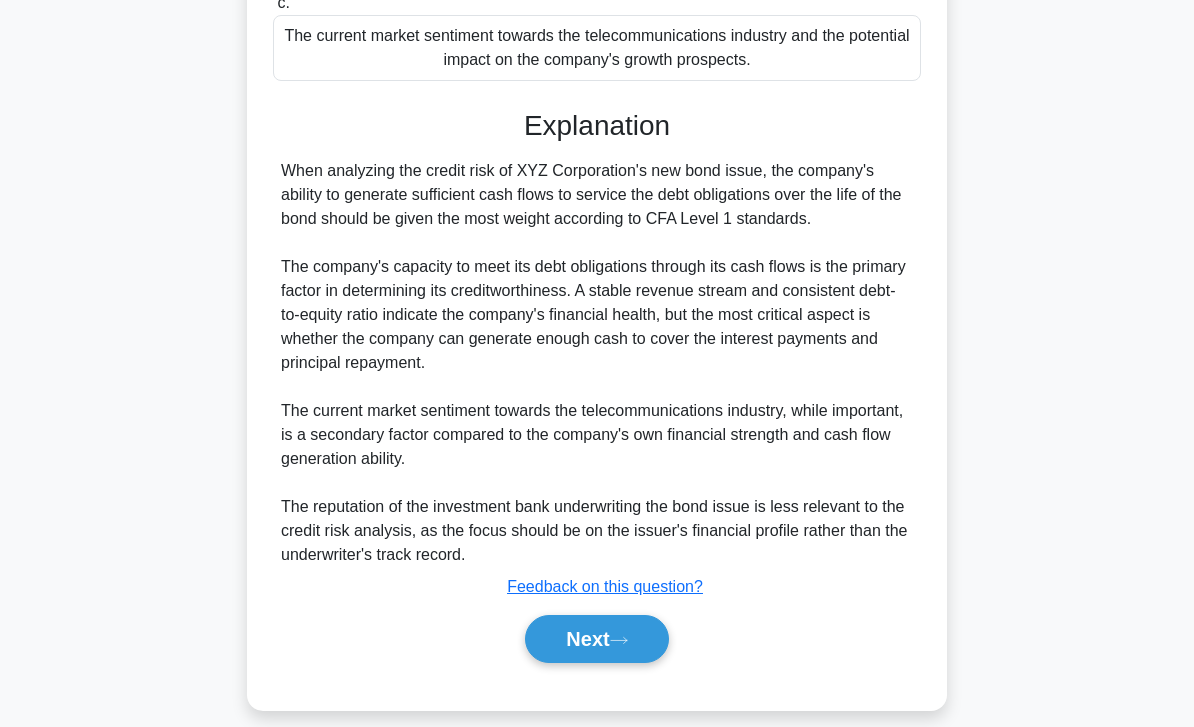 click on "Next" at bounding box center (596, 639) 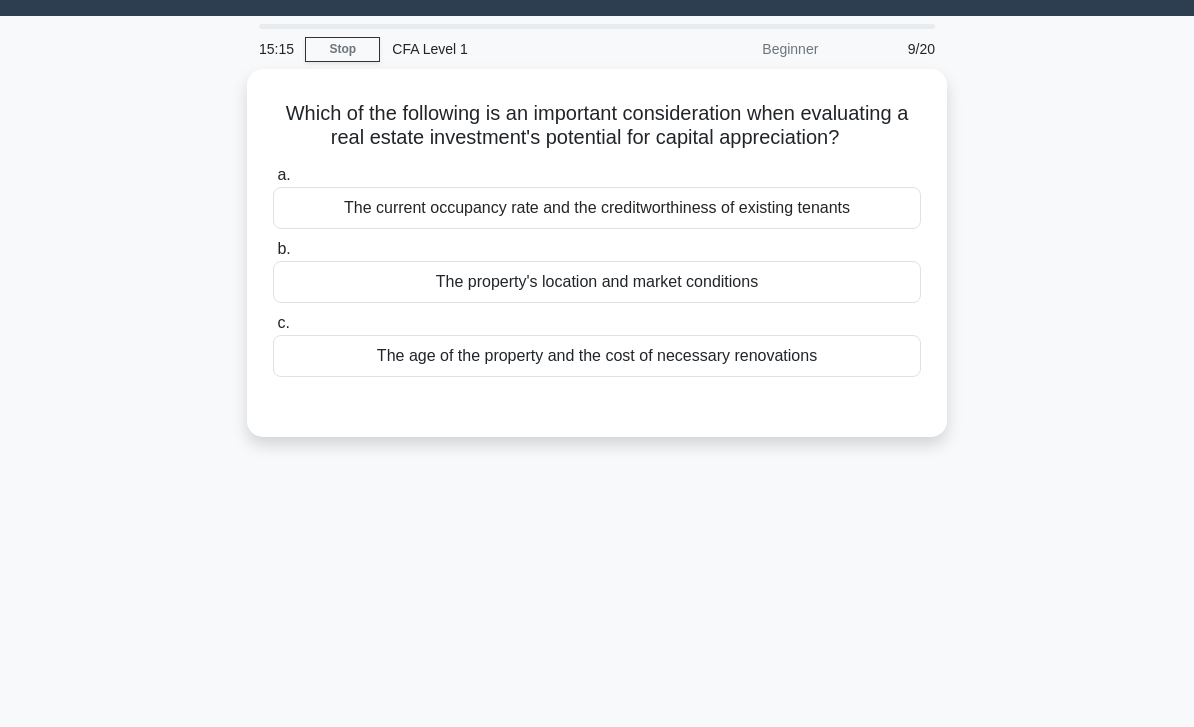 scroll, scrollTop: 0, scrollLeft: 0, axis: both 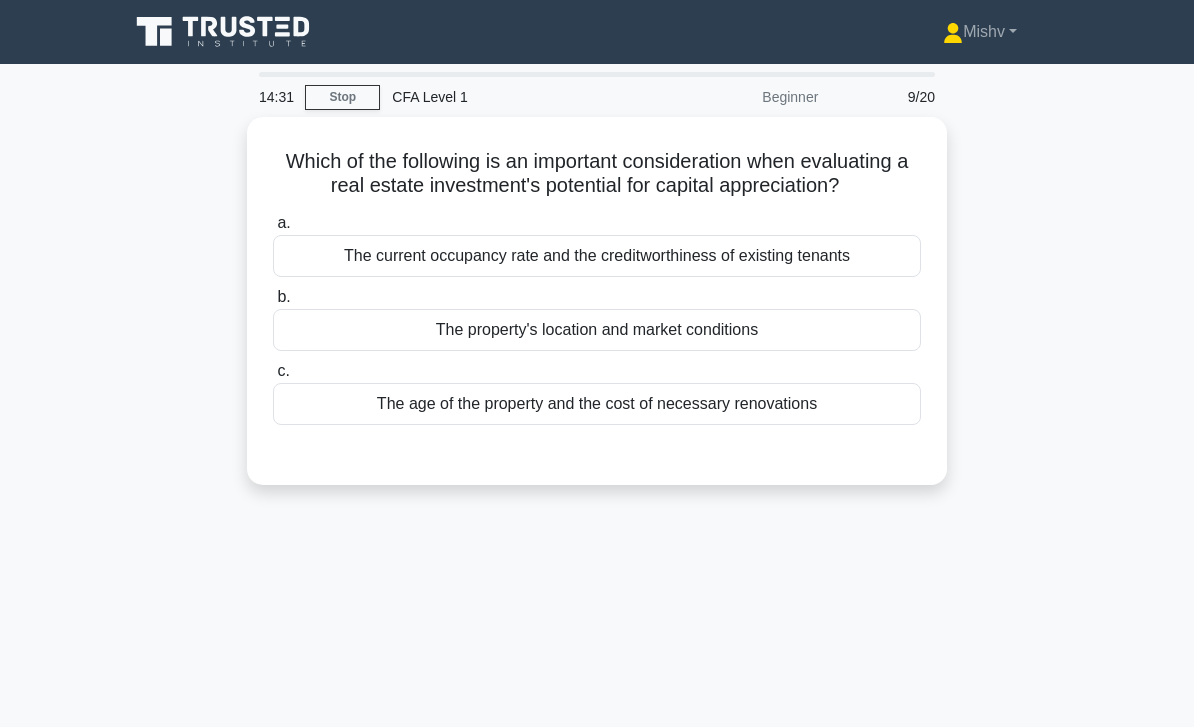 click on "The current occupancy rate and the creditworthiness of existing tenants" at bounding box center [597, 256] 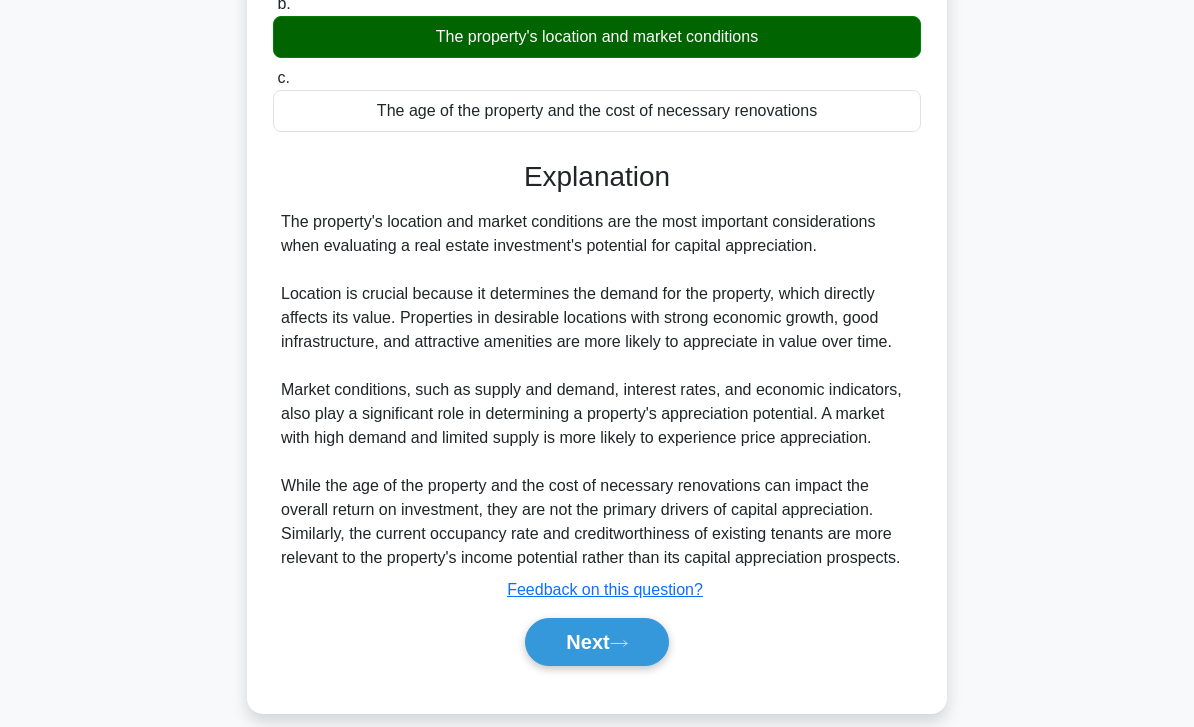 scroll, scrollTop: 370, scrollLeft: 0, axis: vertical 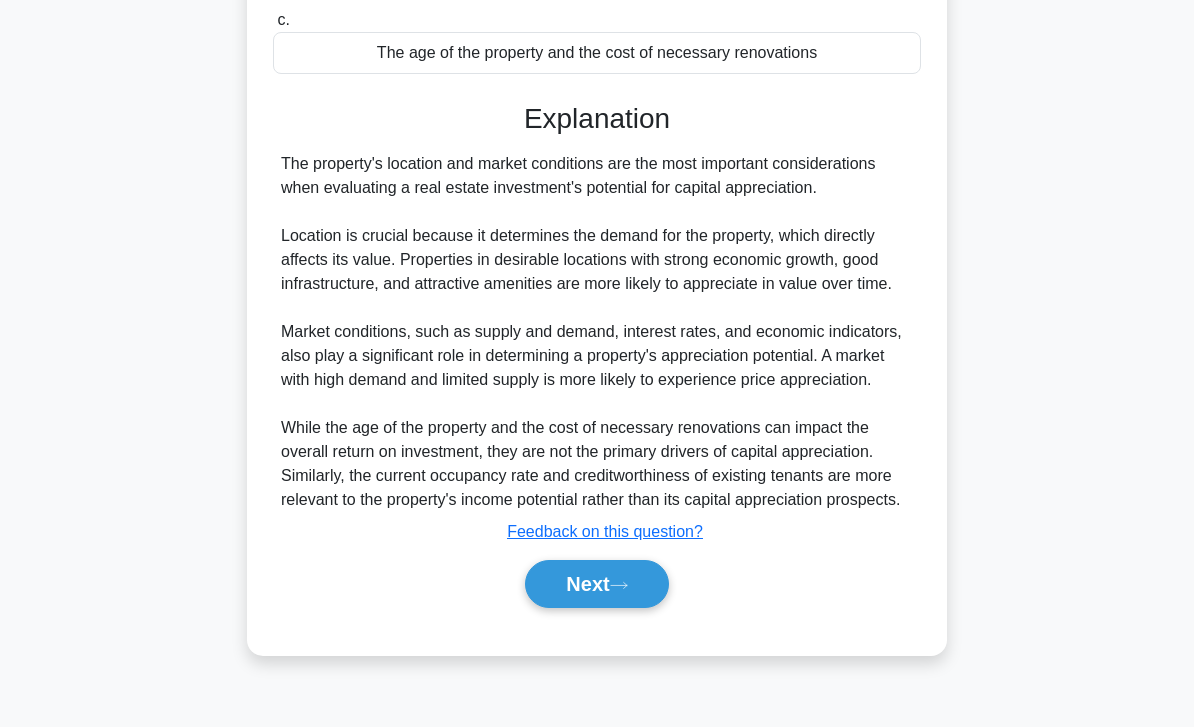 click 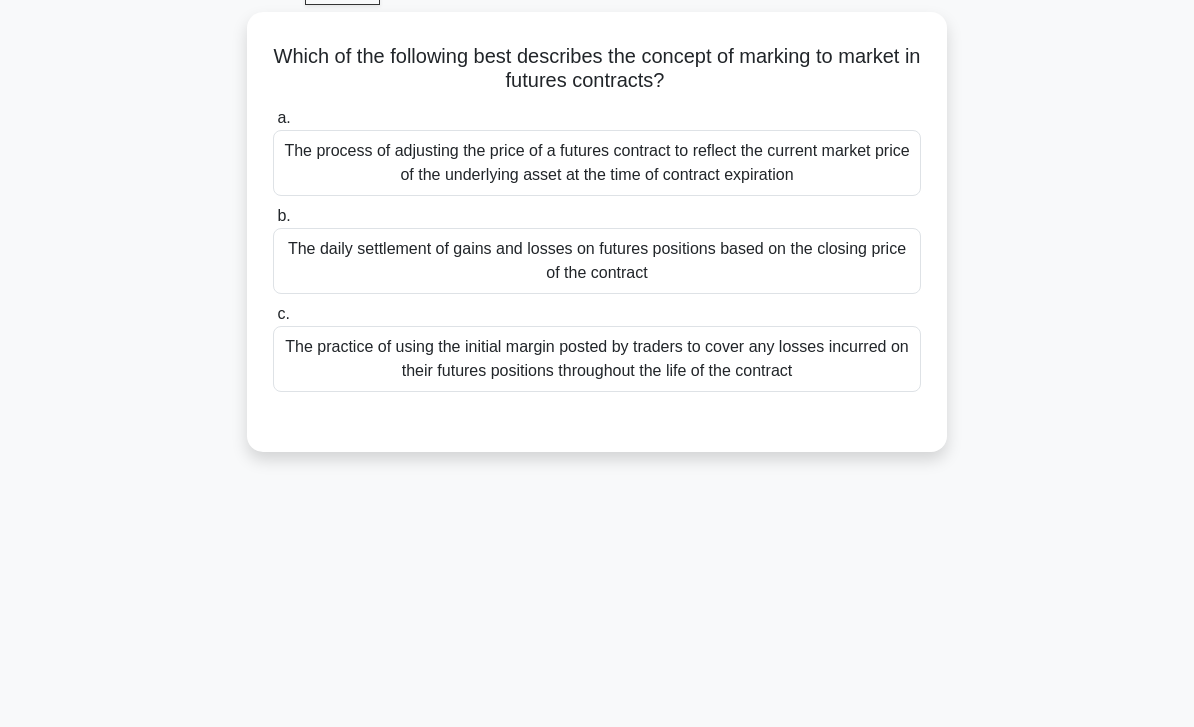 scroll, scrollTop: 0, scrollLeft: 0, axis: both 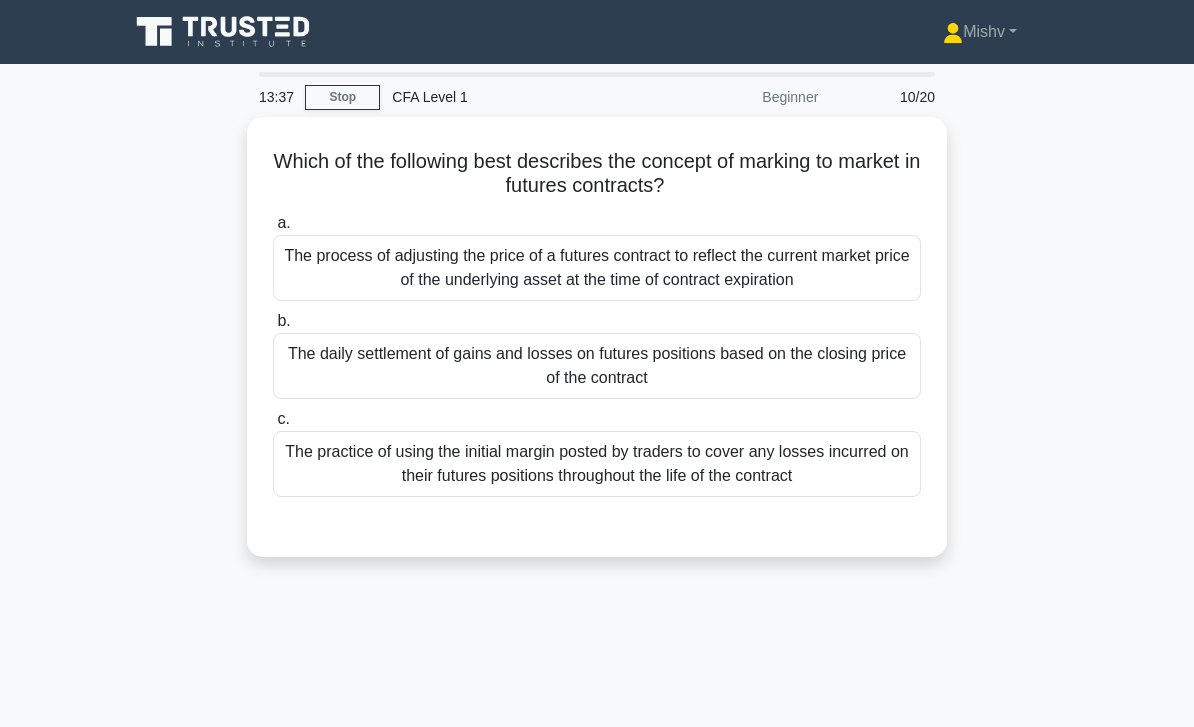 click on "The daily settlement of gains and losses on futures positions based on the closing price of the contract" at bounding box center (597, 366) 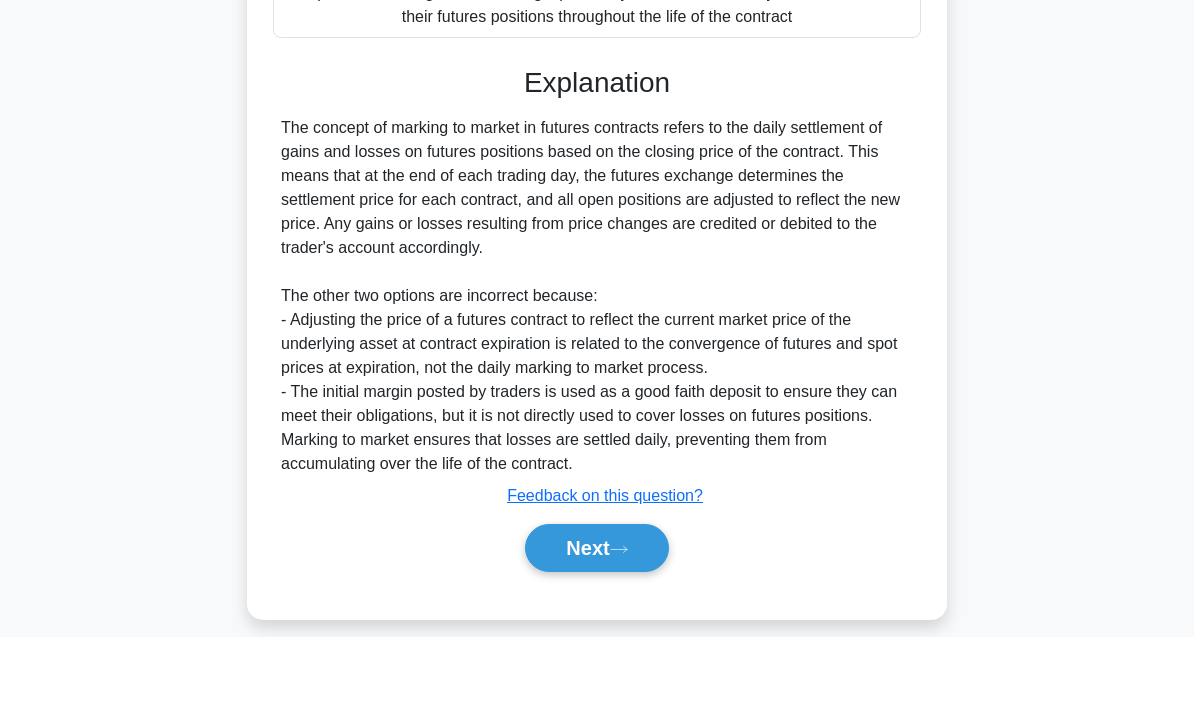scroll, scrollTop: 368, scrollLeft: 0, axis: vertical 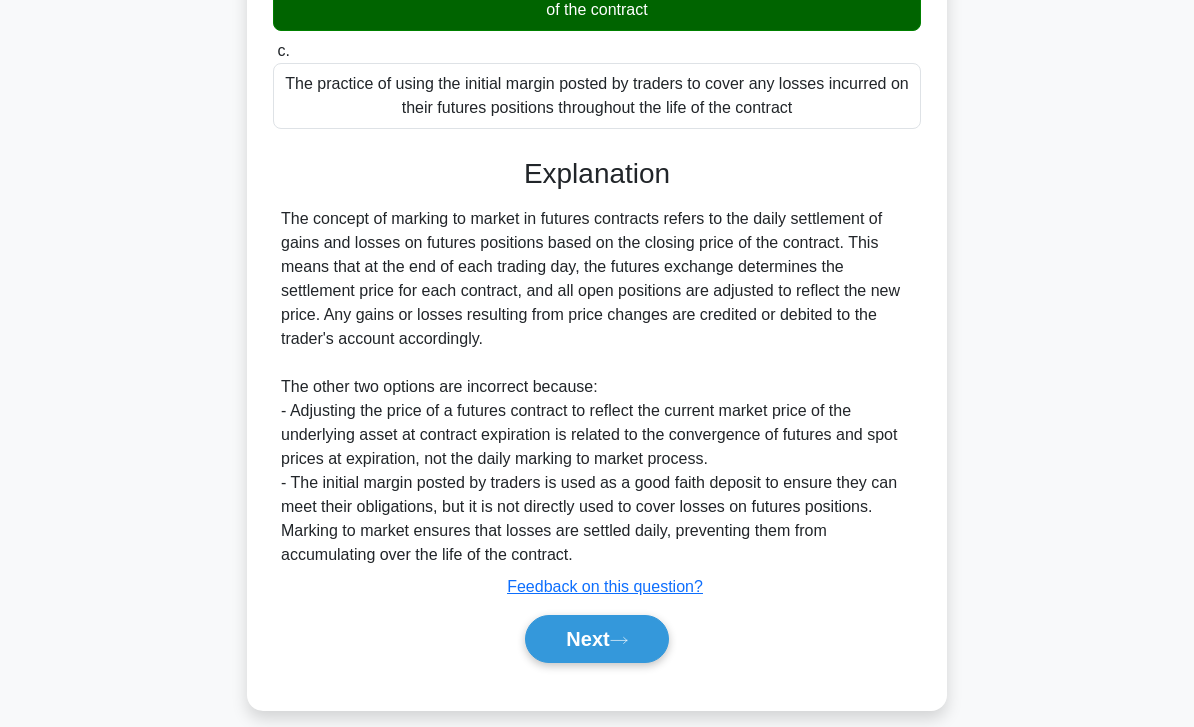 click on "Next" at bounding box center [596, 639] 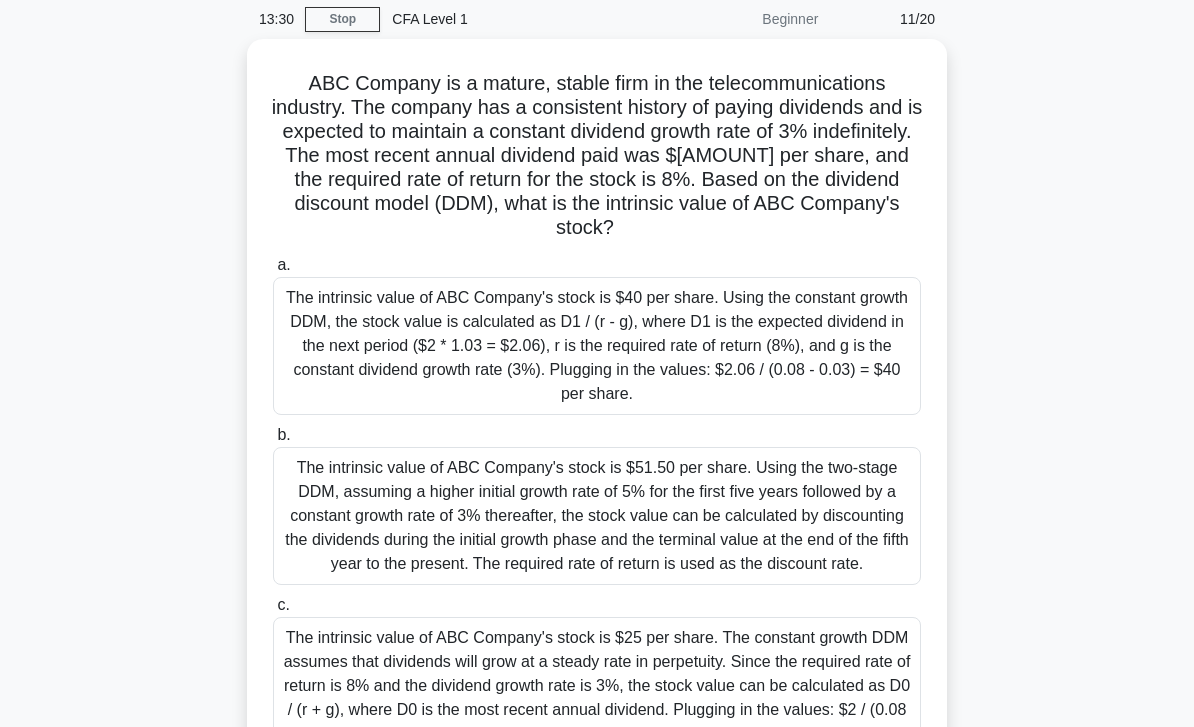 scroll, scrollTop: 87, scrollLeft: 0, axis: vertical 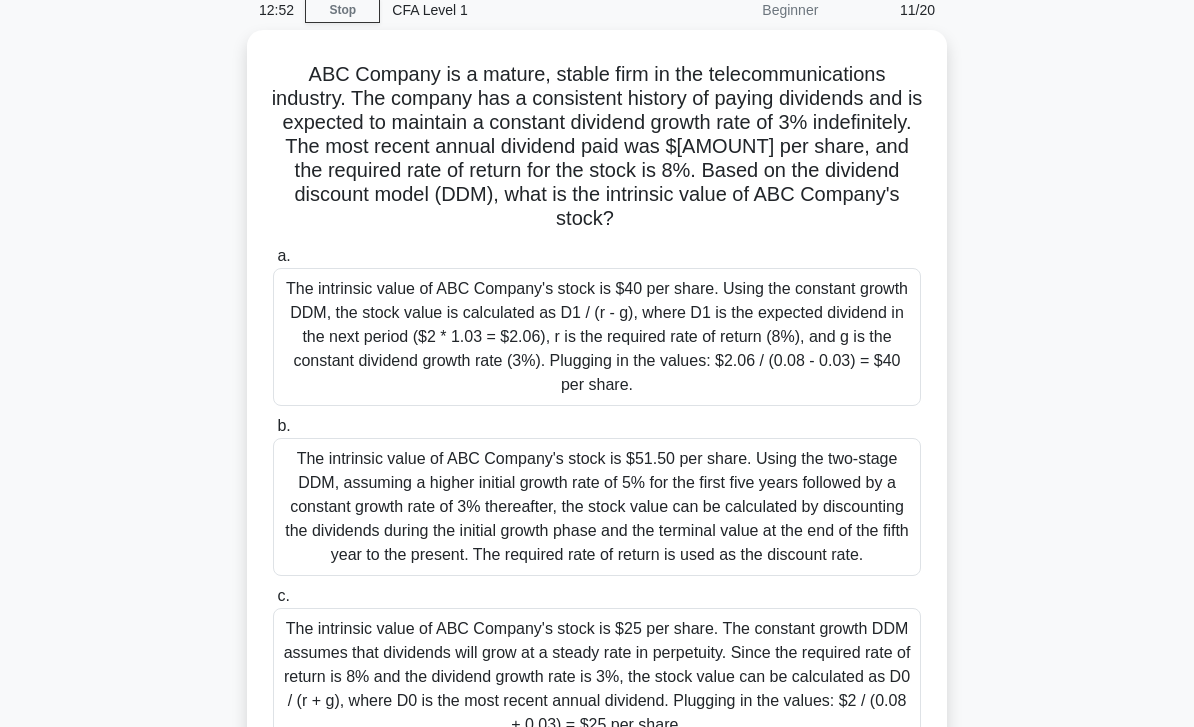click on "The intrinsic value of ABC Company's stock is $40 per share. Using the constant growth DDM, the stock value is calculated as D1 / (r - g), where D1 is the expected dividend in the next period ($2 * 1.03 = $2.06), r is the required rate of return (8%), and g is the constant dividend growth rate (3%). Plugging in the values: $2.06 / (0.08 - 0.03) = $40 per share." at bounding box center [597, 337] 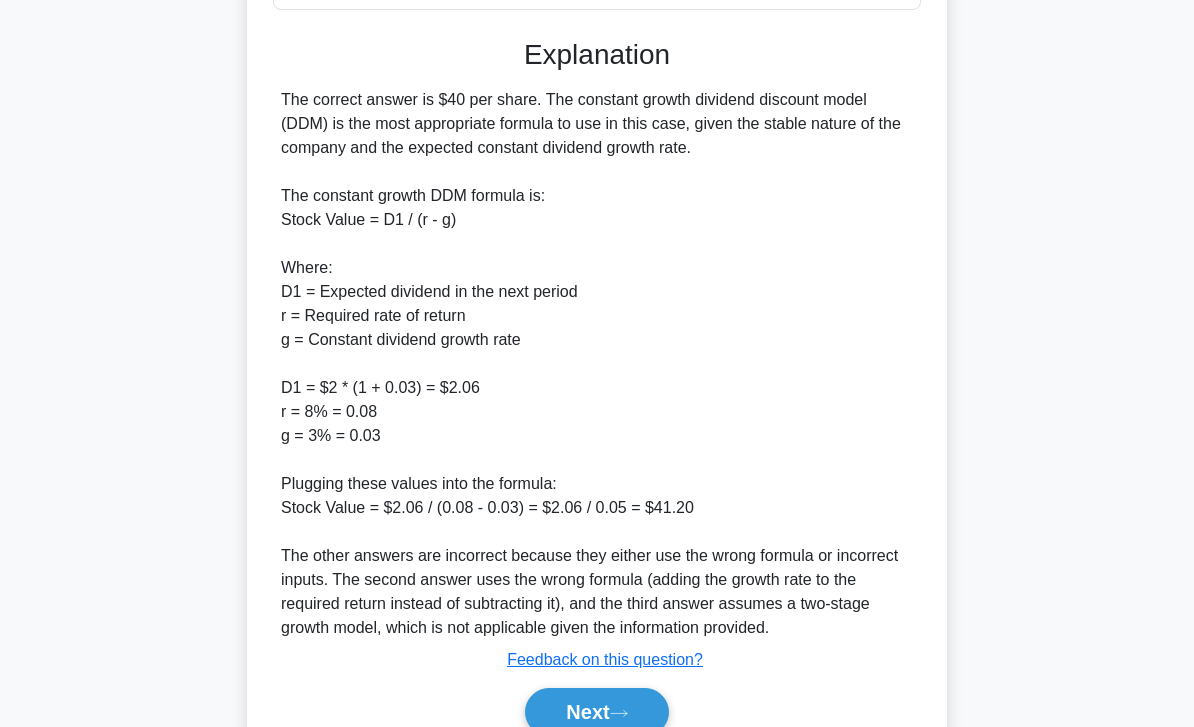 scroll, scrollTop: 968, scrollLeft: 0, axis: vertical 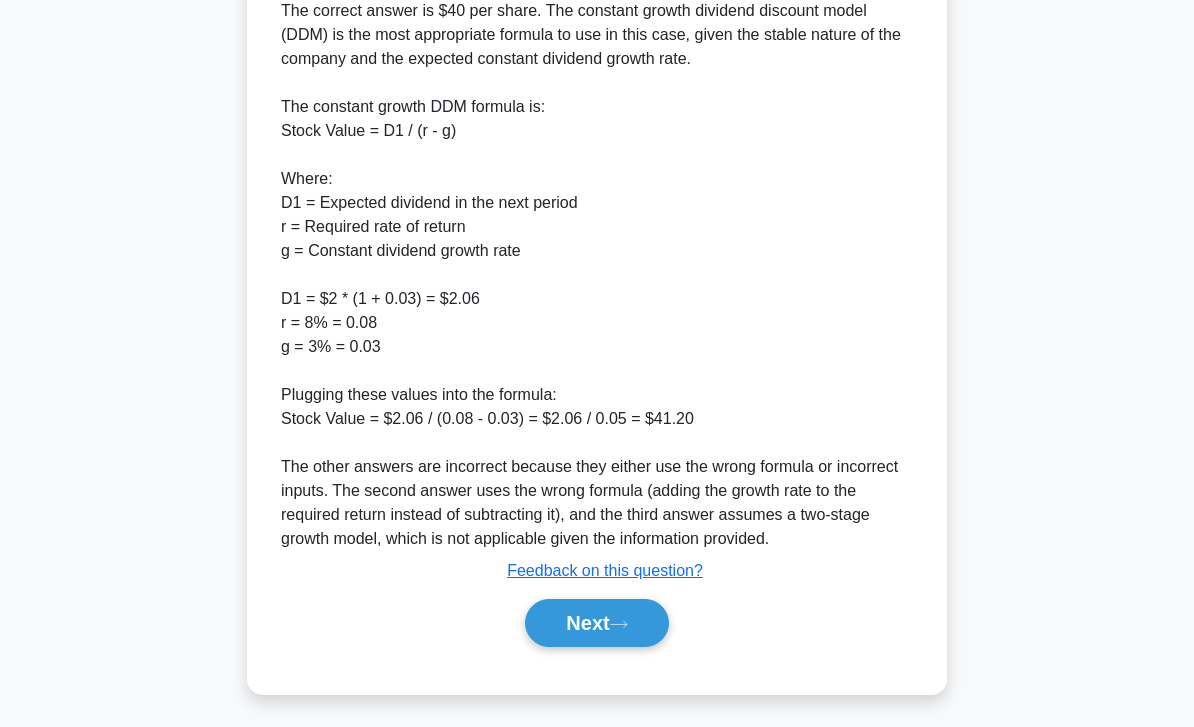 click 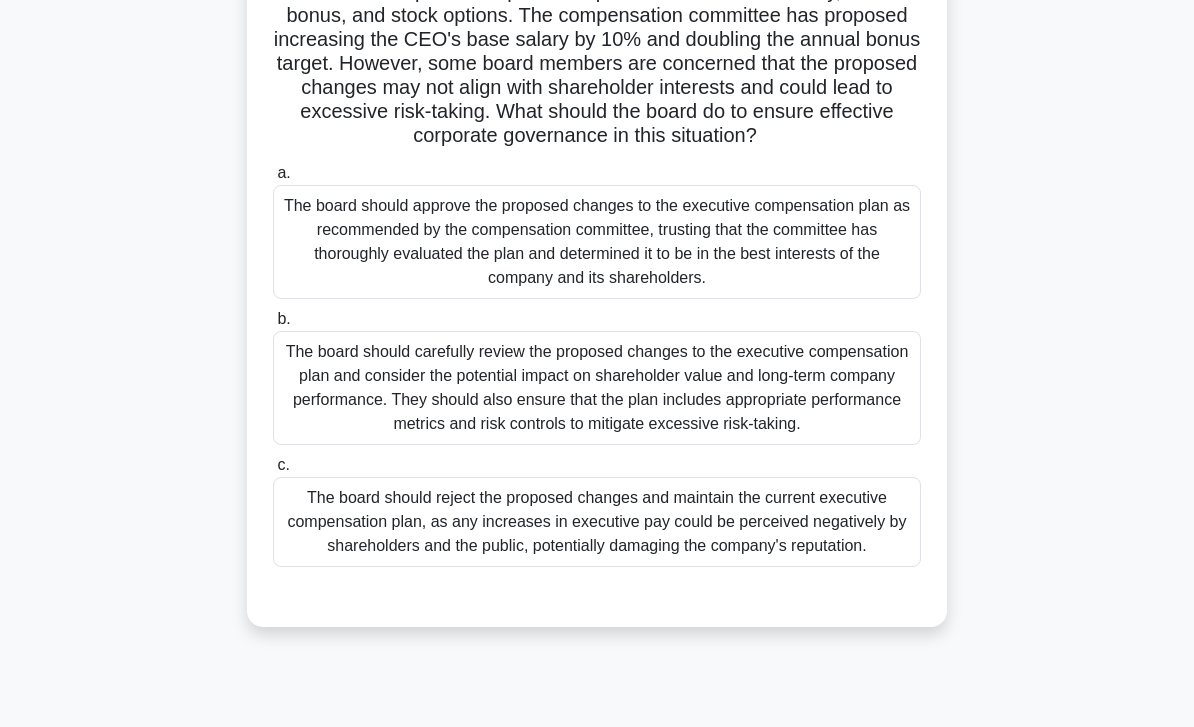 scroll, scrollTop: 195, scrollLeft: 0, axis: vertical 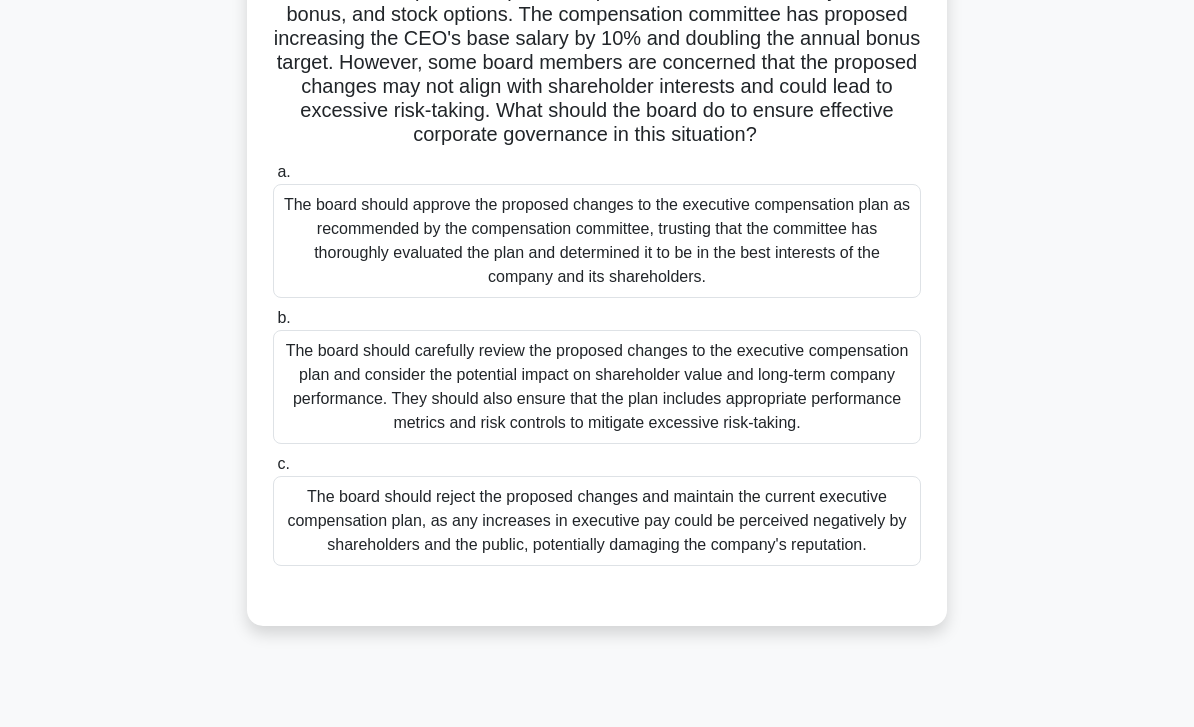 click on "The board should carefully review the proposed changes to the executive compensation plan and consider the potential impact on shareholder value and long-term company performance. They should also ensure that the plan includes appropriate performance metrics and risk controls to mitigate excessive risk-taking." at bounding box center [597, 387] 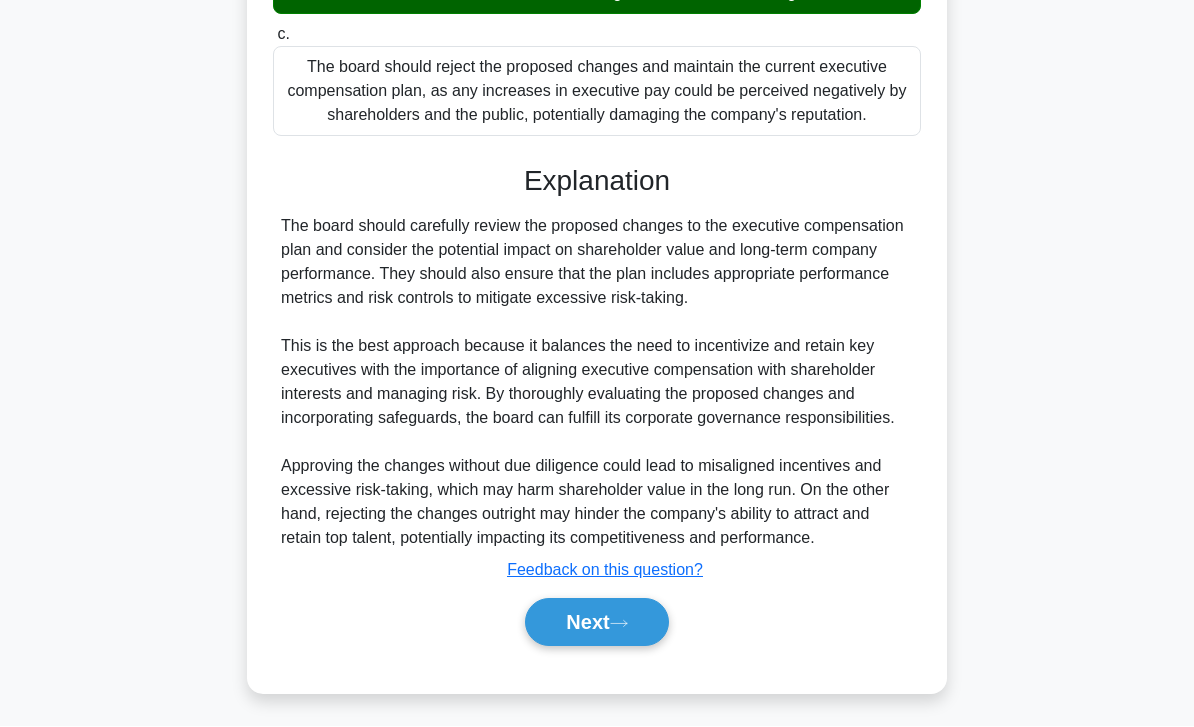 scroll, scrollTop: 704, scrollLeft: 0, axis: vertical 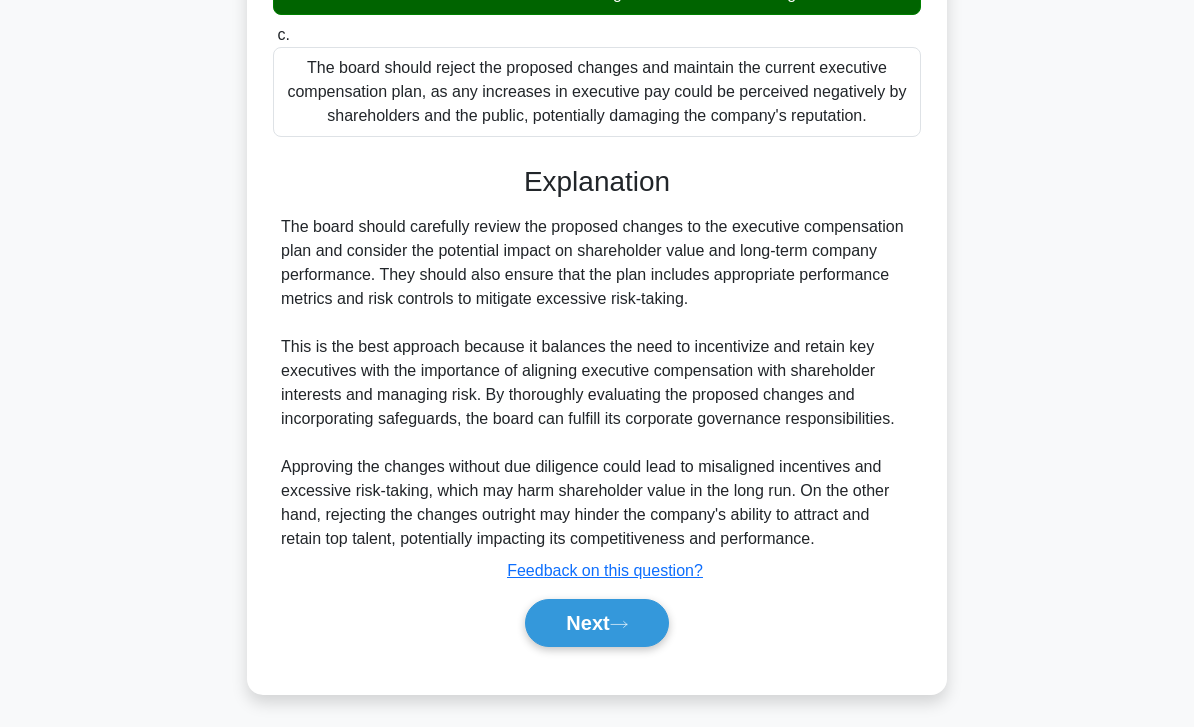 click on "Next" at bounding box center [596, 623] 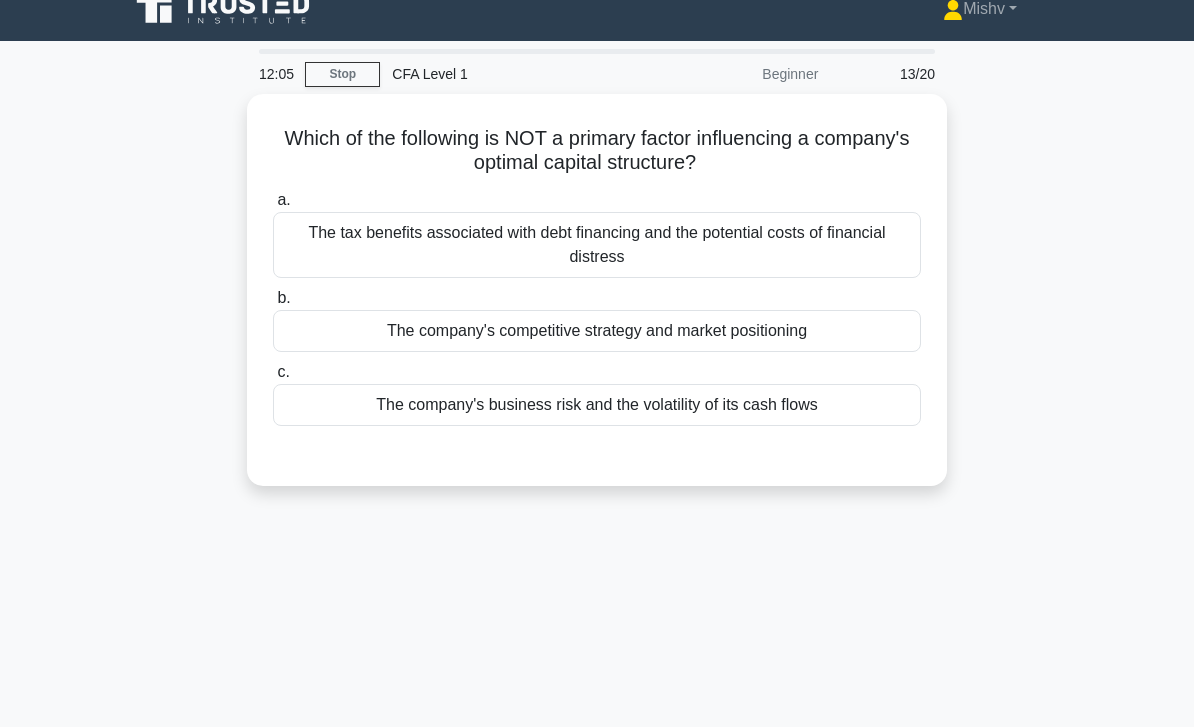 scroll, scrollTop: 30, scrollLeft: 0, axis: vertical 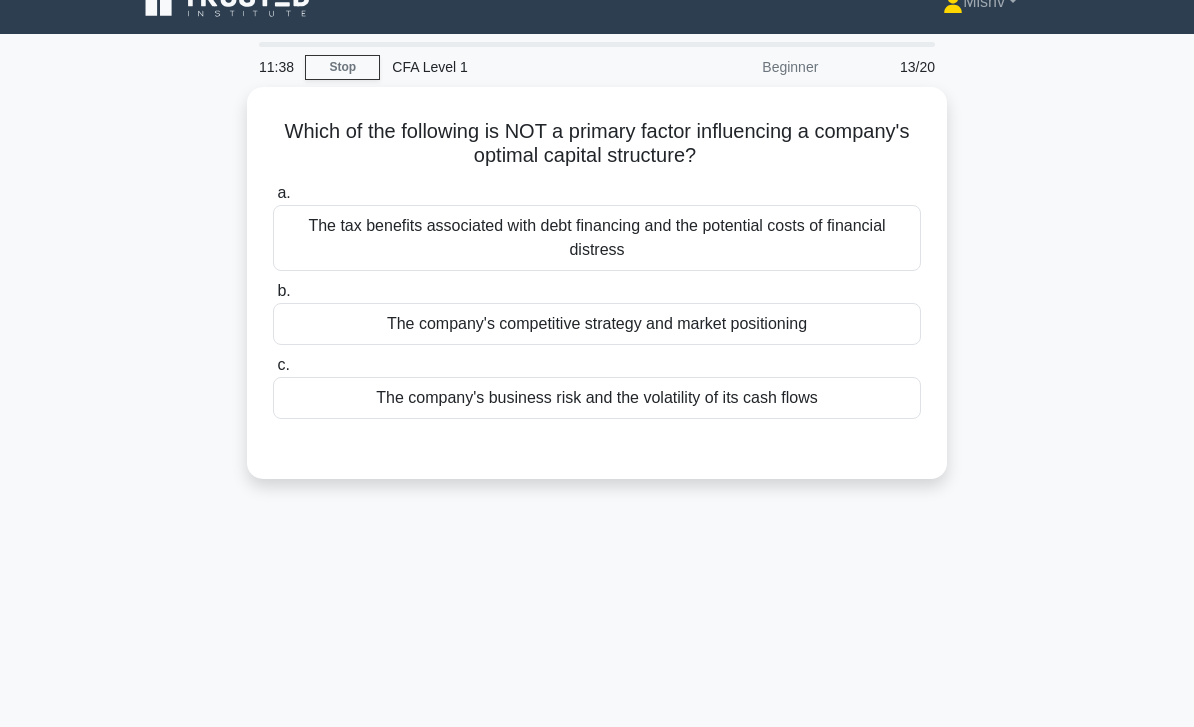 click on "The company's competitive strategy and market positioning" at bounding box center (597, 324) 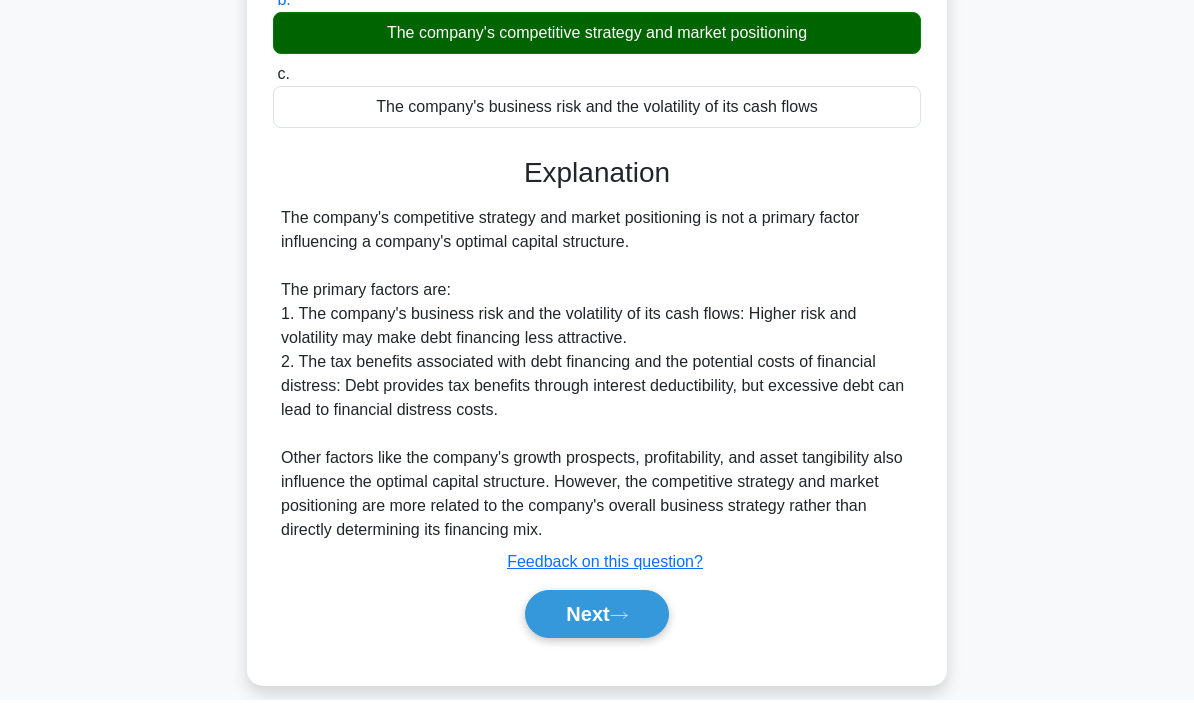 scroll, scrollTop: 289, scrollLeft: 0, axis: vertical 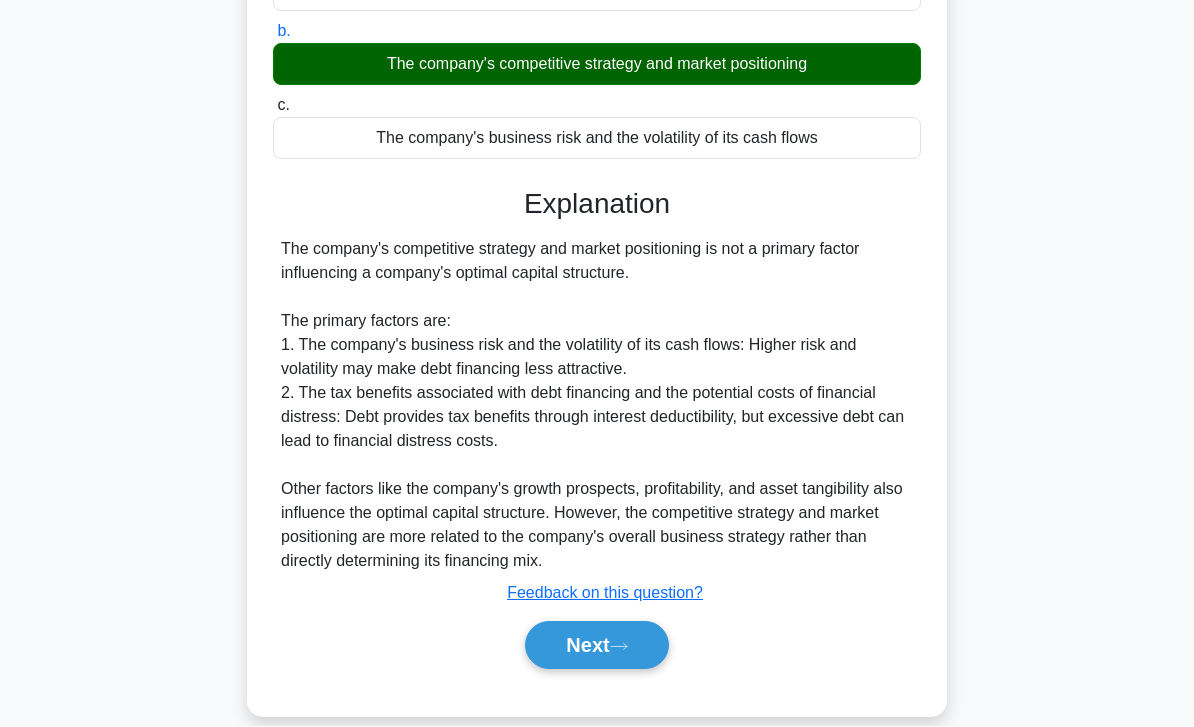 click 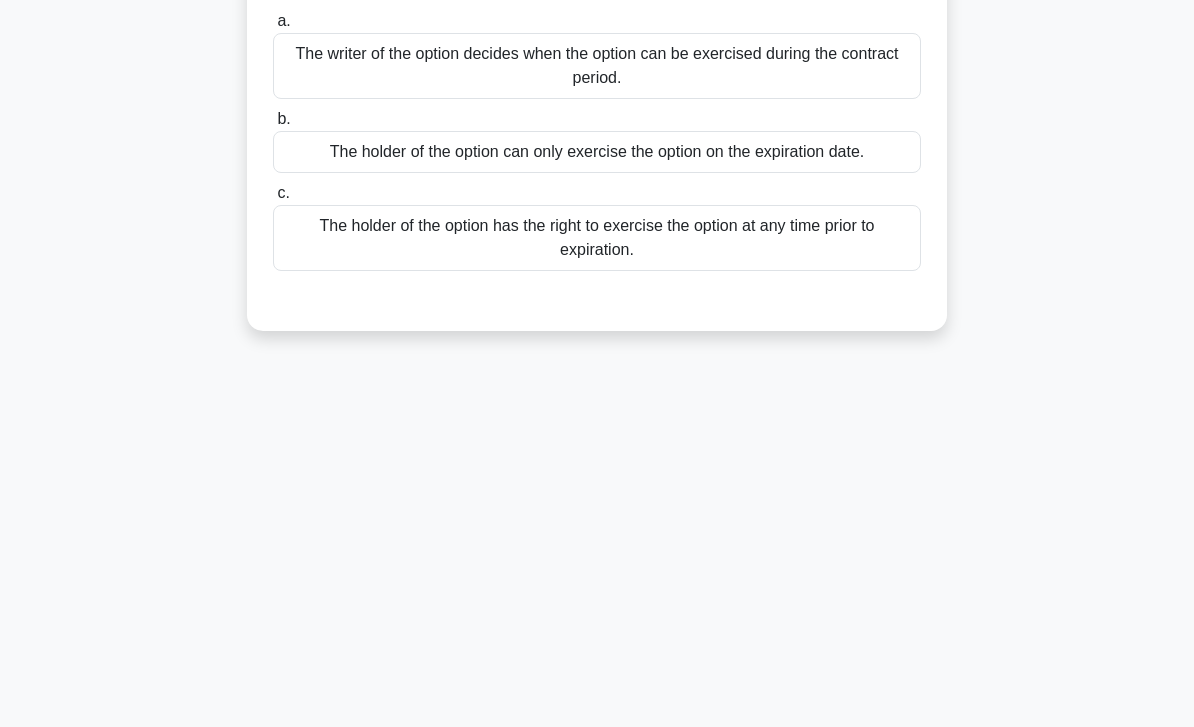 scroll, scrollTop: 0, scrollLeft: 0, axis: both 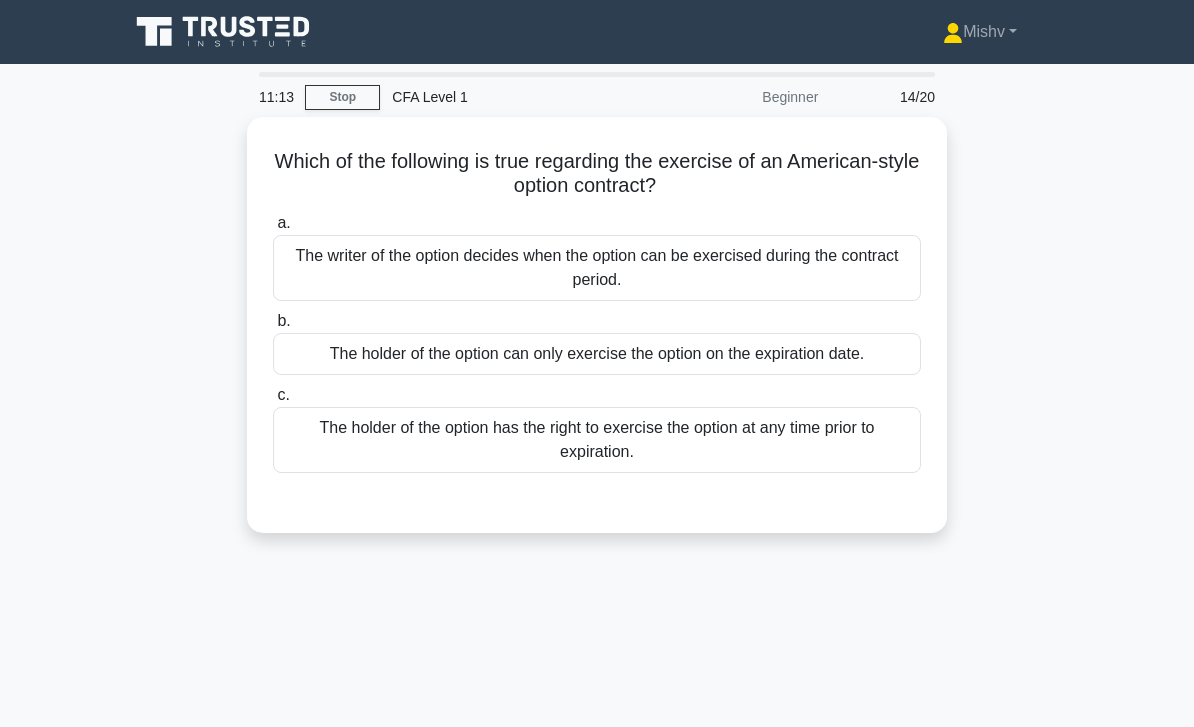 click on "The holder of the option has the right to exercise the option at any time prior to expiration." at bounding box center (597, 440) 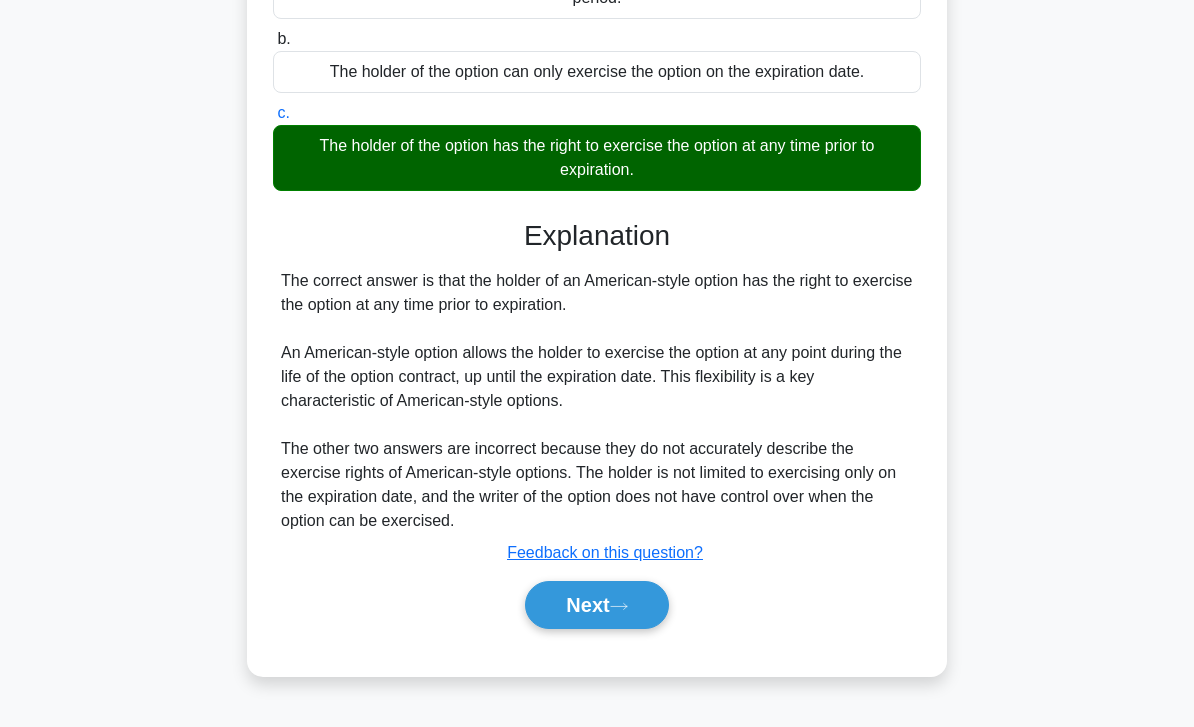 scroll, scrollTop: 289, scrollLeft: 0, axis: vertical 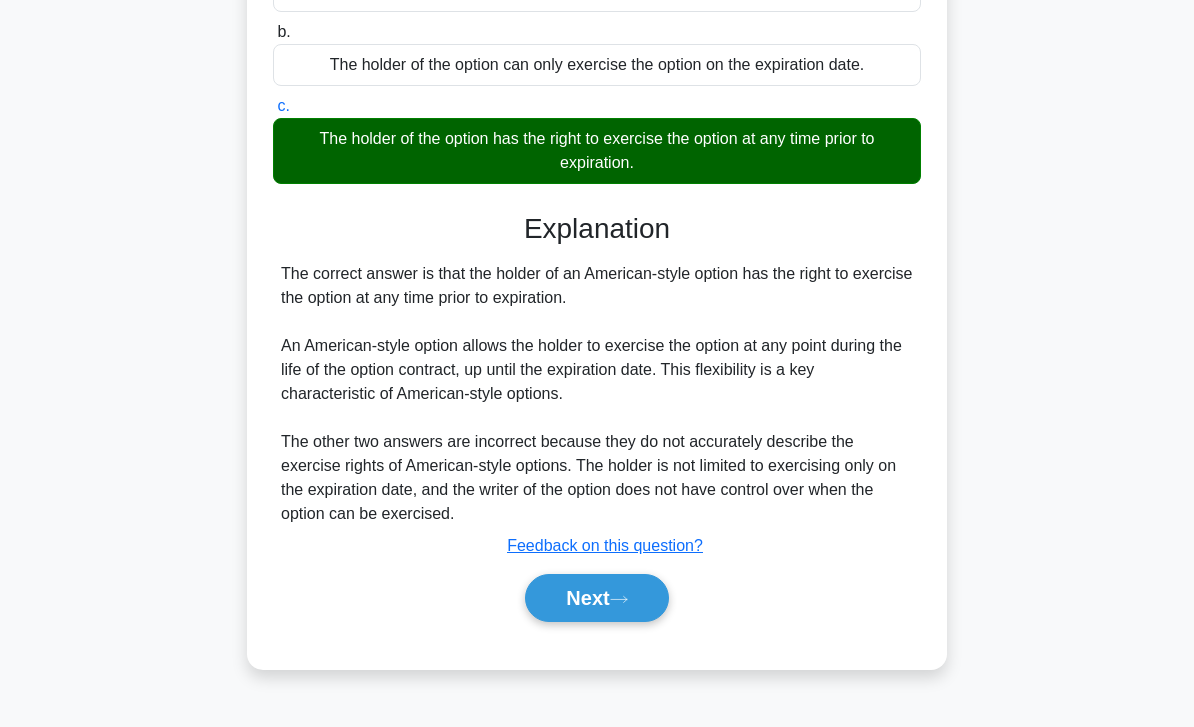 click on "Next" at bounding box center (596, 598) 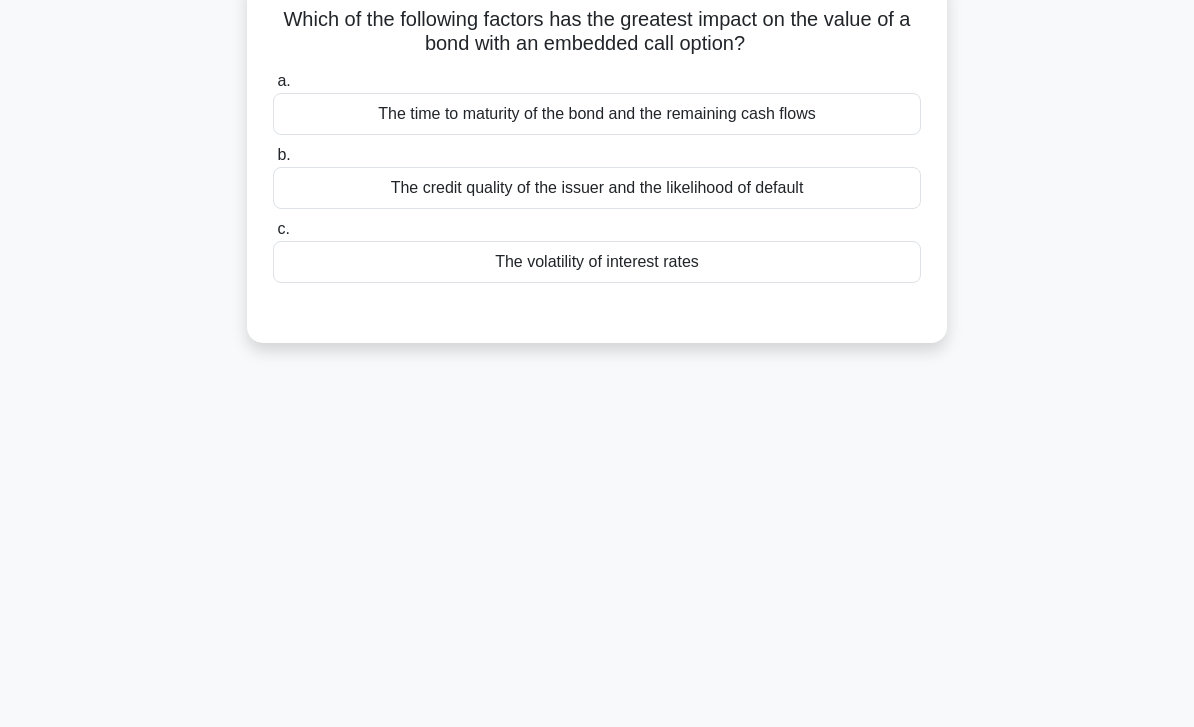 scroll, scrollTop: 0, scrollLeft: 0, axis: both 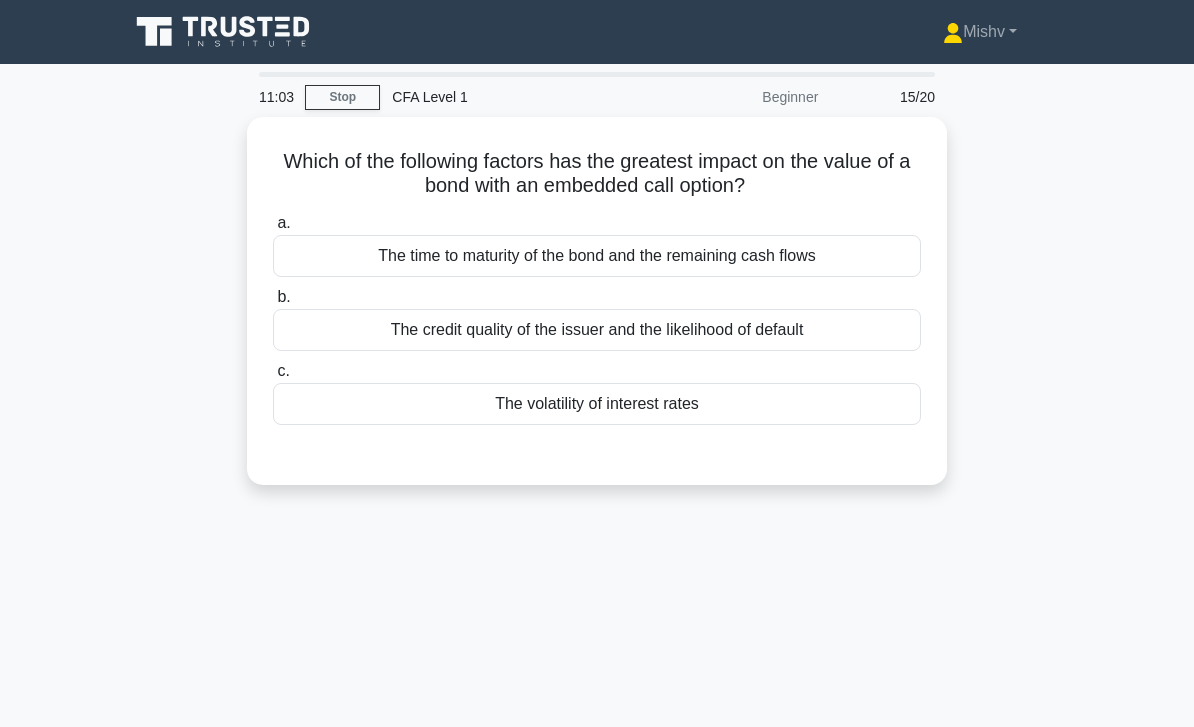 click on "The credit quality of the issuer and the likelihood of default" at bounding box center (597, 330) 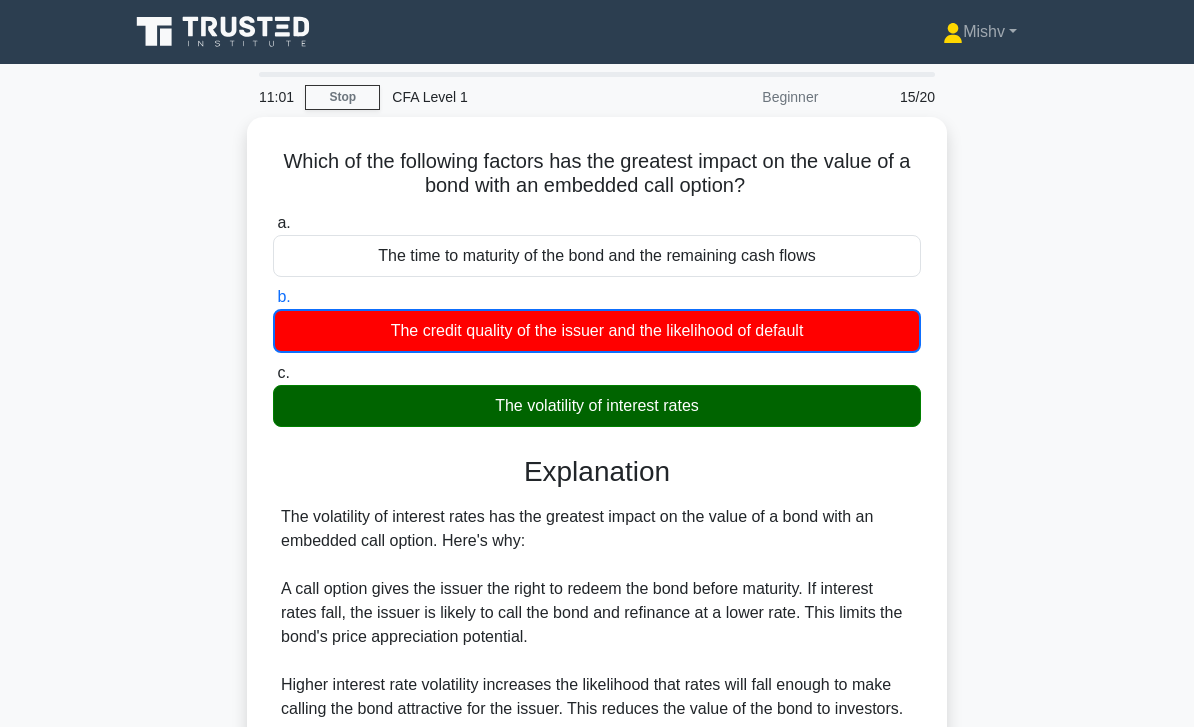 click on "a.
The time to maturity of the bond and the remaining cash flows
b.
The credit quality of the issuer and the likelihood of default
c." at bounding box center [597, 560] 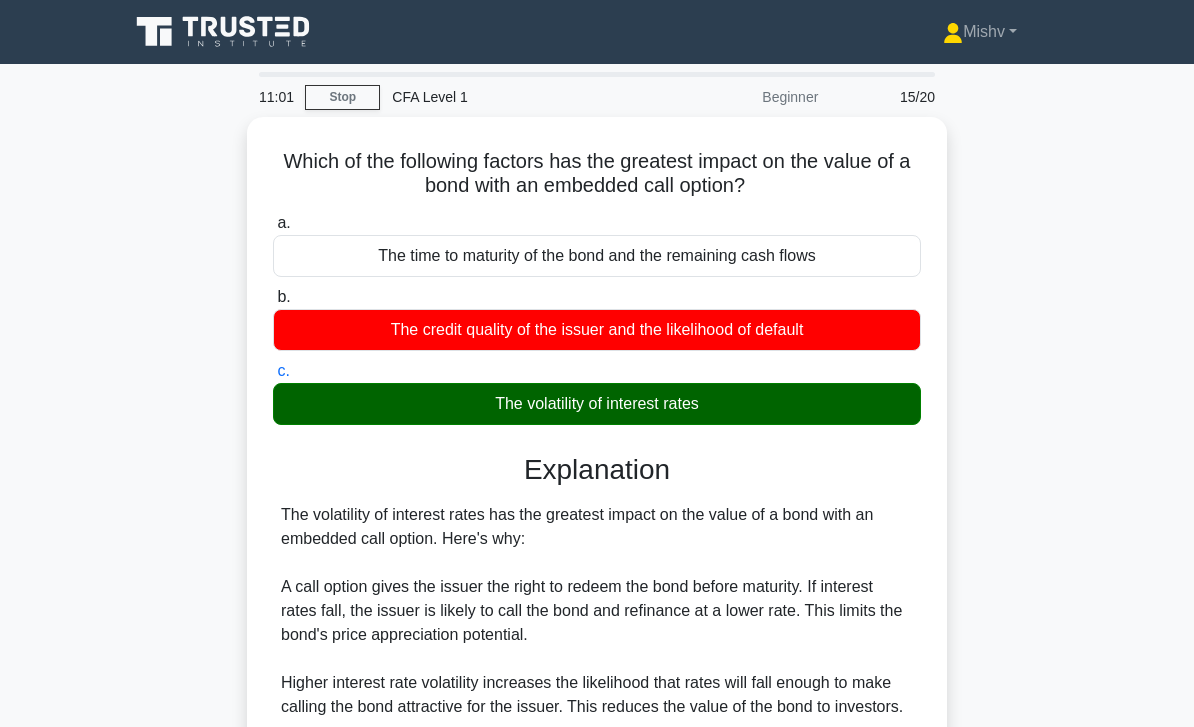 click on "The volatility of interest rates" at bounding box center [597, 404] 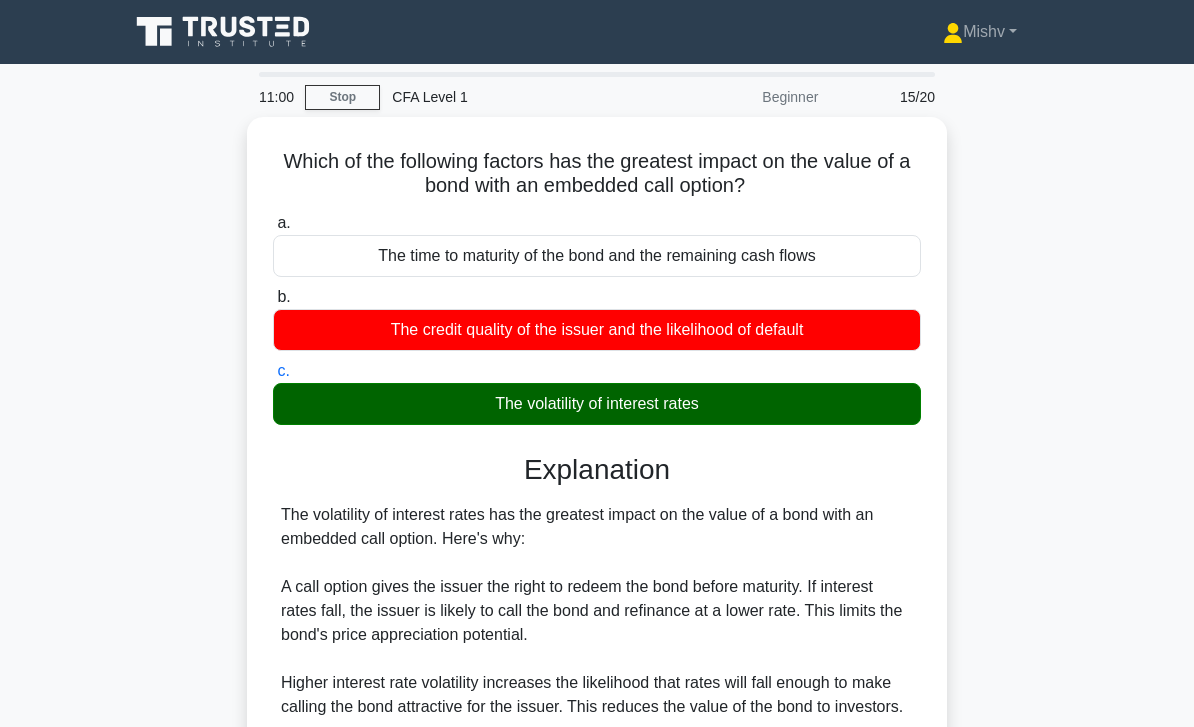 click on "The volatility of interest rates" at bounding box center (597, 404) 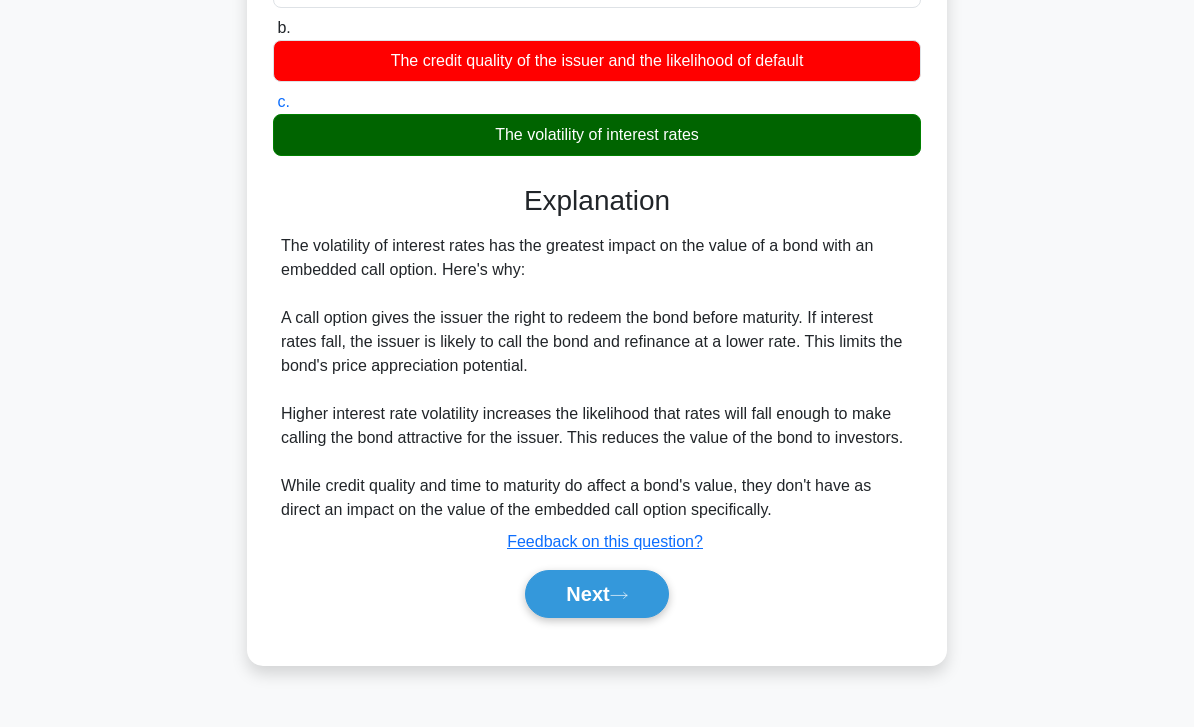 scroll, scrollTop: 289, scrollLeft: 0, axis: vertical 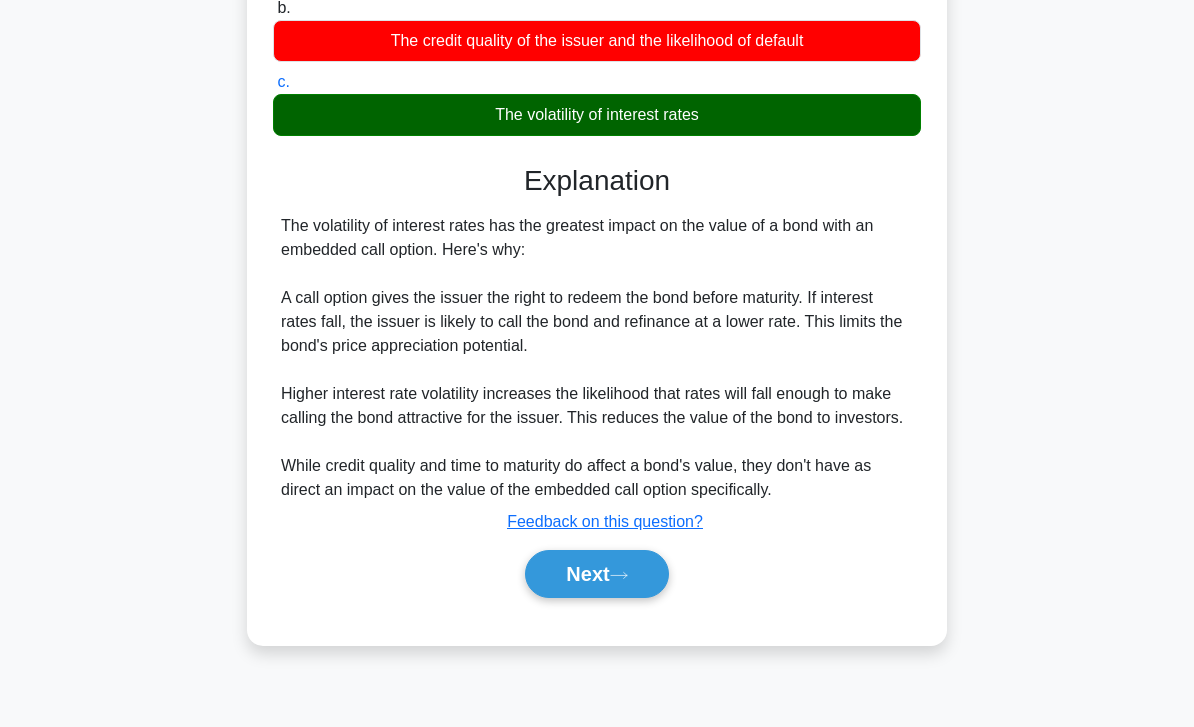 click on "Next" at bounding box center [596, 574] 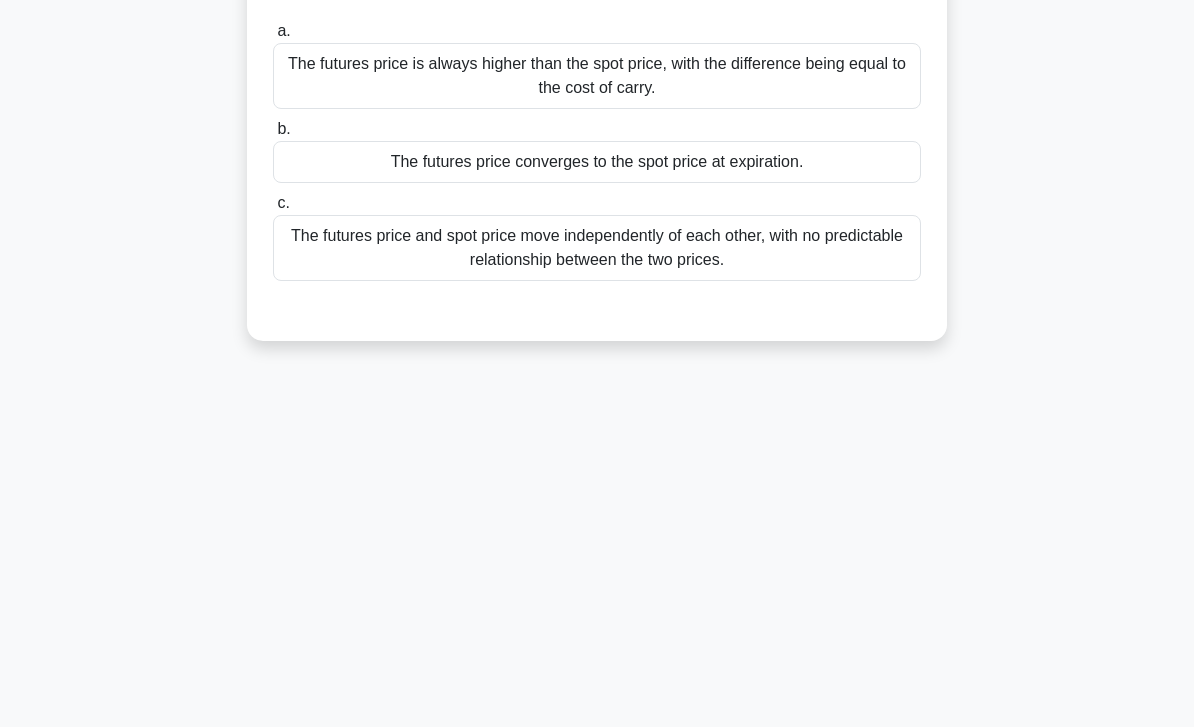 scroll, scrollTop: 0, scrollLeft: 0, axis: both 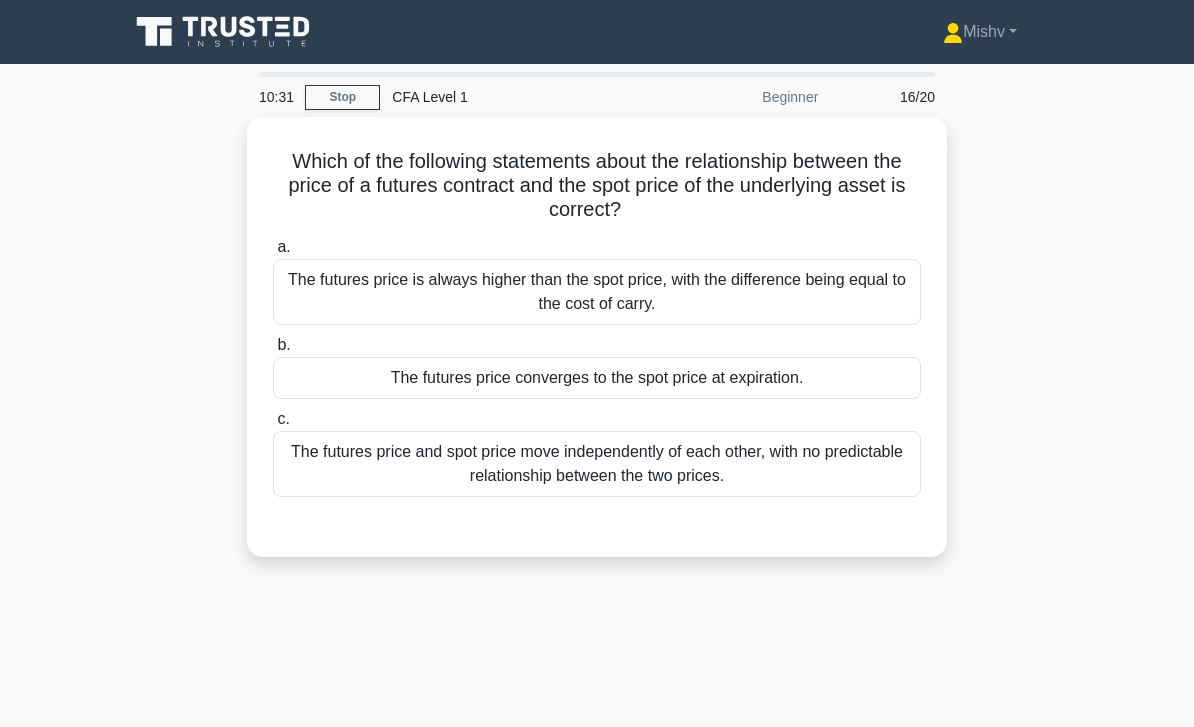 click on "The futures price converges to the spot price at expiration." at bounding box center (597, 378) 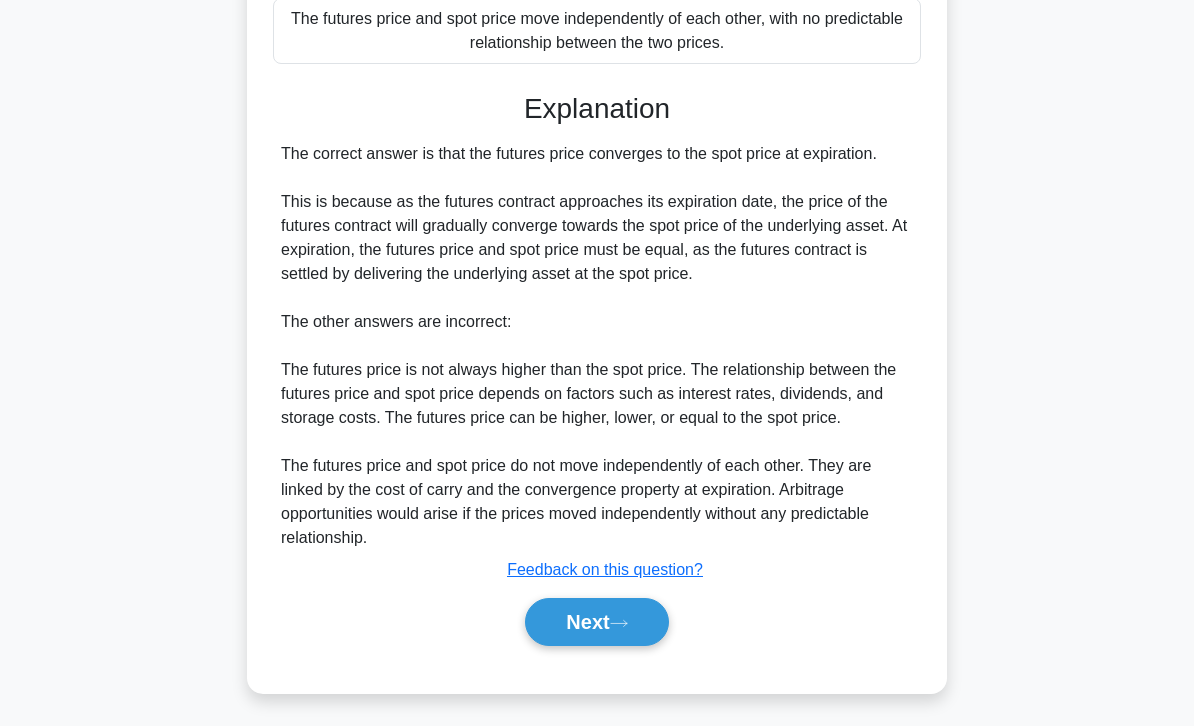 scroll, scrollTop: 440, scrollLeft: 0, axis: vertical 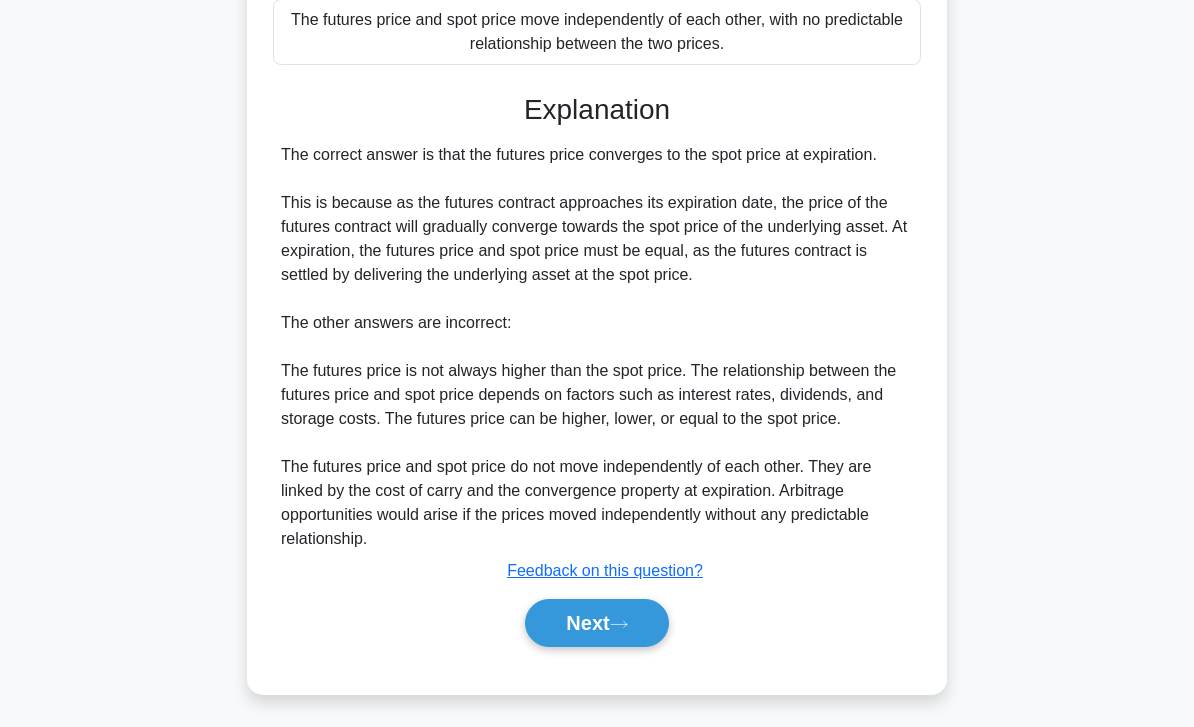 click on "Next" at bounding box center (596, 623) 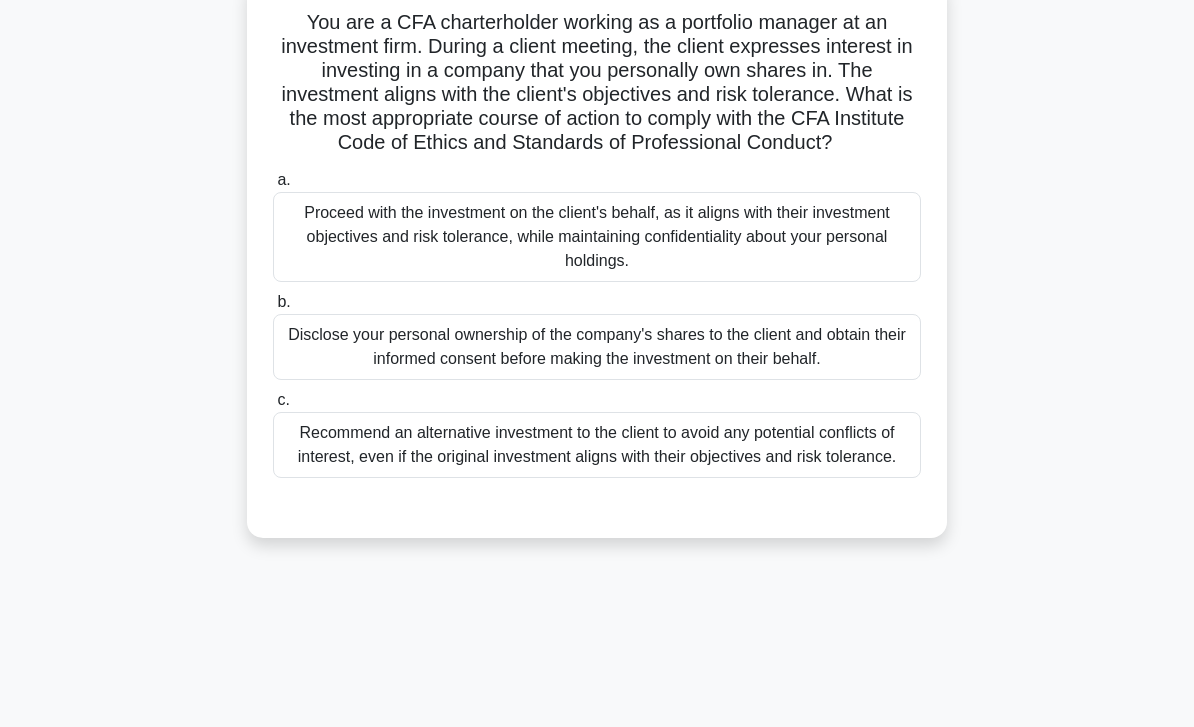 scroll, scrollTop: 140, scrollLeft: 0, axis: vertical 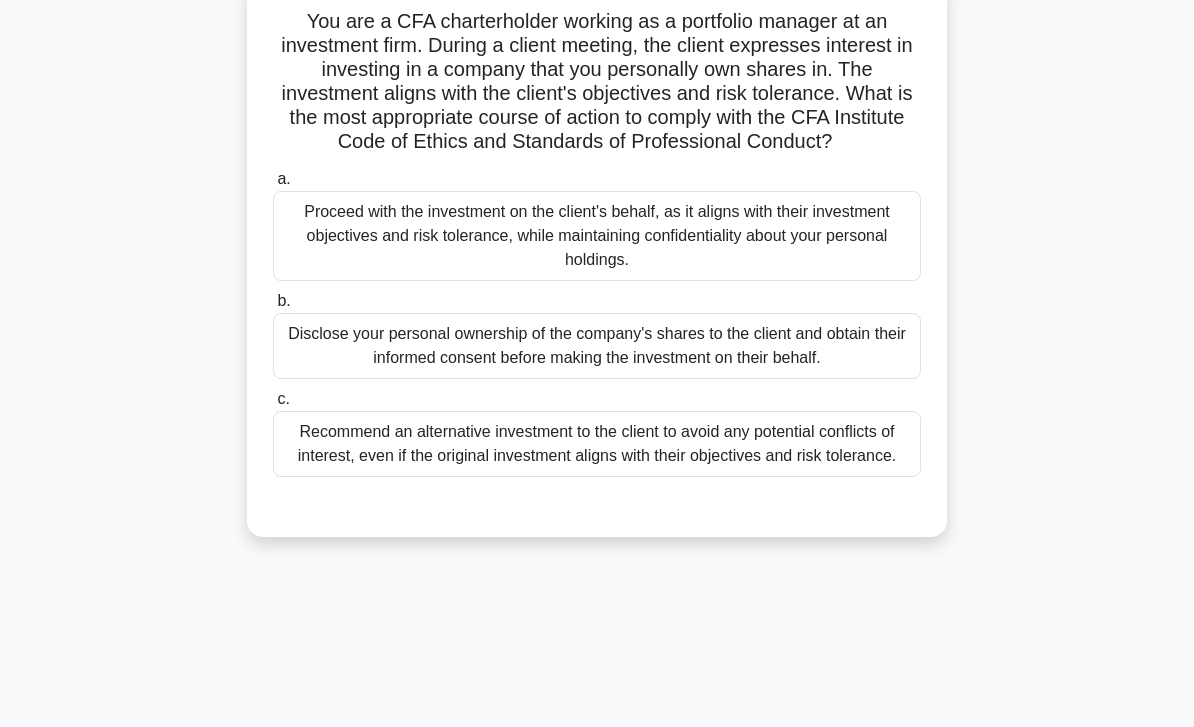click on "Disclose your personal ownership of the company's shares to the client and obtain their informed consent before making the investment on their behalf." at bounding box center [597, 346] 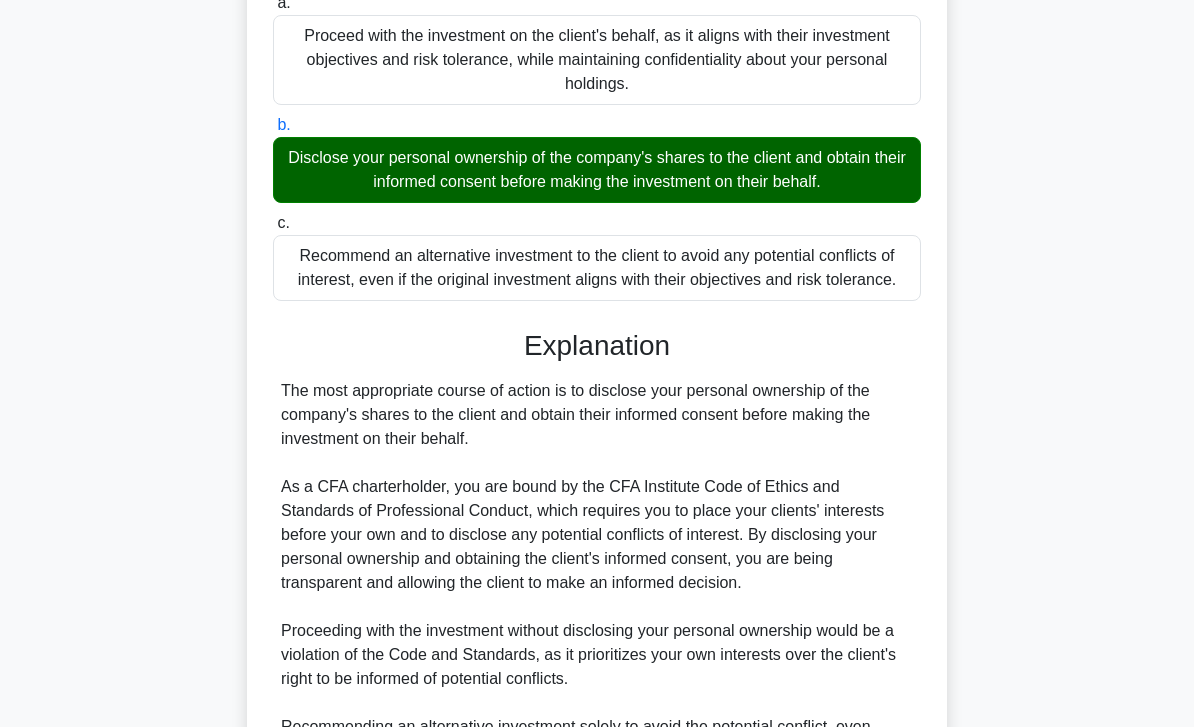 scroll, scrollTop: 608, scrollLeft: 0, axis: vertical 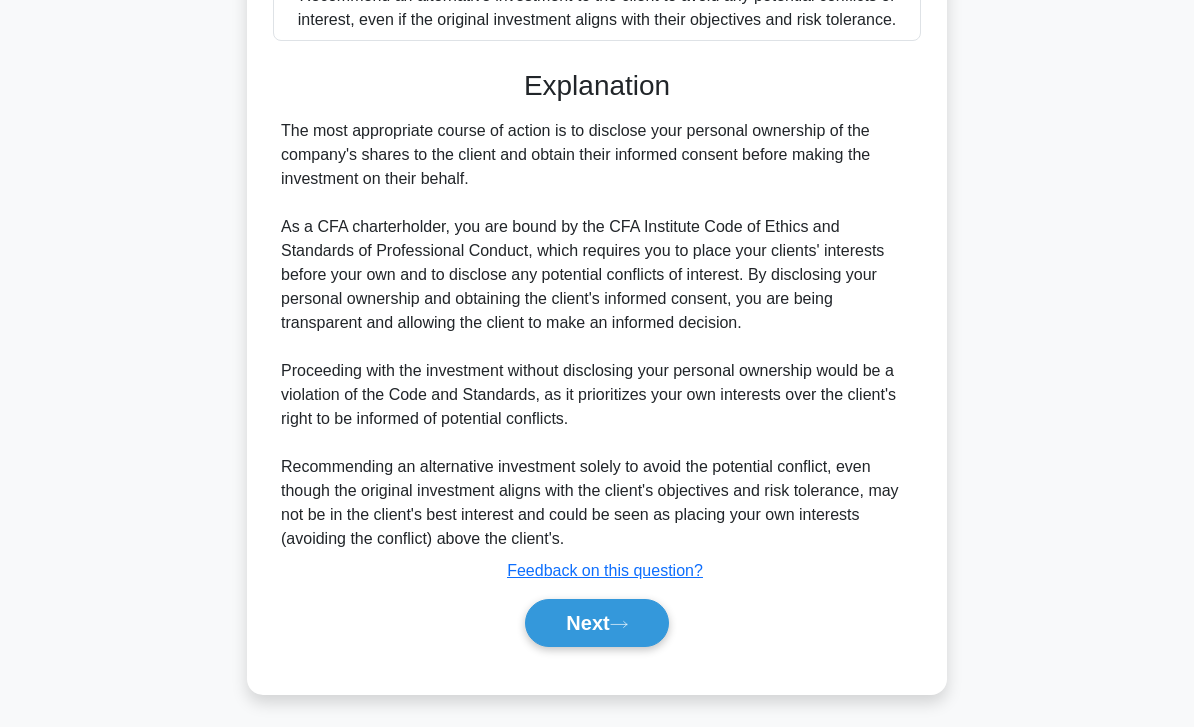 click on "Next" at bounding box center (596, 623) 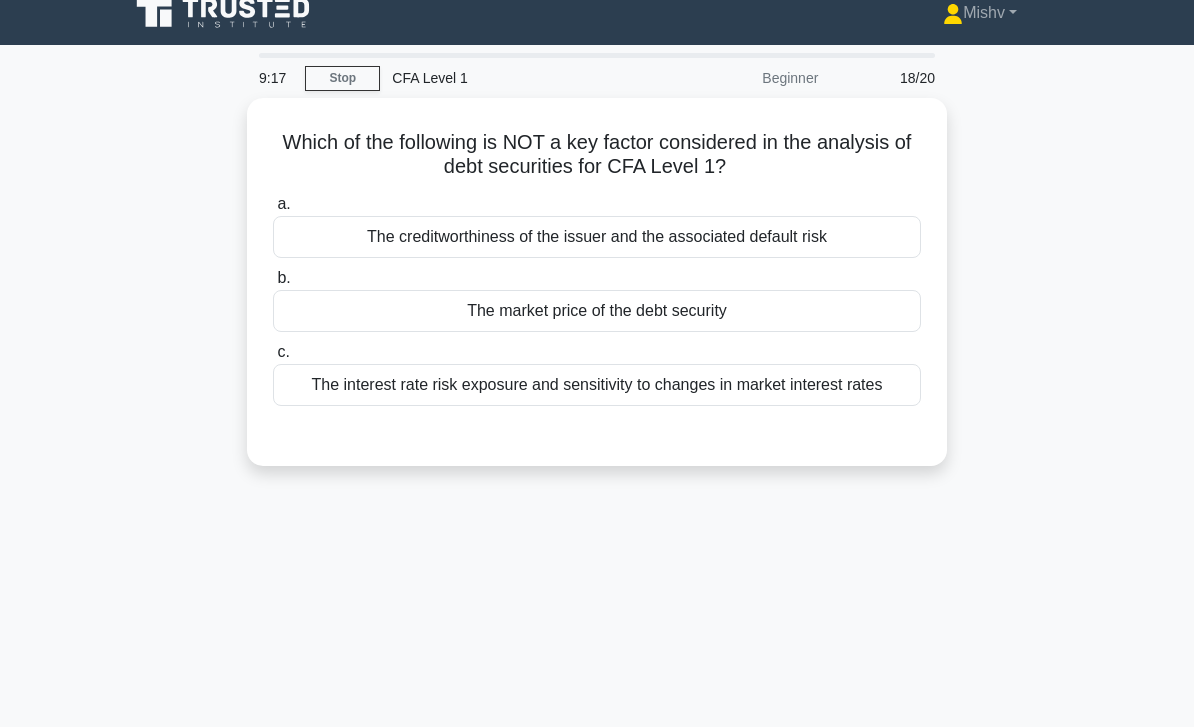 scroll, scrollTop: 0, scrollLeft: 0, axis: both 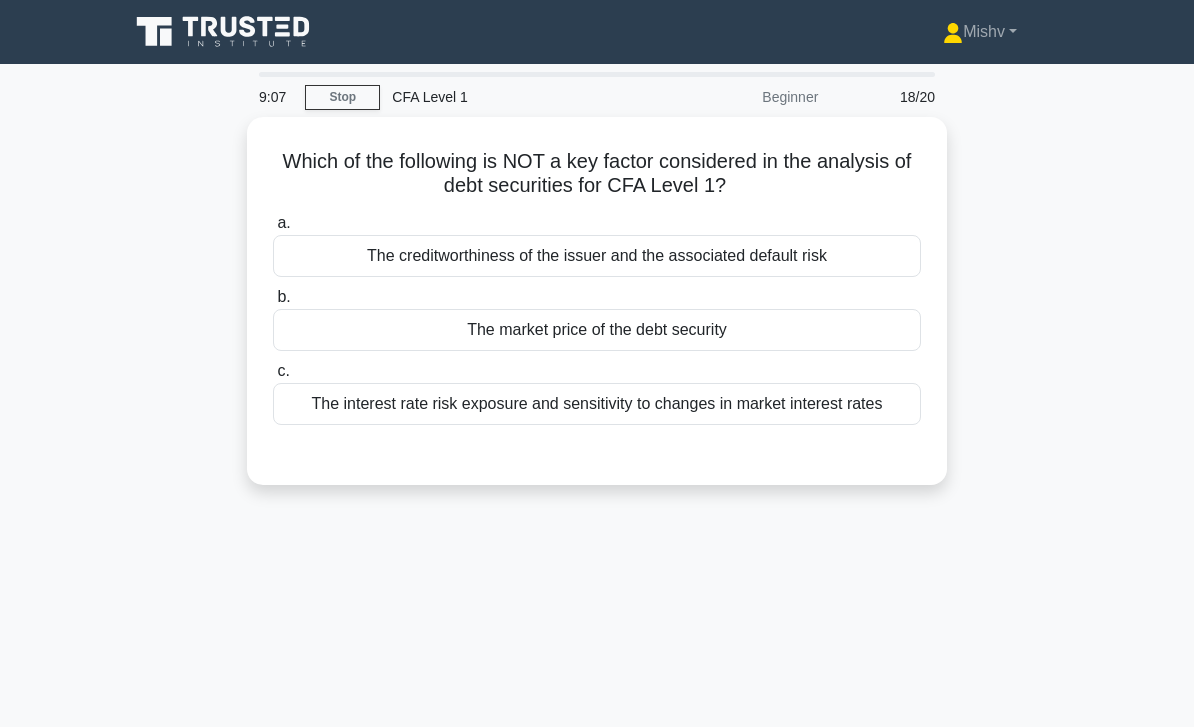 click on "The market price of the debt security" at bounding box center (597, 330) 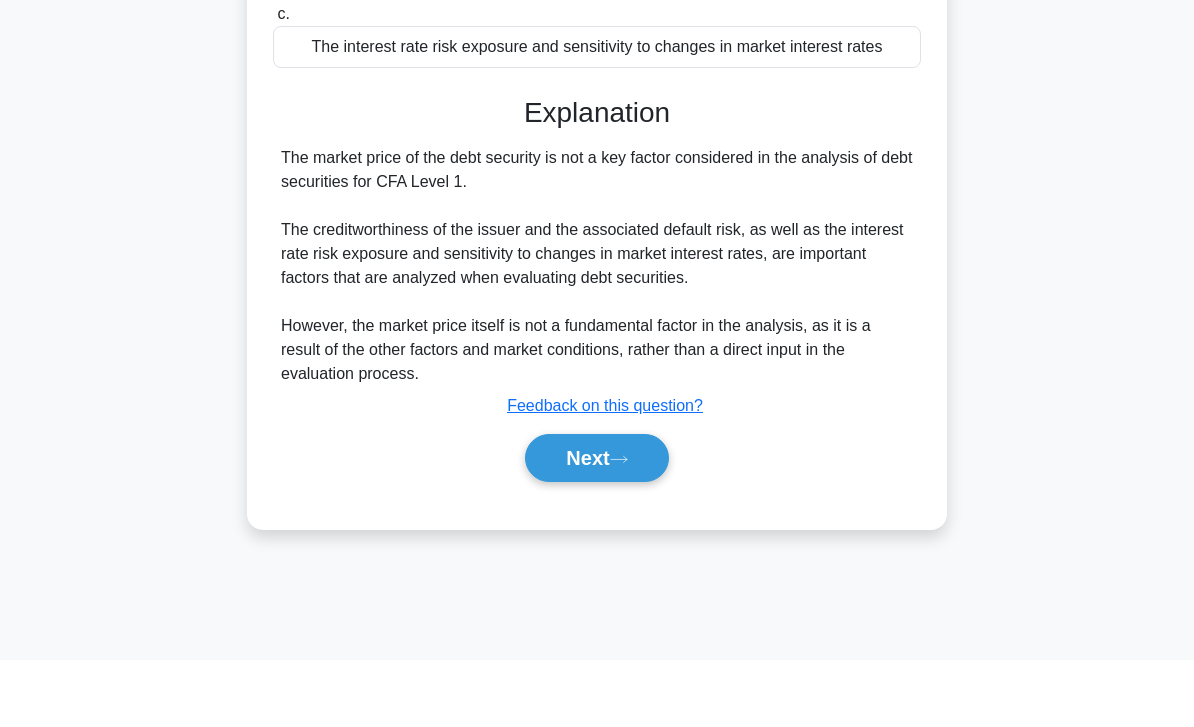 scroll, scrollTop: 289, scrollLeft: 0, axis: vertical 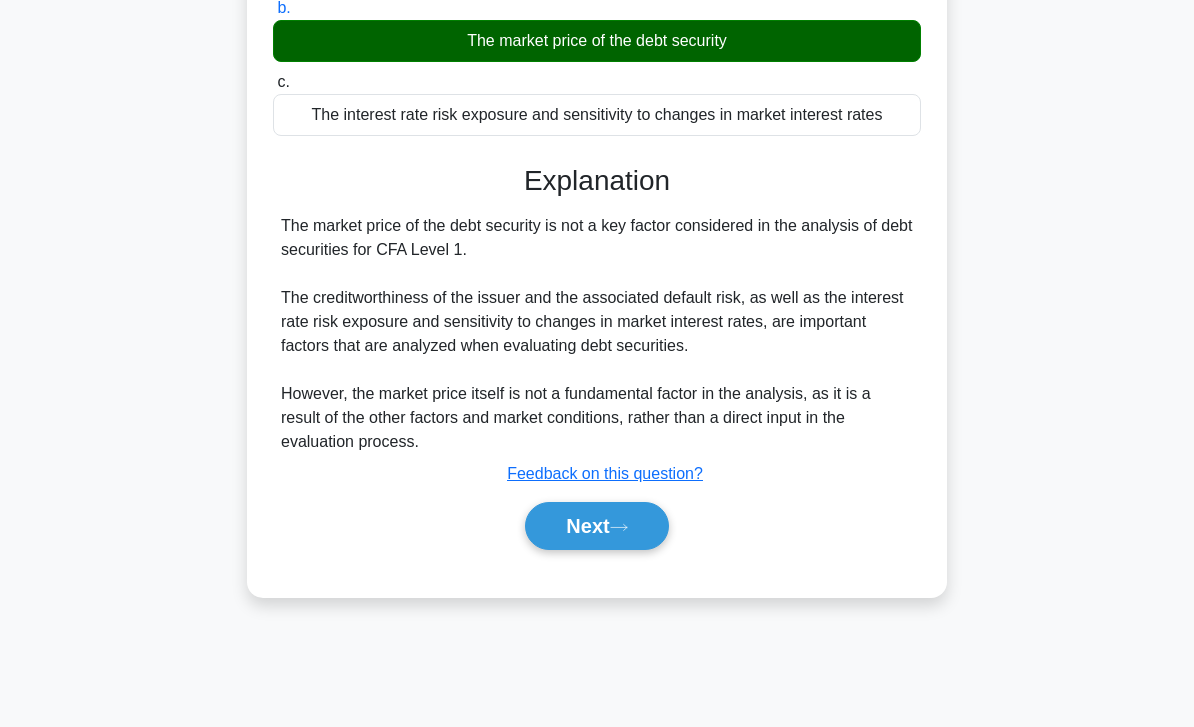 click on "Next" at bounding box center [596, 526] 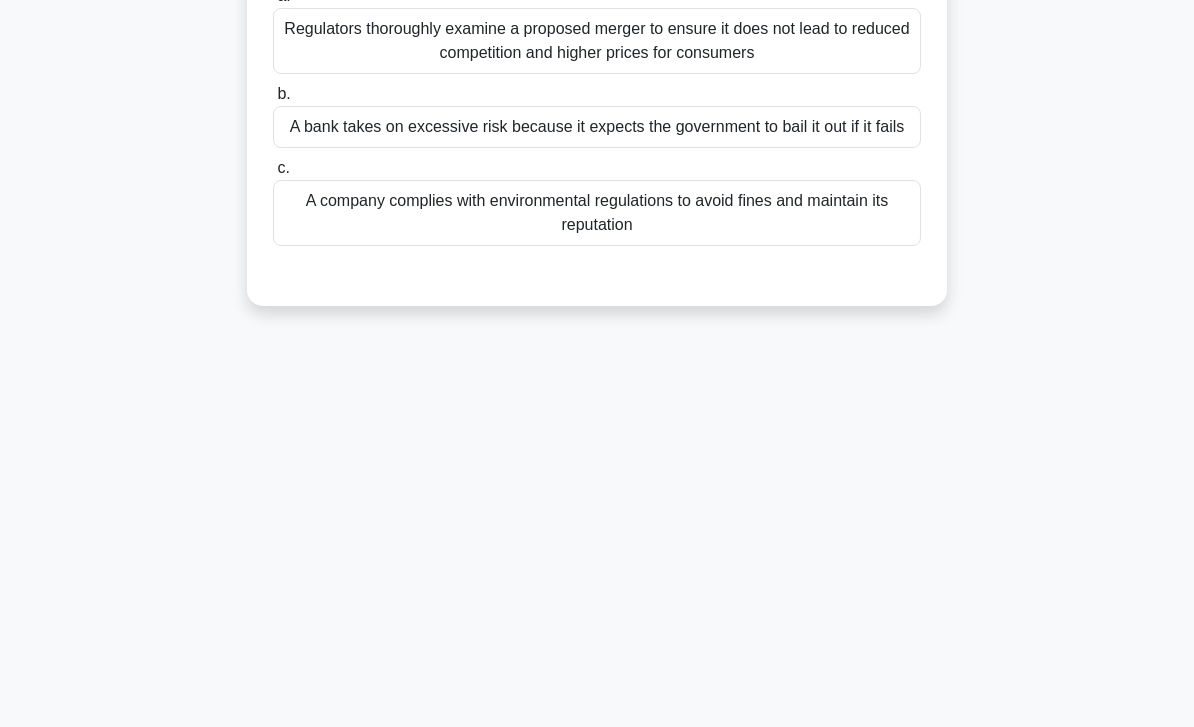 scroll, scrollTop: 0, scrollLeft: 0, axis: both 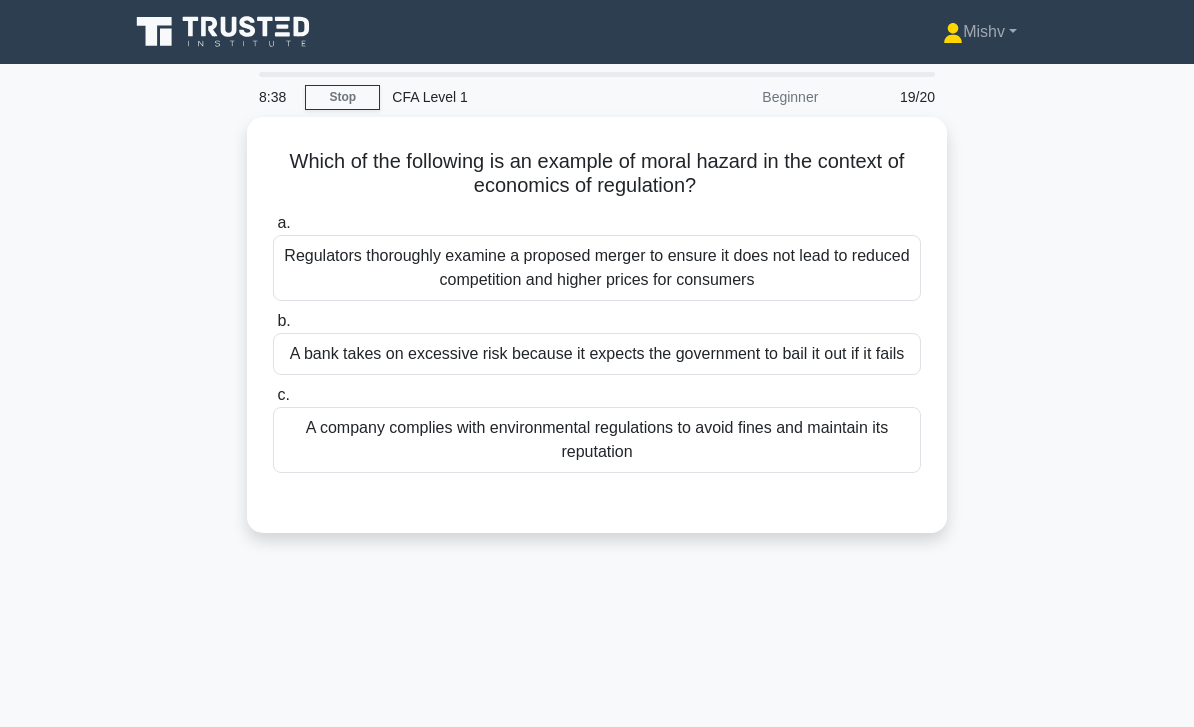 click on "A company complies with environmental regulations to avoid fines and maintain its reputation" at bounding box center (597, 440) 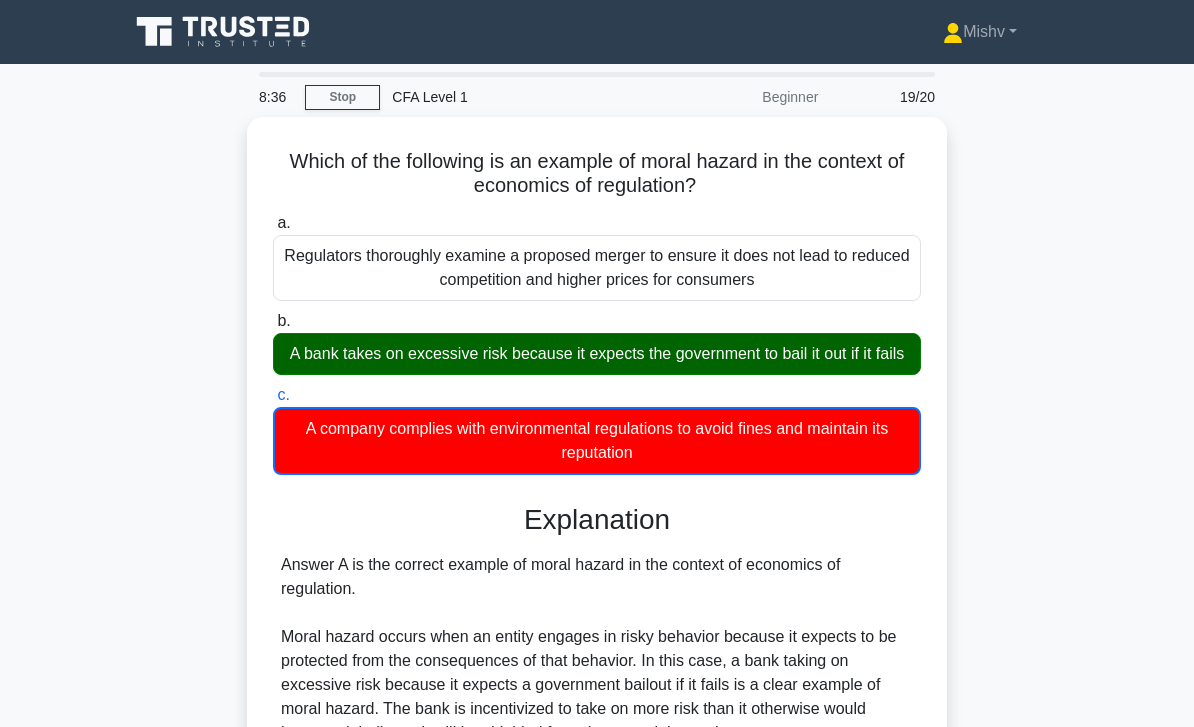 click on "A bank takes on excessive risk because it expects the government to bail it out if it fails" at bounding box center (597, 354) 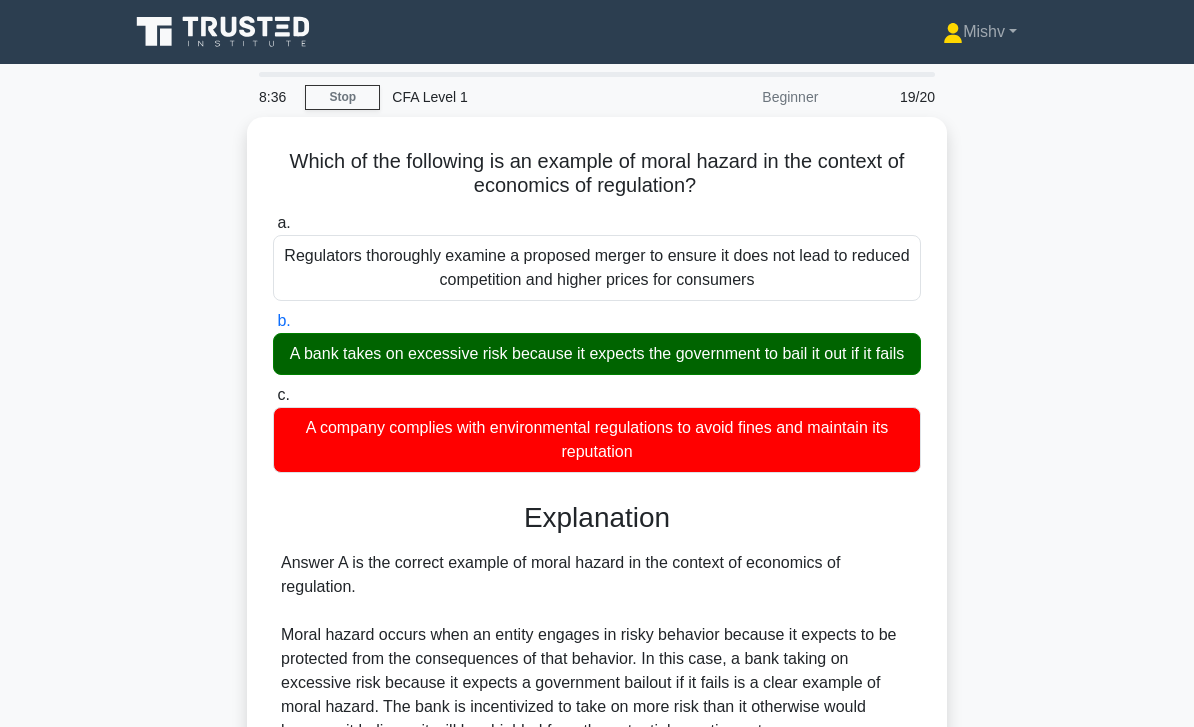 click on "A bank takes on excessive risk because it expects the government to bail it out if it fails" at bounding box center [597, 354] 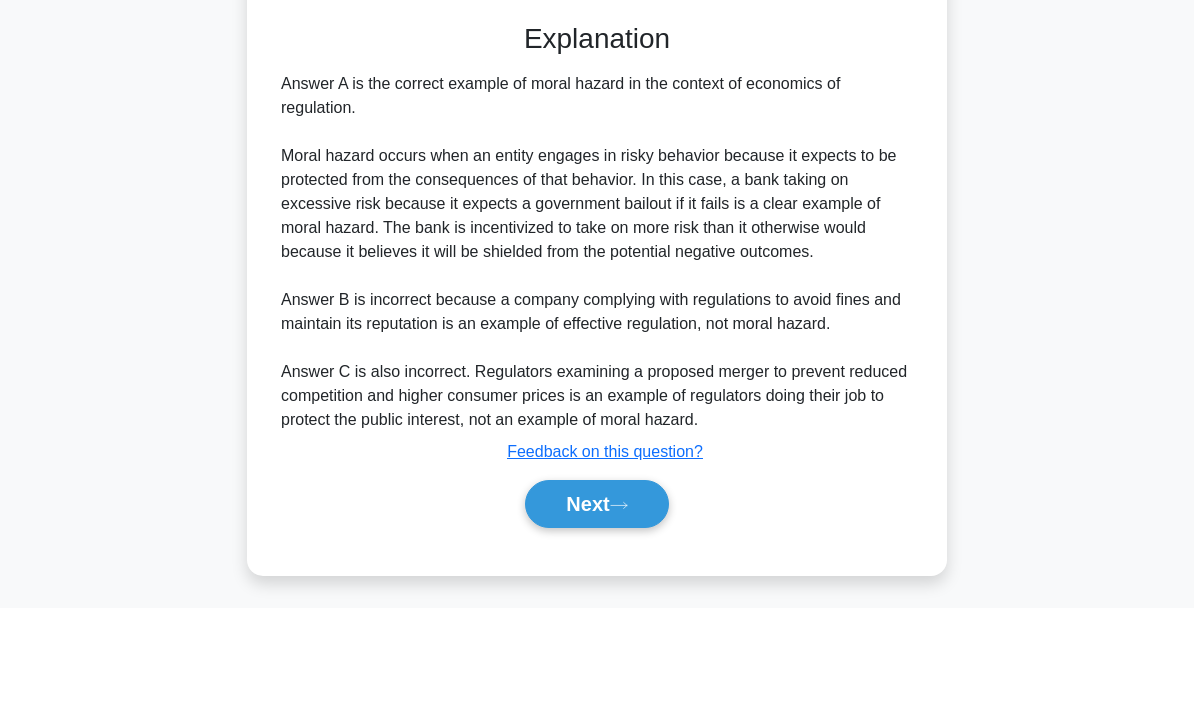 scroll, scrollTop: 392, scrollLeft: 0, axis: vertical 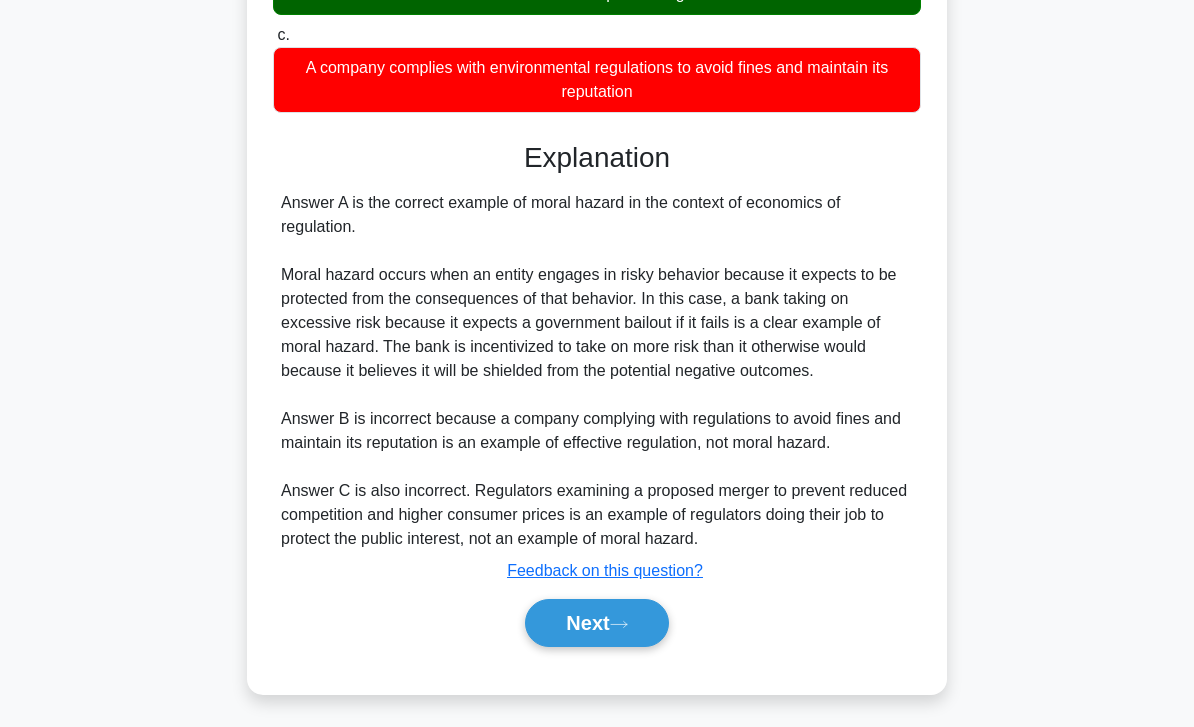 click on "Next" at bounding box center (596, 623) 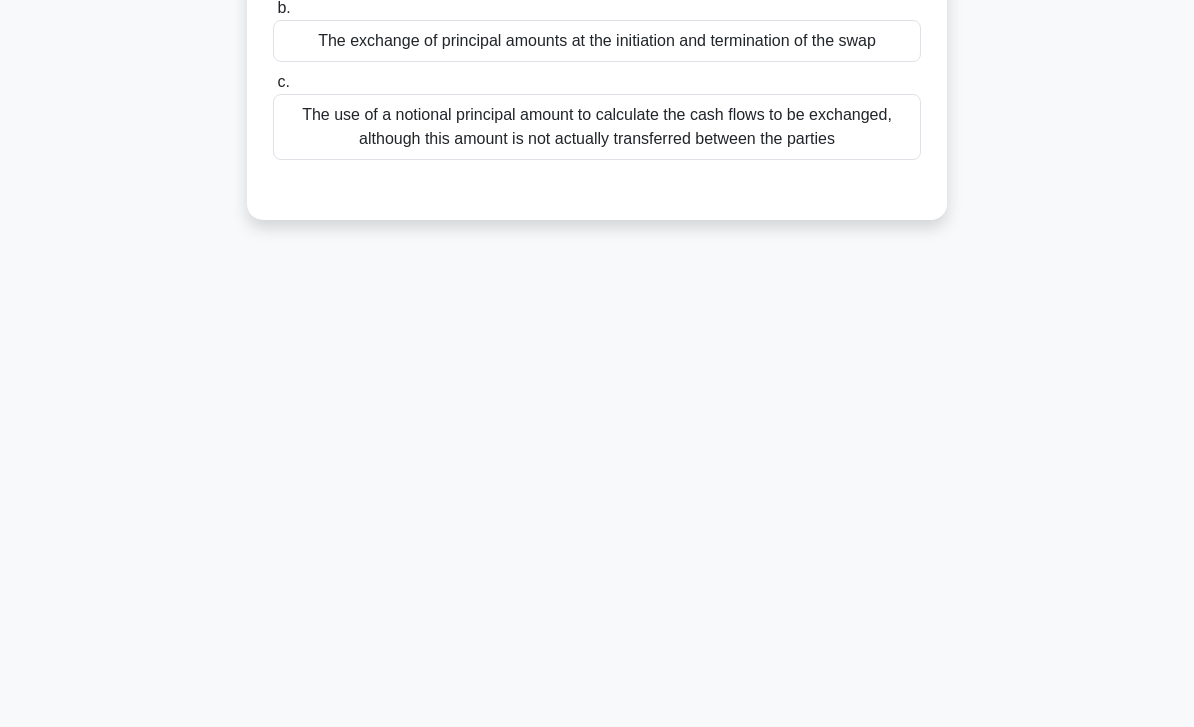 scroll, scrollTop: 0, scrollLeft: 0, axis: both 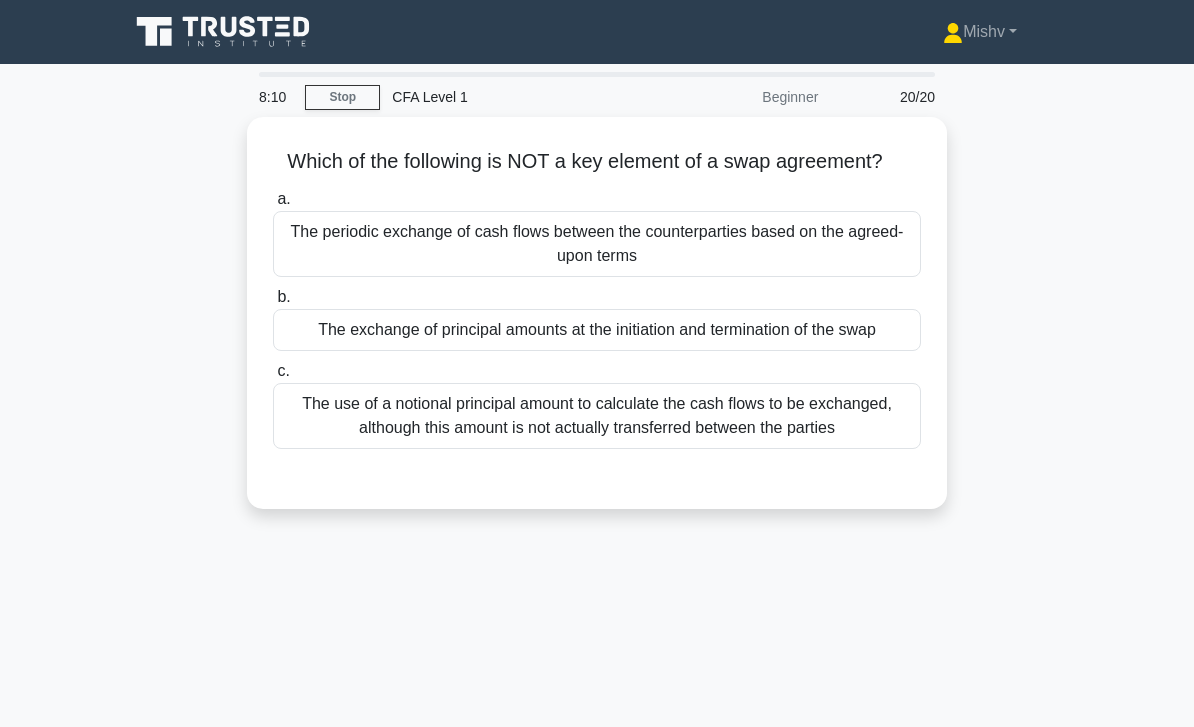 click on "The use of a notional principal amount to calculate the cash flows to be exchanged, although this amount is not actually transferred between the parties" at bounding box center [597, 416] 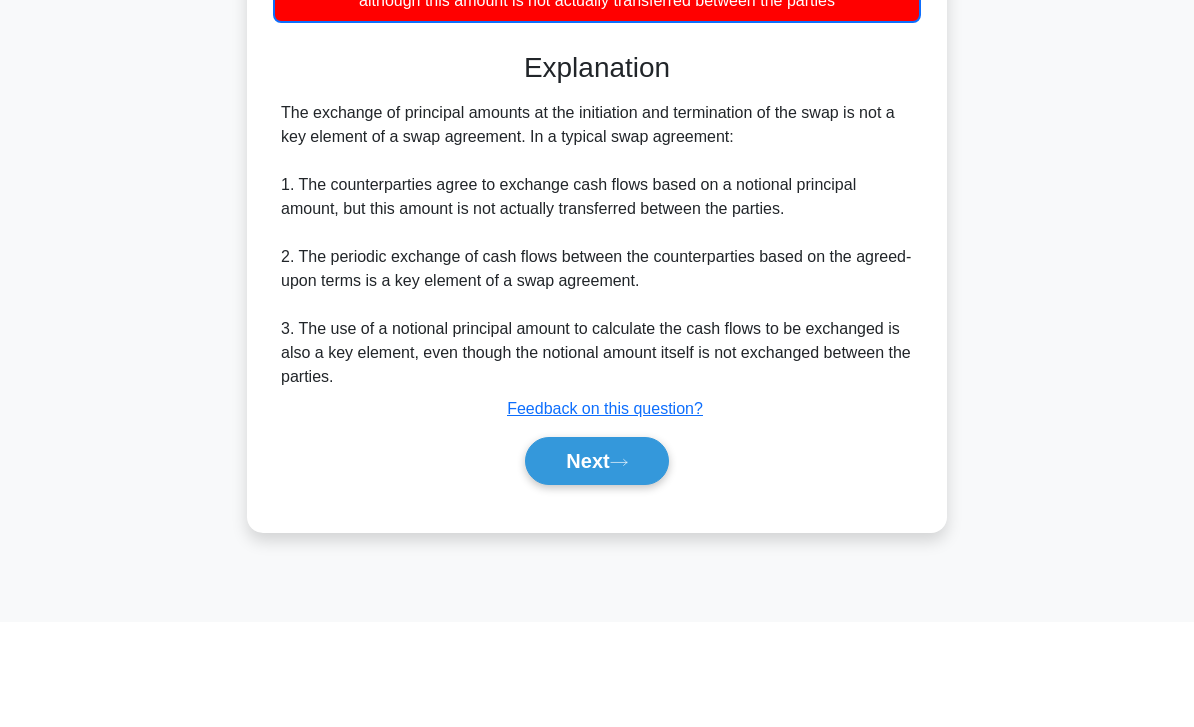 scroll, scrollTop: 322, scrollLeft: 0, axis: vertical 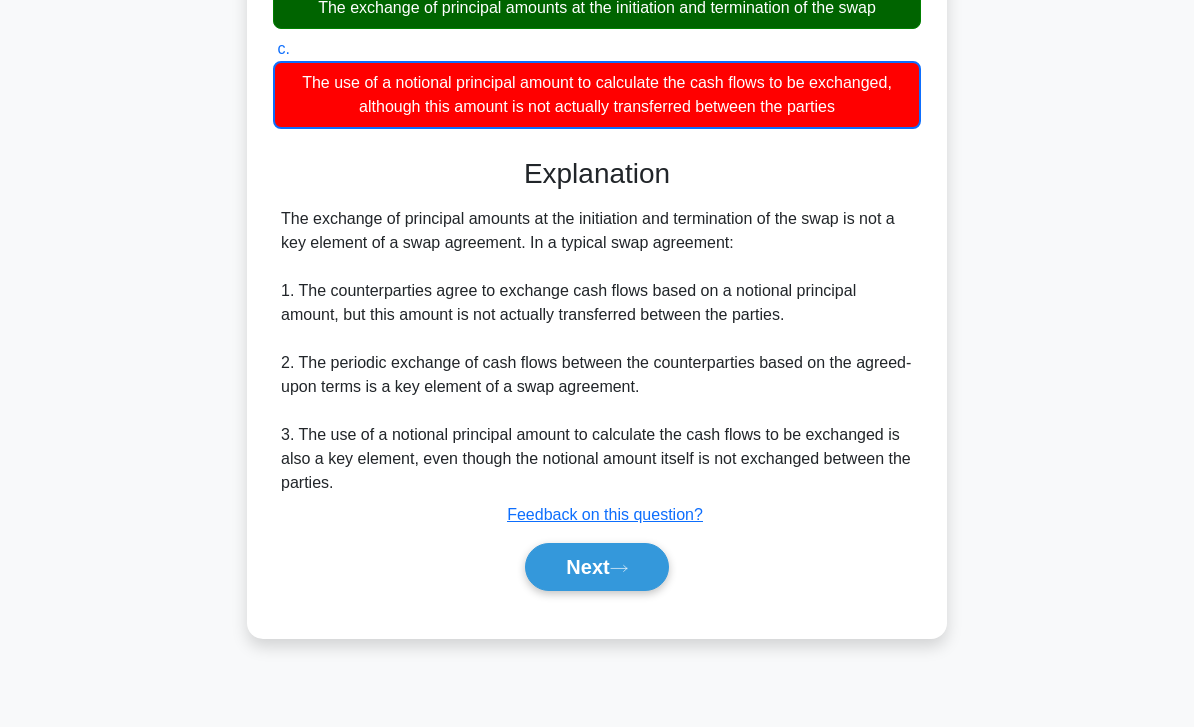 click on "Next" at bounding box center [596, 567] 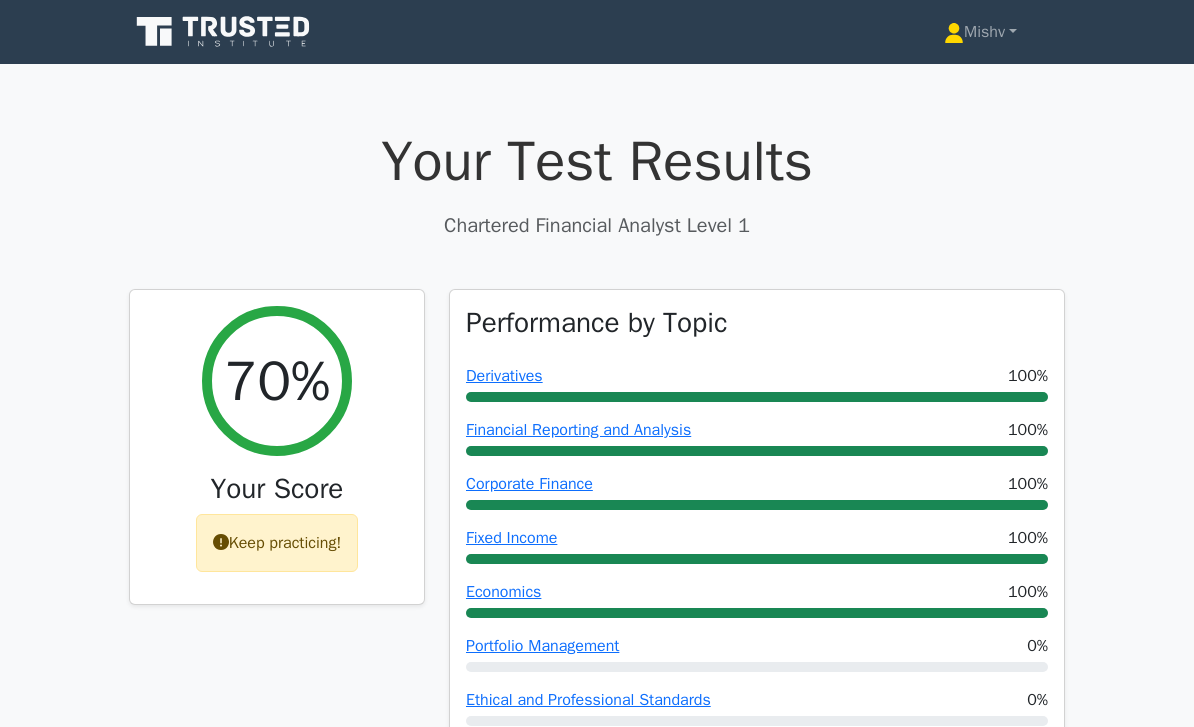 scroll, scrollTop: 0, scrollLeft: 0, axis: both 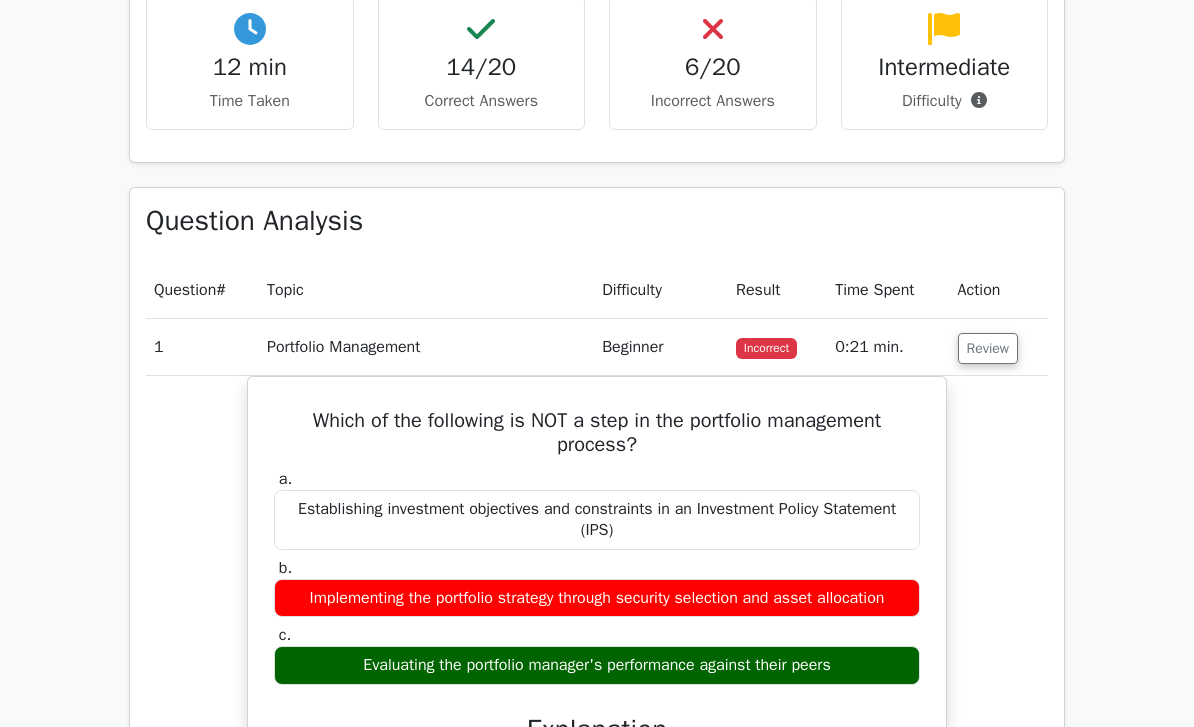 click on "Review" at bounding box center [988, 348] 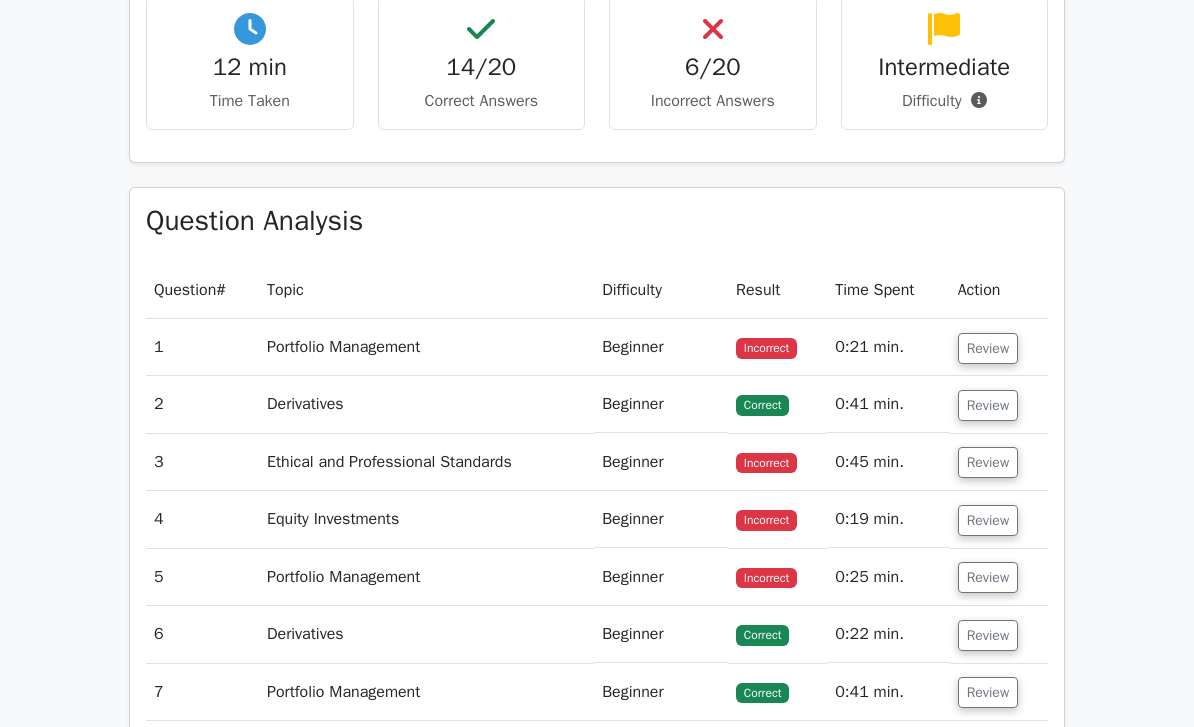 click on "Review" at bounding box center (988, 462) 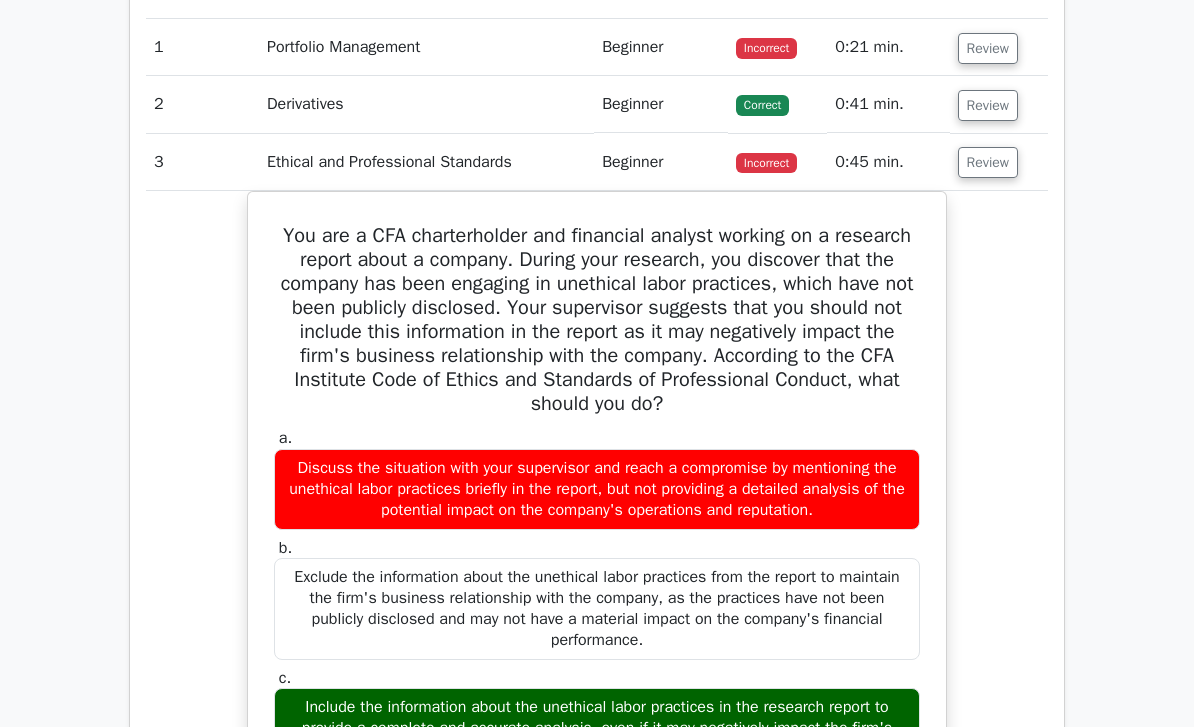 scroll, scrollTop: 1270, scrollLeft: 0, axis: vertical 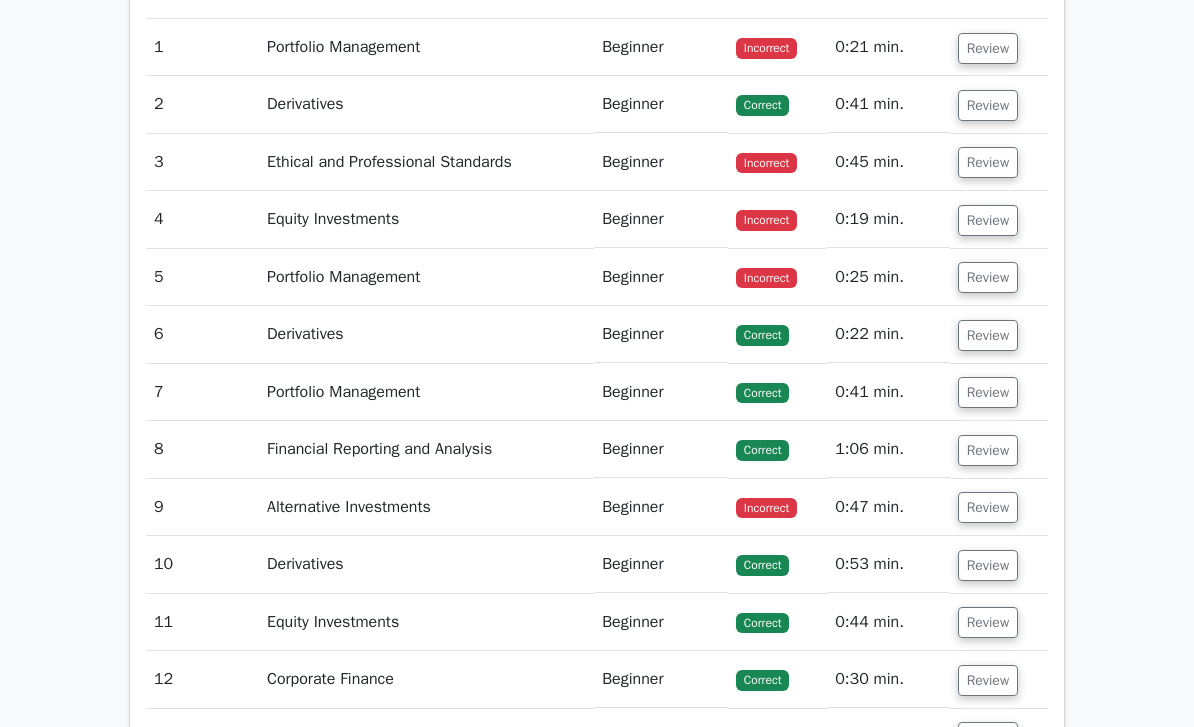 click on "Review" at bounding box center (988, 220) 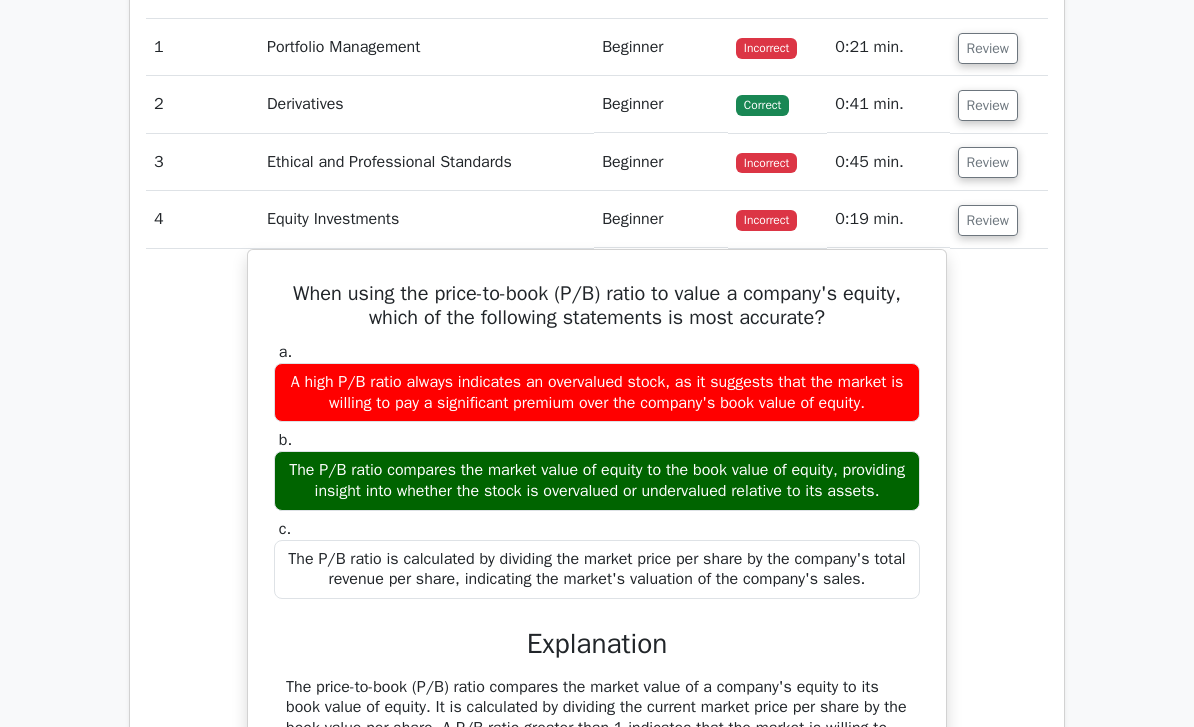 click on "Review" at bounding box center [988, 220] 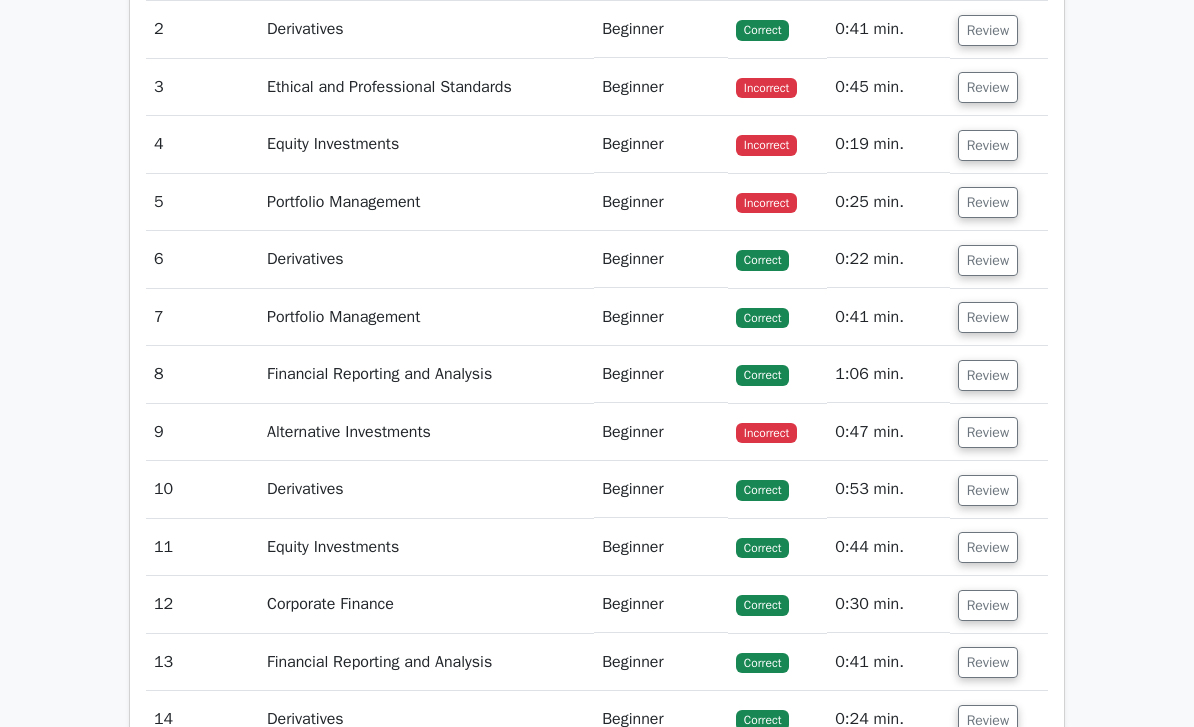 scroll, scrollTop: 1214, scrollLeft: 0, axis: vertical 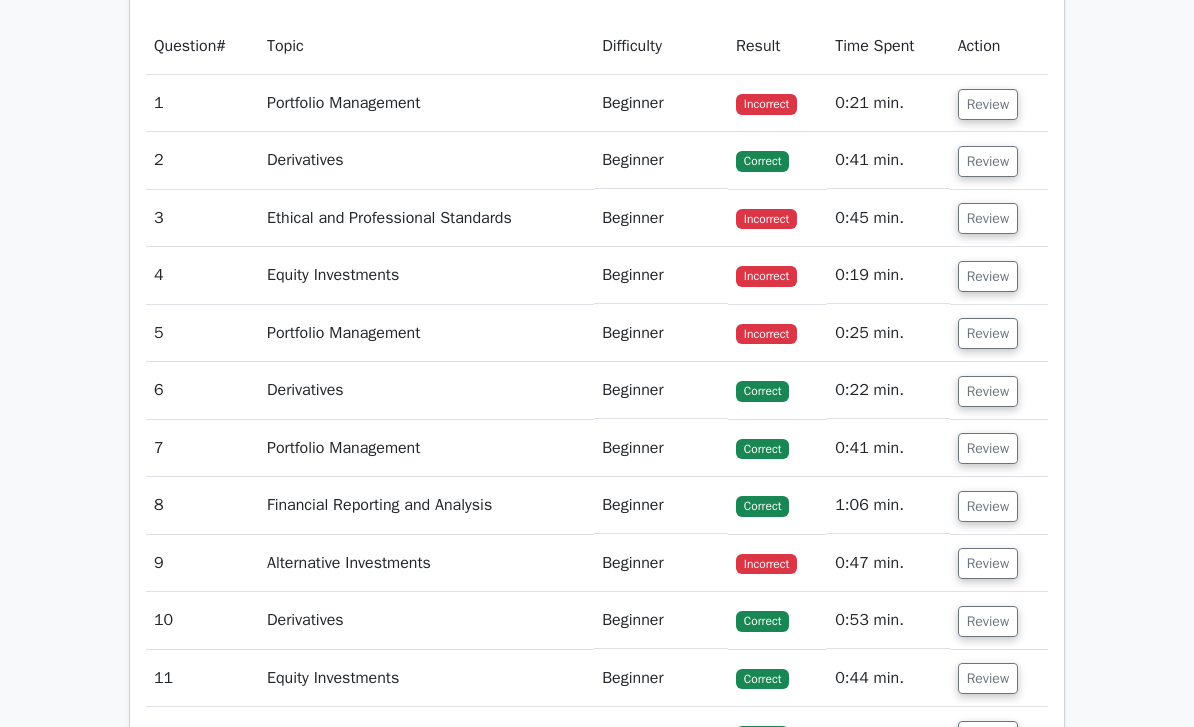 click on "Review" at bounding box center [988, 333] 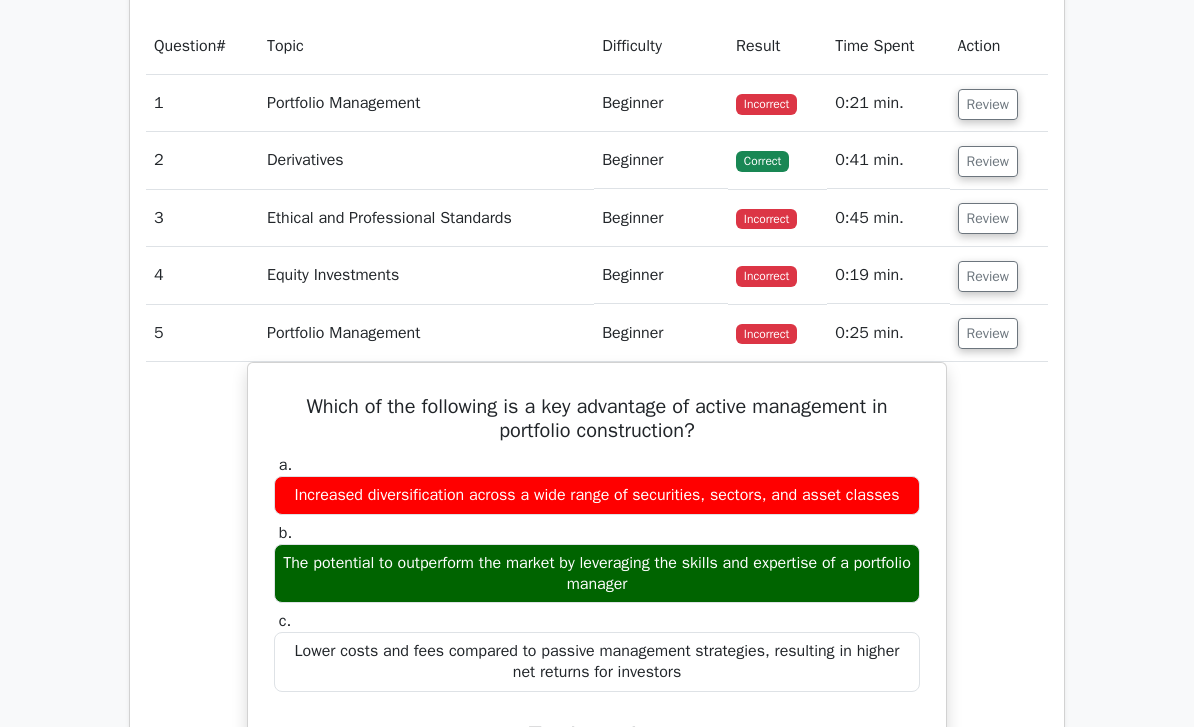 click on "Review" at bounding box center [988, 333] 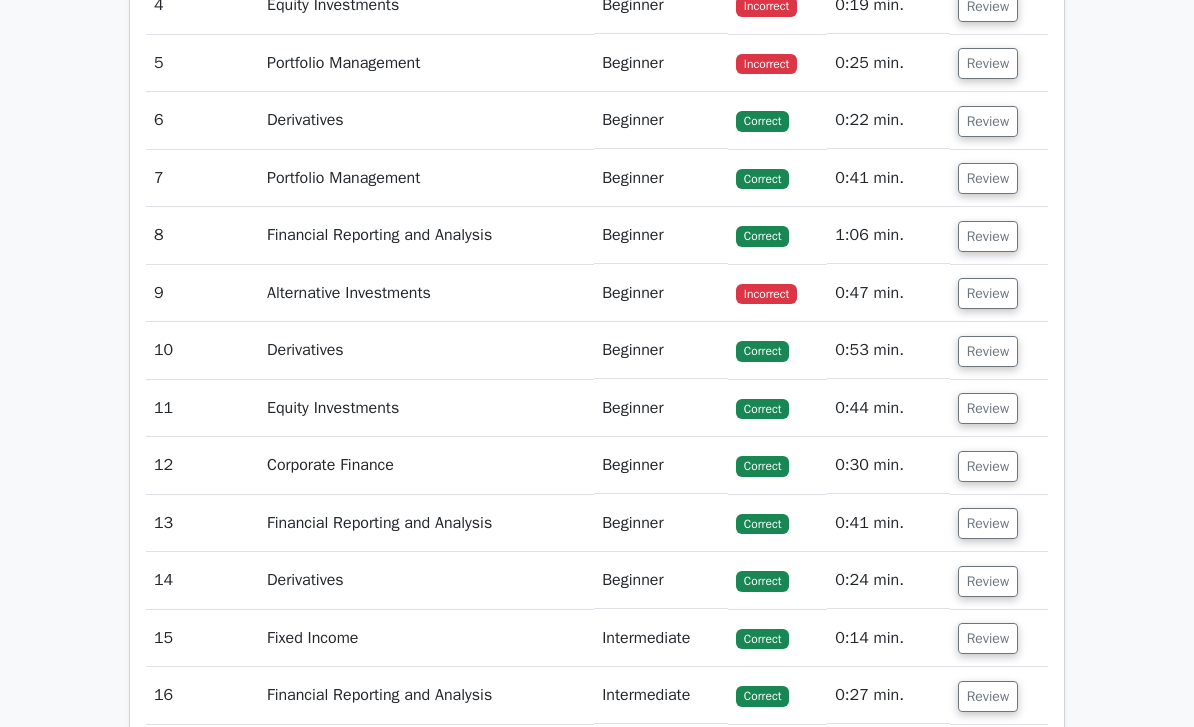 click on "Review" at bounding box center [988, 294] 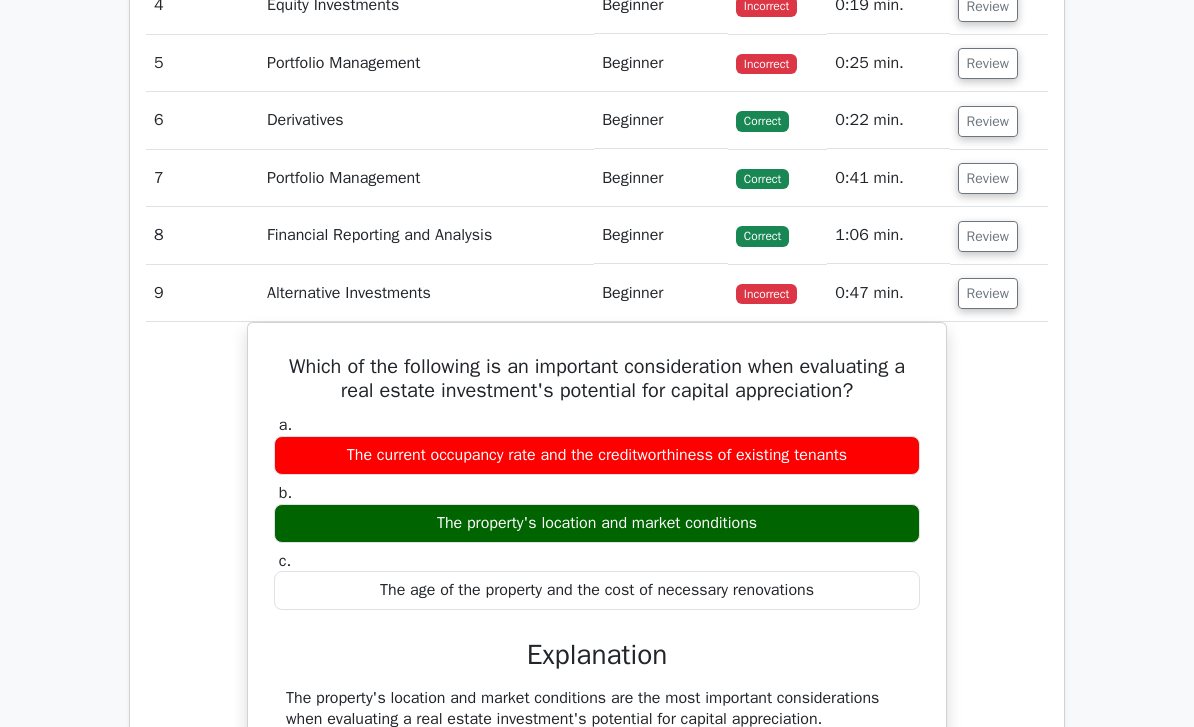 click on "Review" at bounding box center (988, 293) 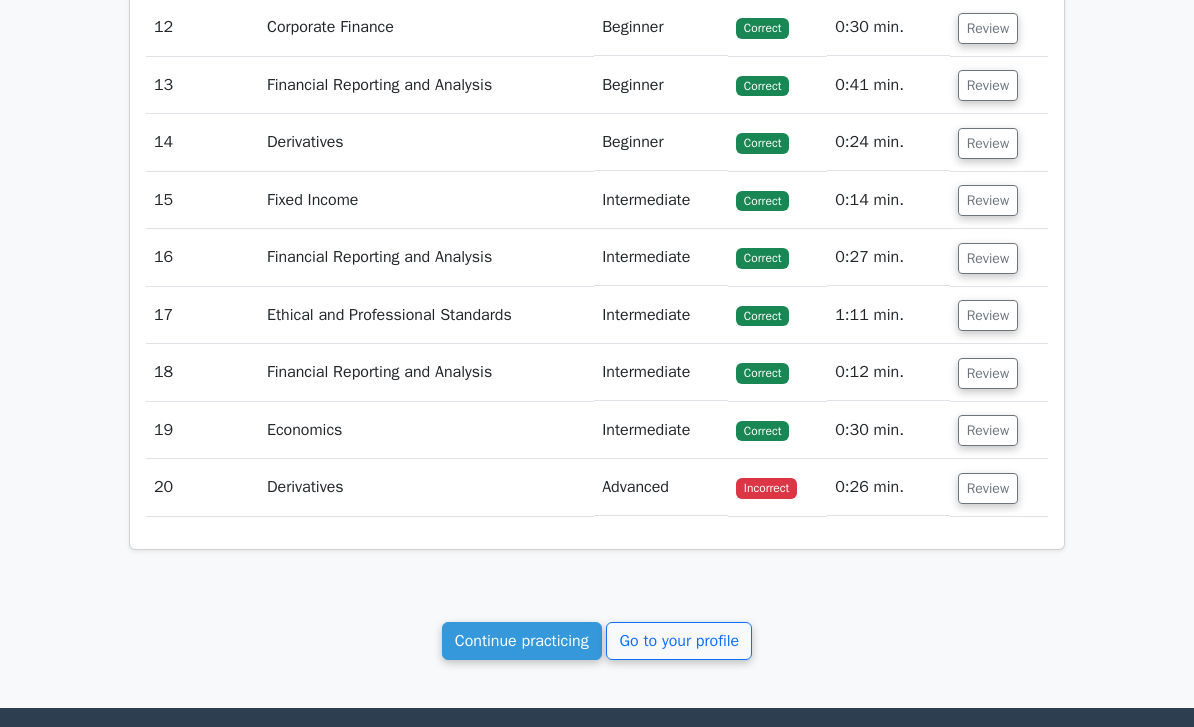 scroll, scrollTop: 1923, scrollLeft: 0, axis: vertical 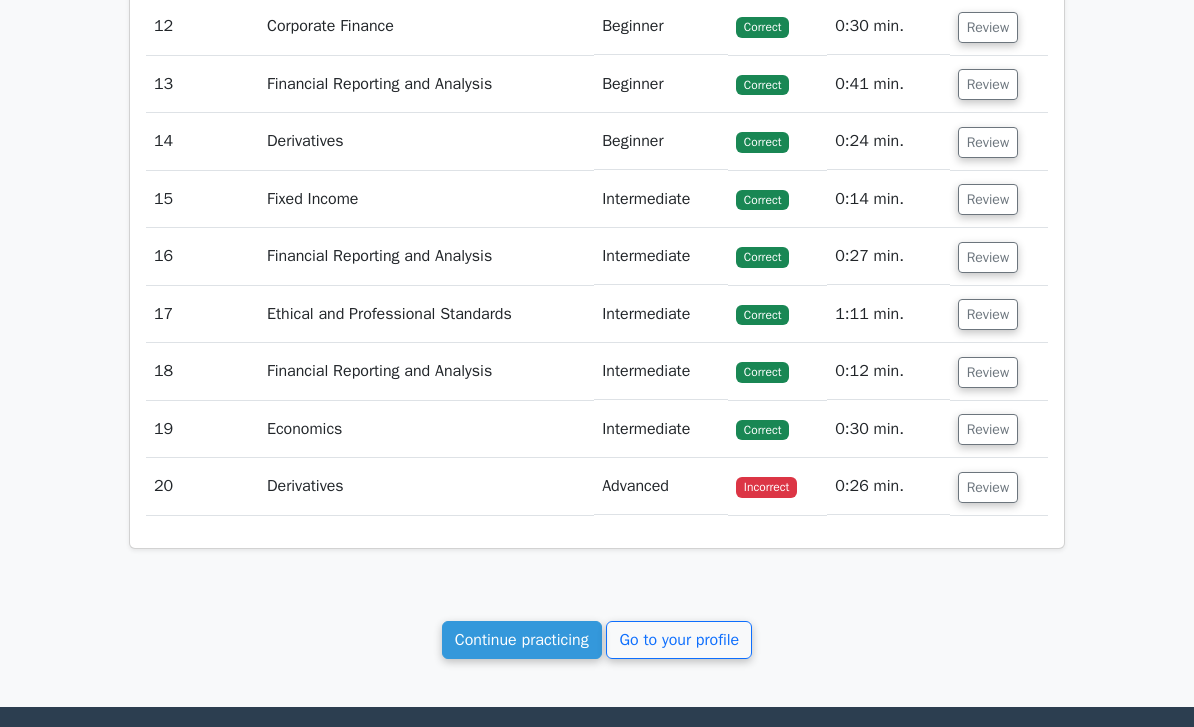 click on "Review" at bounding box center [988, 487] 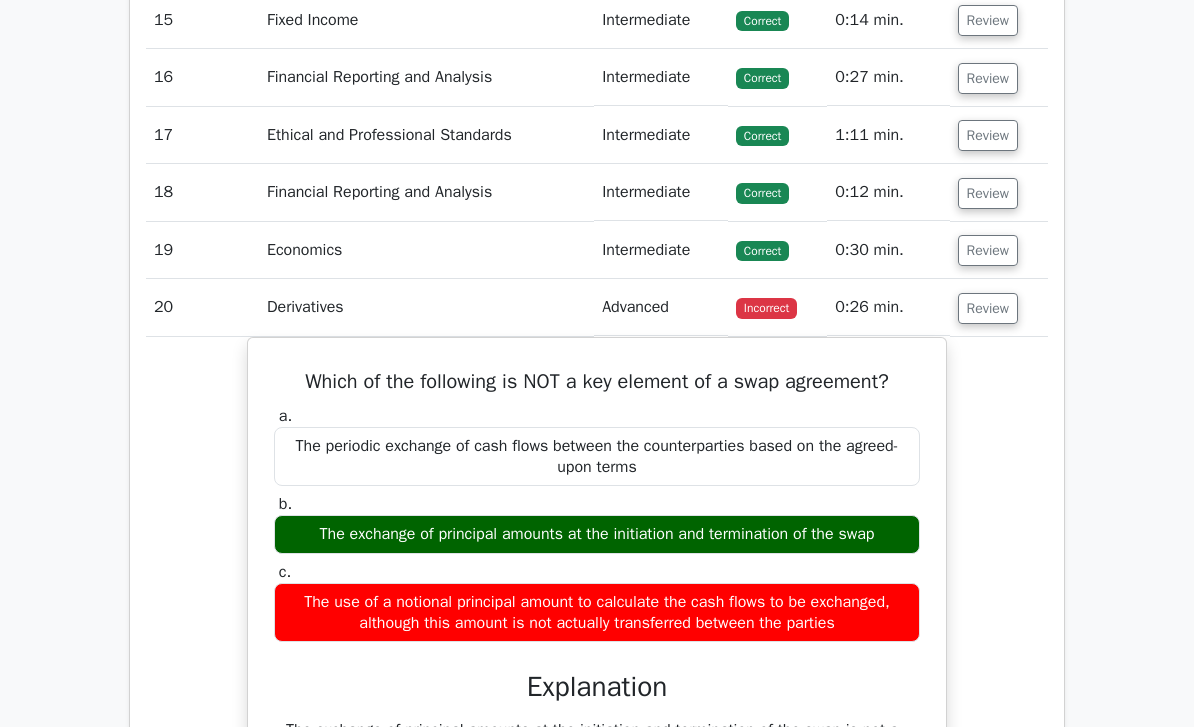 scroll, scrollTop: 2103, scrollLeft: 0, axis: vertical 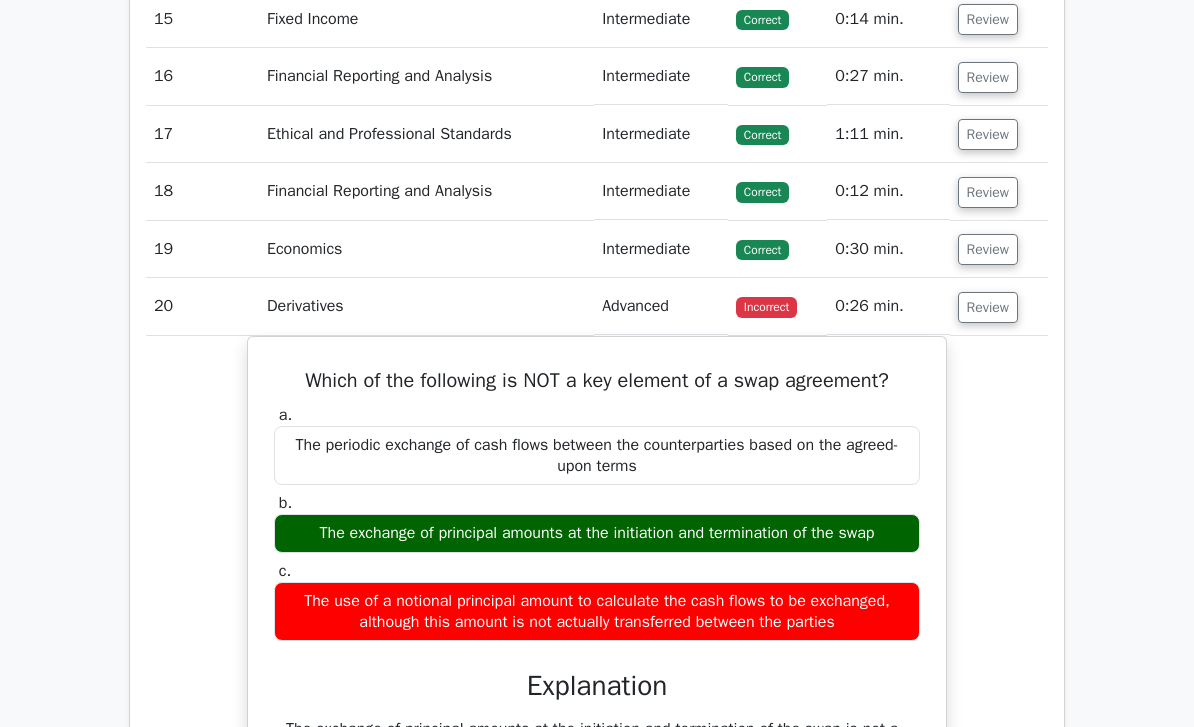 click on "Review" at bounding box center (988, 307) 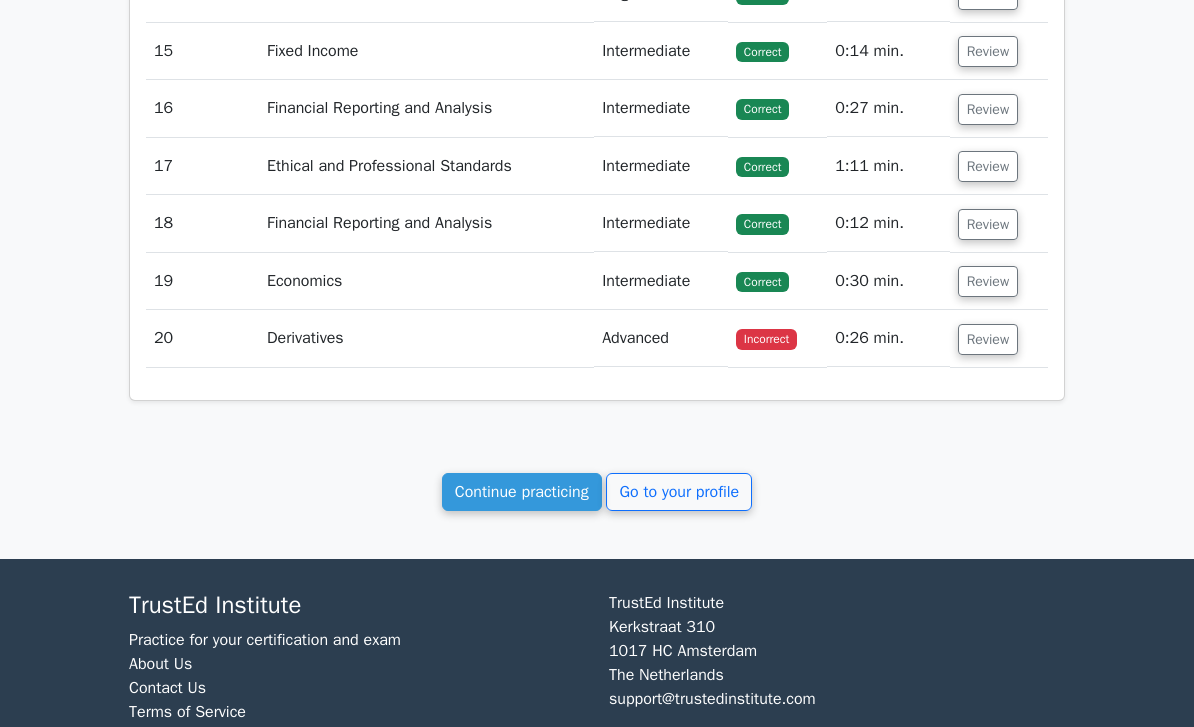 click on "Go to your profile" at bounding box center (679, 492) 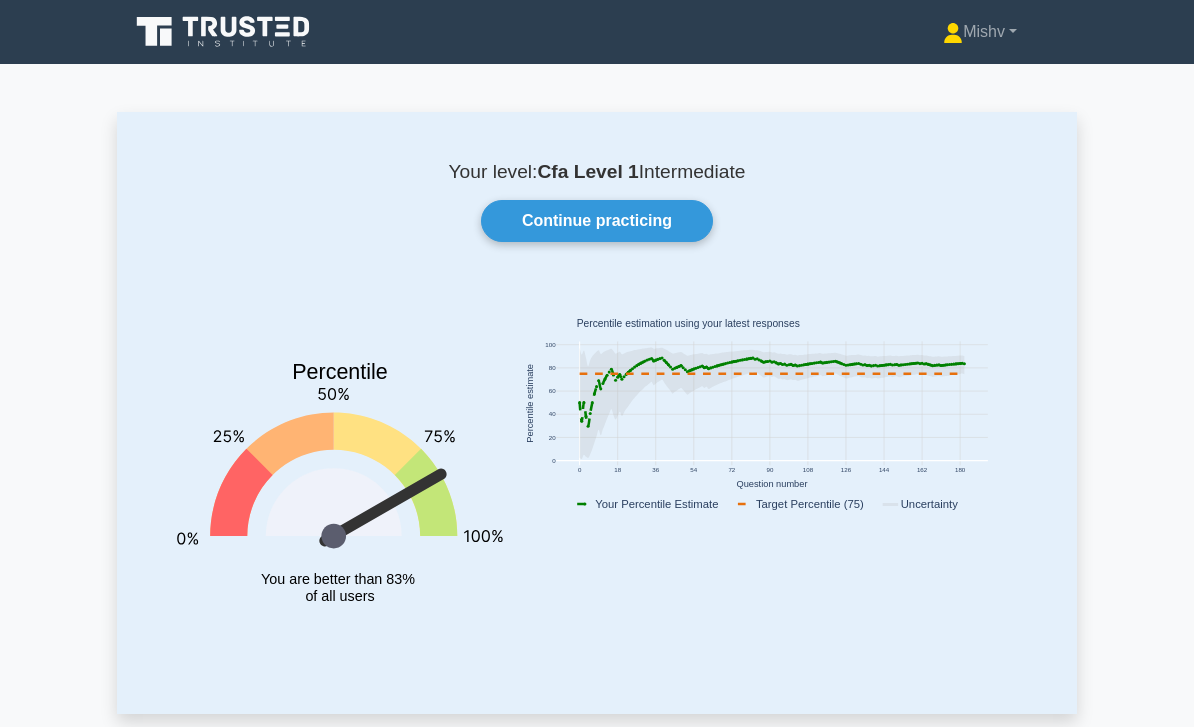scroll, scrollTop: 18, scrollLeft: 0, axis: vertical 